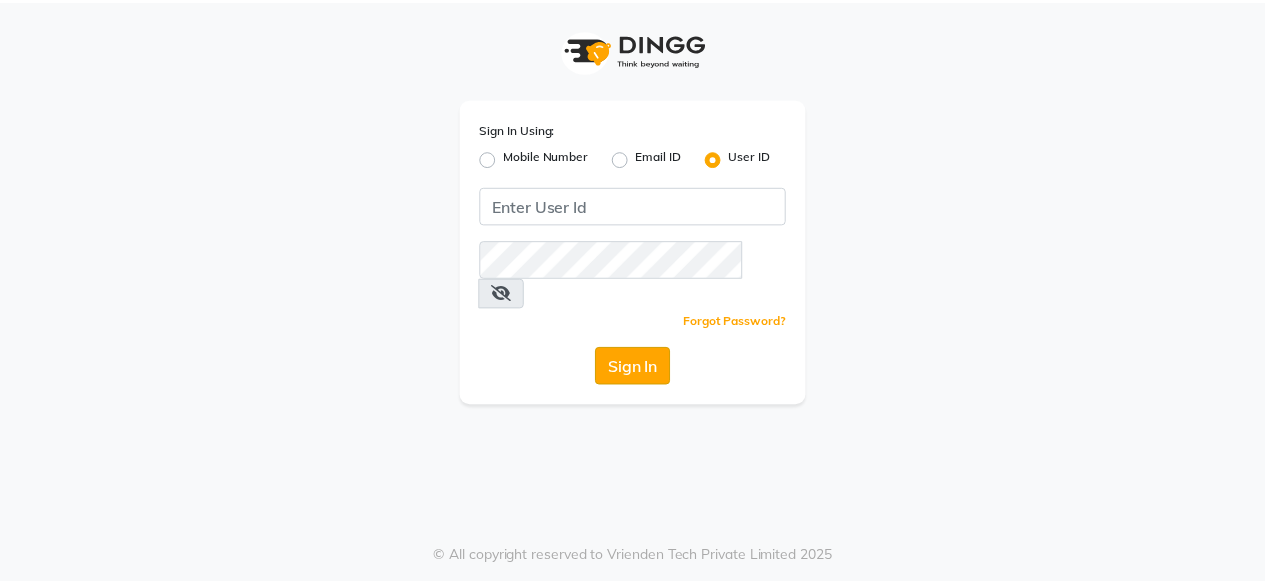 scroll, scrollTop: 0, scrollLeft: 0, axis: both 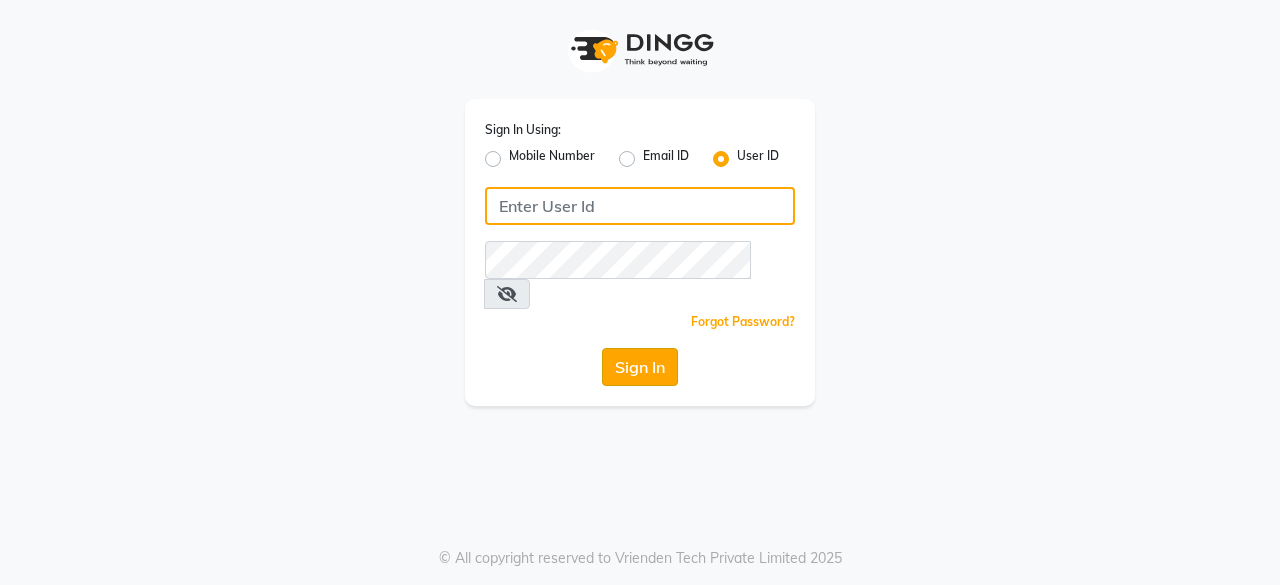 type on "dcspa" 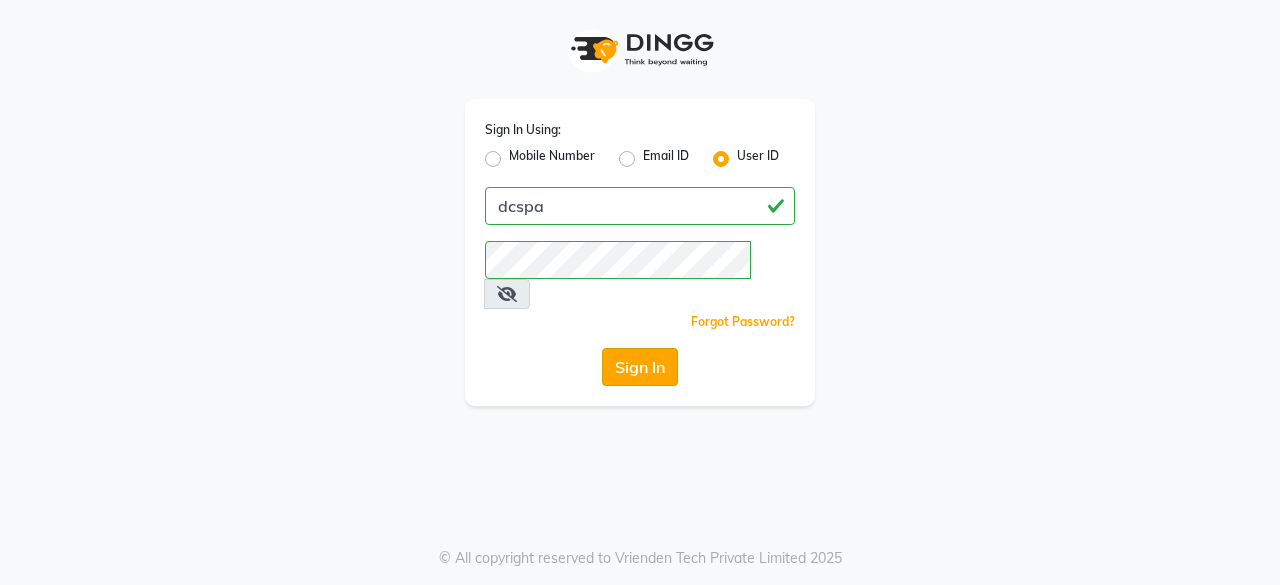 click on "Sign In" 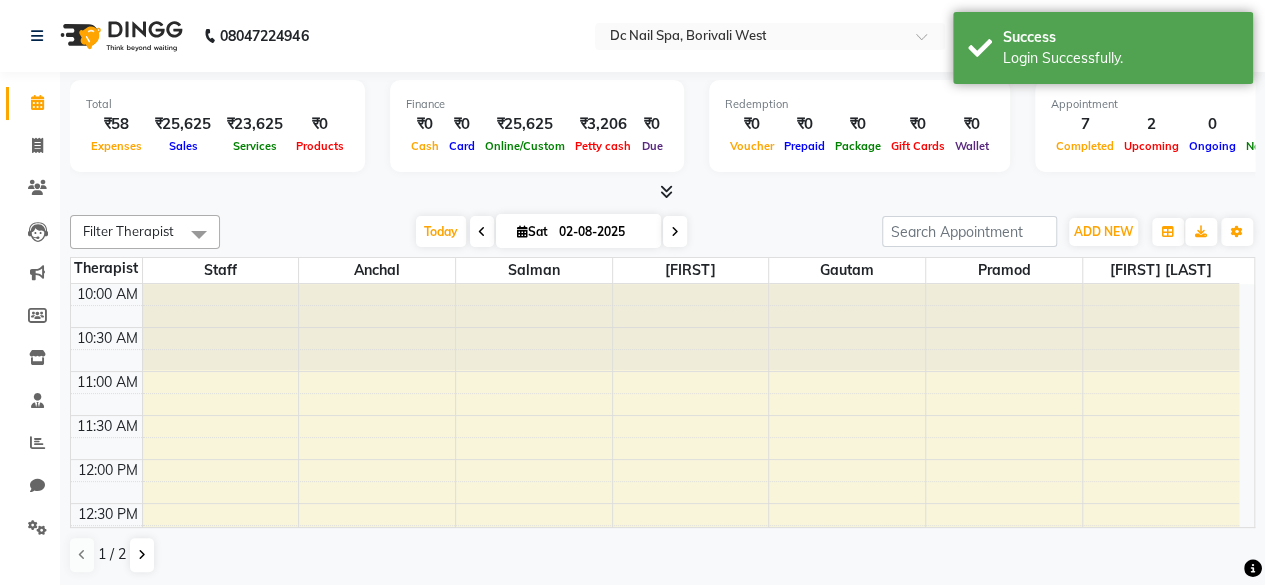 scroll, scrollTop: 0, scrollLeft: 0, axis: both 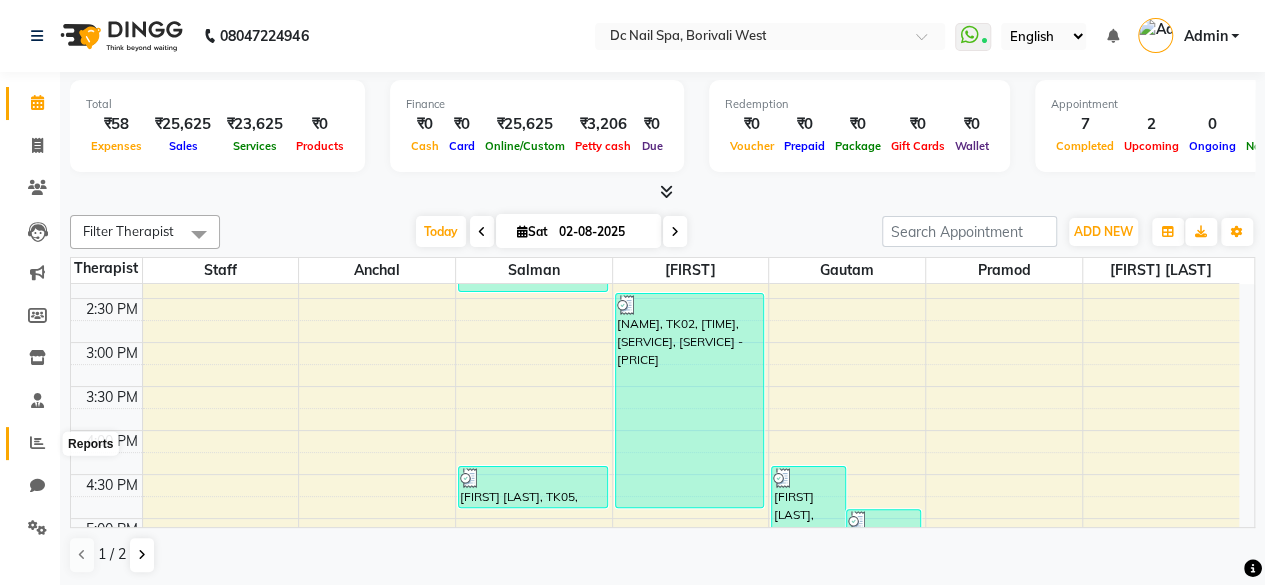 click 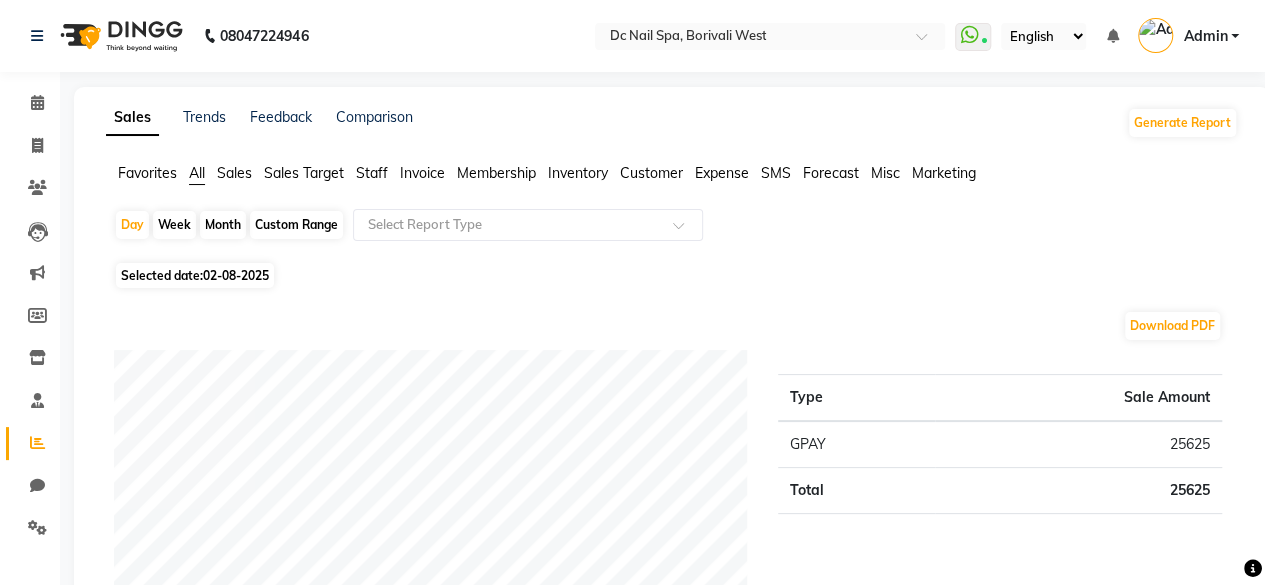 click on "Staff" 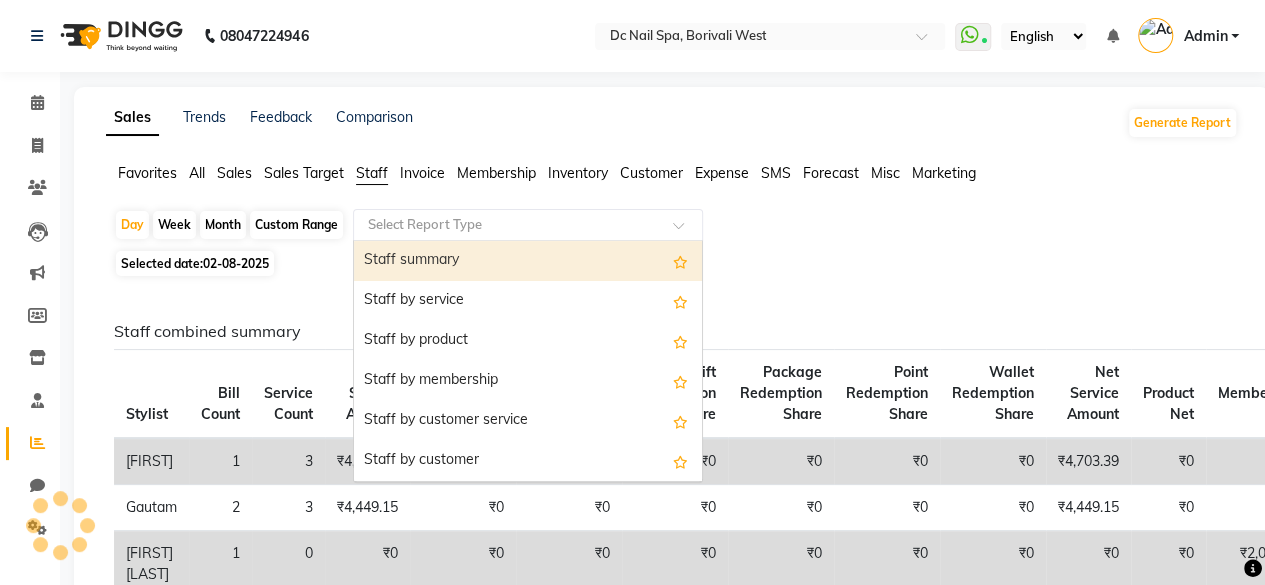 click 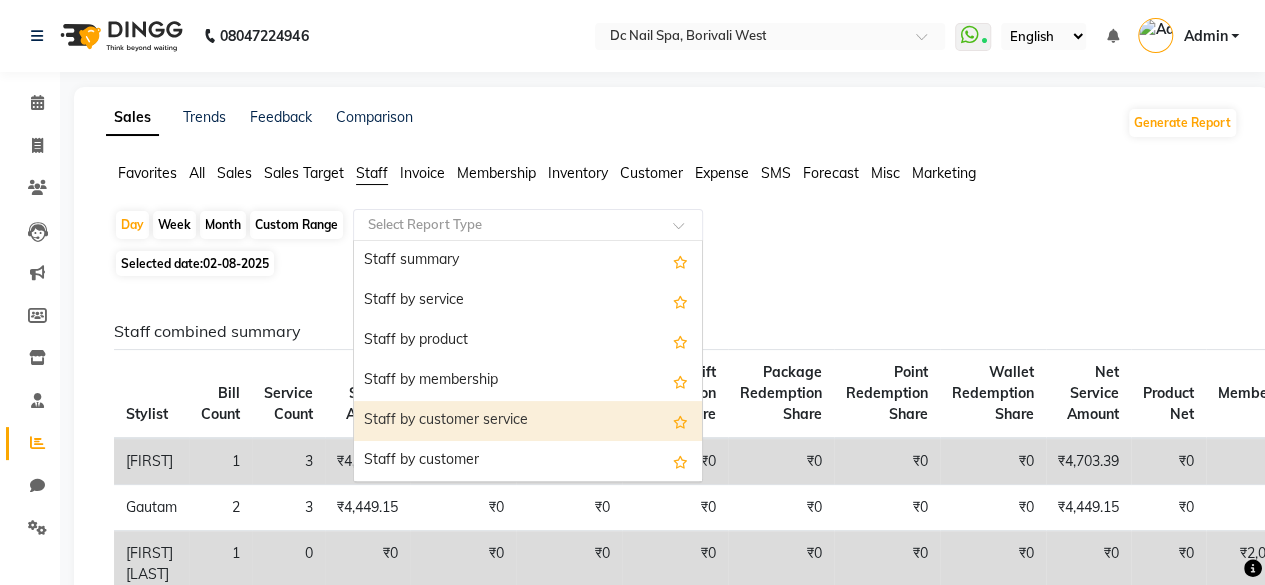 click on "Staff by customer service" at bounding box center [528, 421] 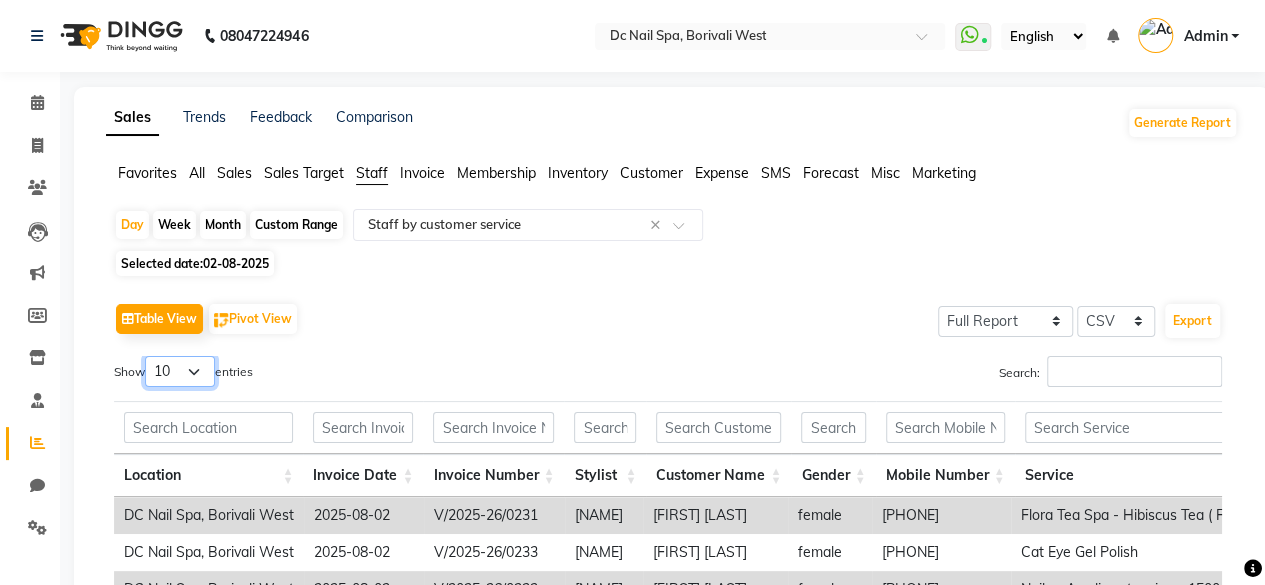 drag, startPoint x: 196, startPoint y: 371, endPoint x: 208, endPoint y: 475, distance: 104.69002 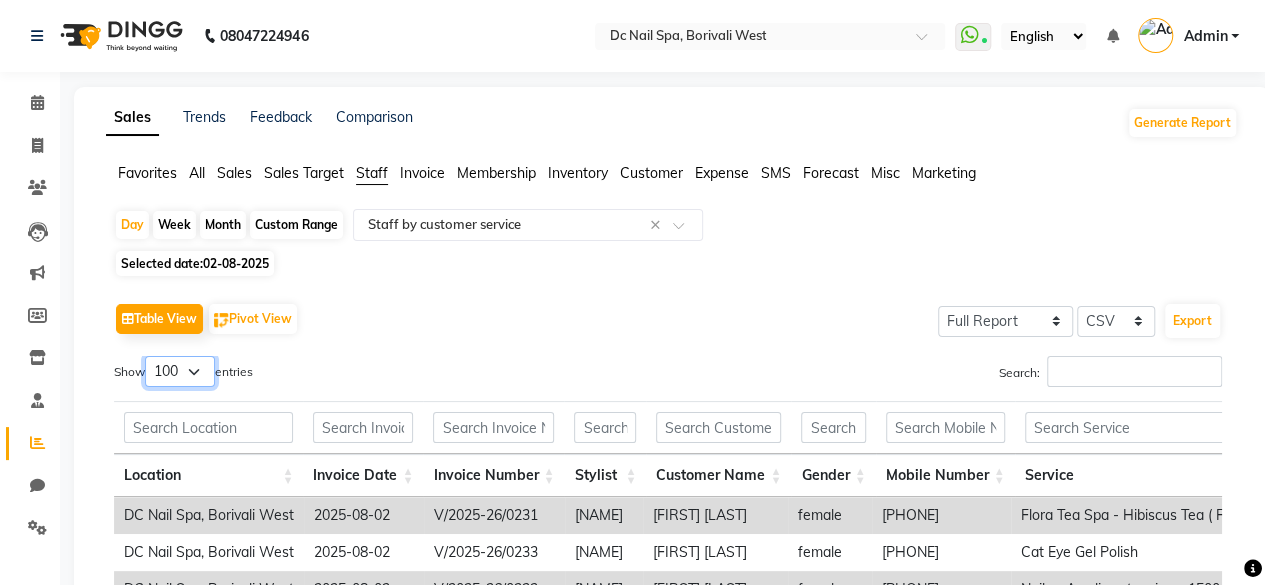 click on "10 25 50 100" at bounding box center (180, 371) 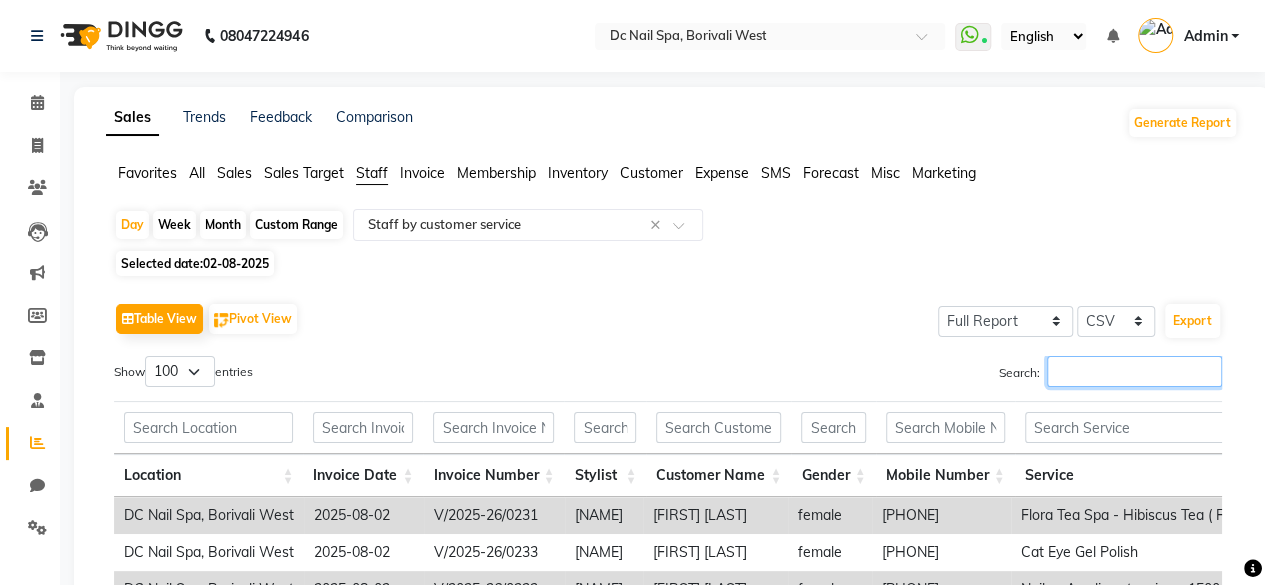click on "Search:" at bounding box center (1134, 371) 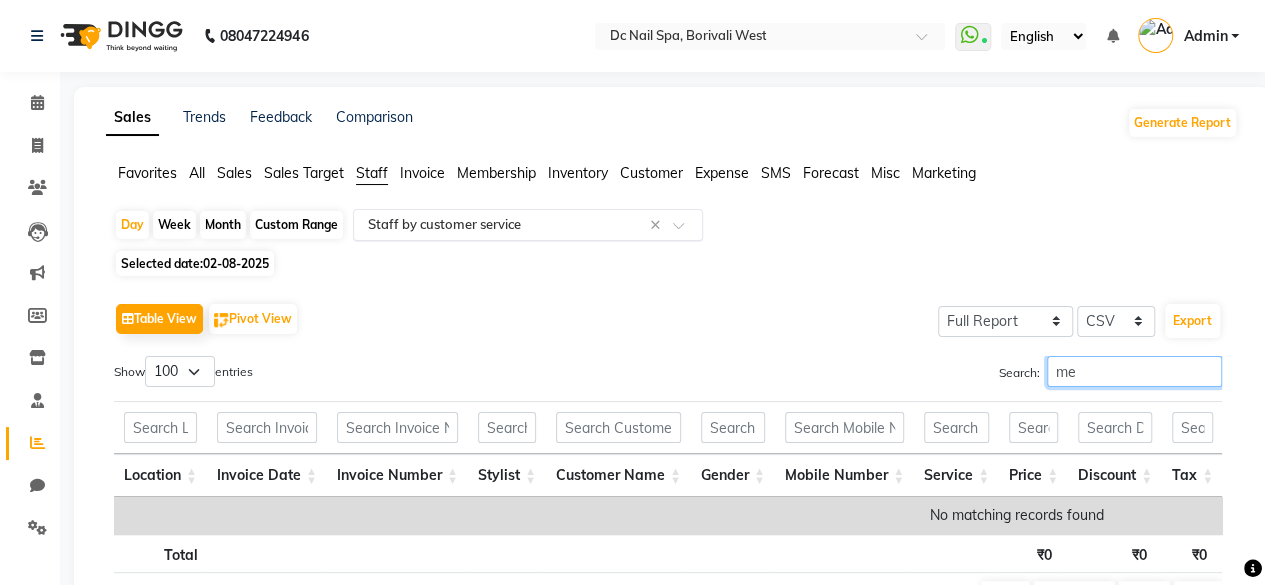 type on "me" 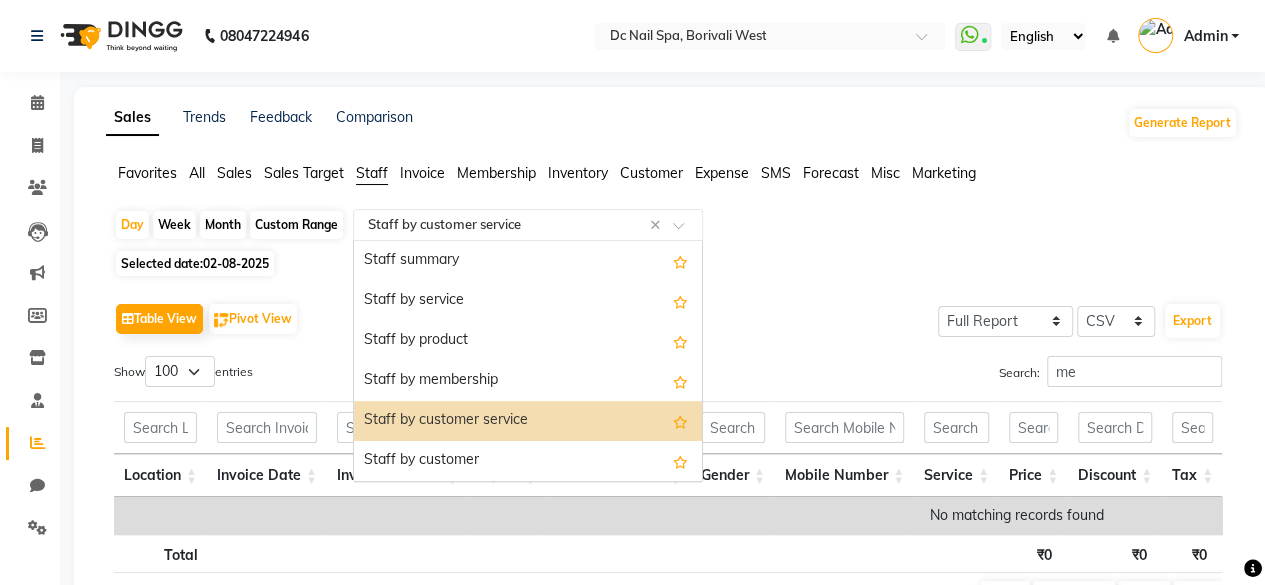 click 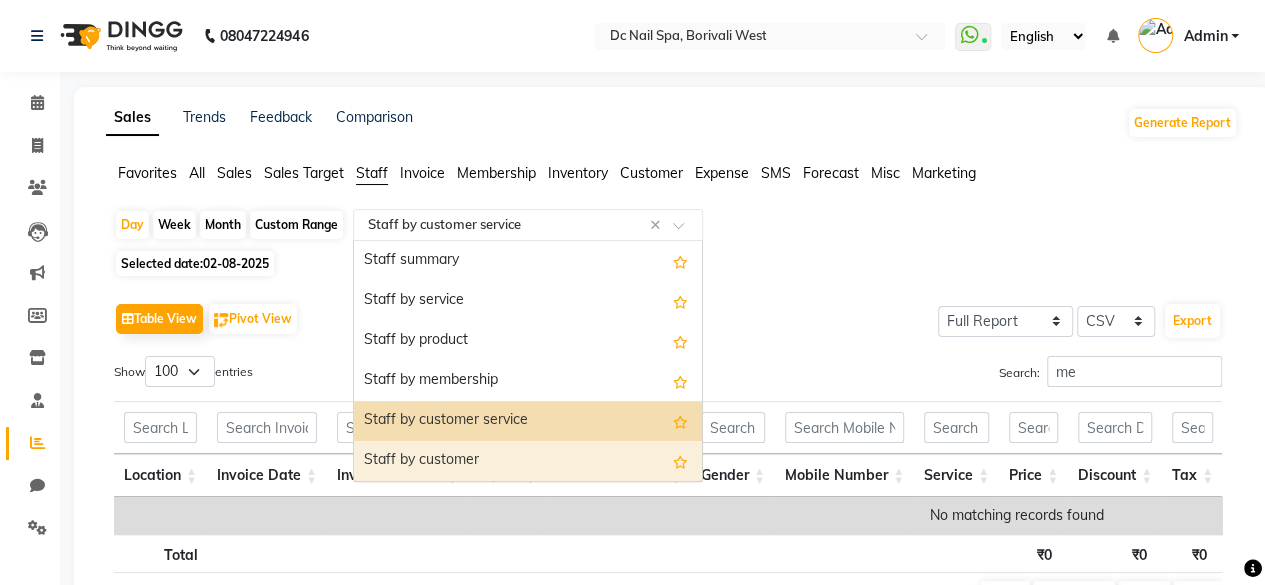 click on "Staff by customer" at bounding box center (528, 461) 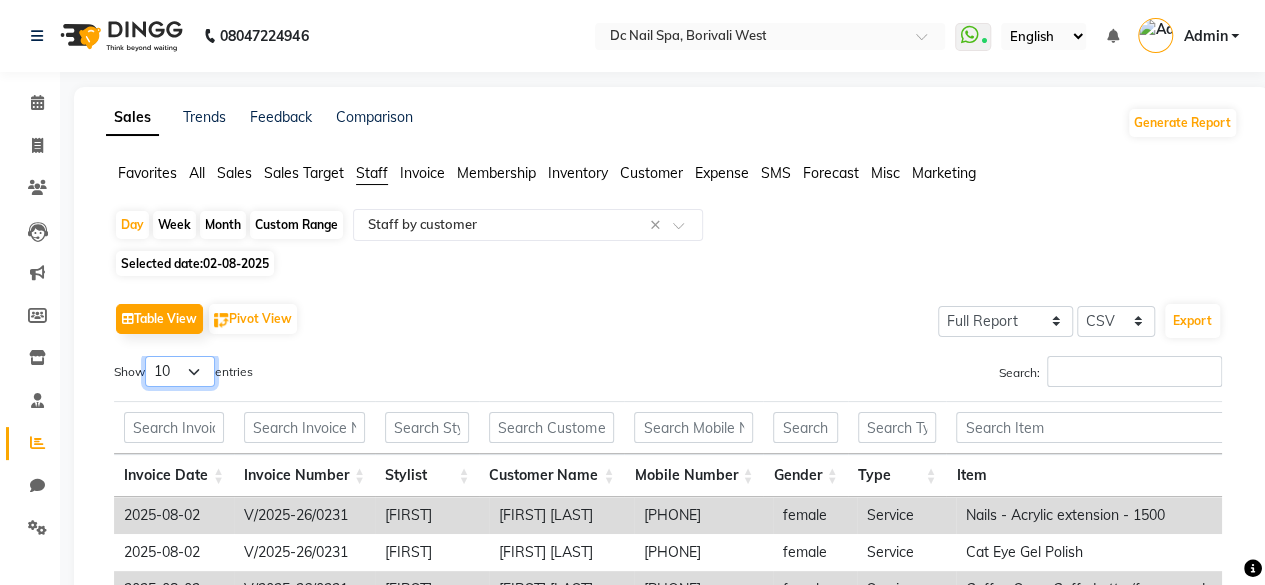 drag, startPoint x: 189, startPoint y: 363, endPoint x: 201, endPoint y: 473, distance: 110.65261 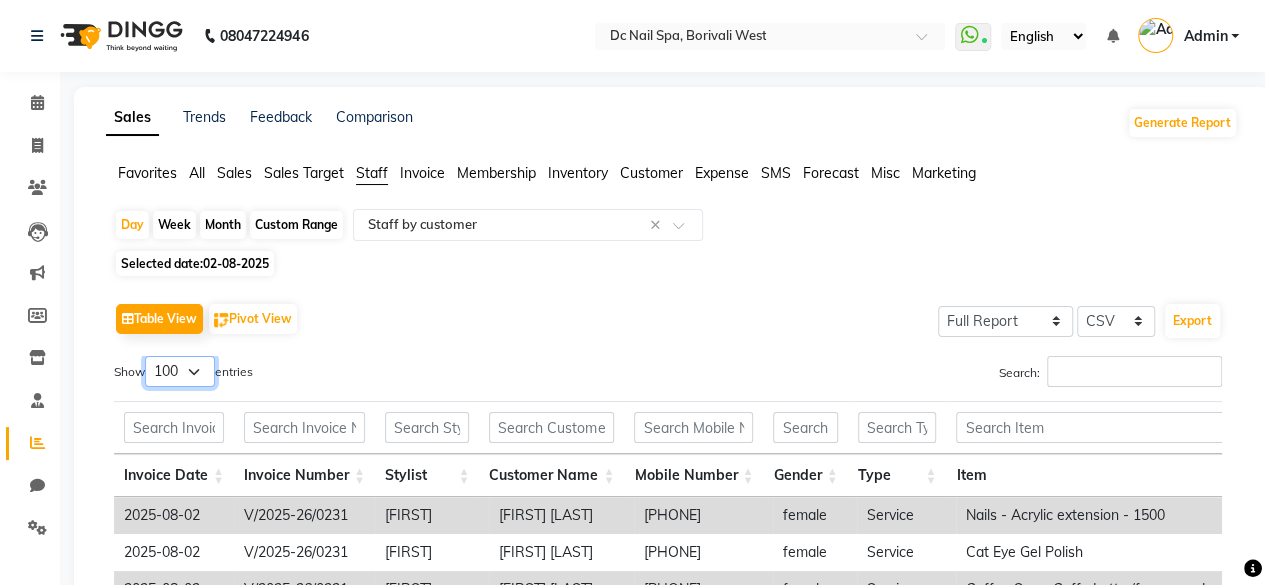 click on "10 25 50 100" at bounding box center (180, 371) 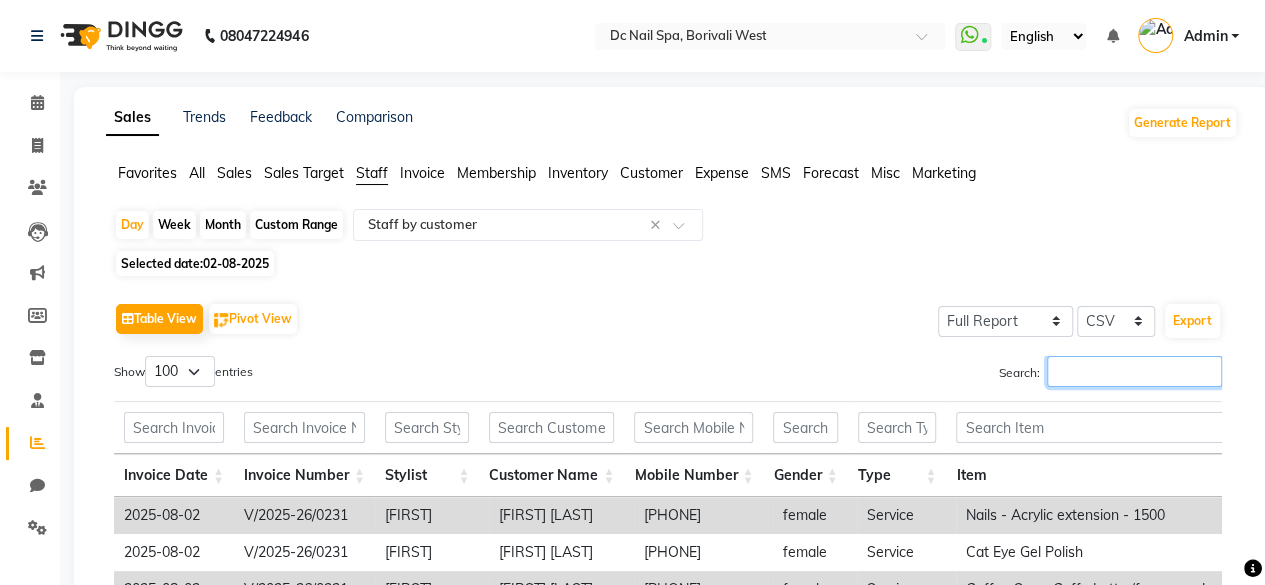 click on "Search:" at bounding box center (1134, 371) 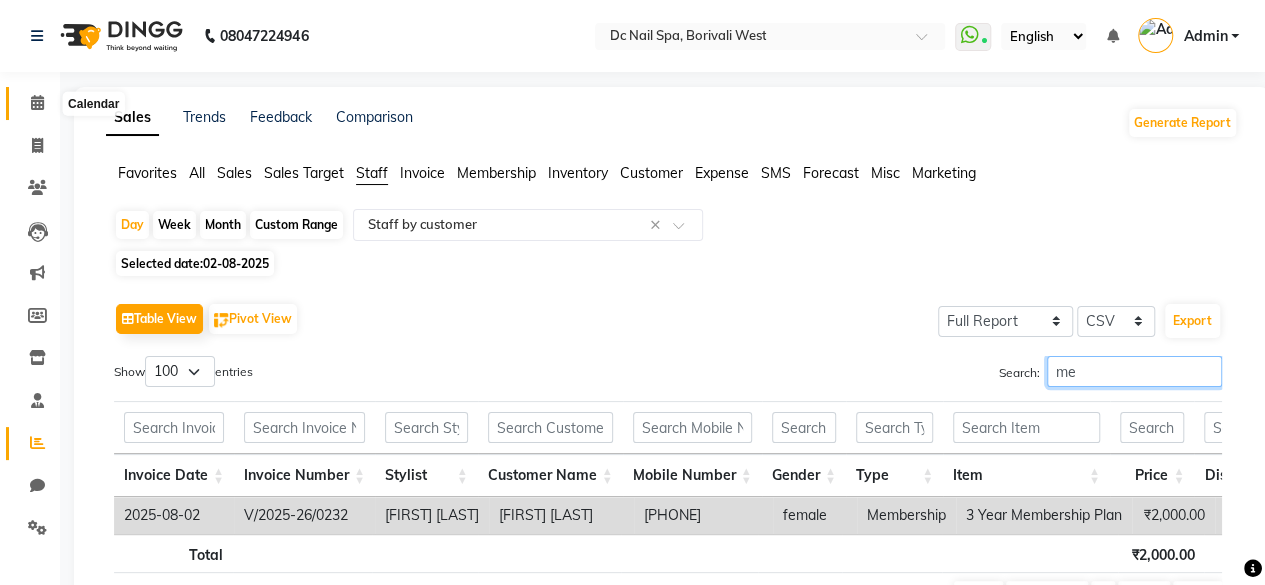 type on "me" 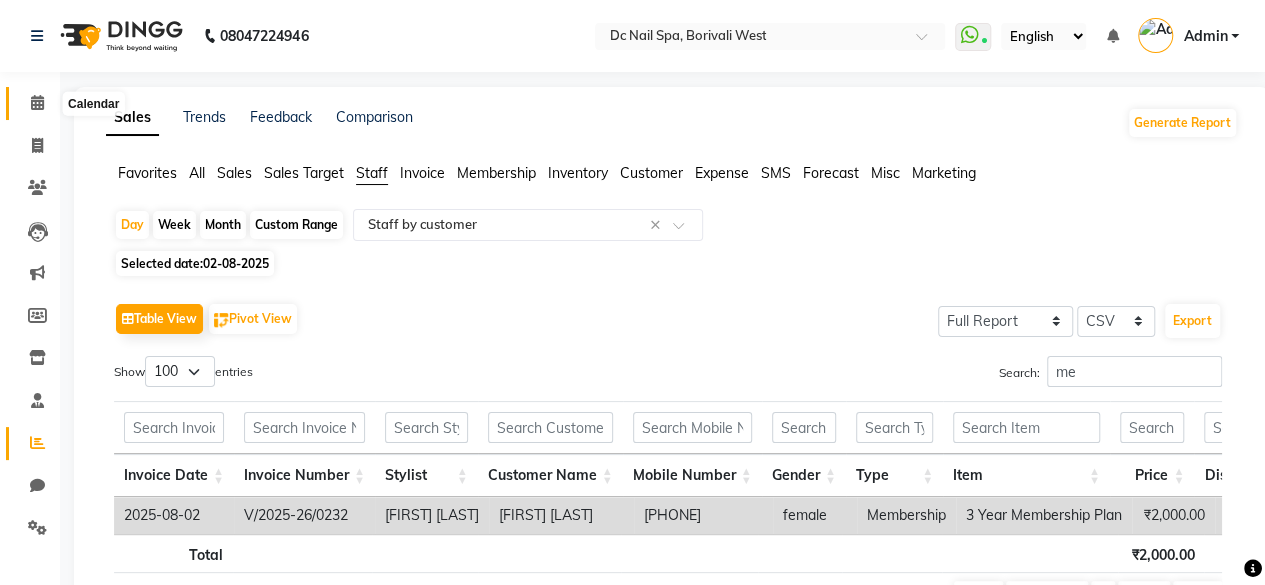 click 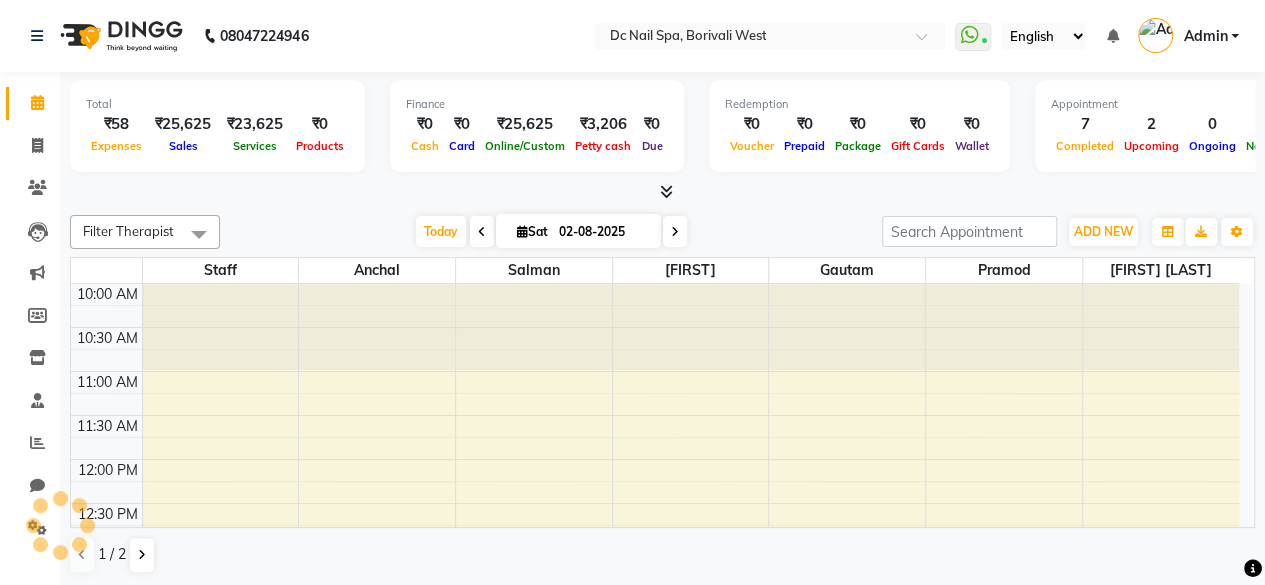 scroll, scrollTop: 0, scrollLeft: 0, axis: both 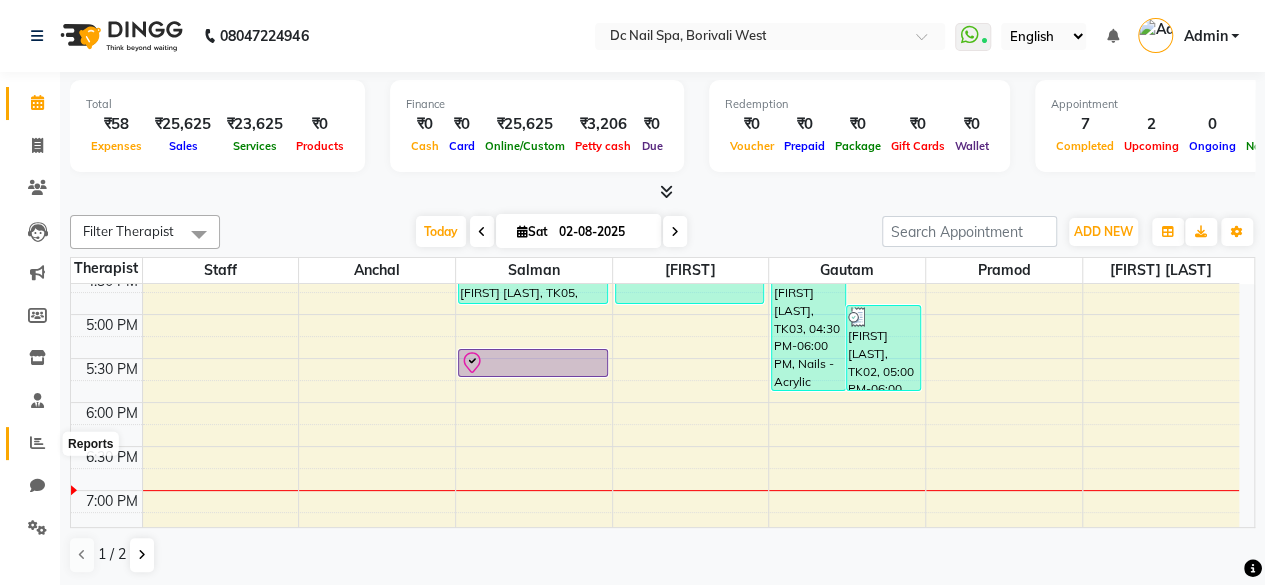 click 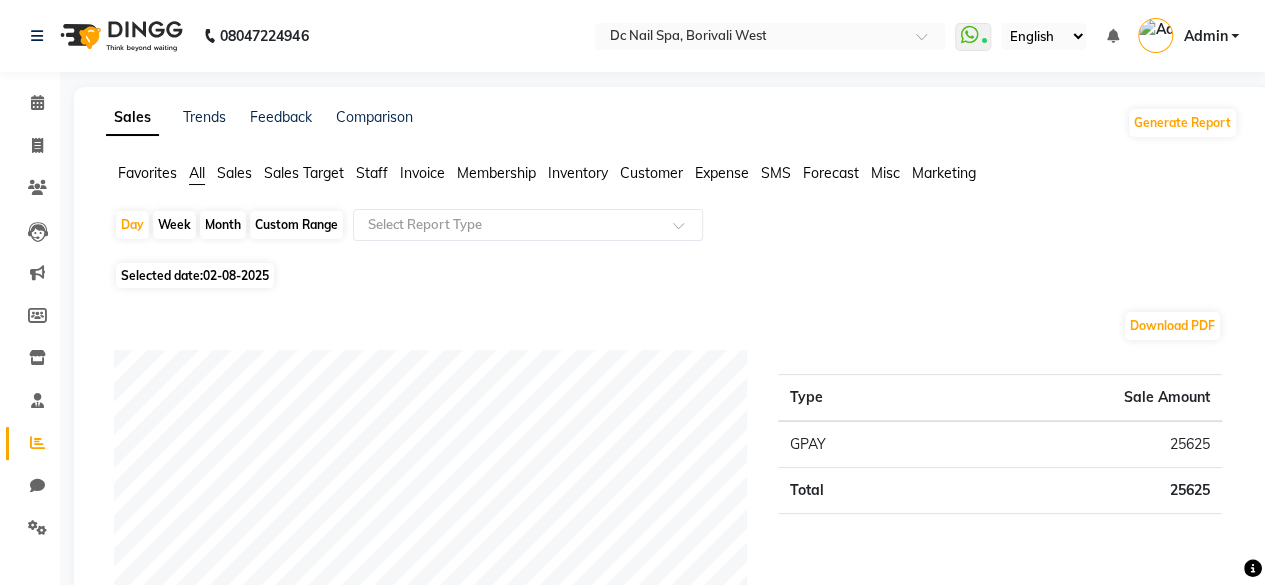 click on "Staff" 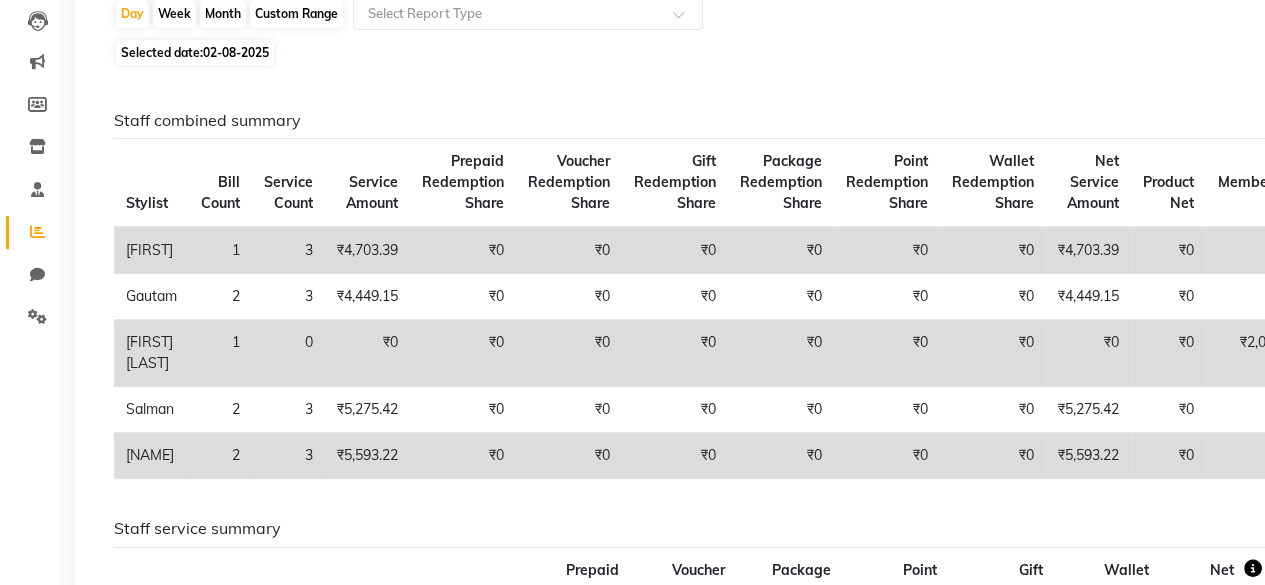 scroll, scrollTop: 213, scrollLeft: 0, axis: vertical 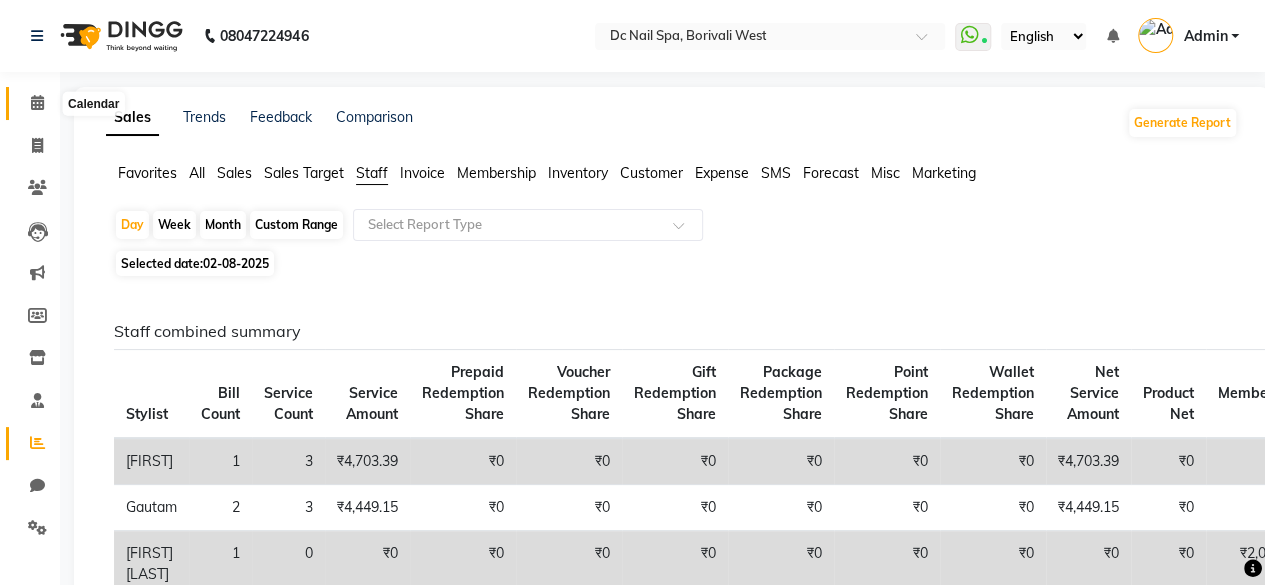 click 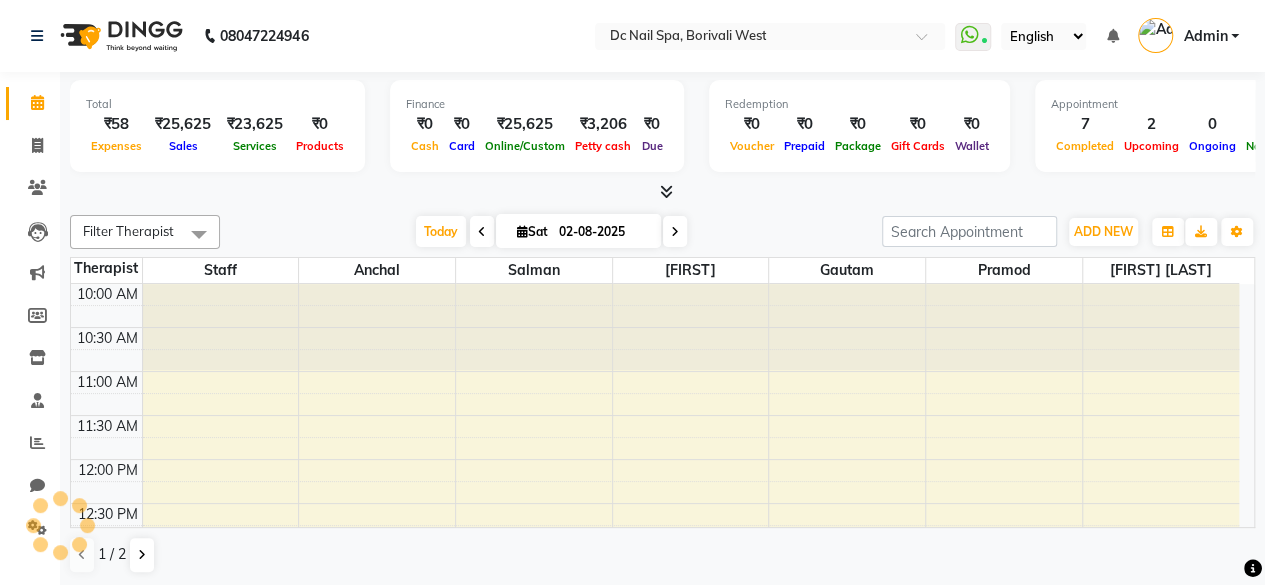 scroll, scrollTop: 0, scrollLeft: 0, axis: both 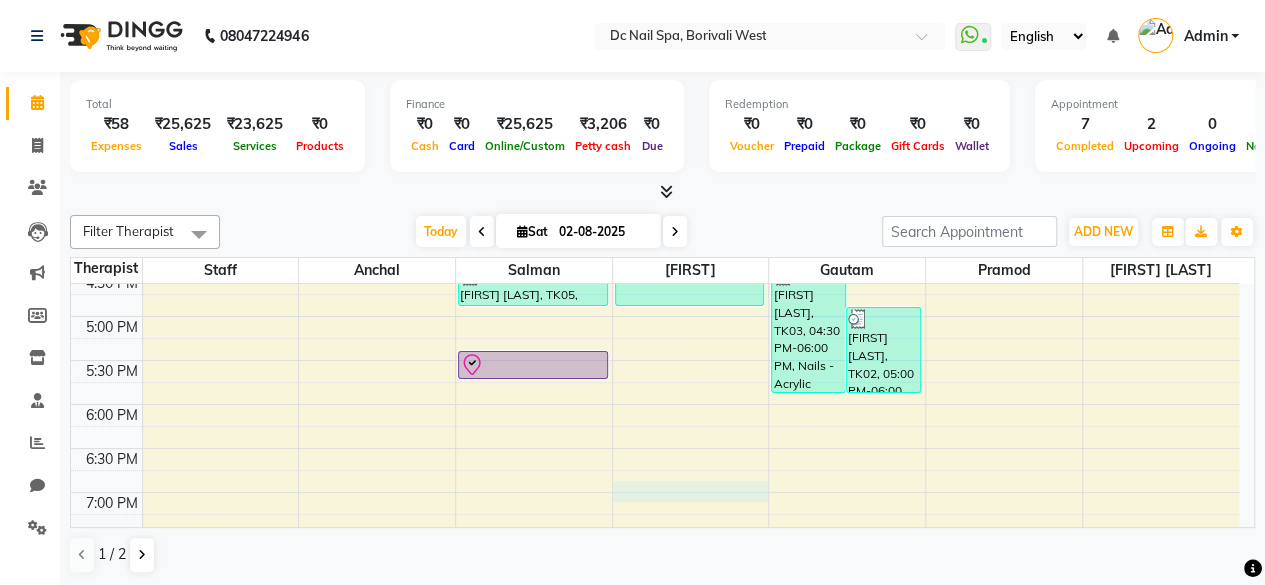 click on "10:00 AM 10:30 AM 11:00 AM 11:30 AM 12:00 PM 12:30 PM 1:00 PM 1:30 PM 2:00 PM 2:30 PM 3:00 PM 3:30 PM 4:00 PM 4:30 PM 5:00 PM 5:30 PM 6:00 PM 6:30 PM 7:00 PM 7:30 PM 8:00 PM 8:30 PM 9:00 PM 9:30 PM 10:00 PM 10:30 PM 11:00 PM 11:30 PM     [NAME], TK02, [TIME], [SERVICE], [SERVICE] - [SERVICE]     [NAME], TK05, [TIME], [SERVICE]
[NAME], TK04, [TIME], [SERVICE]     [NAME], TK02, [TIME], [SERVICE], [SERVICE], [SERVICE] - [PRICE]     [NAME], TK03, [TIME], [SERVICE] - [PRICE], [SERVICE]     [NAME], TK02, [TIME], [SERVICE] - [SERVICE]" at bounding box center (655, 316) 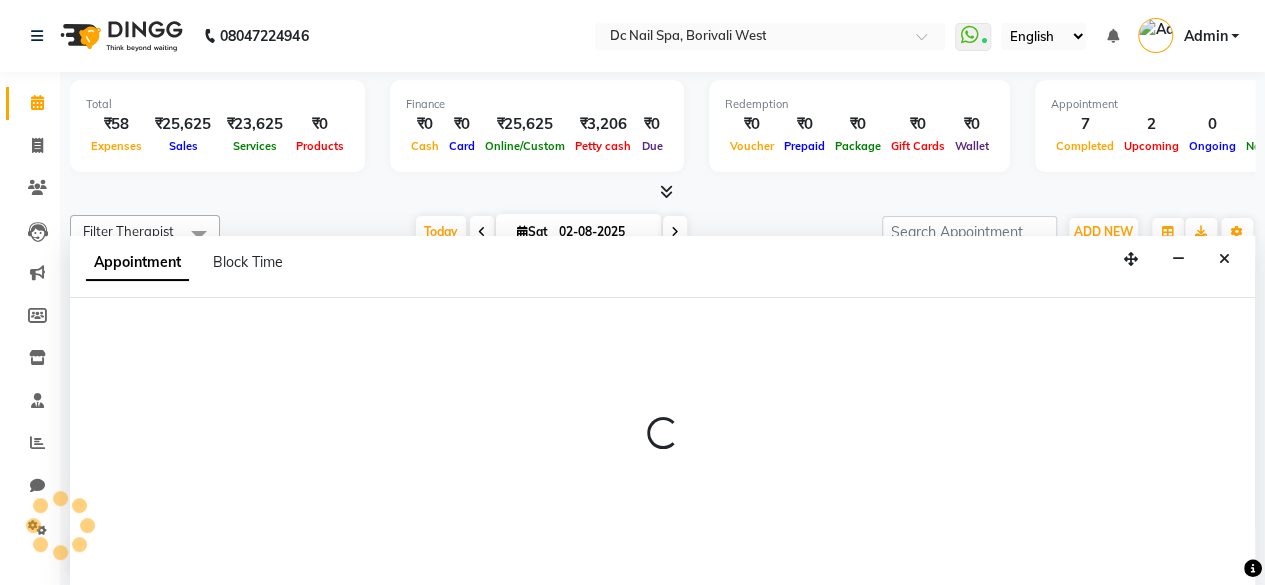 scroll, scrollTop: 0, scrollLeft: 0, axis: both 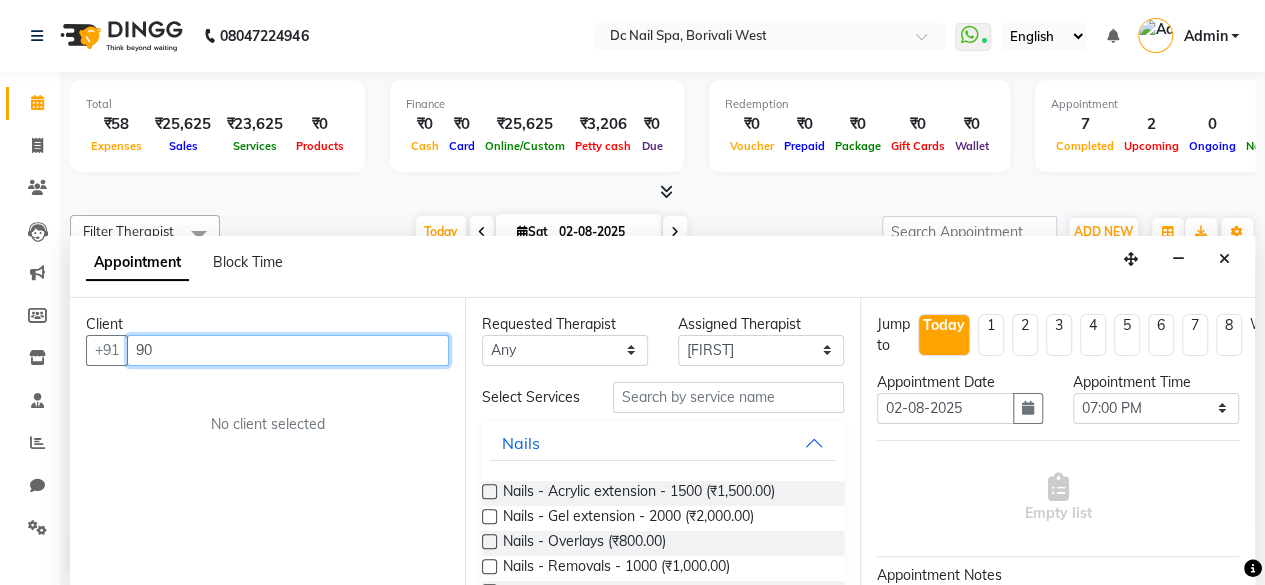 type on "9" 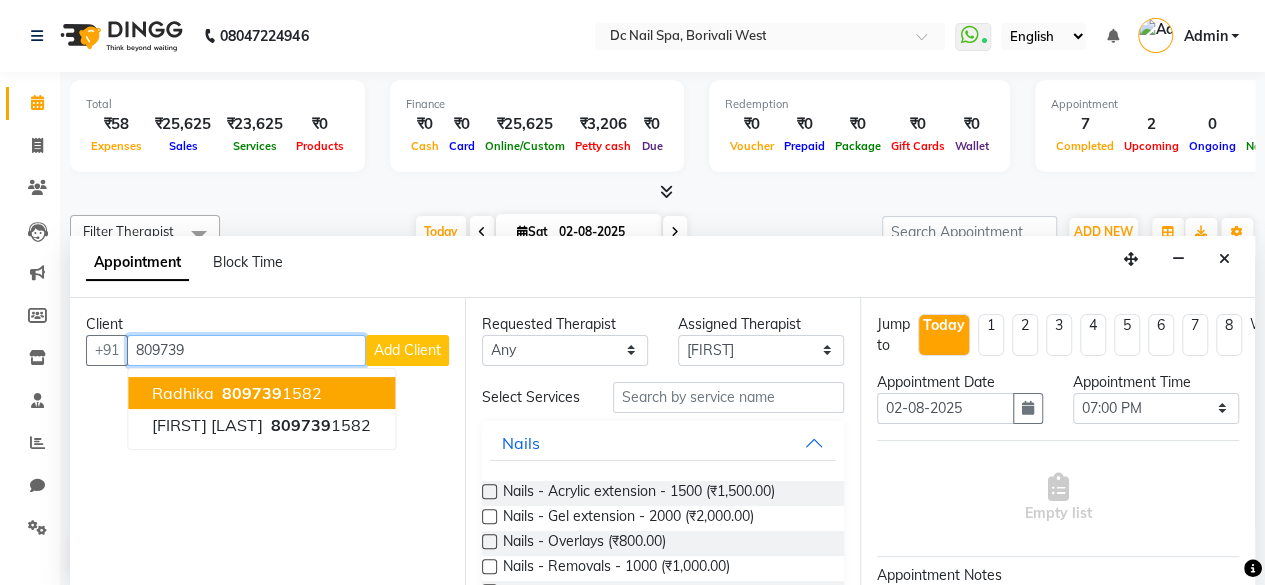 click on "[PHONE]" at bounding box center [270, 393] 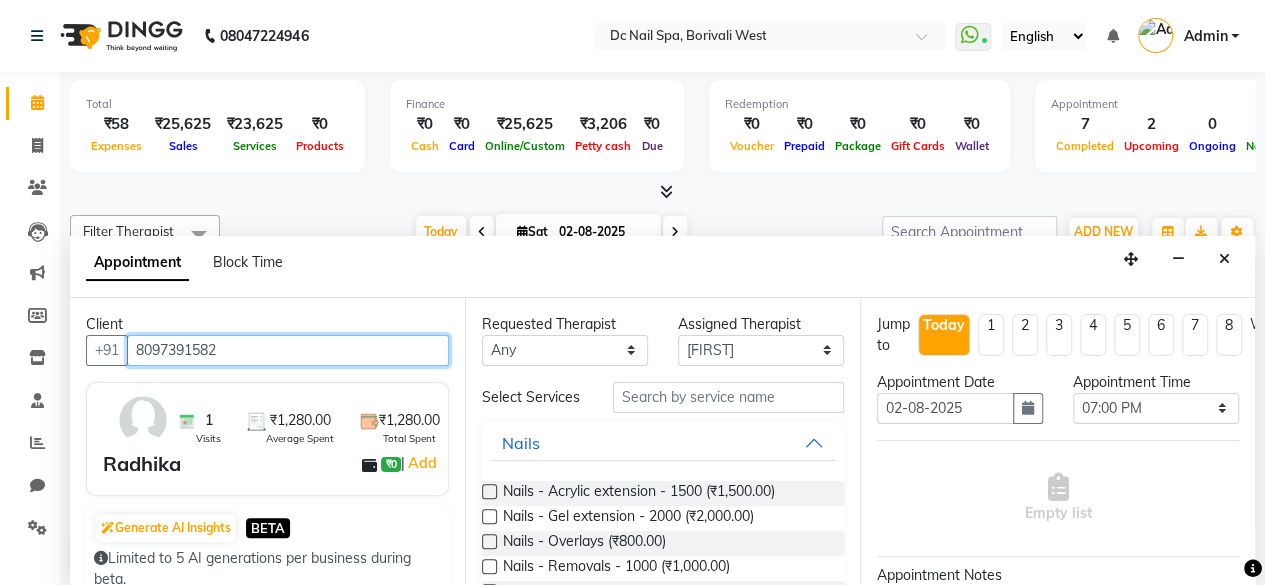 type on "8097391582" 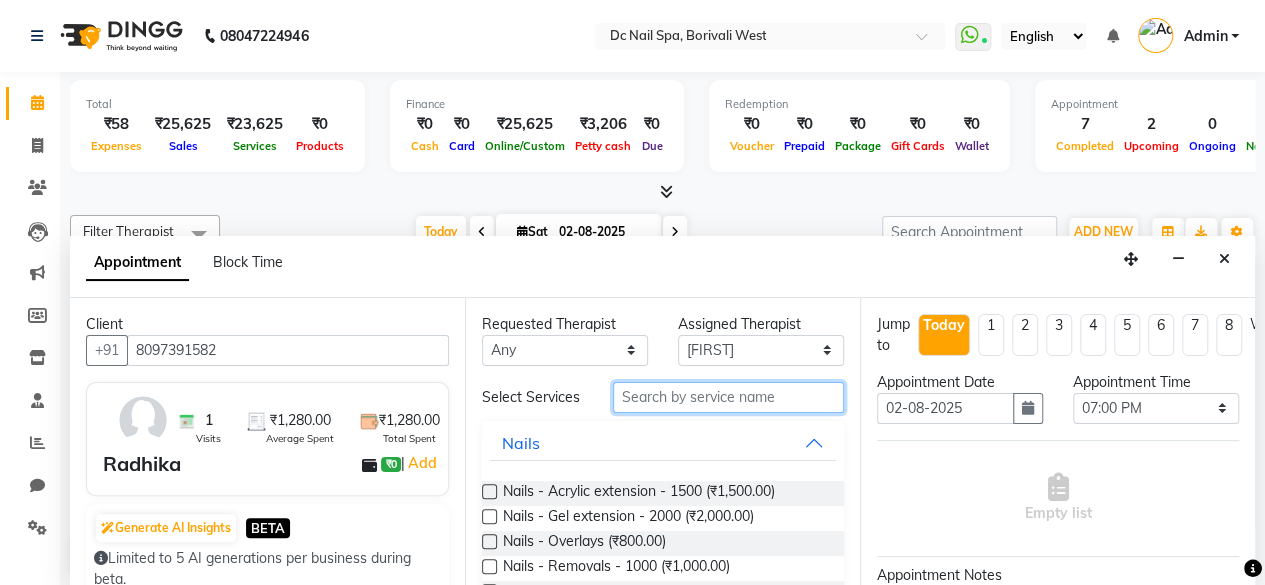 click at bounding box center [728, 397] 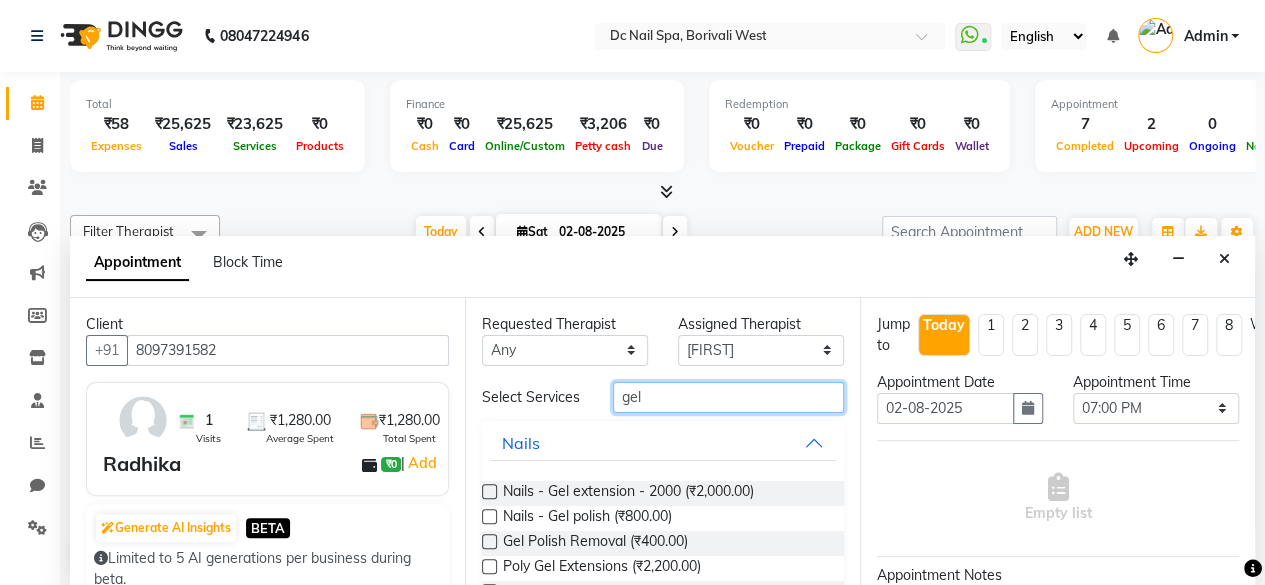 type on "gel" 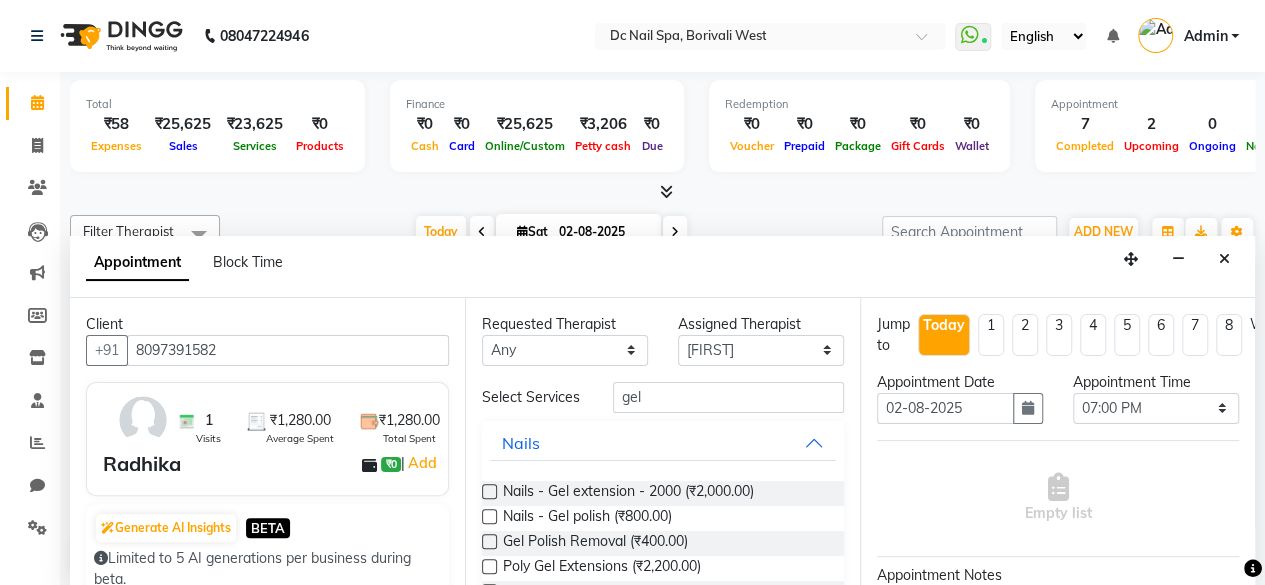 click at bounding box center [489, 516] 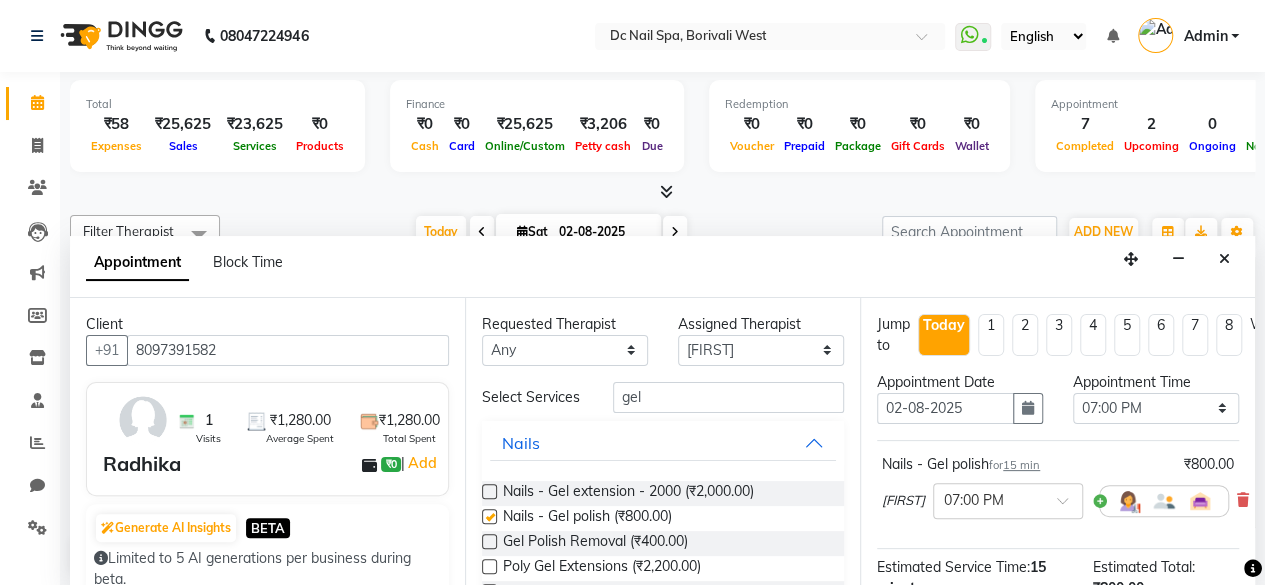 checkbox on "false" 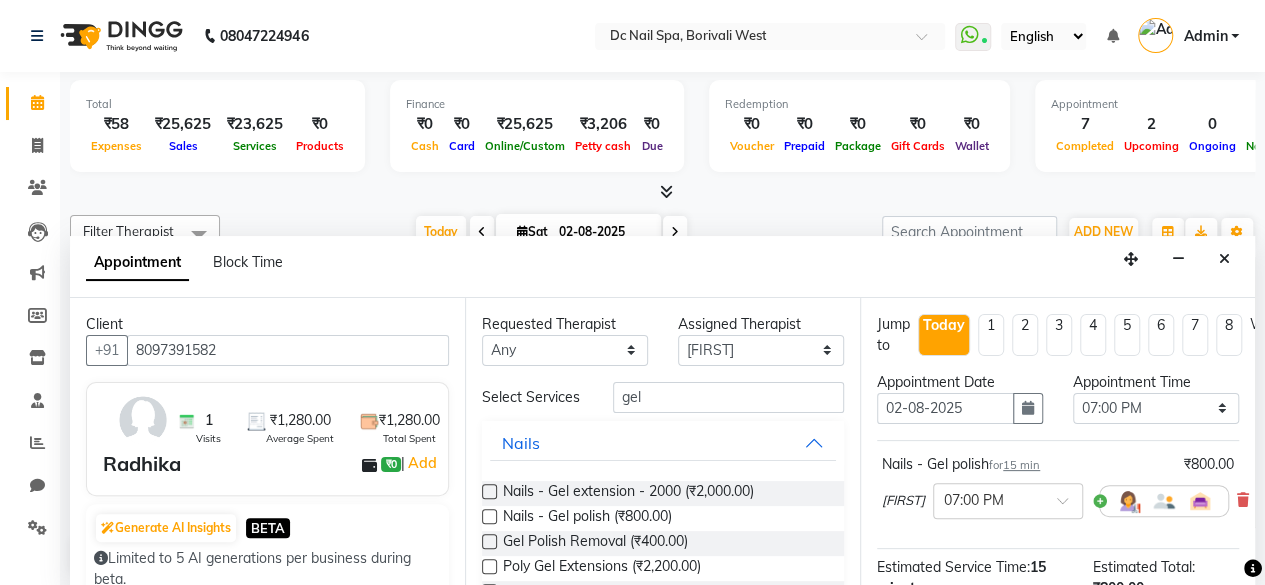 scroll, scrollTop: 272, scrollLeft: 0, axis: vertical 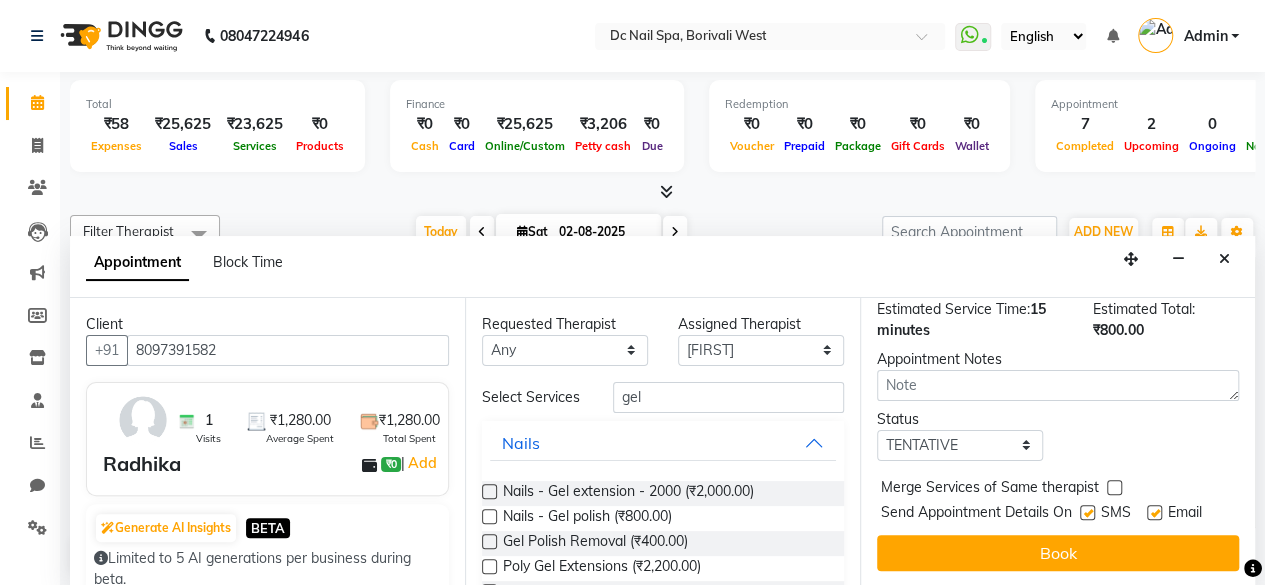click on "Jump to Today 1 2 3 4 5 6 7 8 Weeks Appointment Date 02-08-2025 Appointment Time Select 11:00 AM 11:15 AM 11:30 AM 11:45 AM 12:00 PM 12:15 PM 12:30 PM 12:45 PM 01:00 PM 01:15 PM 01:30 PM 01:45 PM 02:00 PM 02:15 PM 02:30 PM 02:45 PM 03:00 PM 03:15 PM 03:30 PM 03:45 PM 04:00 PM 04:15 PM 04:30 PM 04:45 PM 05:00 PM 05:15 PM 05:30 PM 05:45 PM 06:00 PM 06:15 PM 06:30 PM 06:45 PM 07:00 PM 07:15 PM 07:30 PM 07:45 PM 08:00 PM 08:15 PM 08:30 PM 08:45 PM 09:00 PM 09:15 PM 09:30 PM 09:45 PM 10:00 PM 10:15 PM 10:30 PM 10:45 PM 11:00 PM Nails - Gel polish for 15 min ₹800.00 [FIRST] × 07:00 PM Estimated Service Time: 15 minutes Estimated Total: ₹800.00 Appointment Notes Status Select TENTATIVE CONFIRM CHECK-IN UPCOMING Merge Services of Same therapist Send Appointment Details On SMS Email Book" at bounding box center [1057, 442] 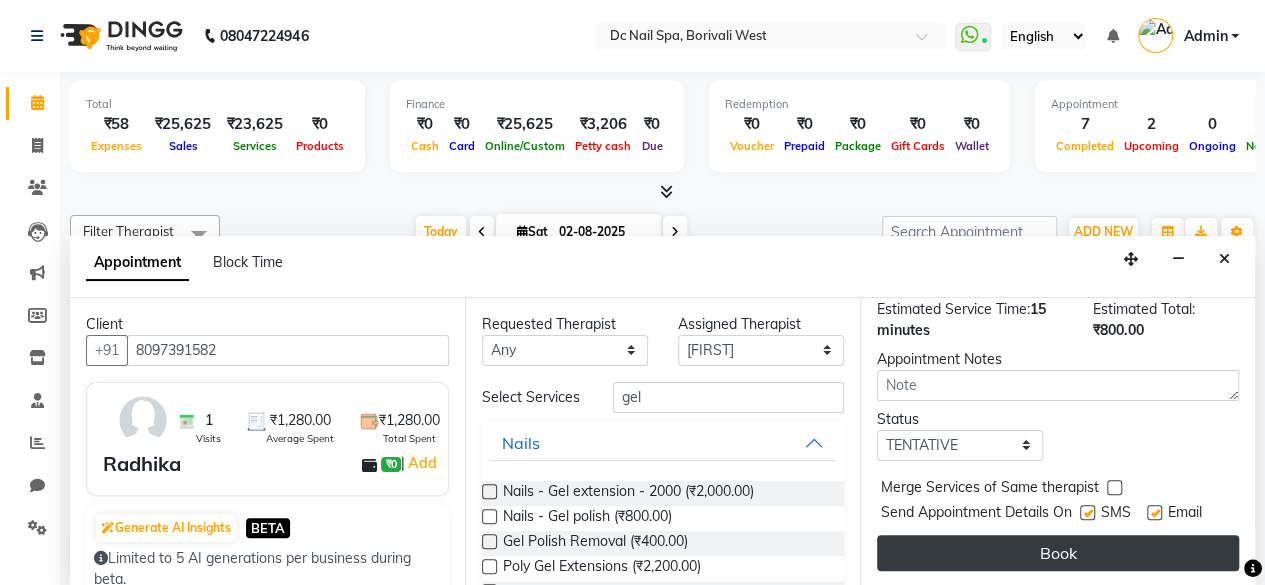 click on "Book" at bounding box center [1058, 553] 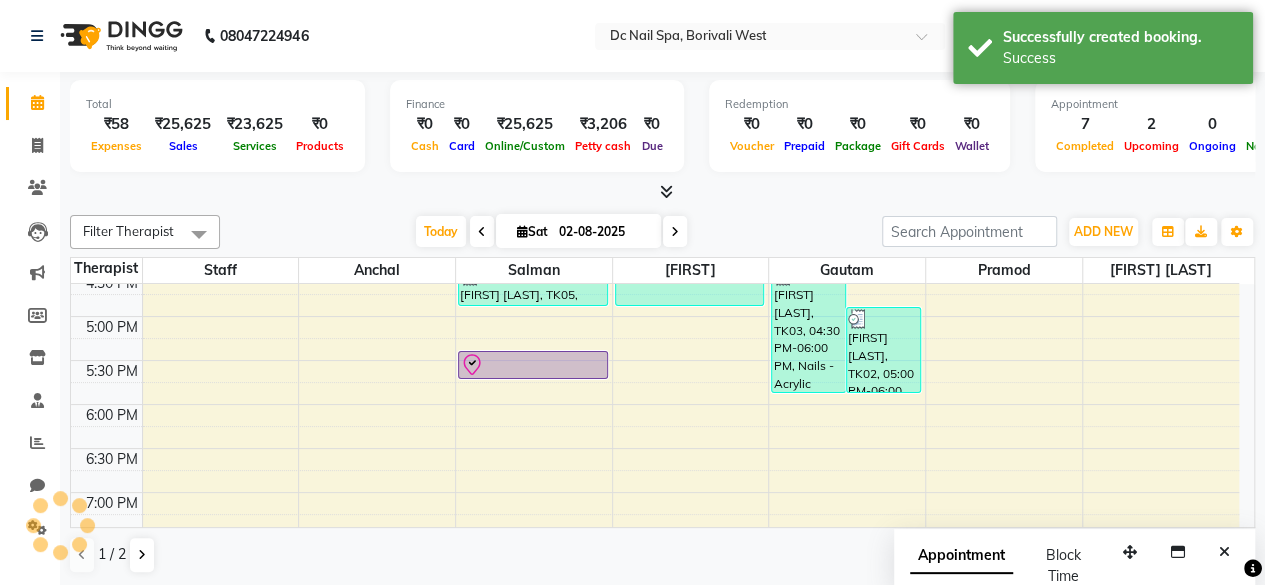scroll, scrollTop: 0, scrollLeft: 0, axis: both 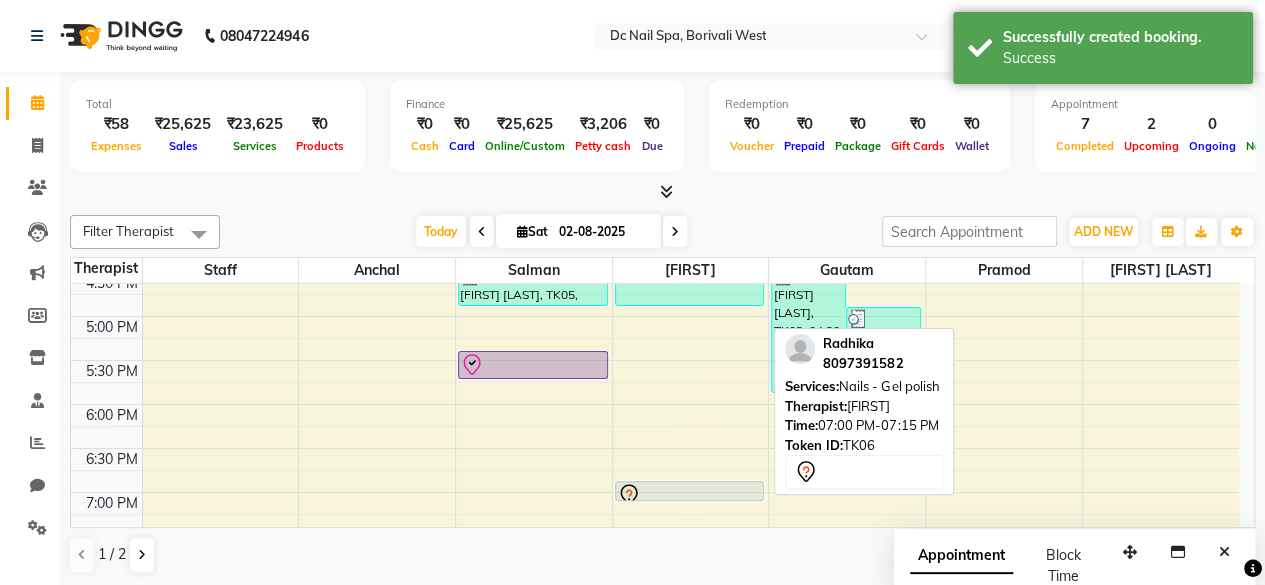 click at bounding box center (690, 495) 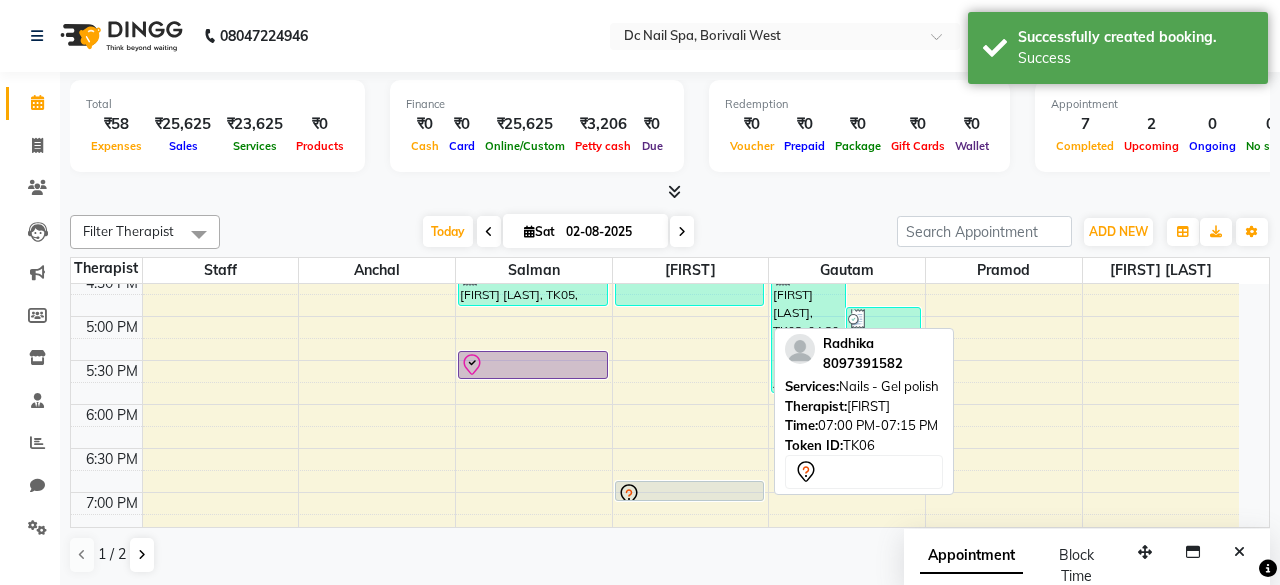 select on "7" 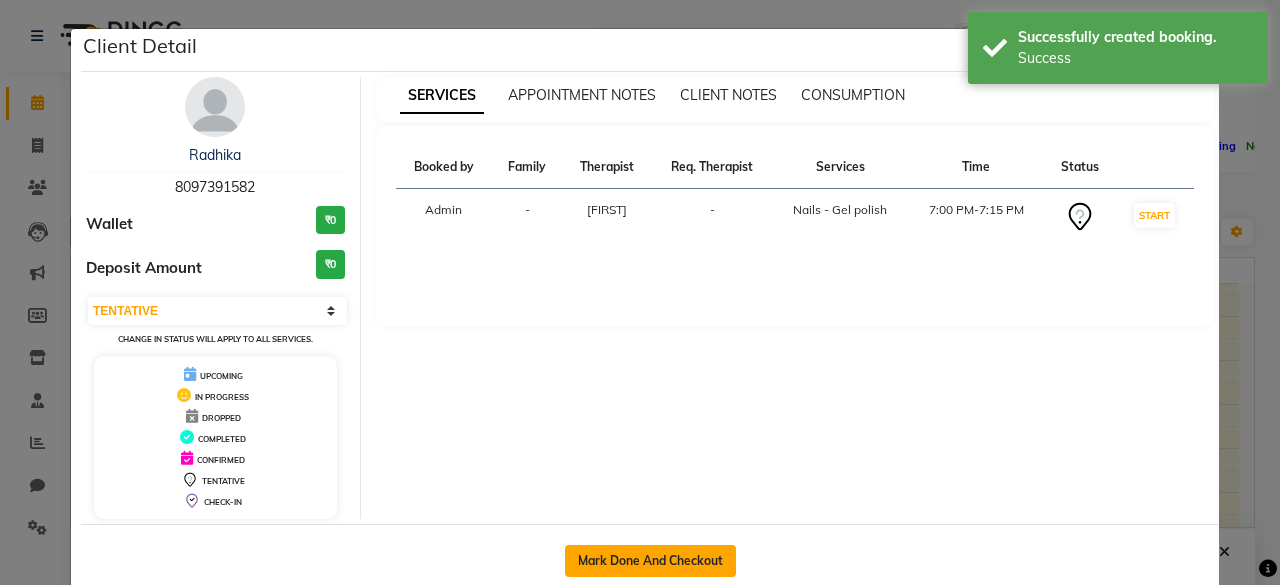 click on "Mark Done And Checkout" 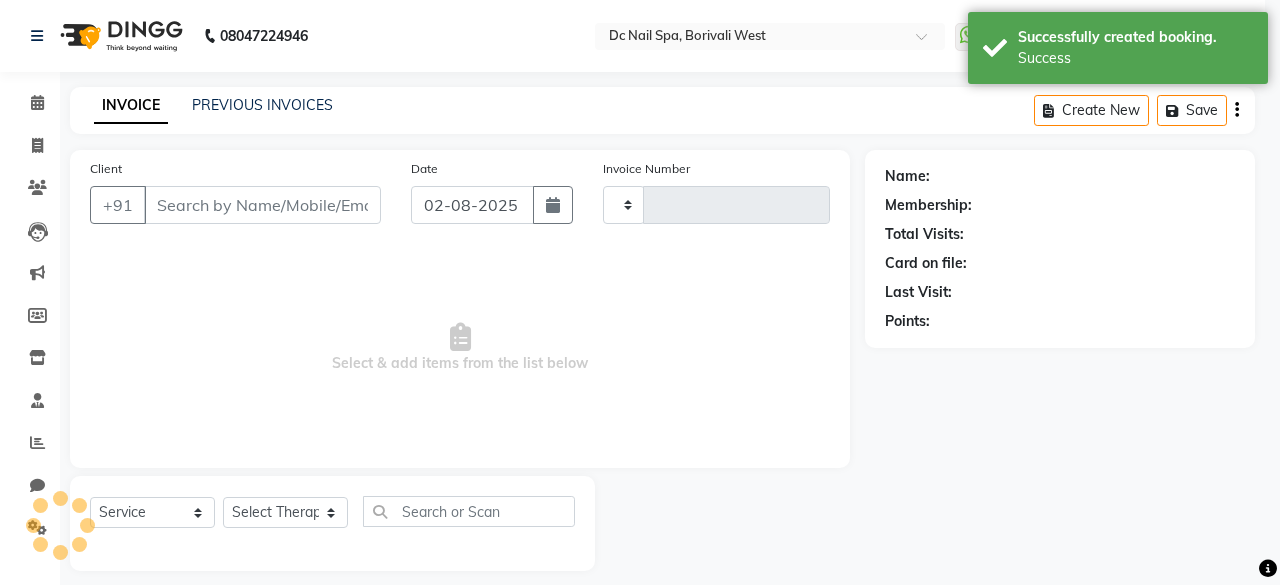select on "3" 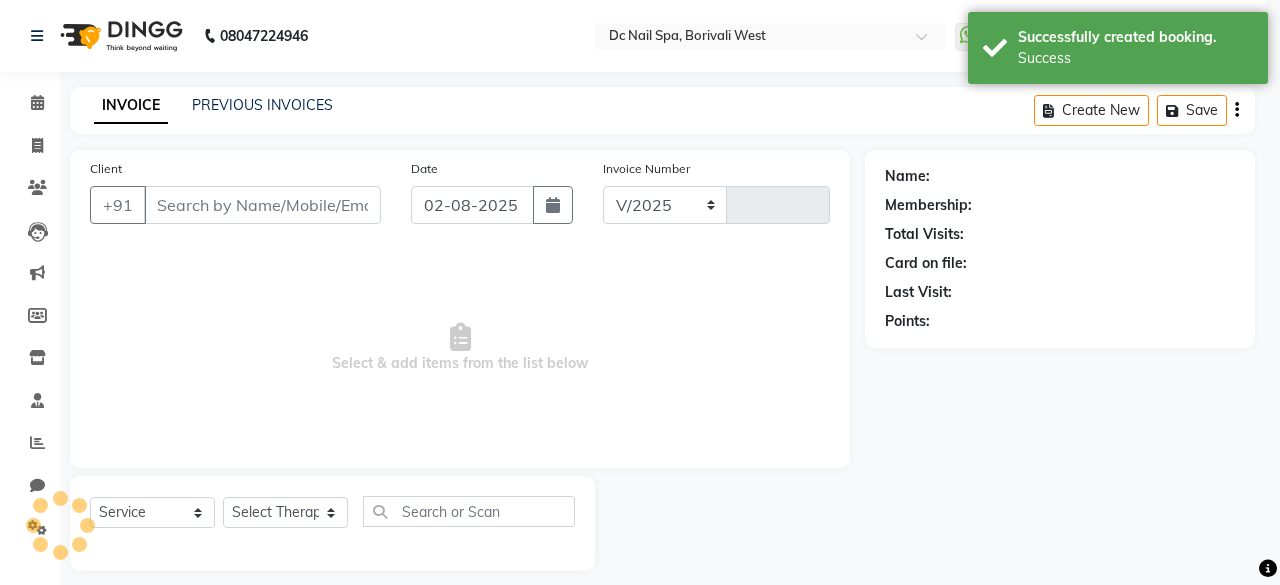 select on "8056" 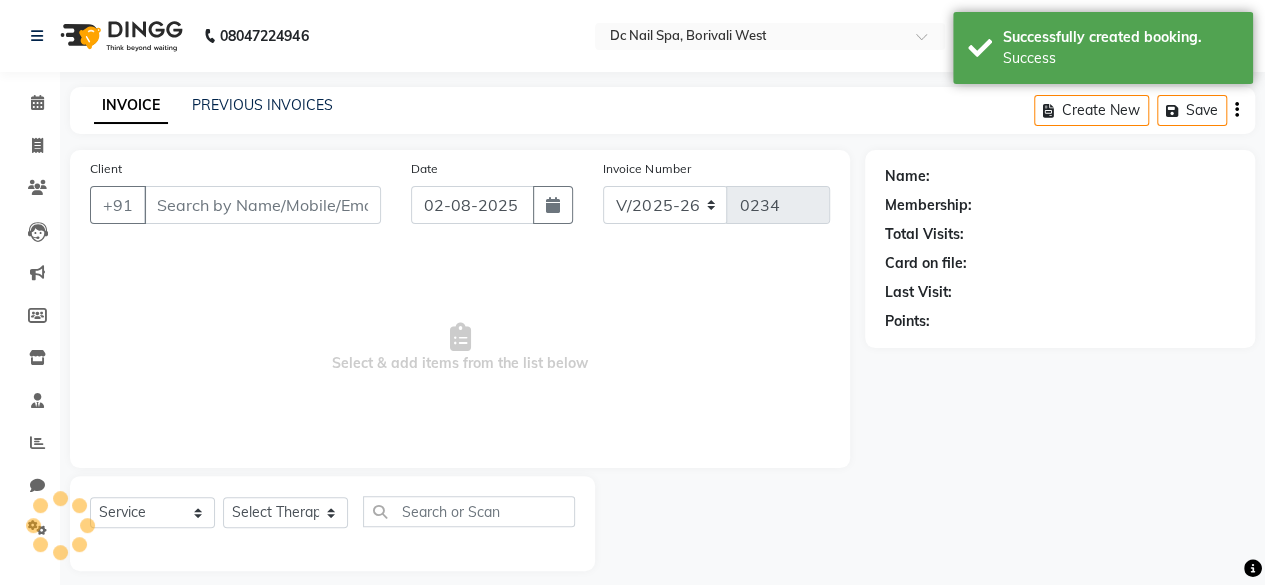 type on "8097391582" 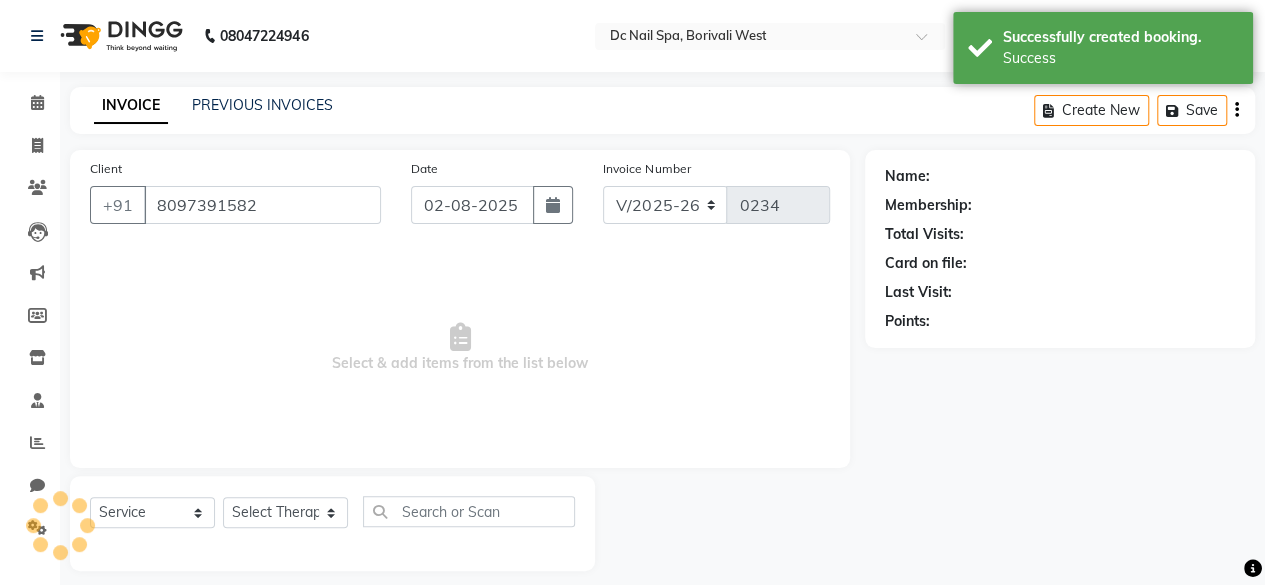 select on "86071" 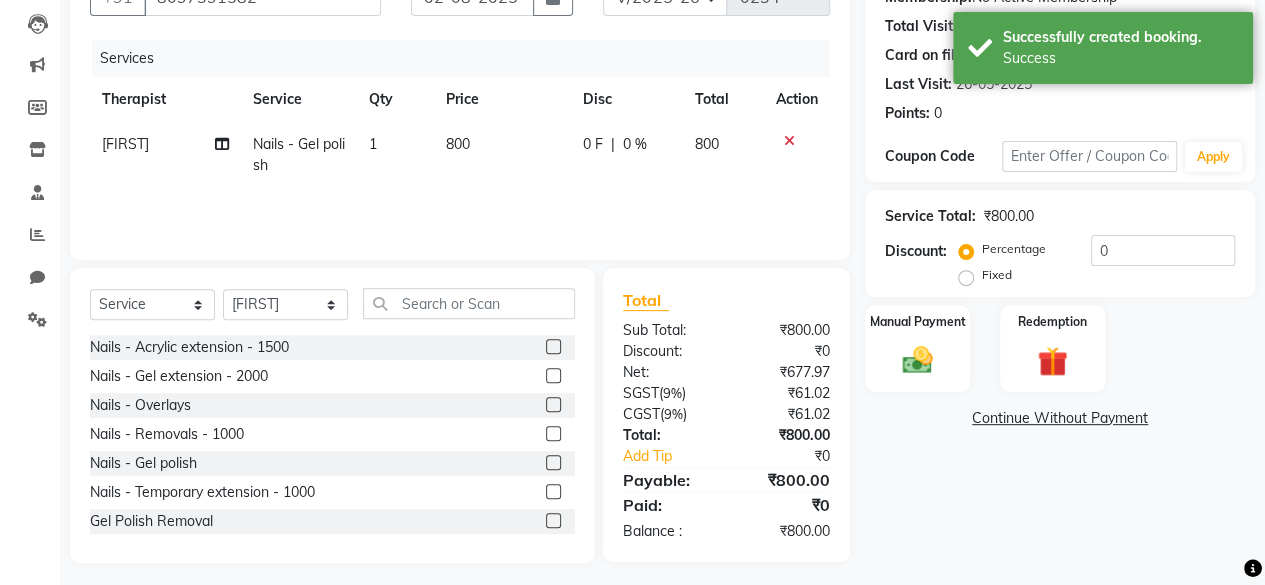 scroll, scrollTop: 215, scrollLeft: 0, axis: vertical 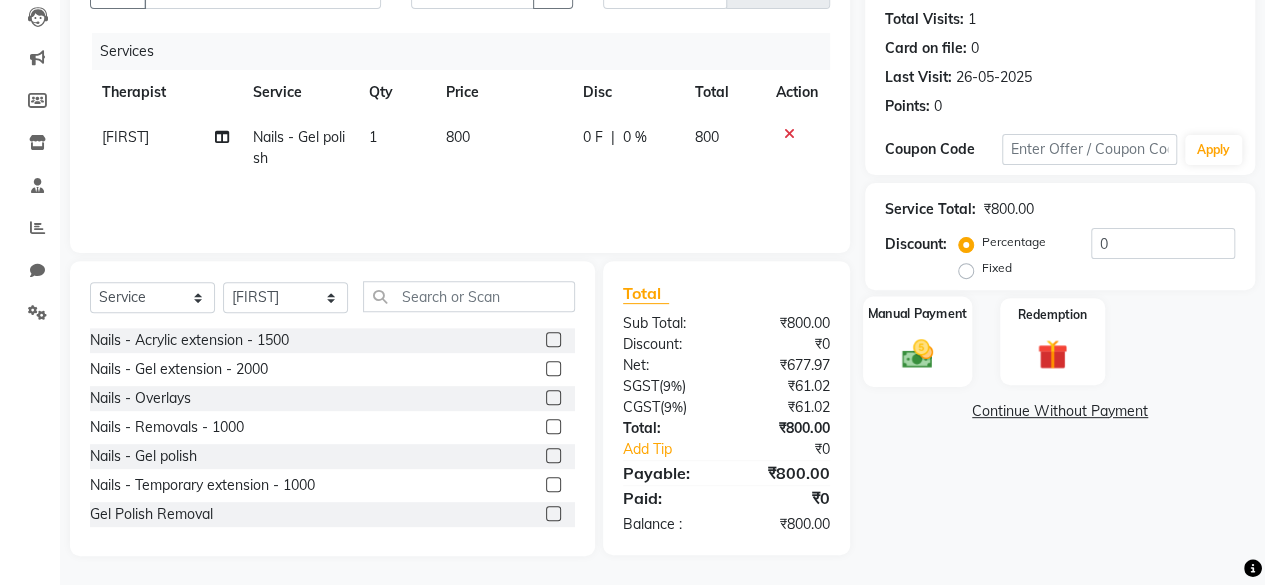 click on "Manual Payment" 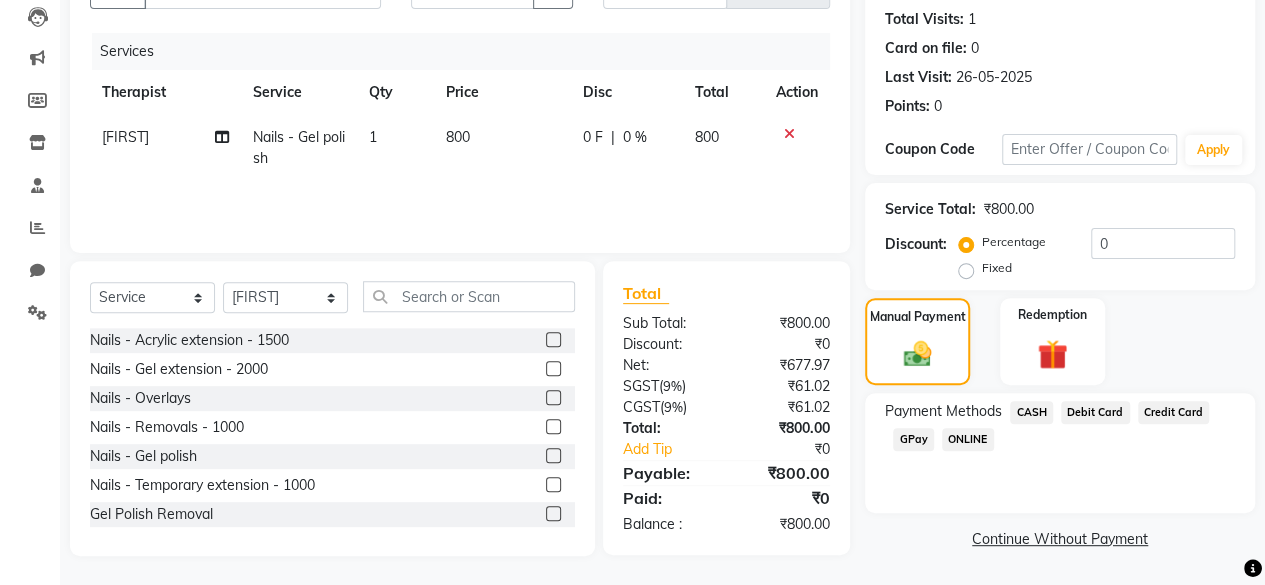 click on "GPay" 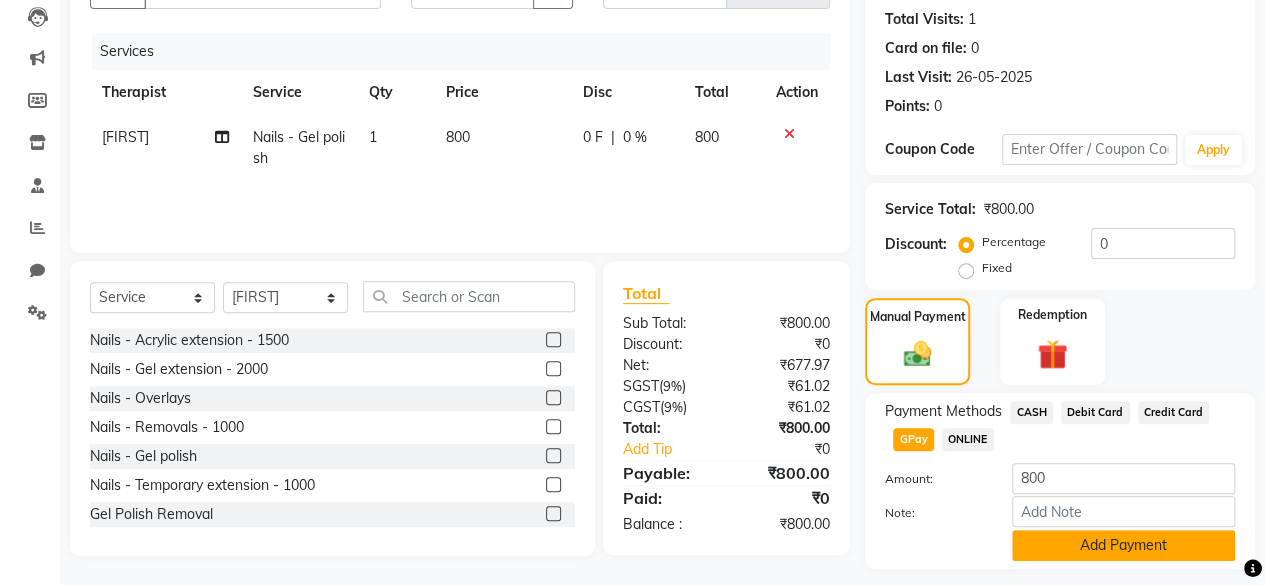 click on "Add Payment" 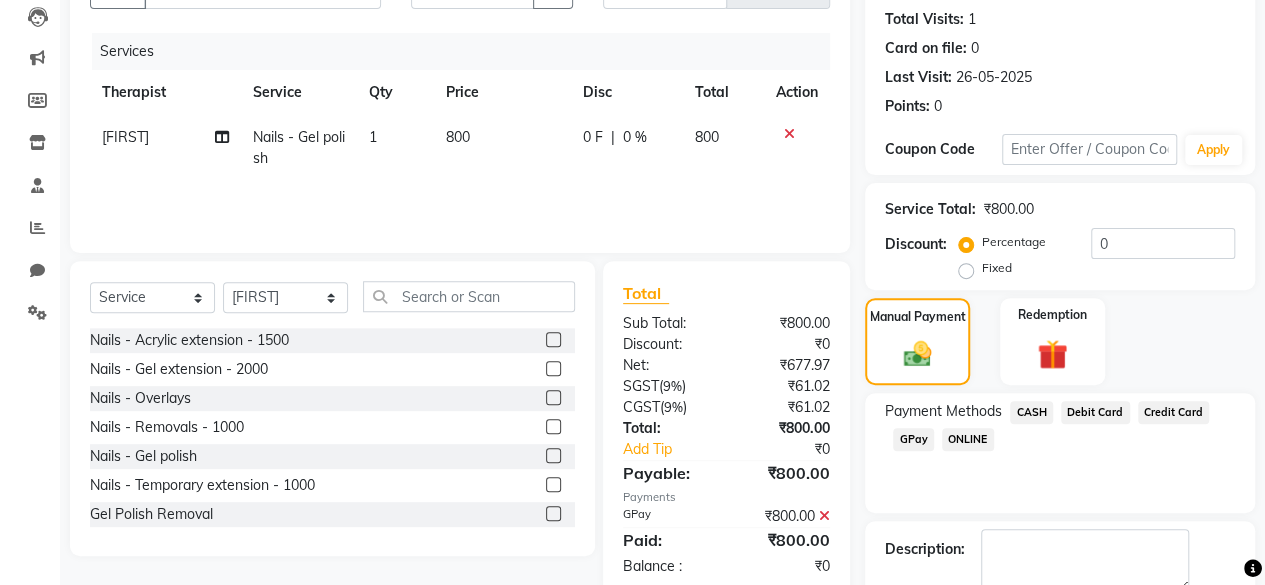 scroll, scrollTop: 324, scrollLeft: 0, axis: vertical 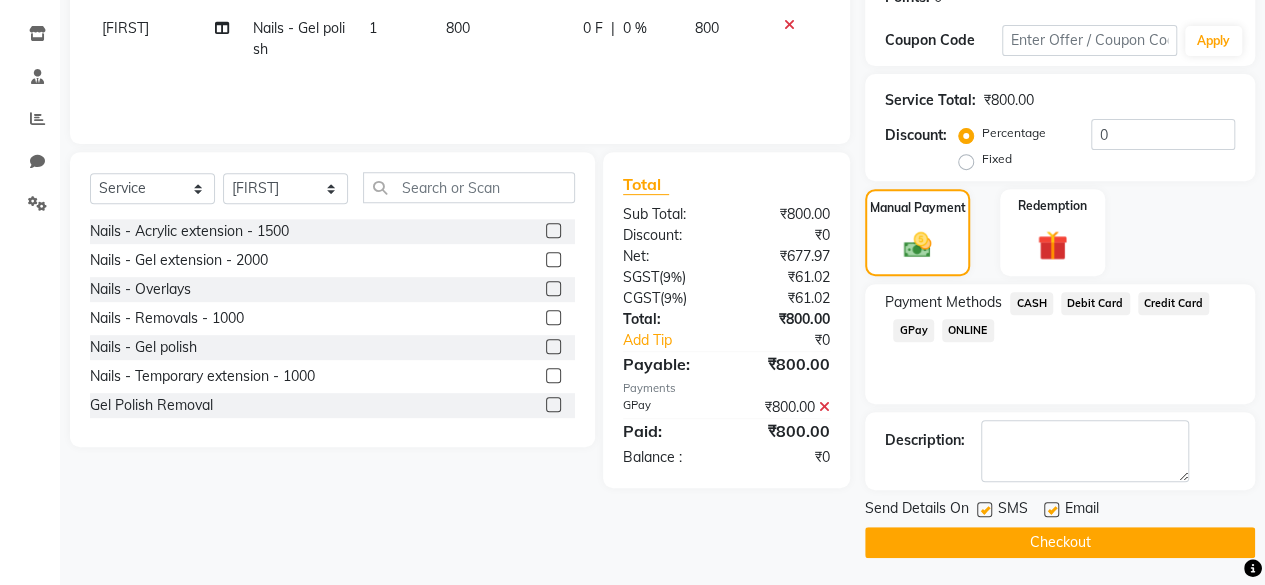 click 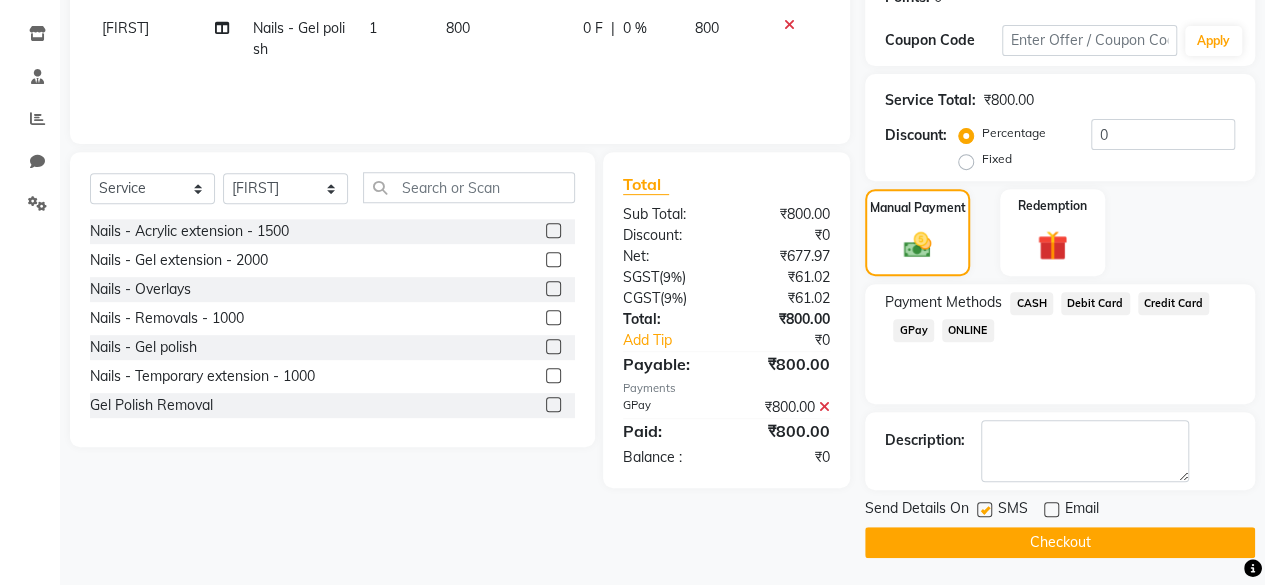click on "SMS" 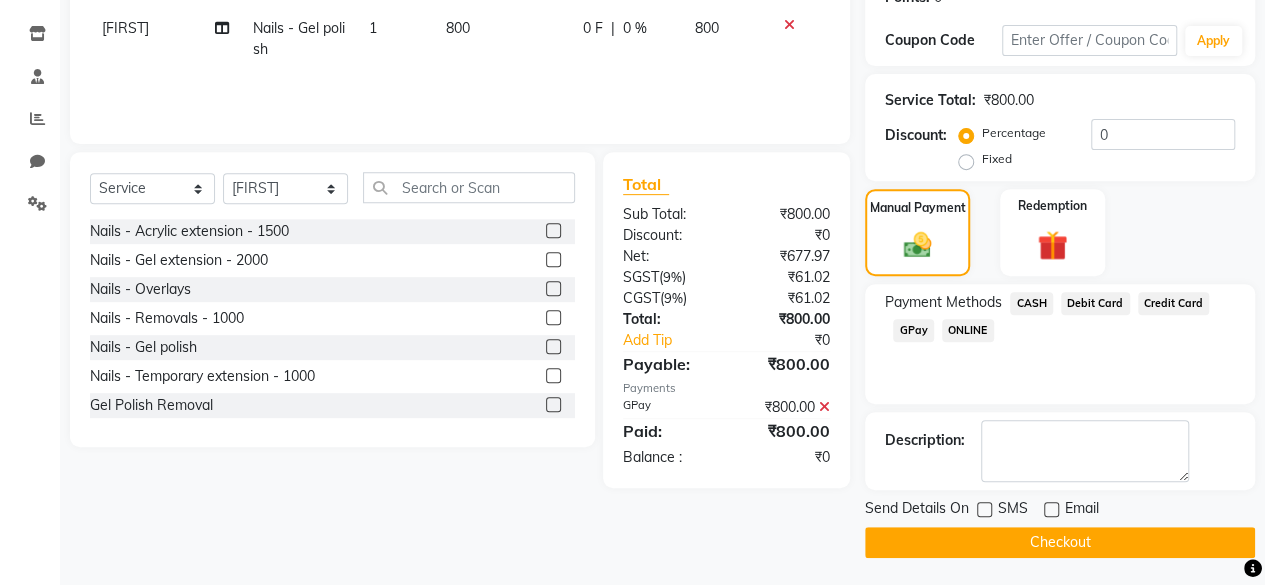click on "Checkout" 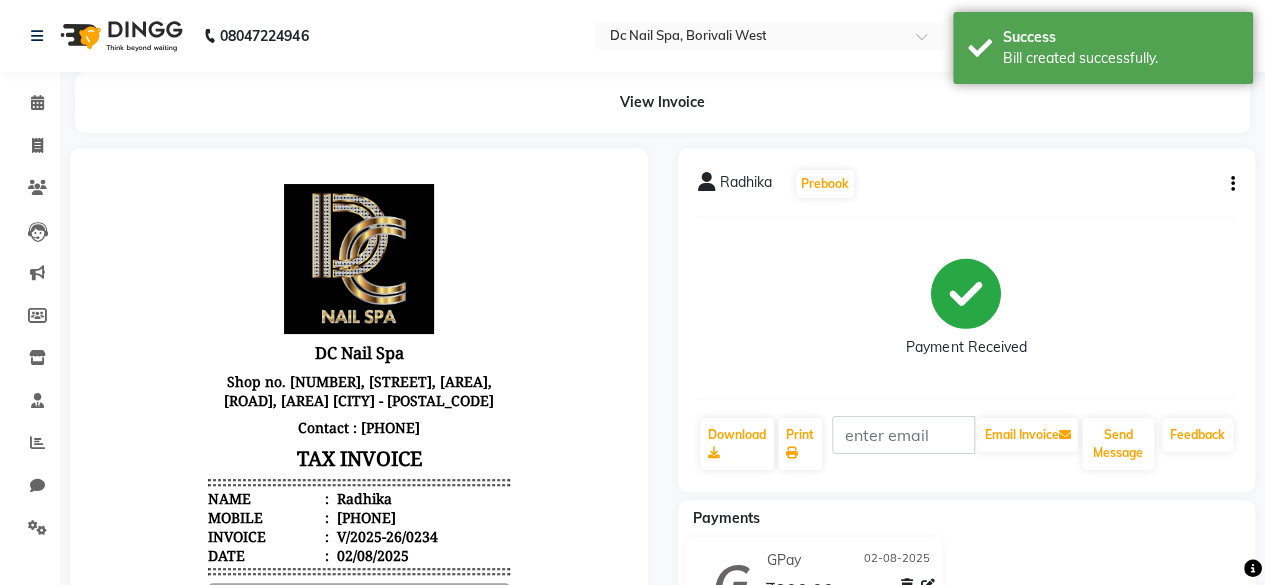 scroll, scrollTop: 0, scrollLeft: 0, axis: both 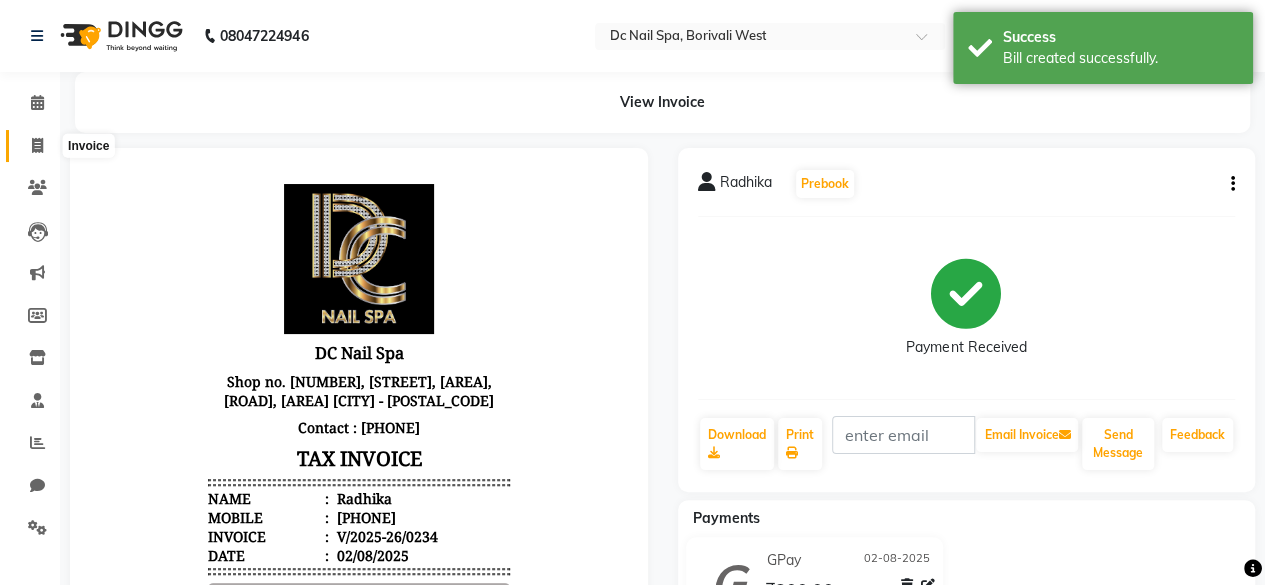 click 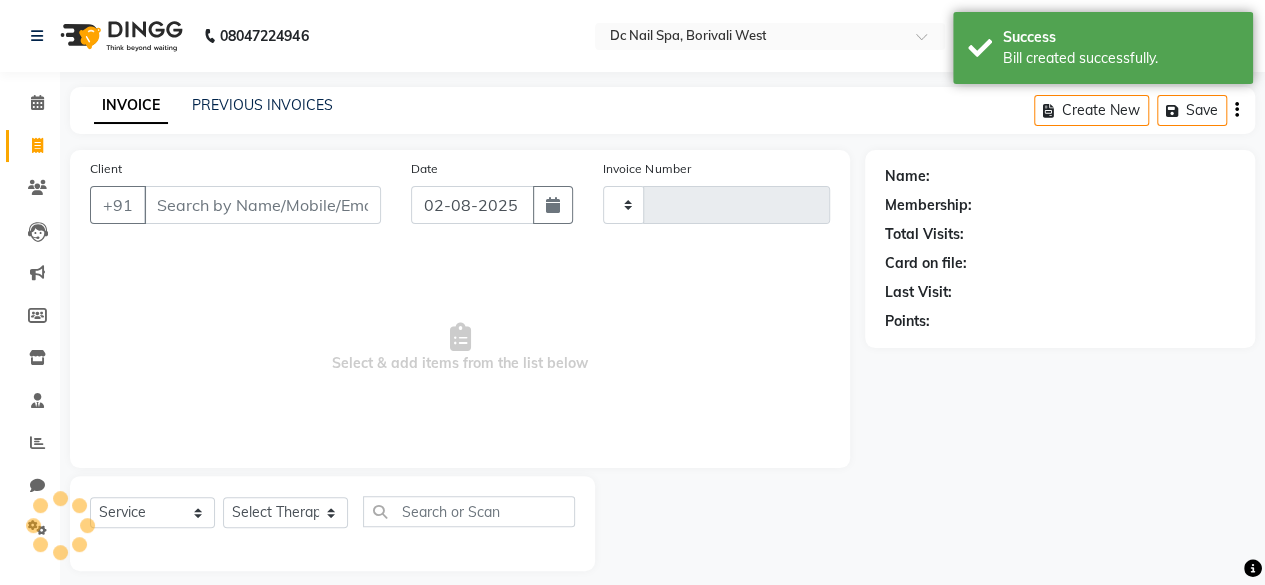 type on "0235" 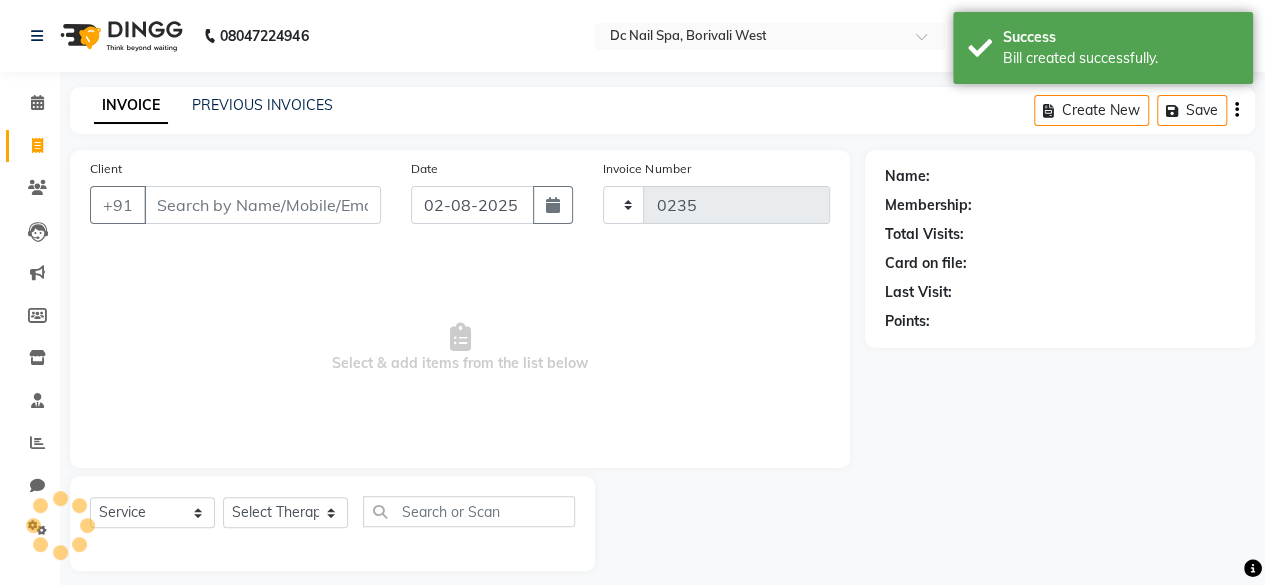 select on "8056" 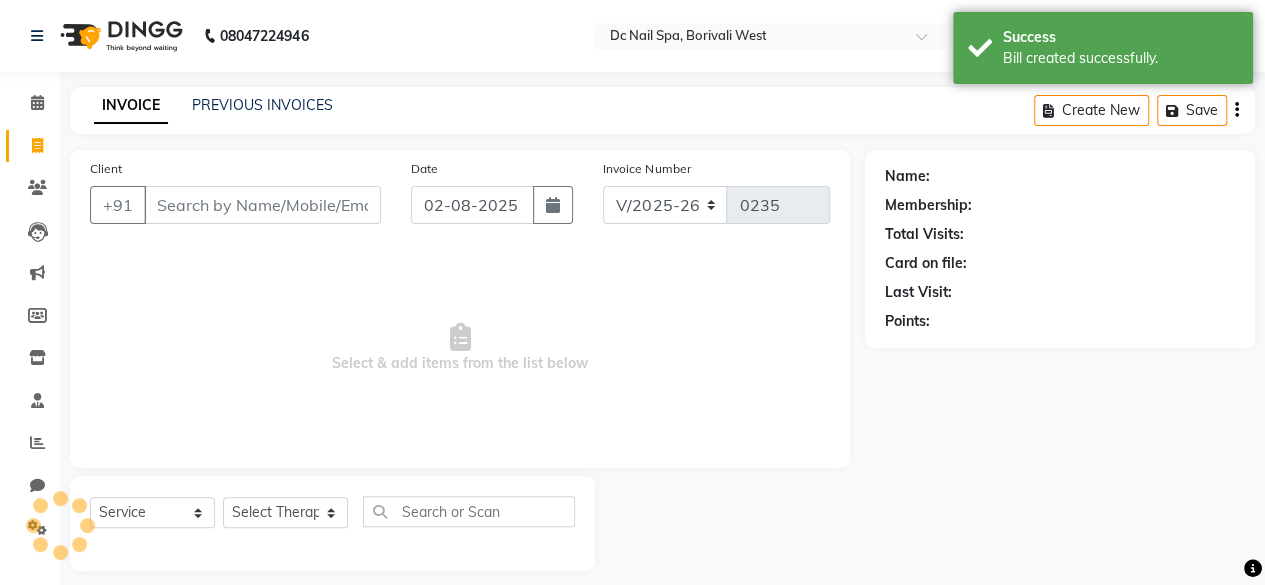 scroll, scrollTop: 15, scrollLeft: 0, axis: vertical 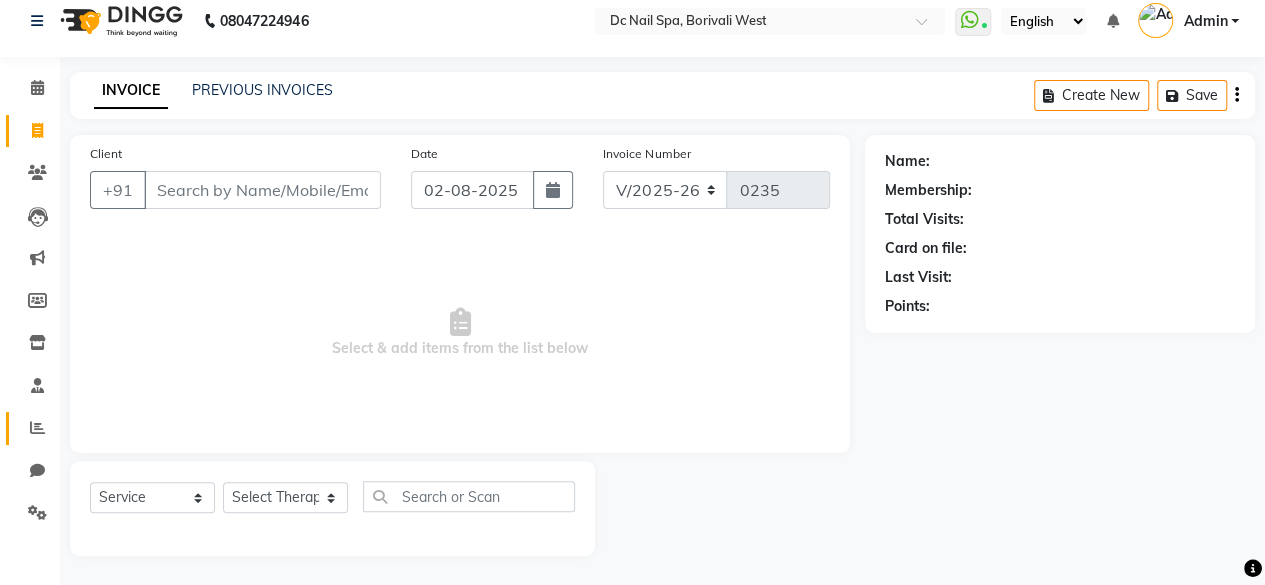 click on "Reports" 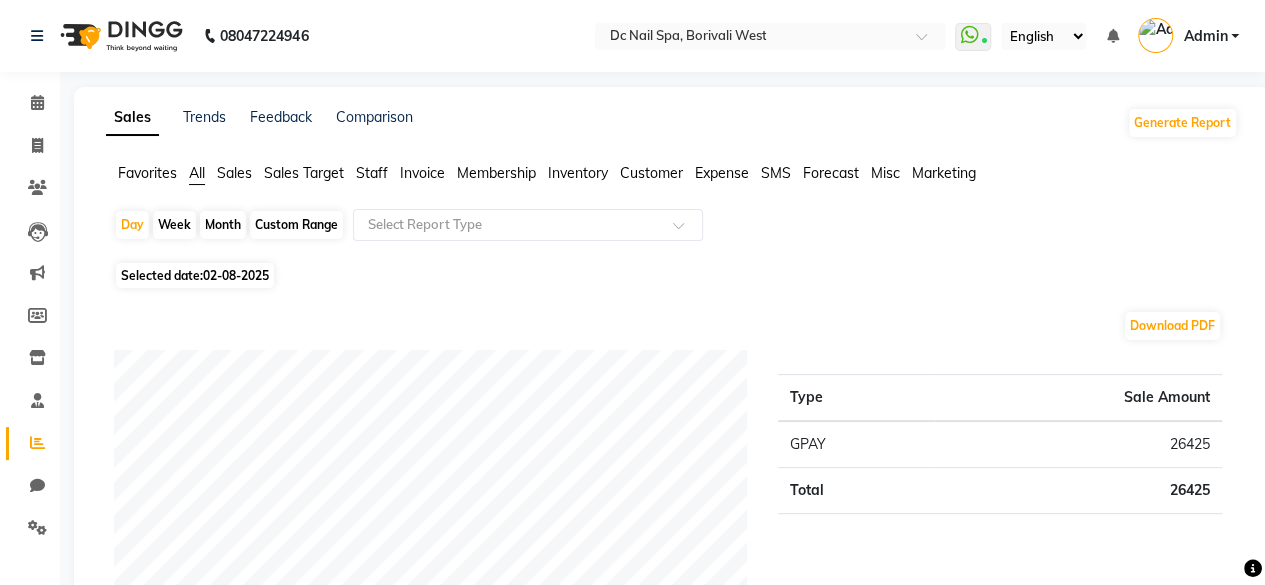 click on "Staff" 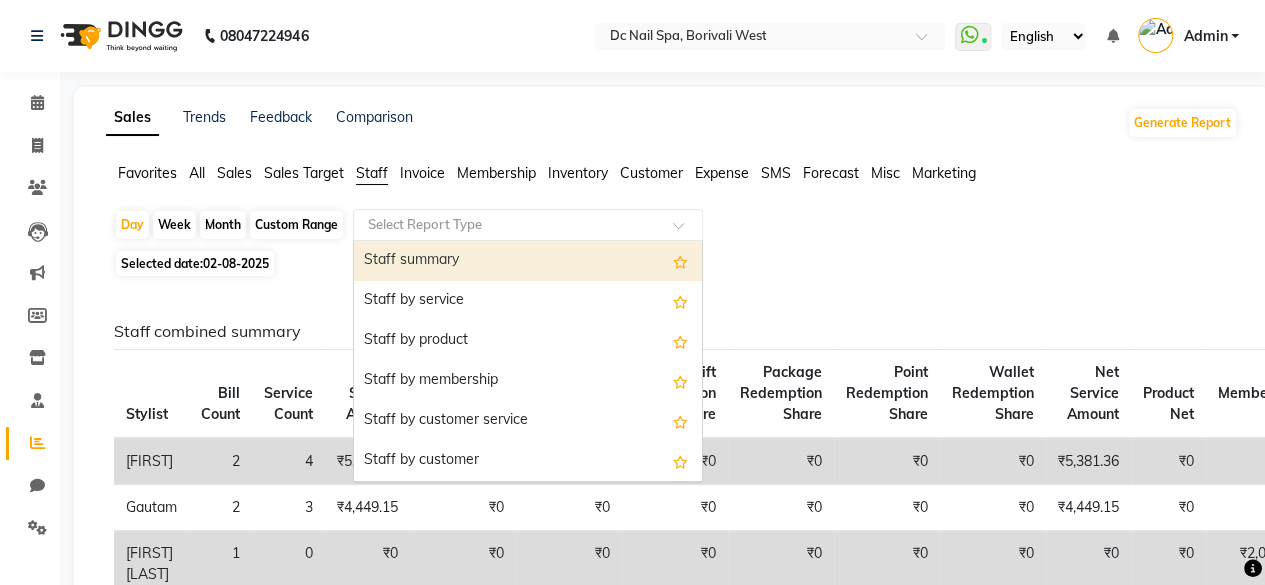 click 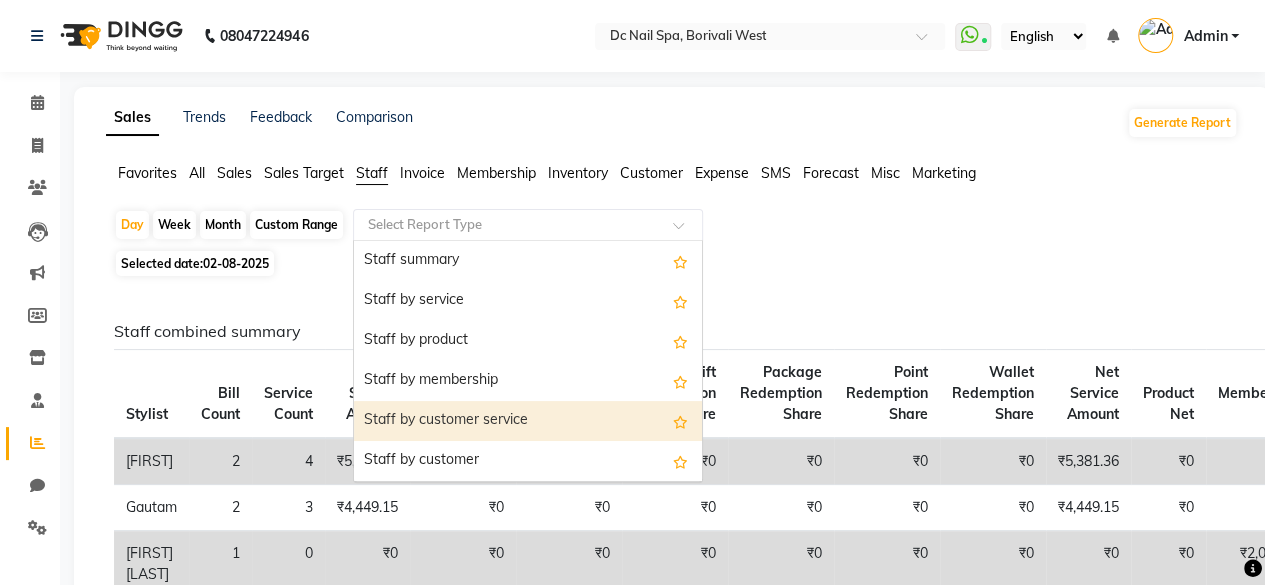 click on "Staff by customer service" at bounding box center [528, 421] 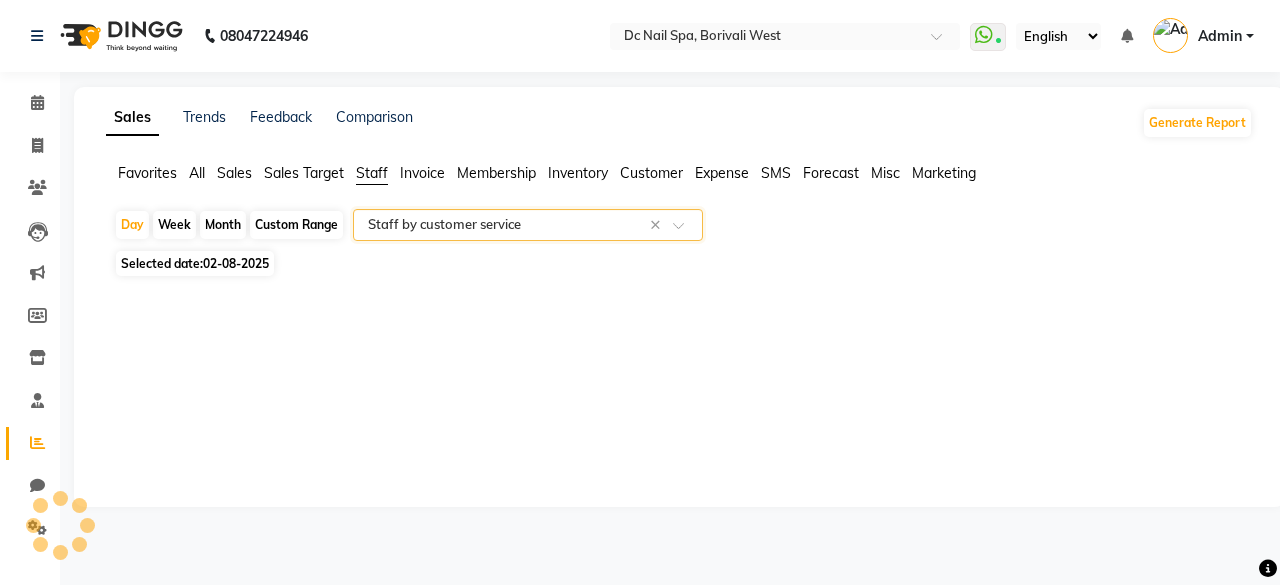 select on "full_report" 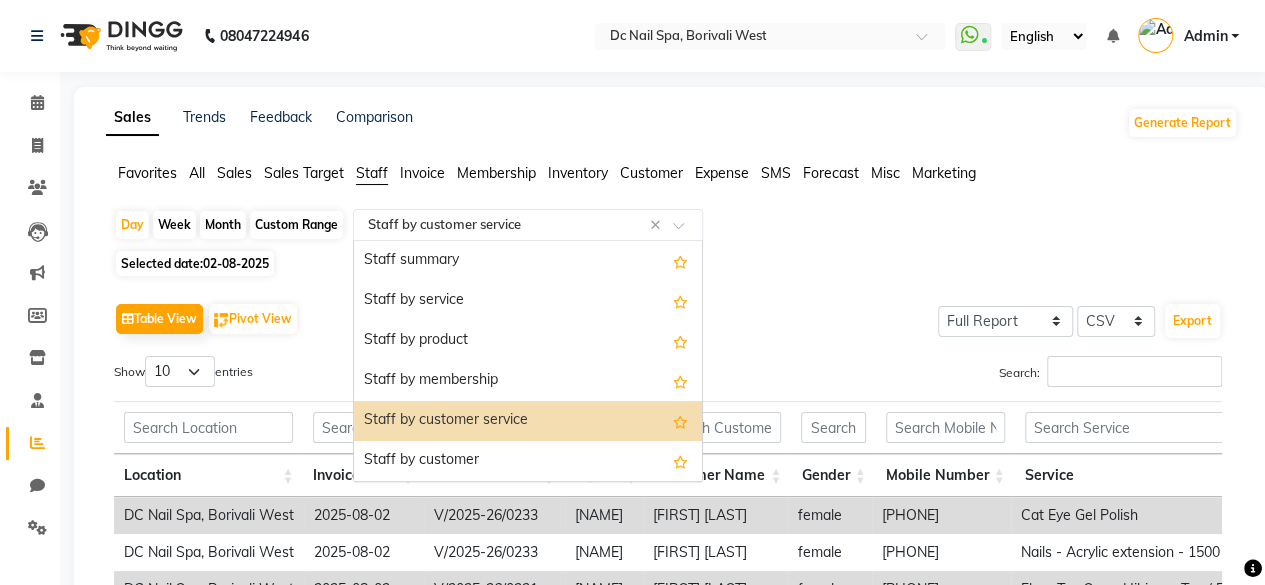 click 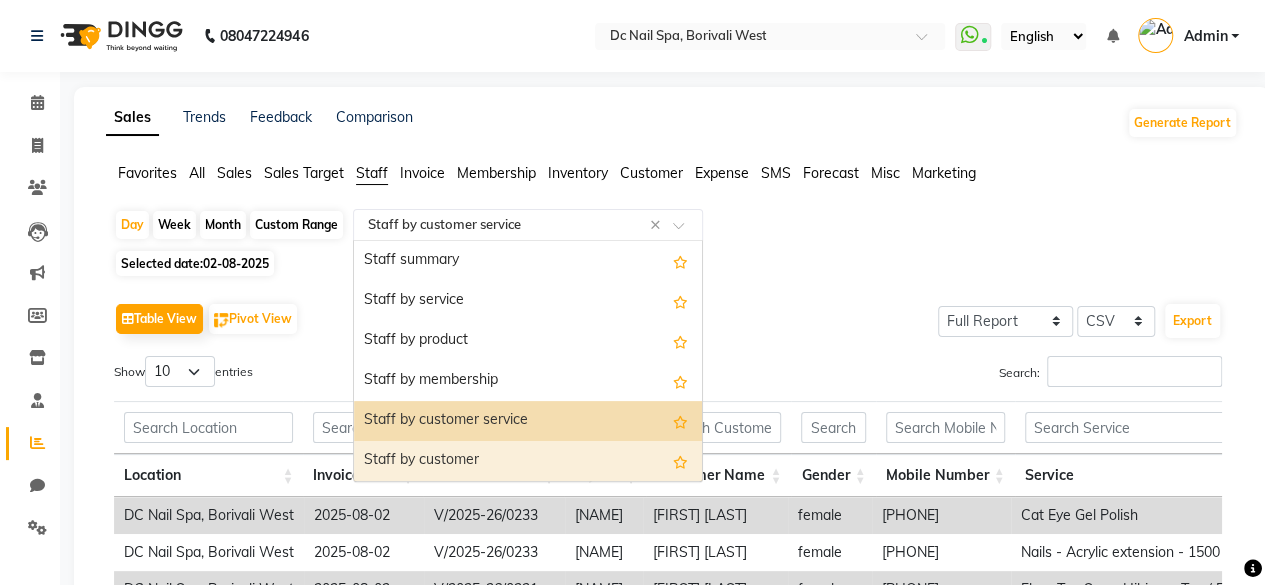 click on "Staff by customer" at bounding box center [528, 461] 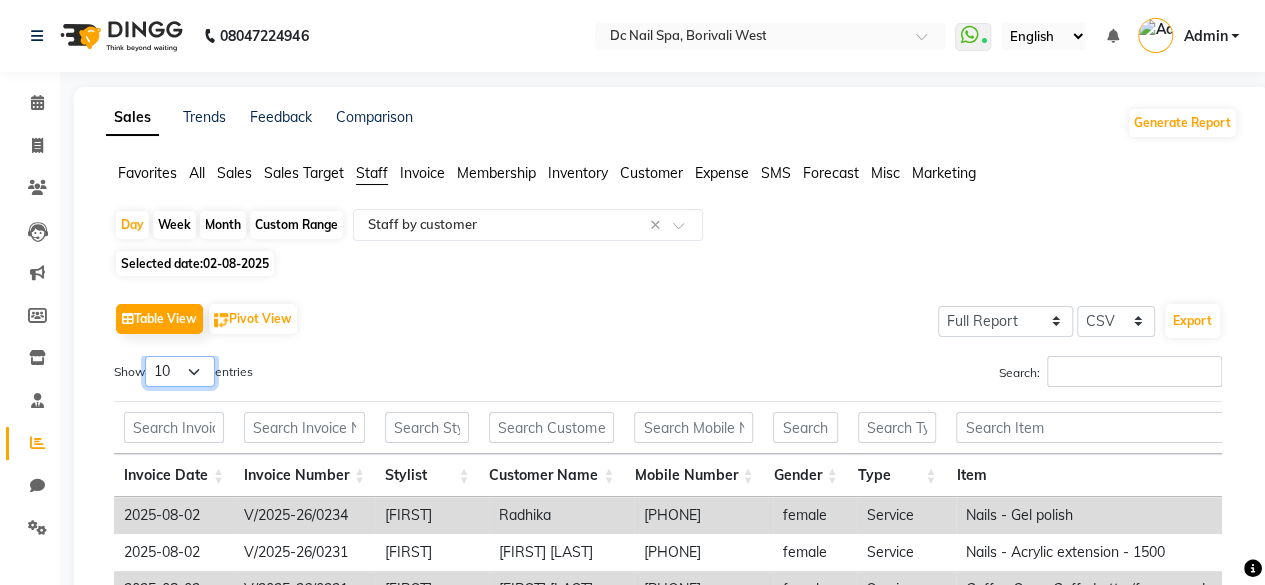 click on "10 25 50 100" at bounding box center (180, 371) 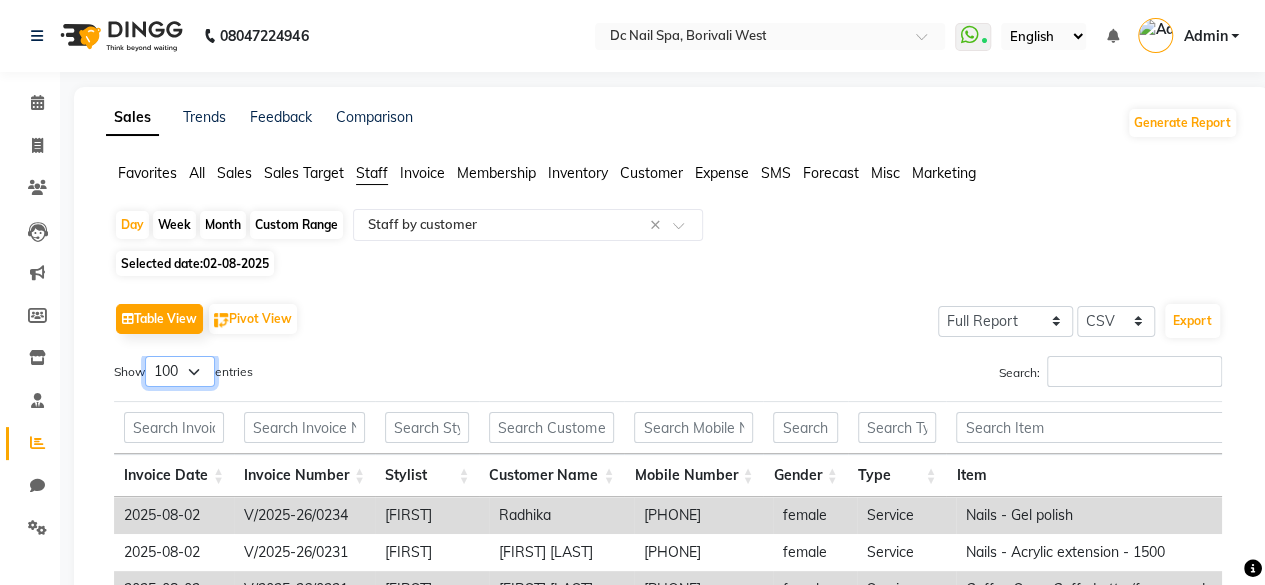 click on "10 25 50 100" at bounding box center [180, 371] 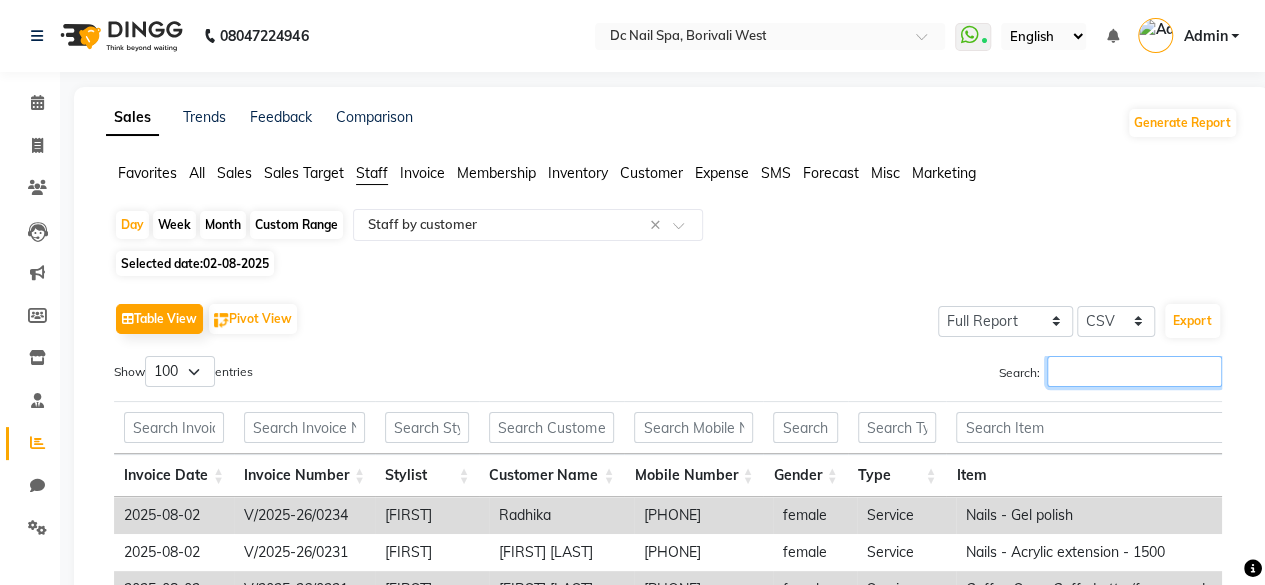 click on "Search:" at bounding box center (1134, 371) 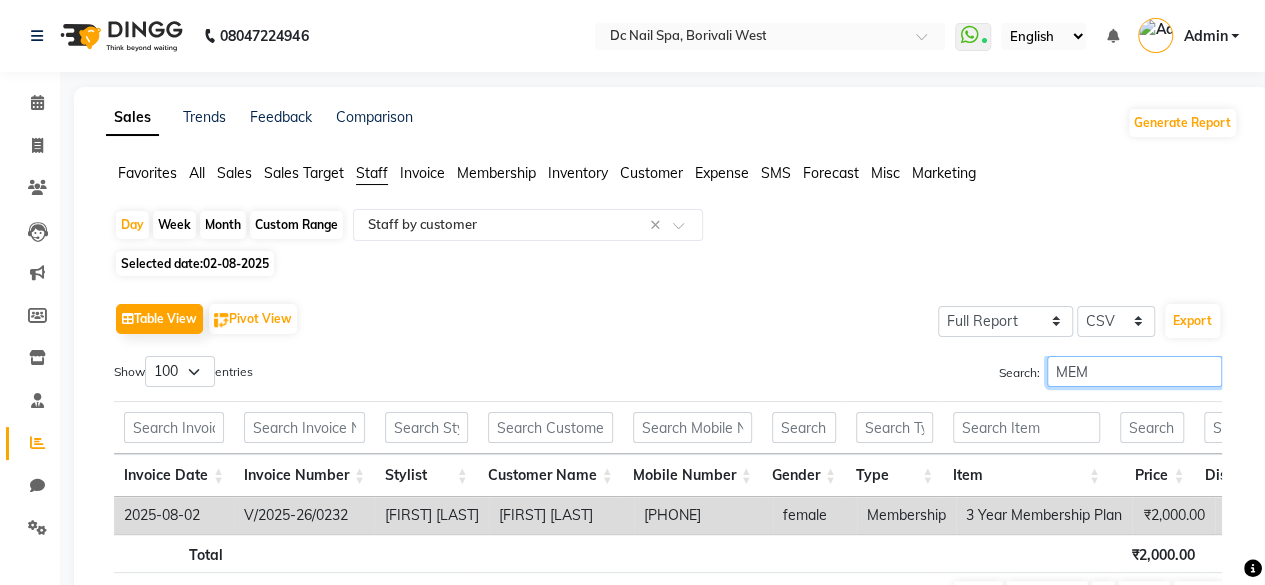 type on "MEM" 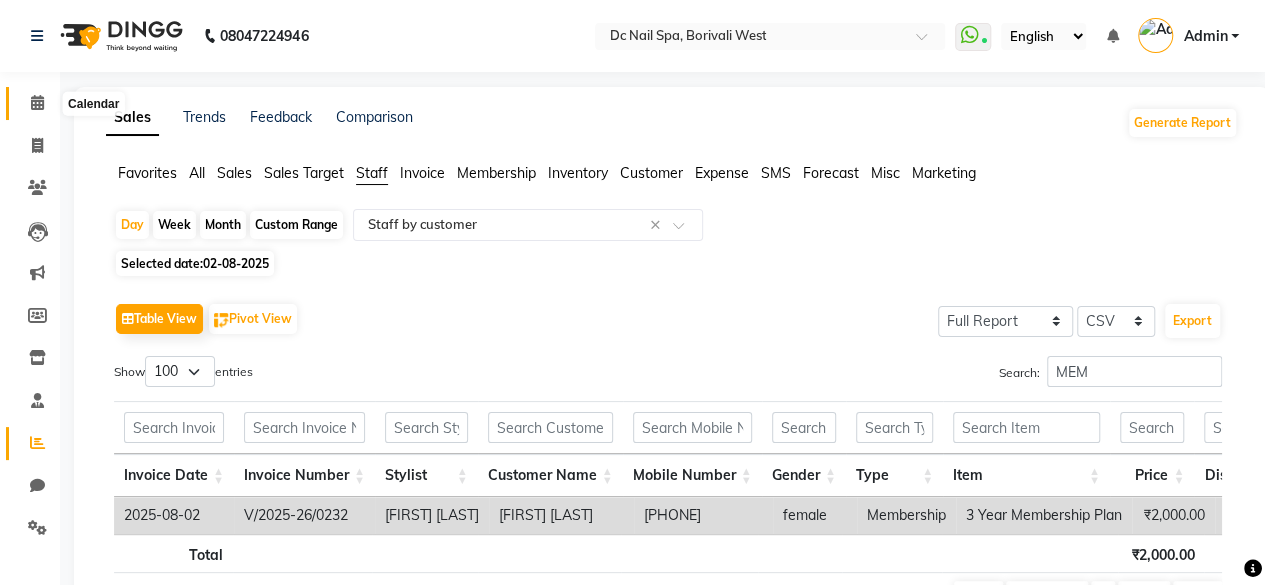 click 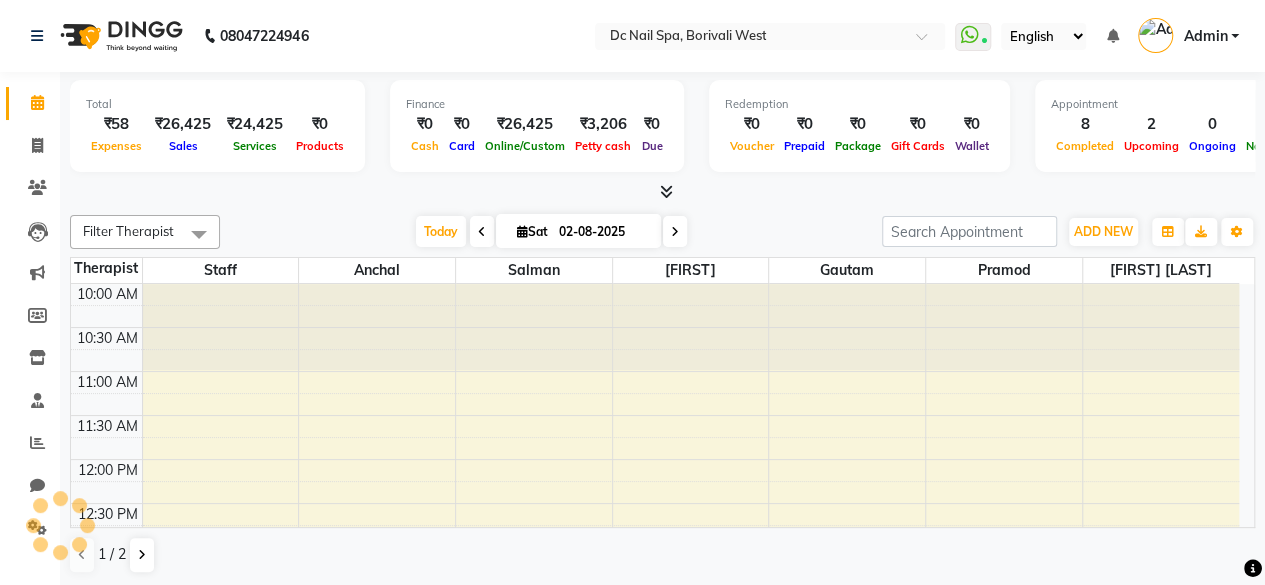 scroll, scrollTop: 0, scrollLeft: 0, axis: both 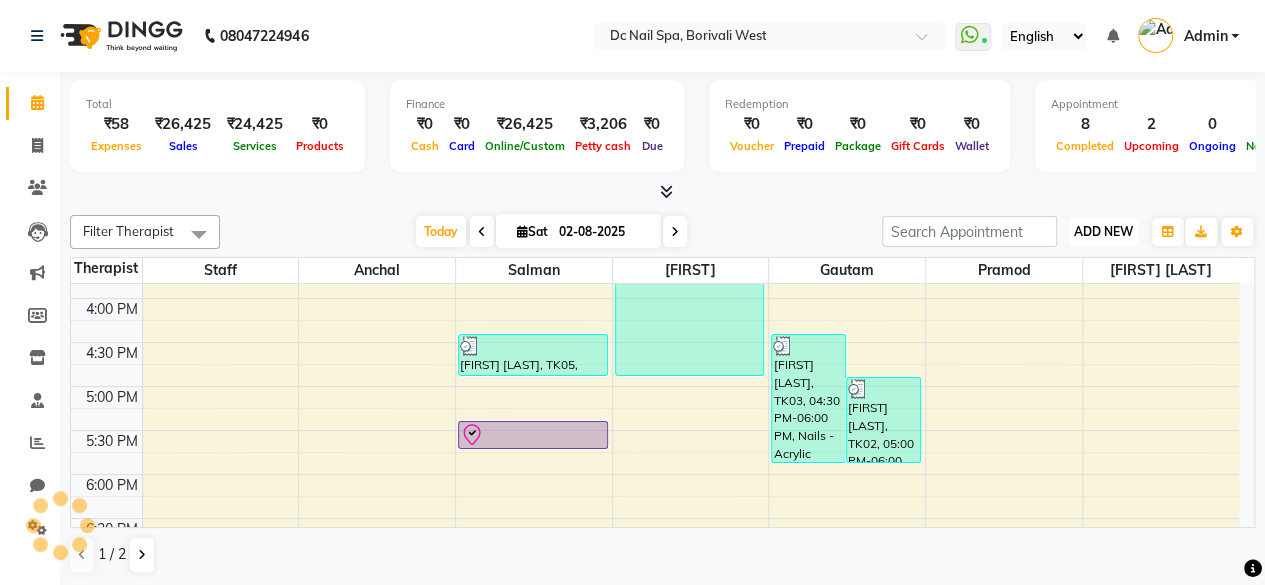click on "ADD NEW" at bounding box center [1103, 231] 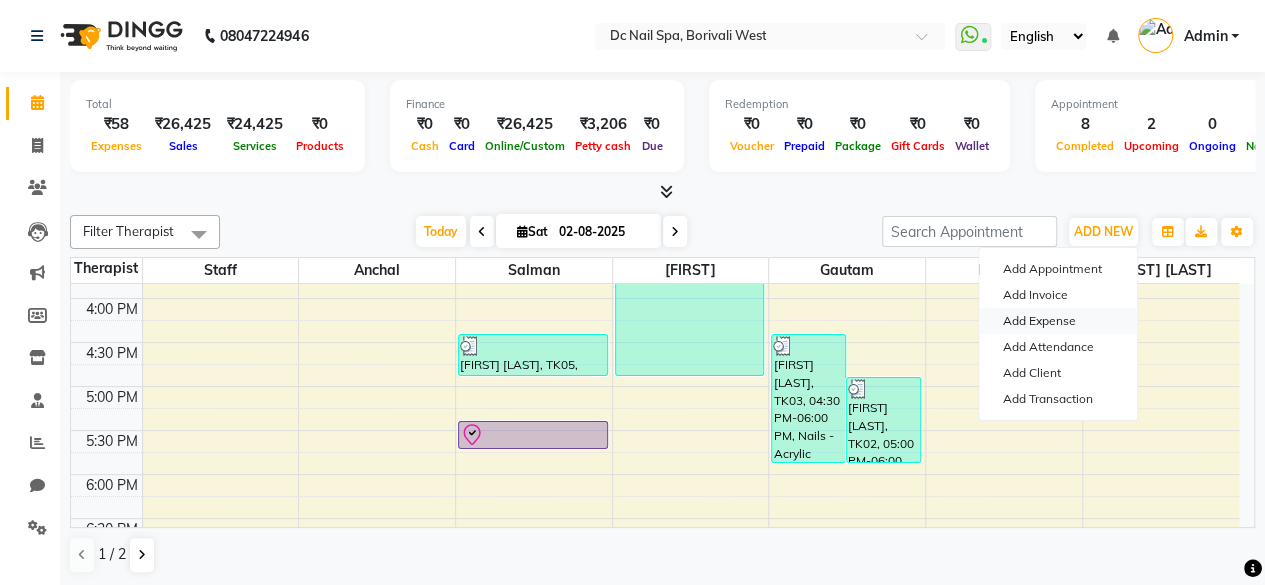 click on "Add Expense" at bounding box center (1058, 321) 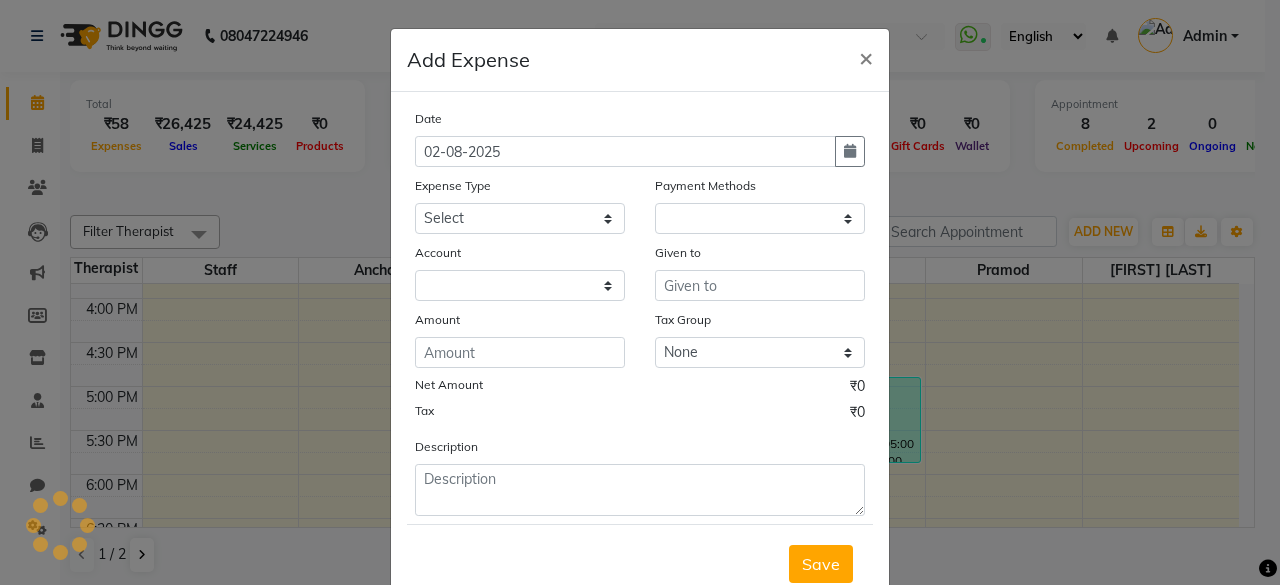 select on "1" 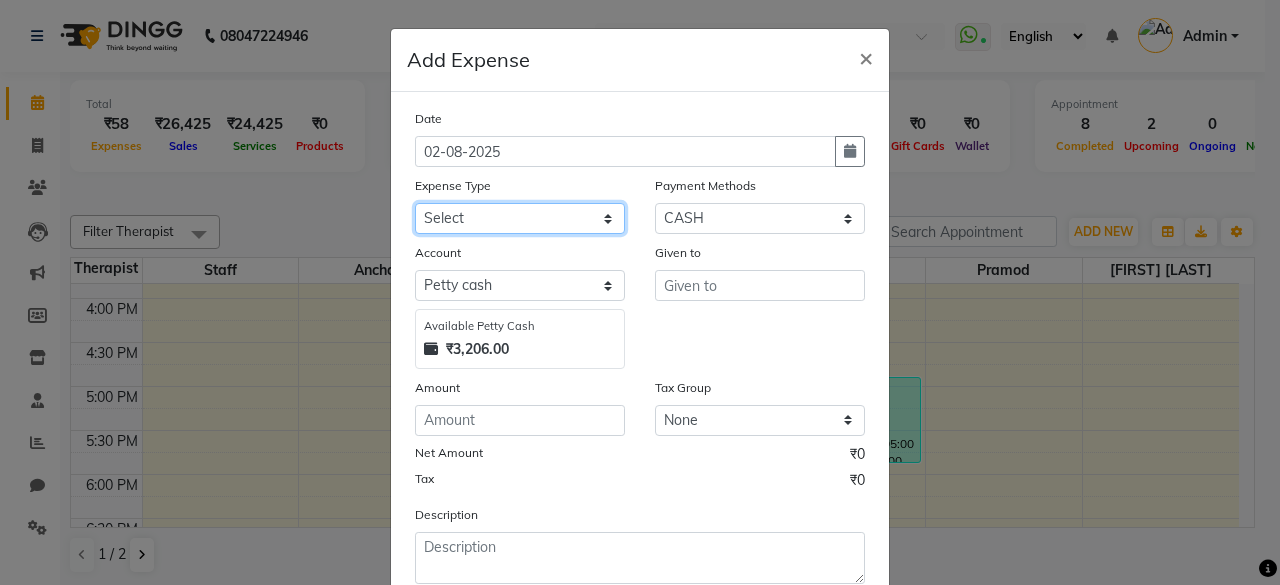 click on "Select Advance Salary Bank charges Car maintenance  Cash transfer to bank Cash transfer to hub Client Snacks Clinical charges Equipment Fuel Govt fee Incentive Insurance International purchase Laptop Loan Repayment Maintenance Marketing Miscellaneous MRA Other Pantry Product Rent Salary Staff Snacks Tax Tea & Refreshment Utilities" 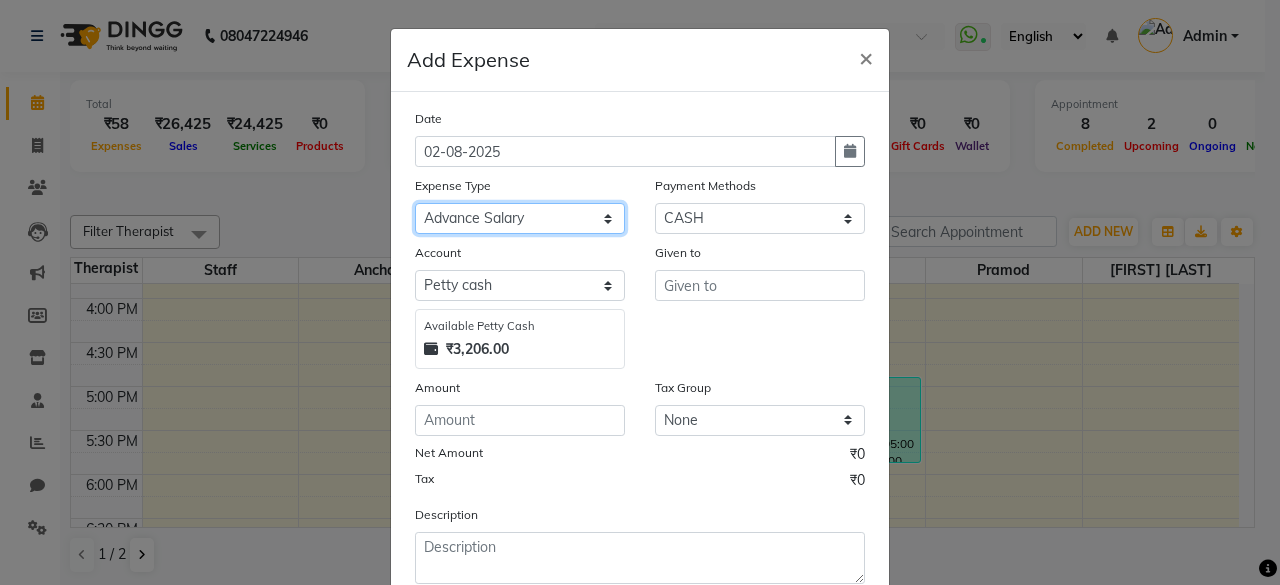 click on "Select Advance Salary Bank charges Car maintenance  Cash transfer to bank Cash transfer to hub Client Snacks Clinical charges Equipment Fuel Govt fee Incentive Insurance International purchase Laptop Loan Repayment Maintenance Marketing Miscellaneous MRA Other Pantry Product Rent Salary Staff Snacks Tax Tea & Refreshment Utilities" 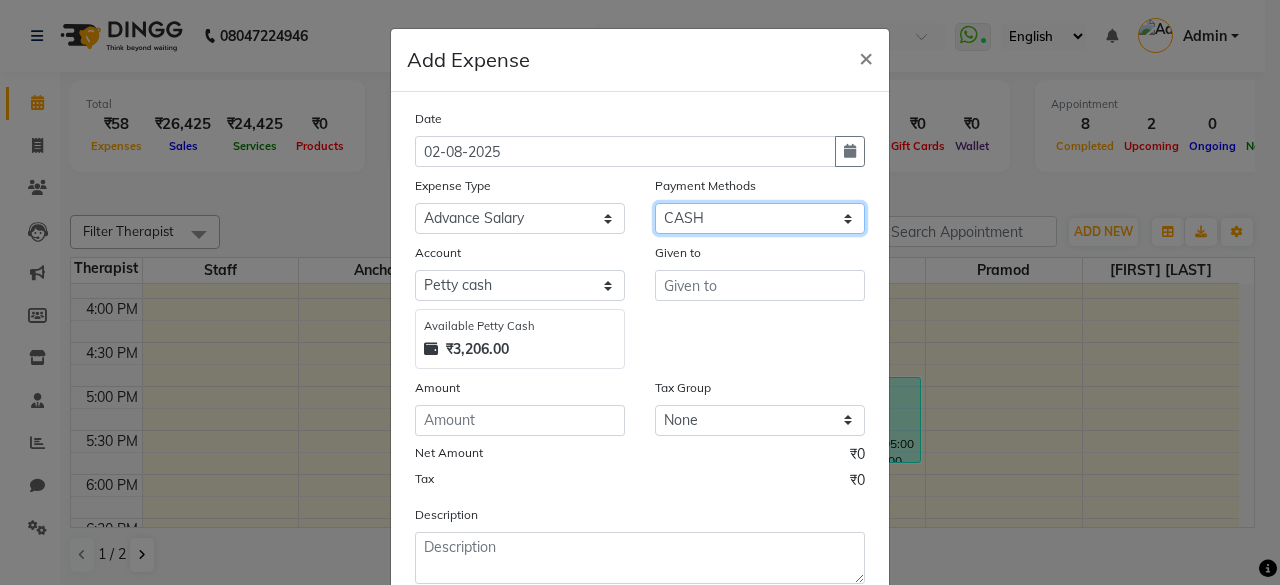 click on "Select Wallet CASH Prepaid Package Voucher Debit Card Points Gift Card Credit Card GPay ONLINE" 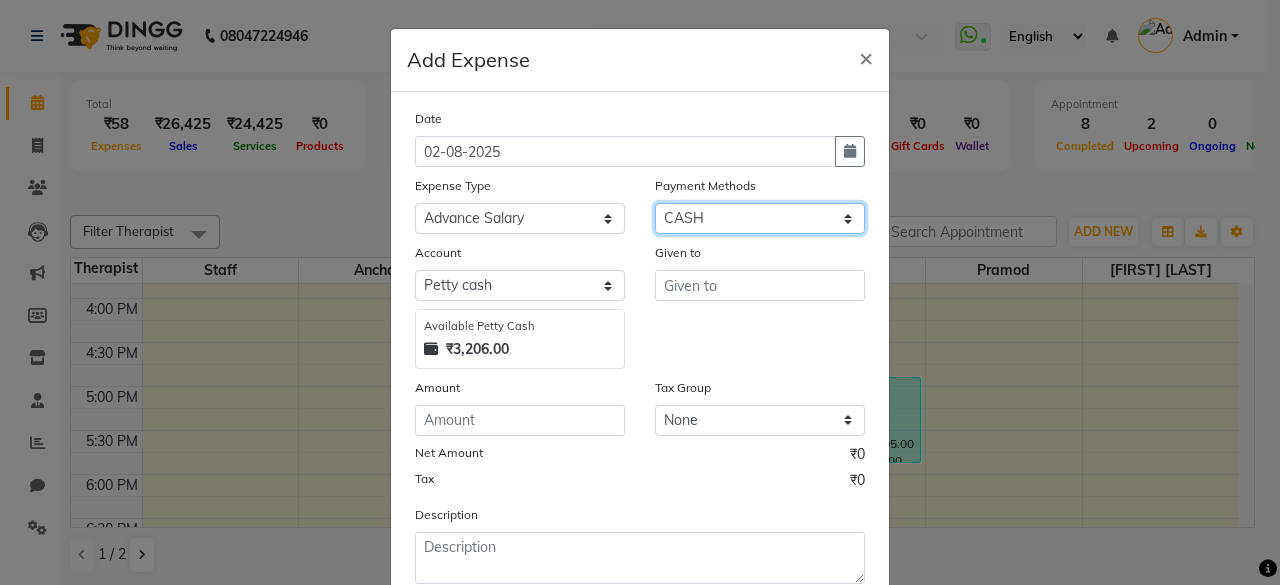 click on "Select Wallet CASH Prepaid Package Voucher Debit Card Points Gift Card Credit Card GPay ONLINE" 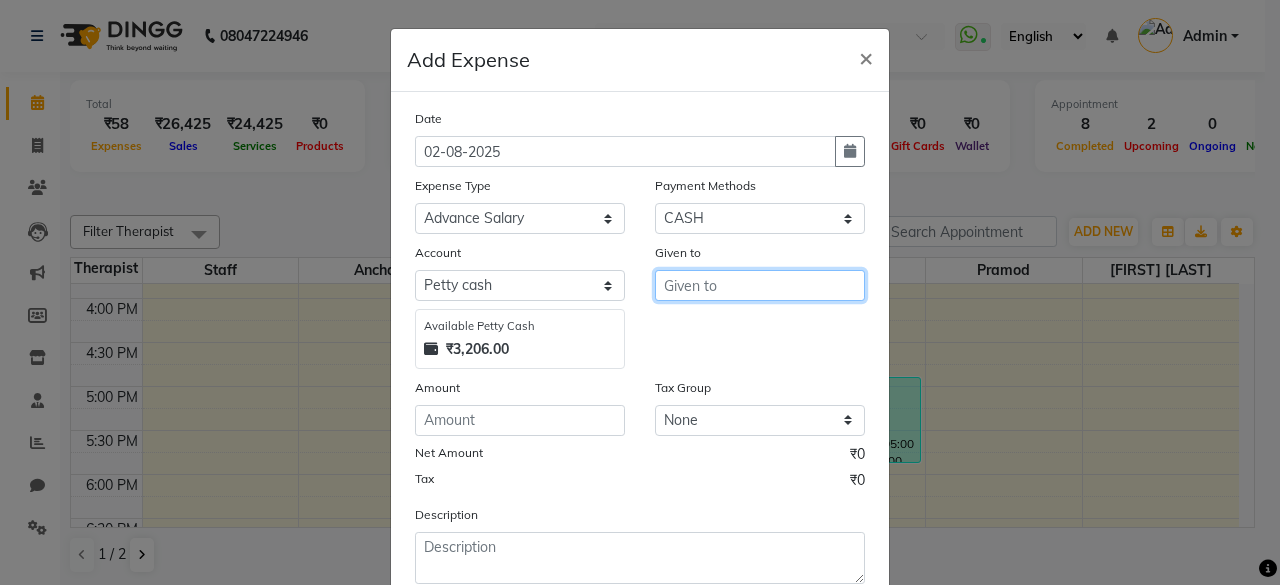 click at bounding box center (760, 285) 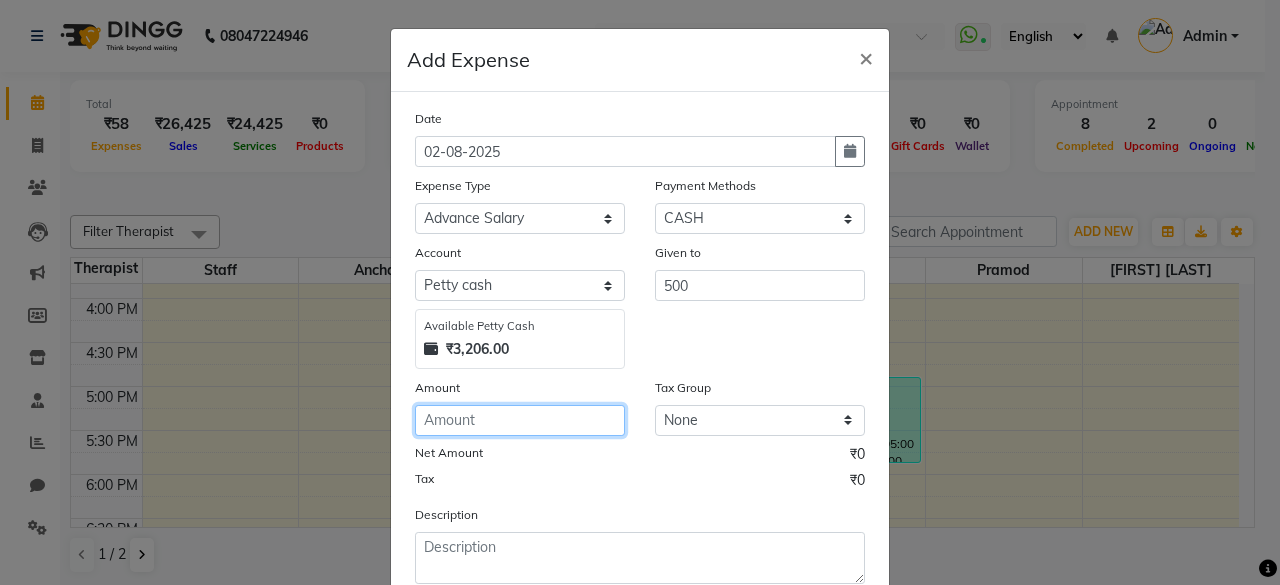 click 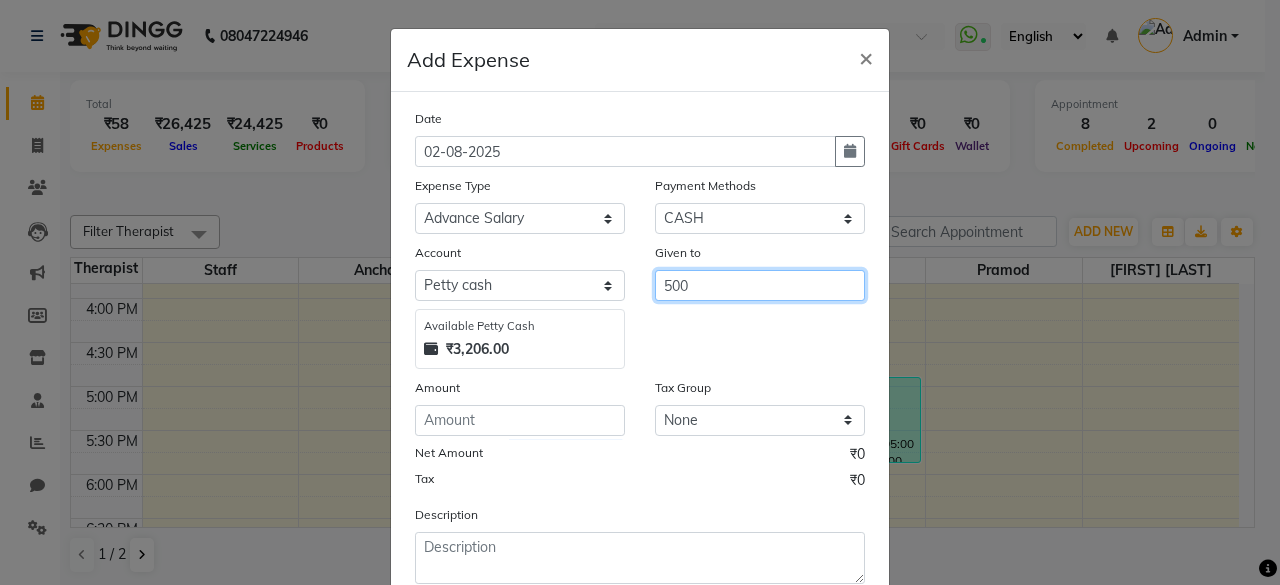 click on "500" at bounding box center (760, 285) 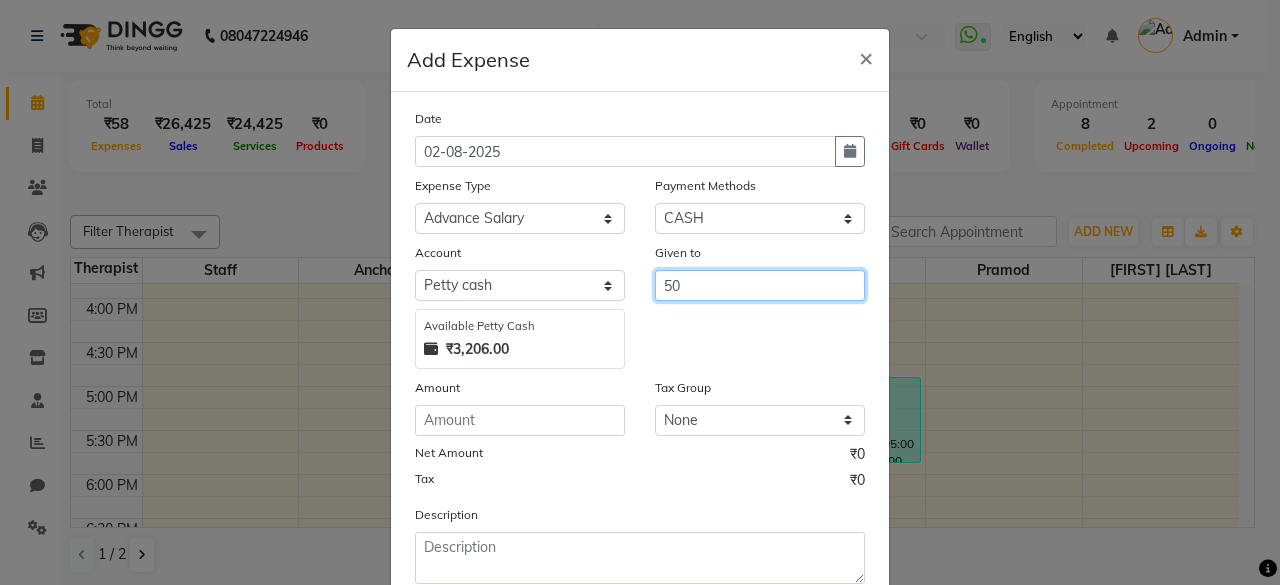 type on "5" 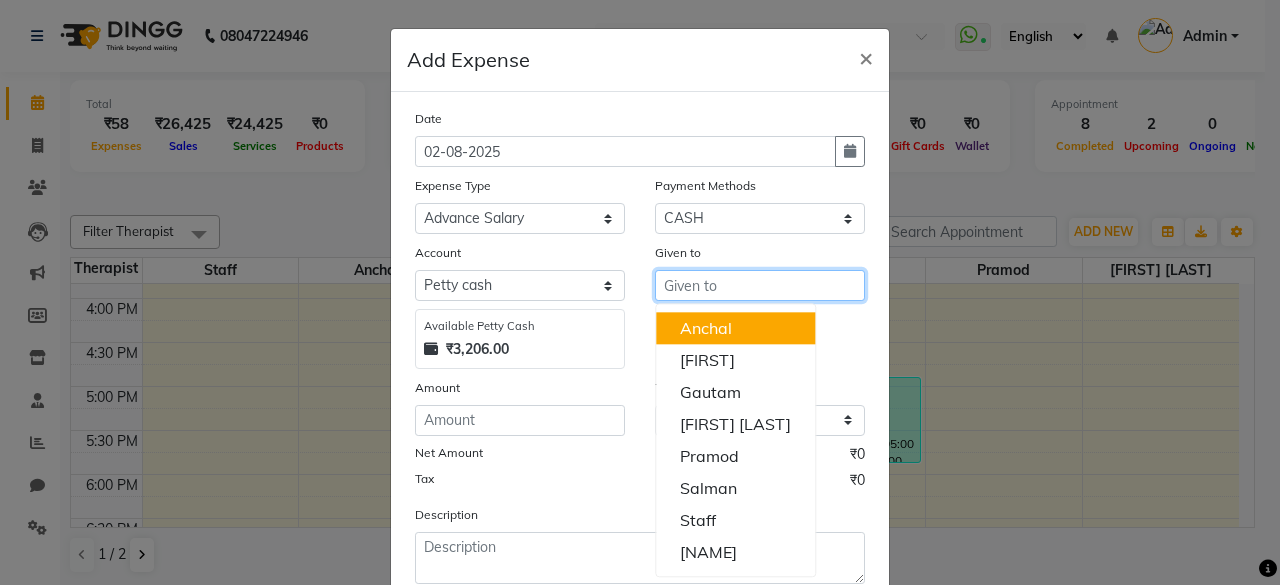 type on "s" 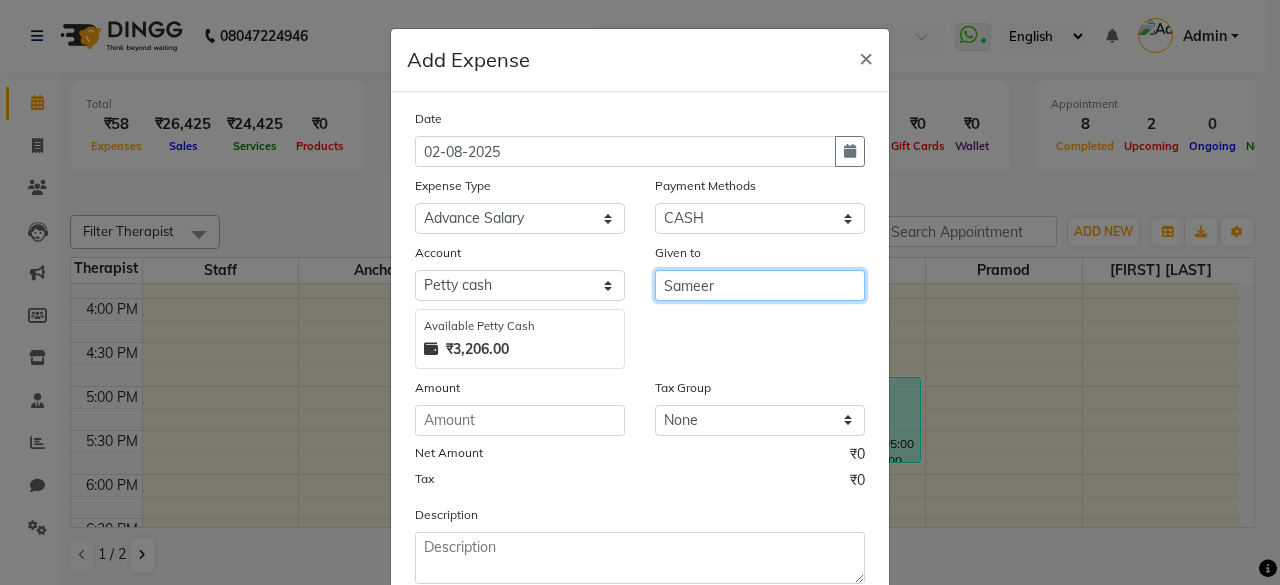 type on "Sameer" 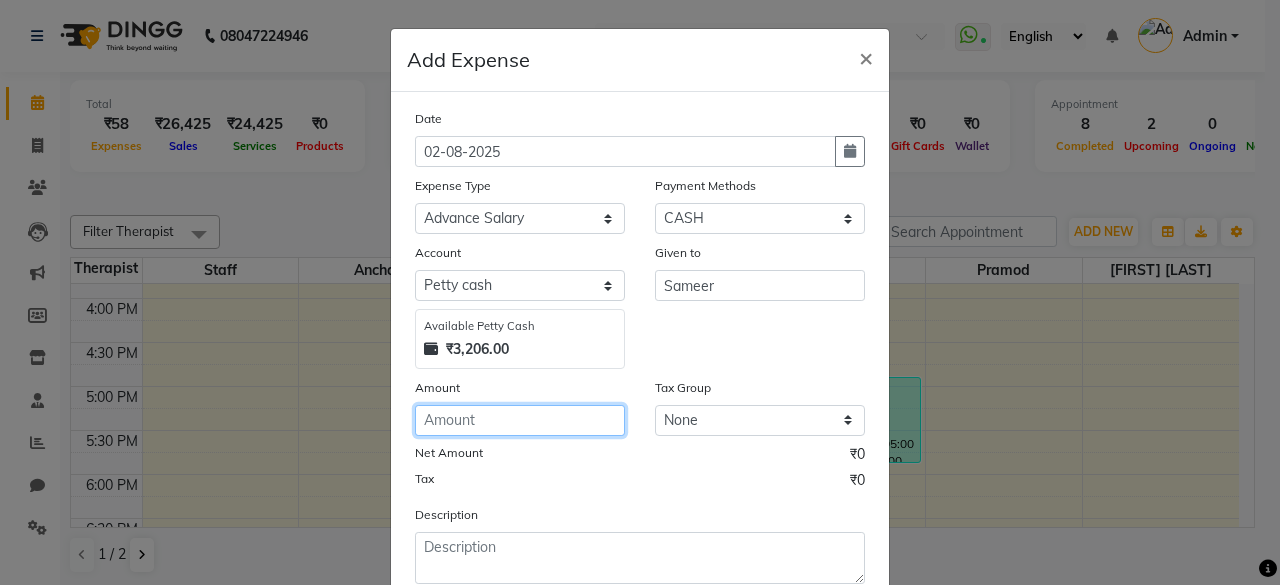 click 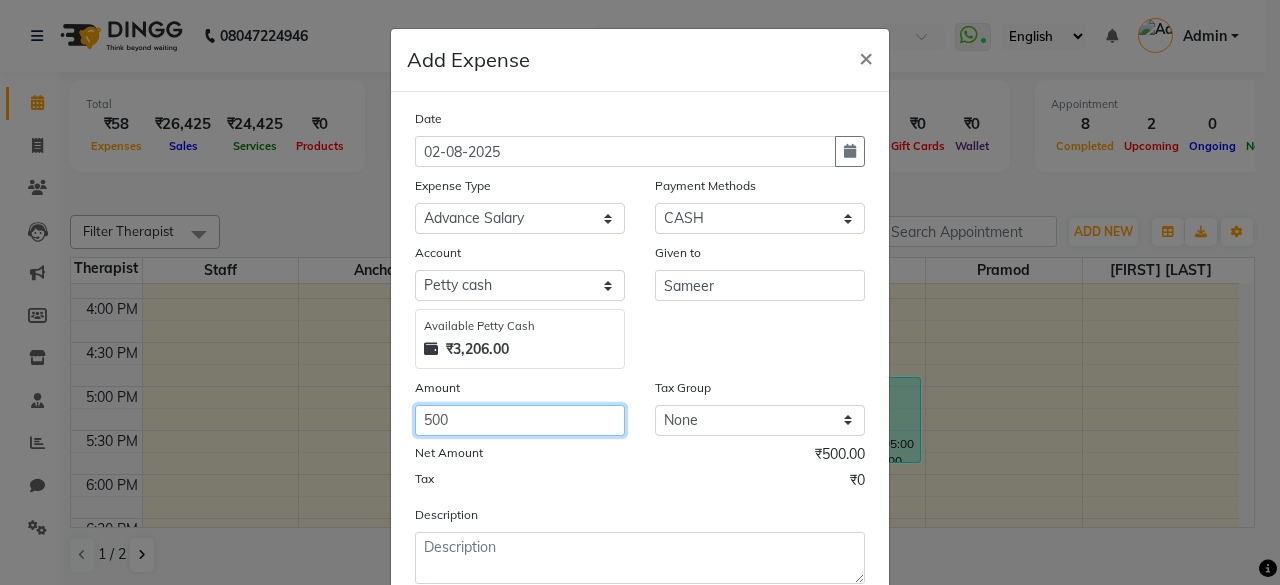 type on "500" 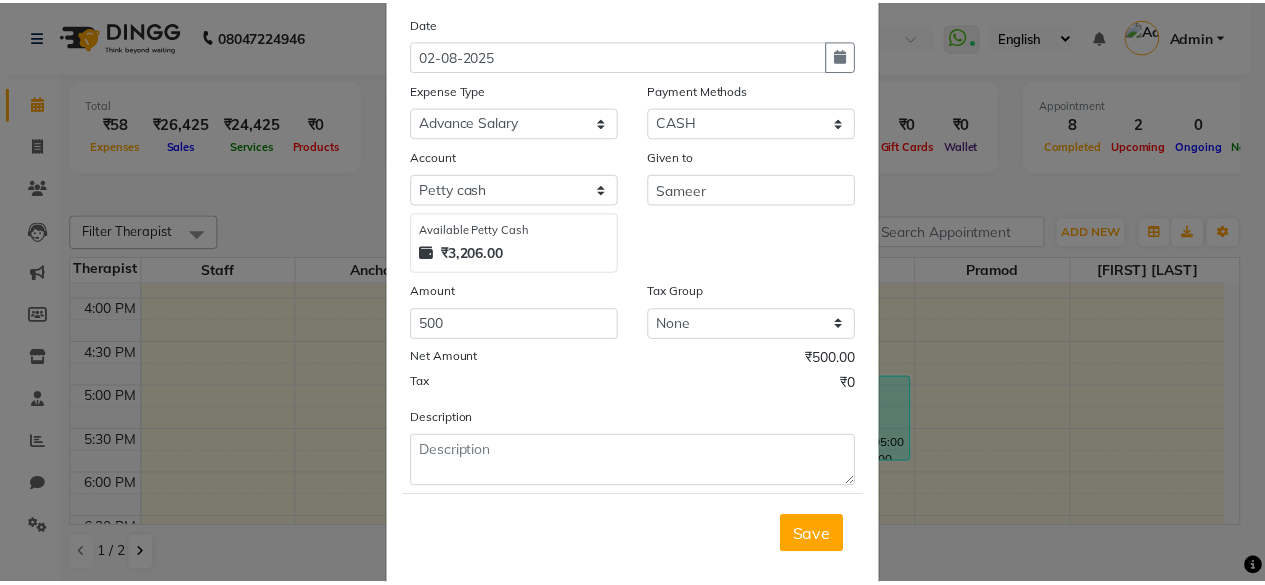 scroll, scrollTop: 127, scrollLeft: 0, axis: vertical 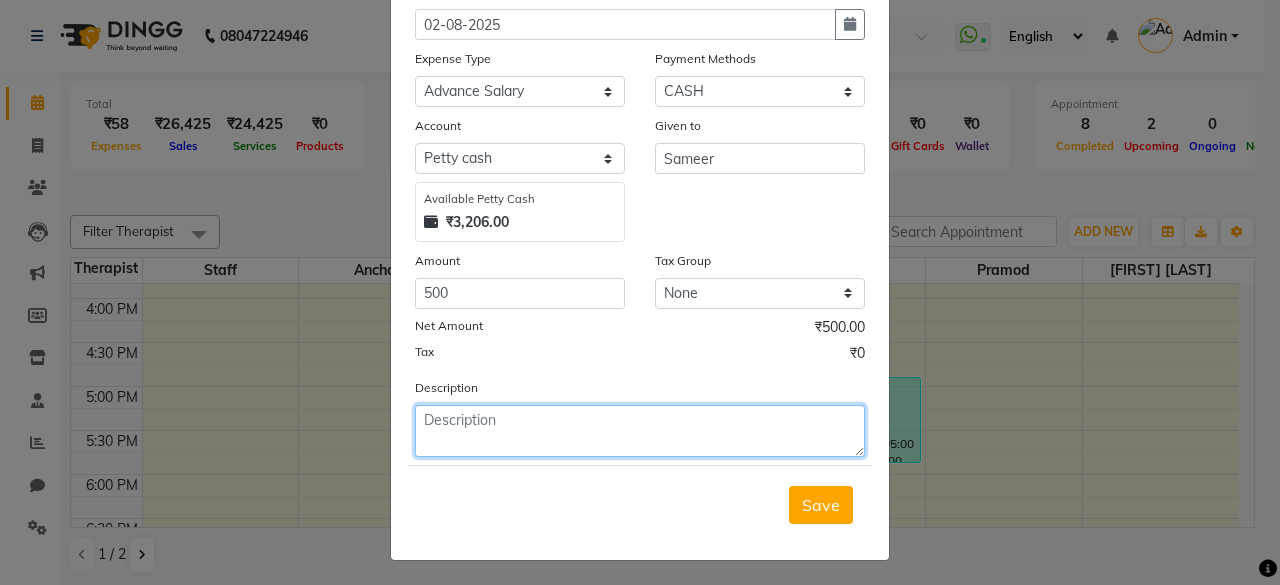 click 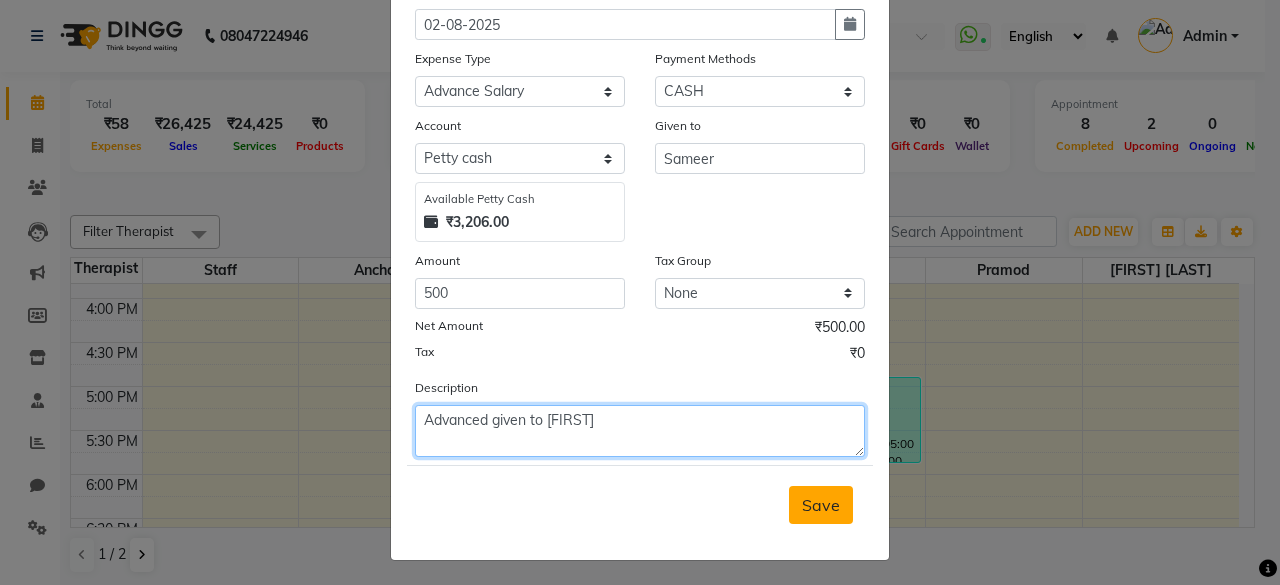 type on "Advanced given to [FIRST]" 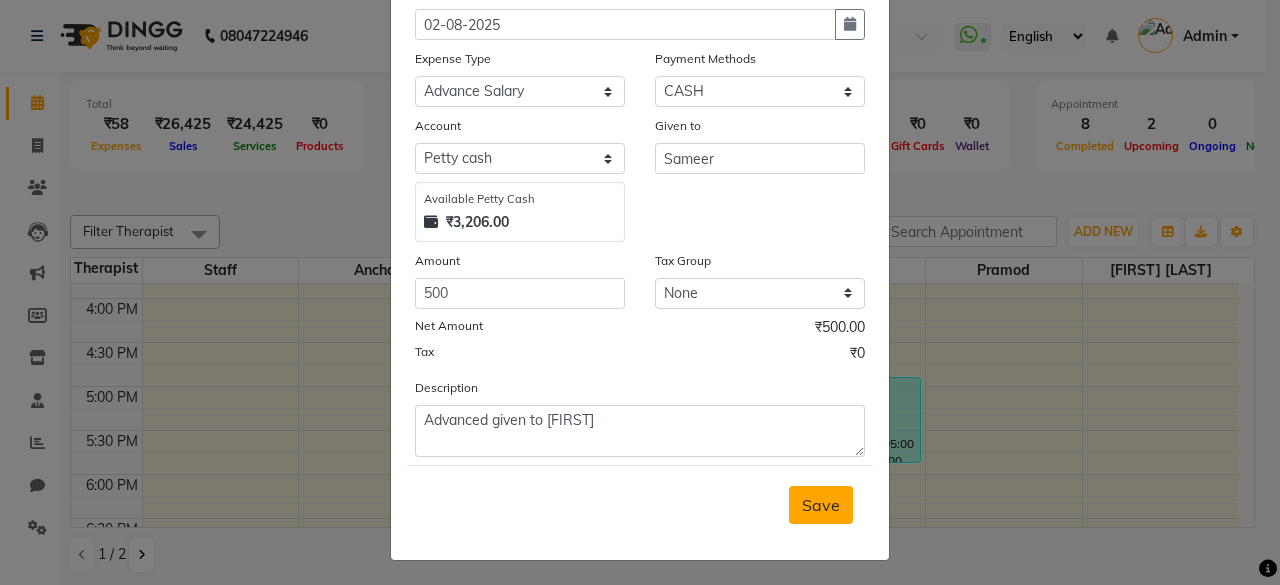 click on "Save" at bounding box center [821, 505] 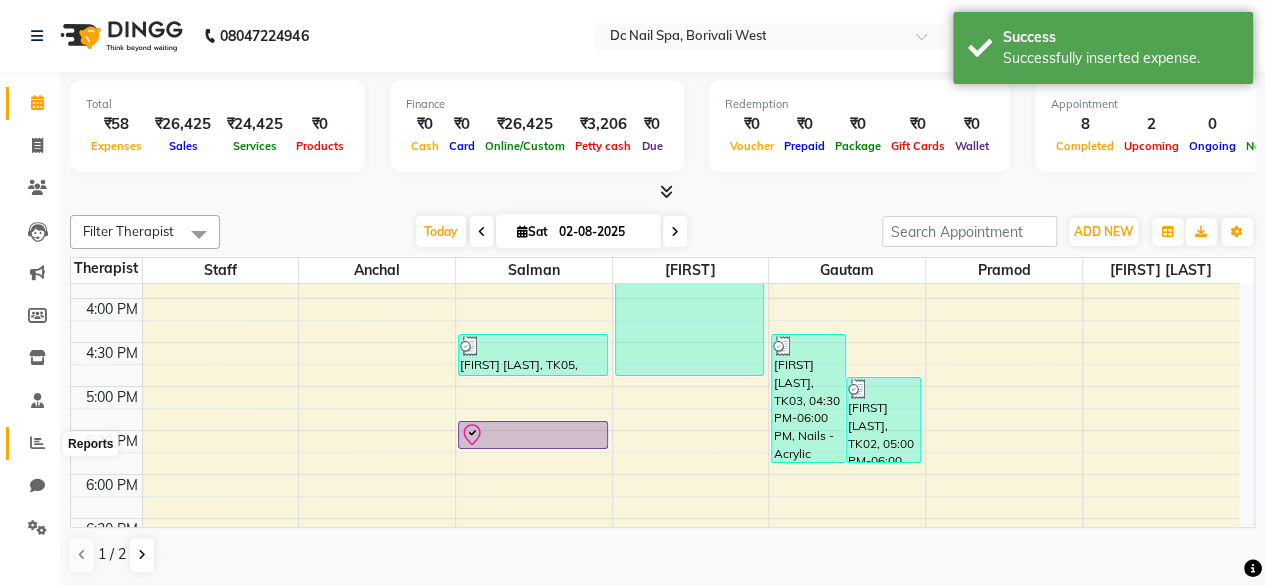 click 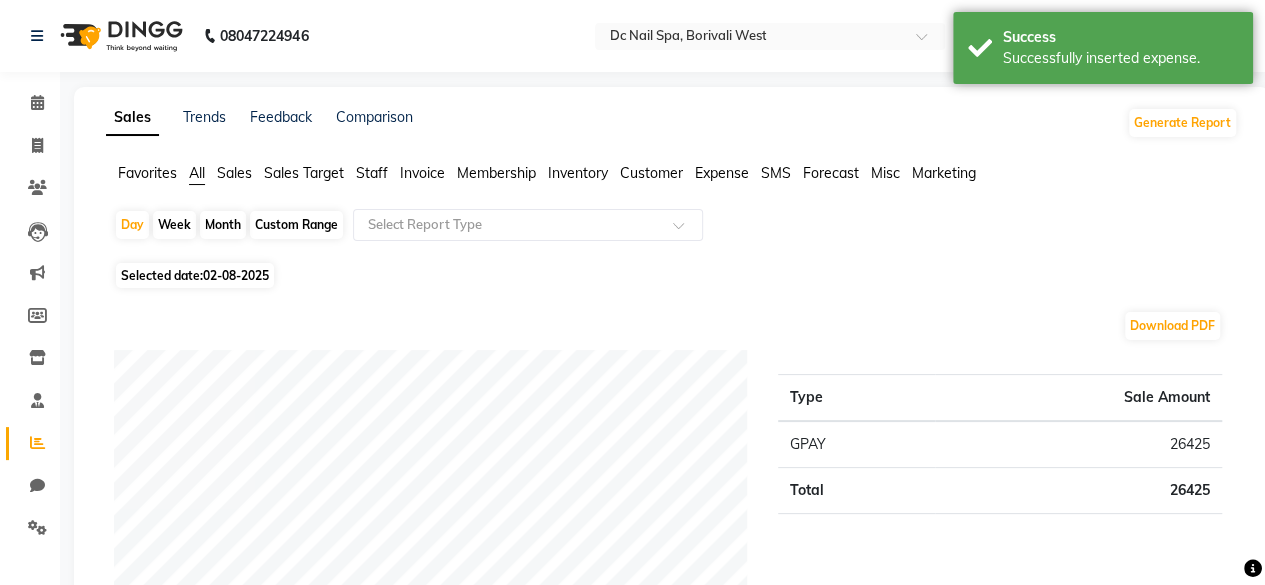 click on "Staff" 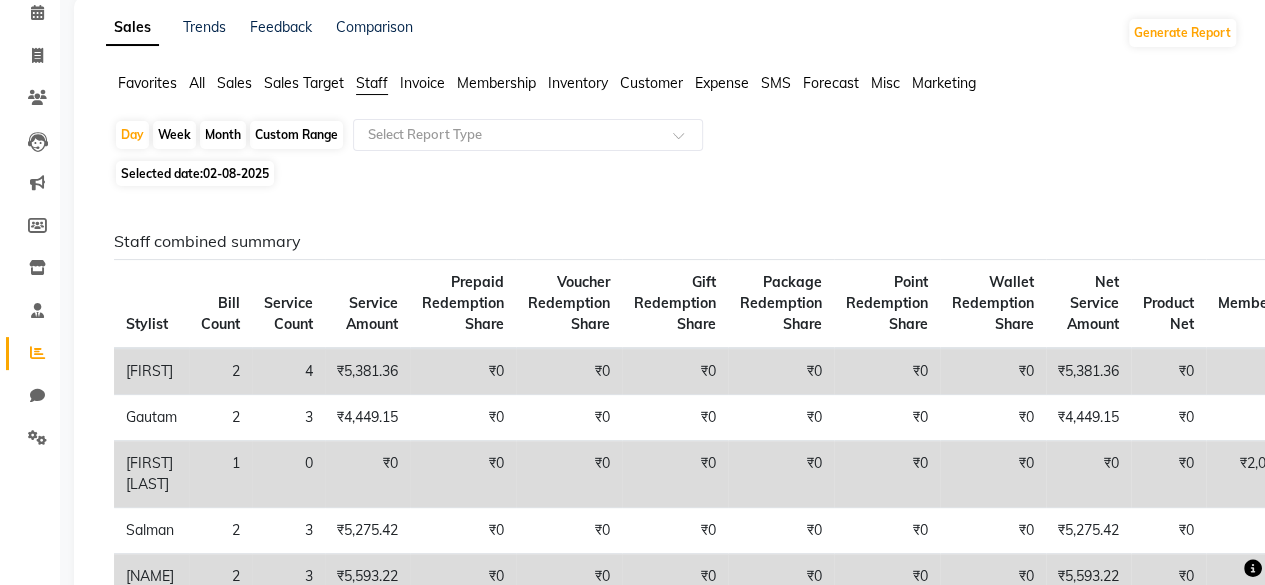 scroll, scrollTop: 0, scrollLeft: 0, axis: both 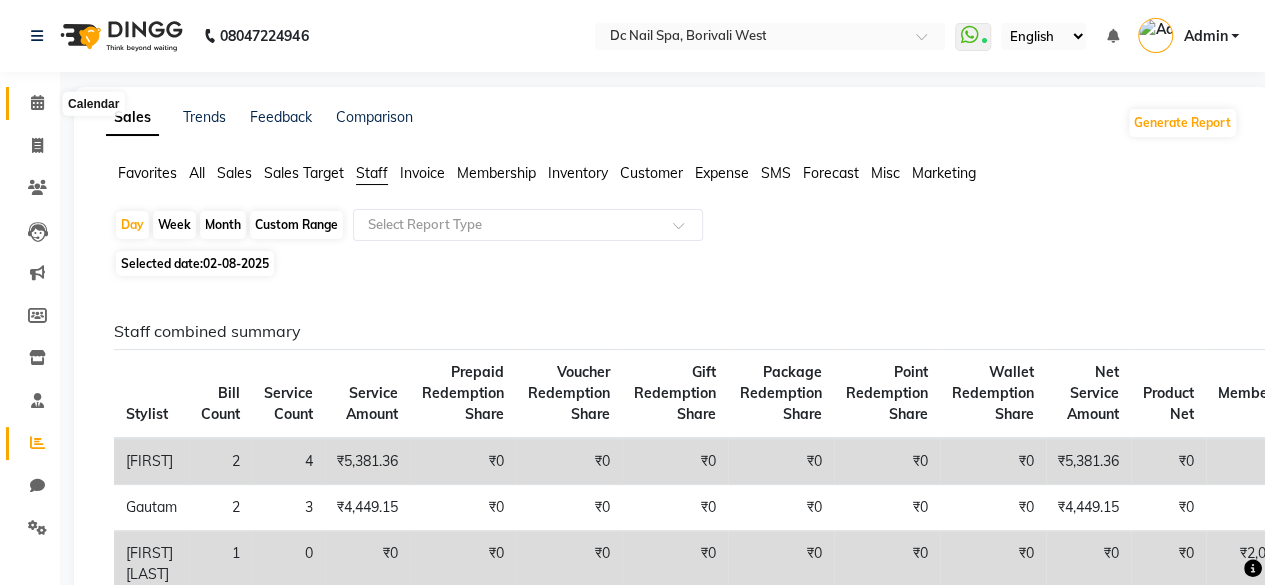 click 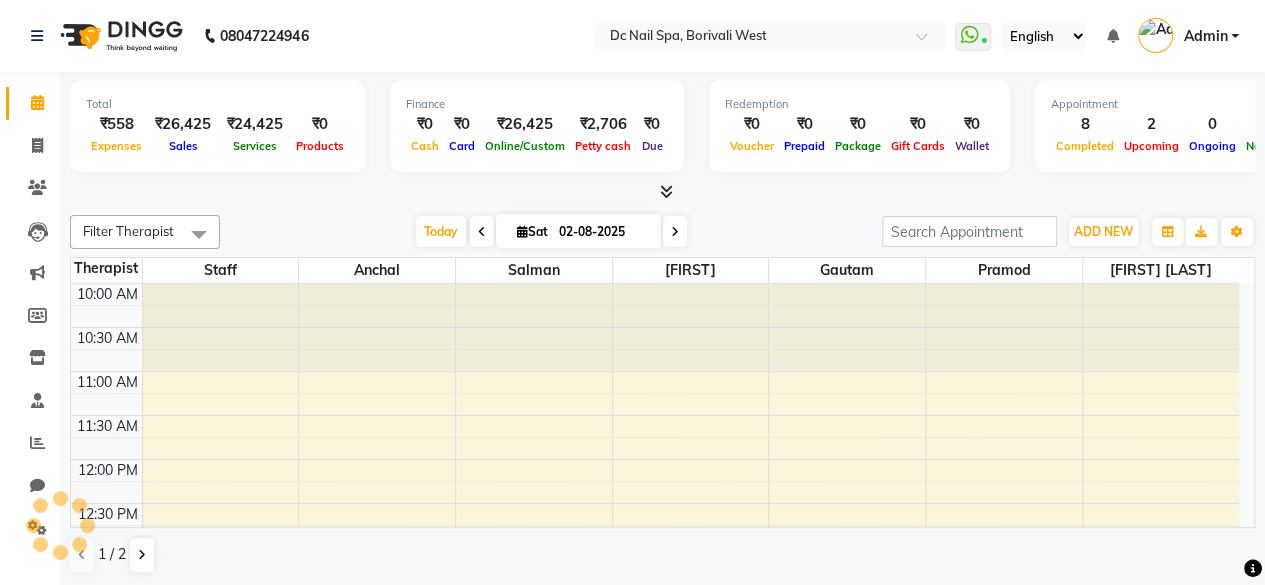 scroll, scrollTop: 0, scrollLeft: 0, axis: both 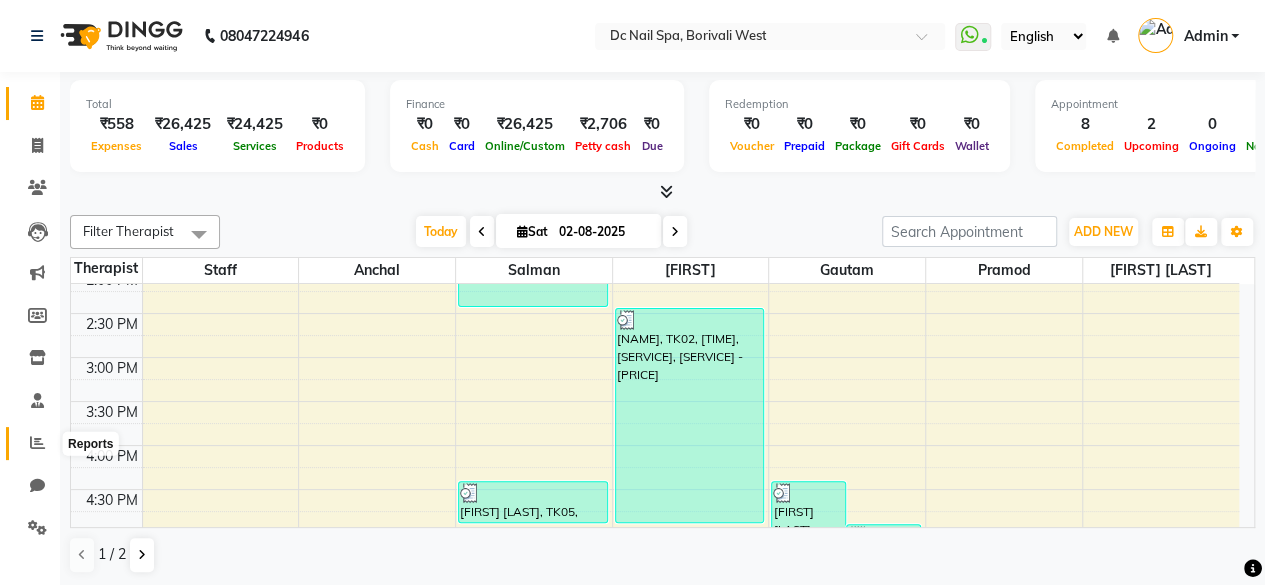 click 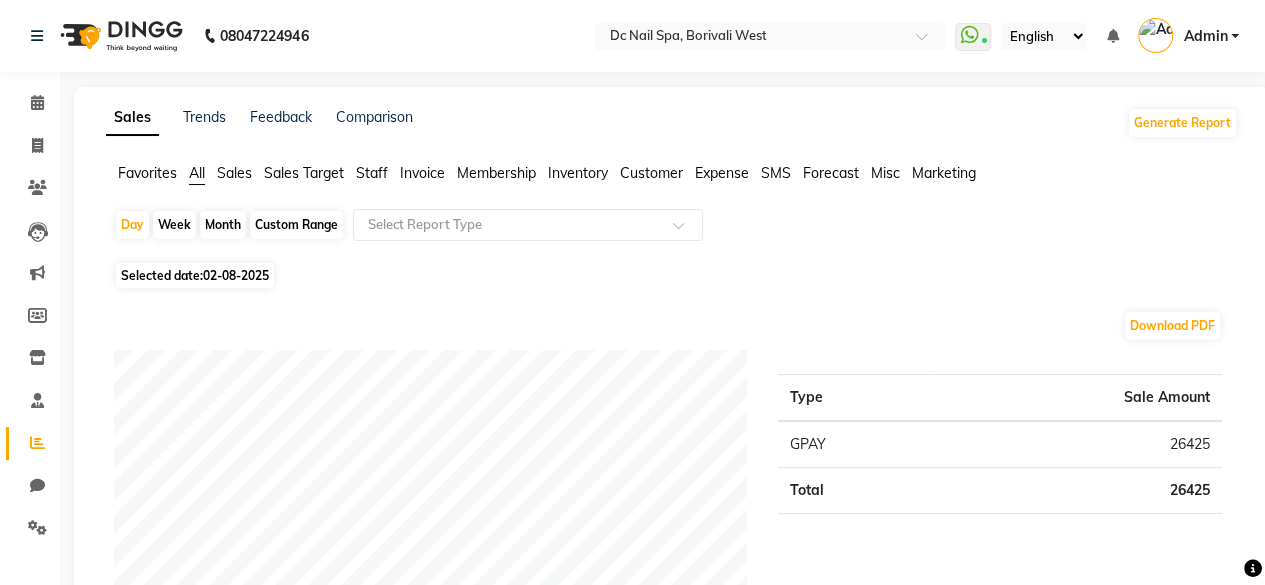 click on "Staff" 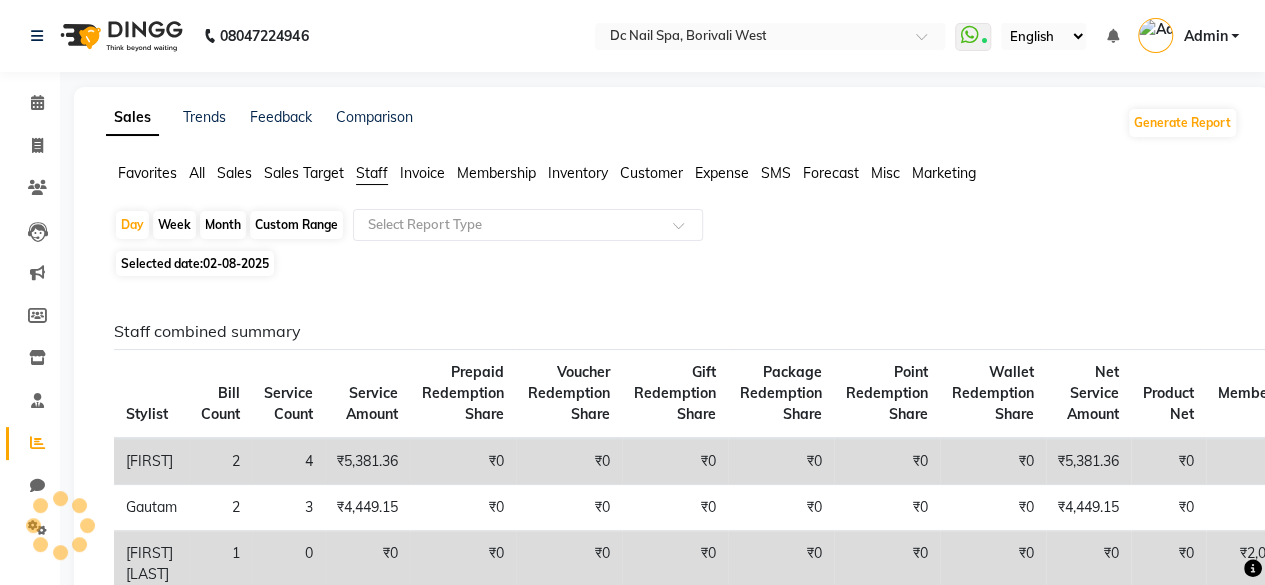 click on "Staff" 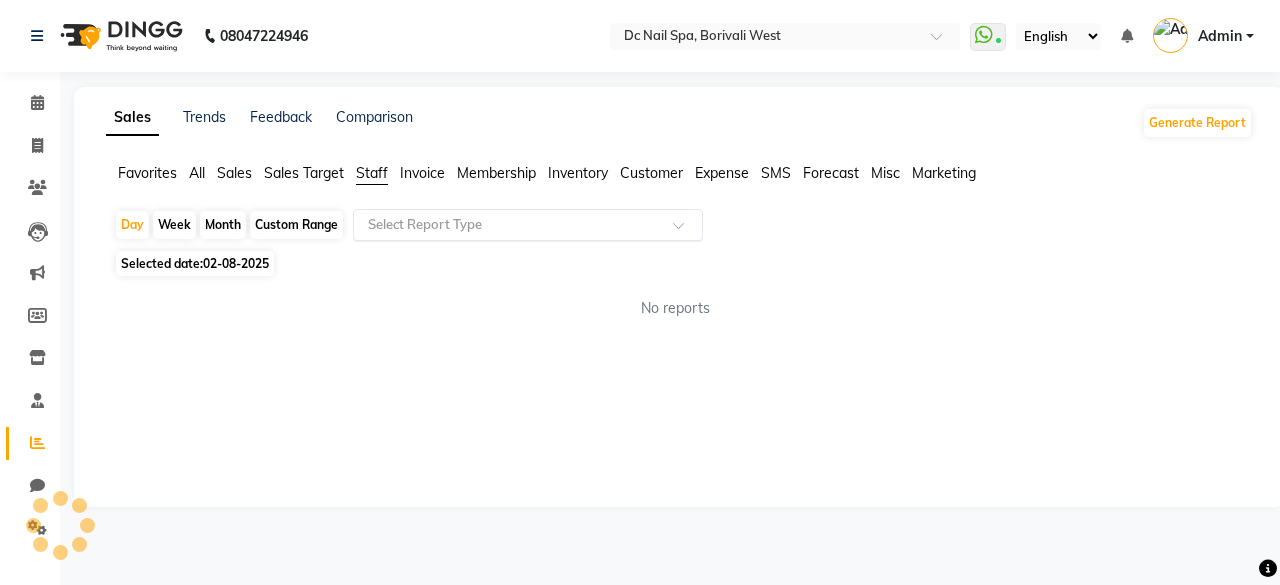 click on "Select Report Type" 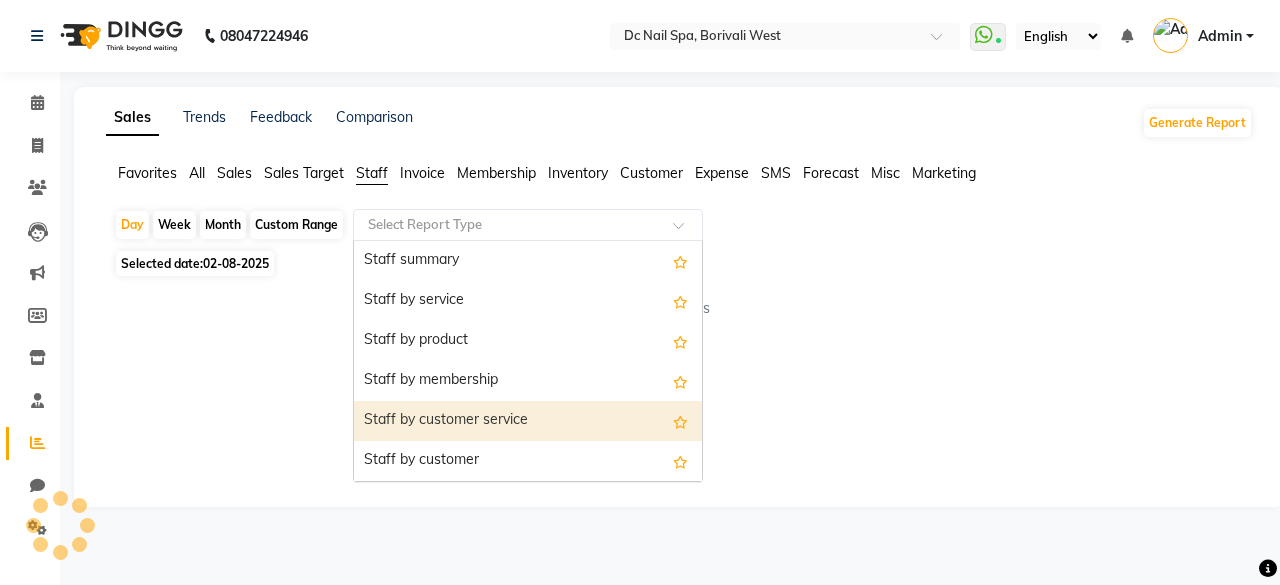 click on "Staff by customer service" at bounding box center (528, 421) 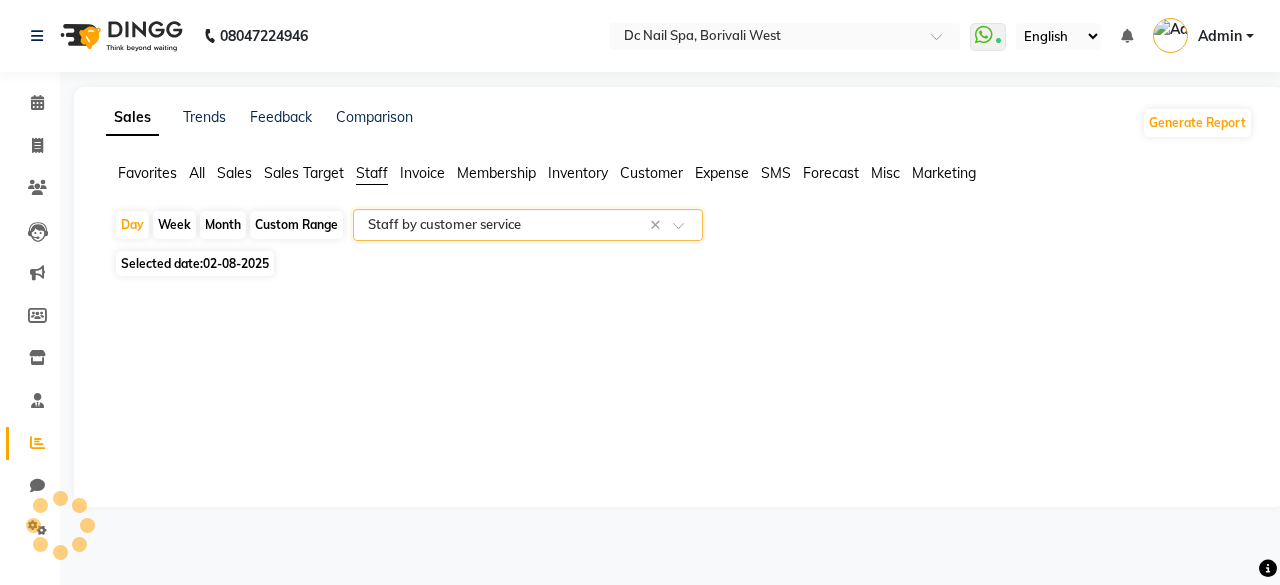 select on "full_report" 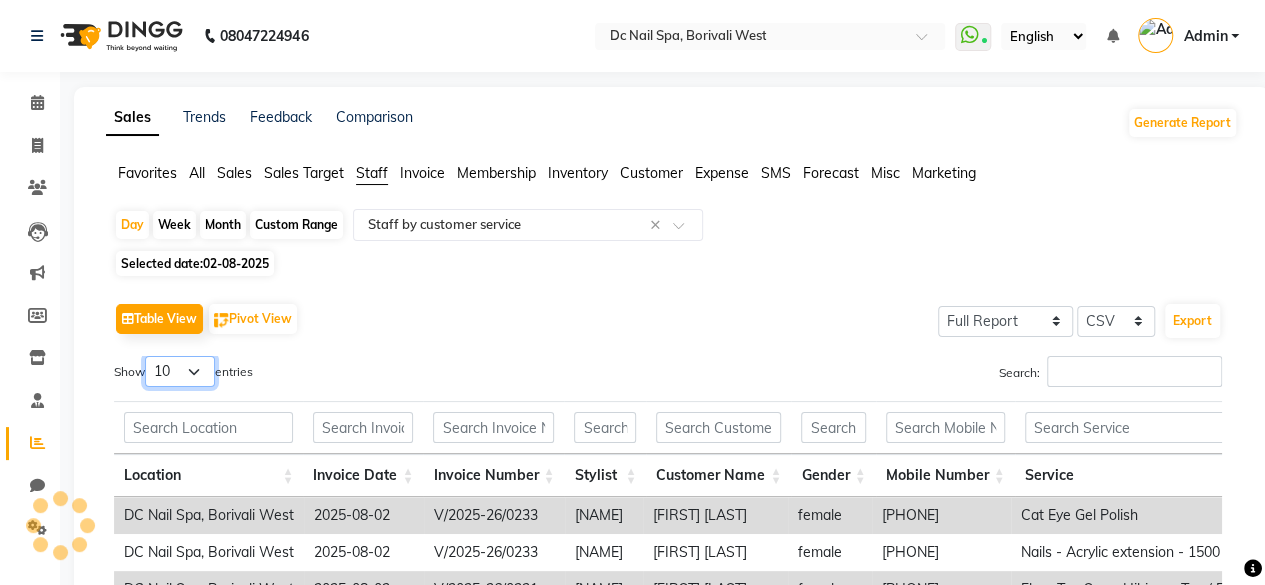 click on "10 25 50 100" at bounding box center [180, 371] 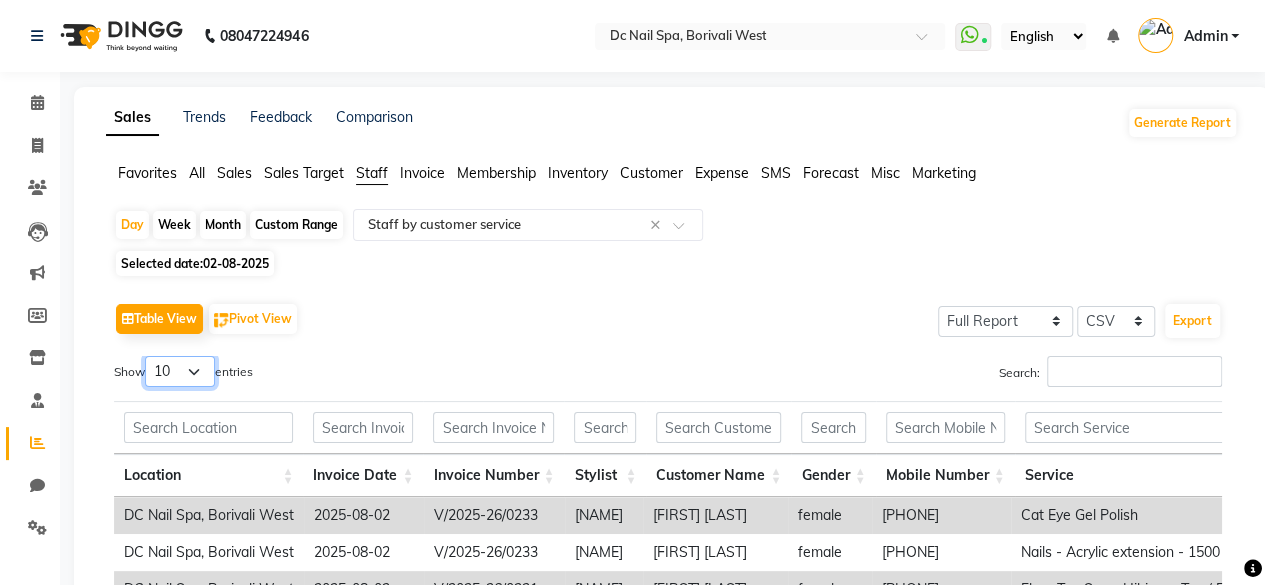 click on "10 25 50 100" at bounding box center (180, 371) 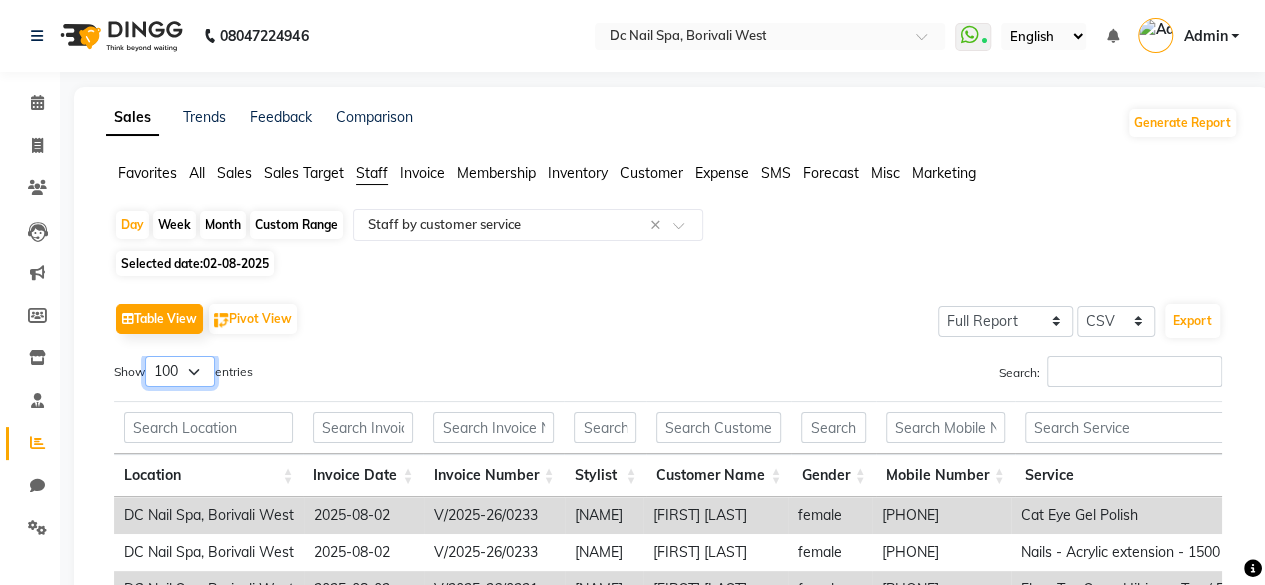 click on "10 25 50 100" at bounding box center [180, 371] 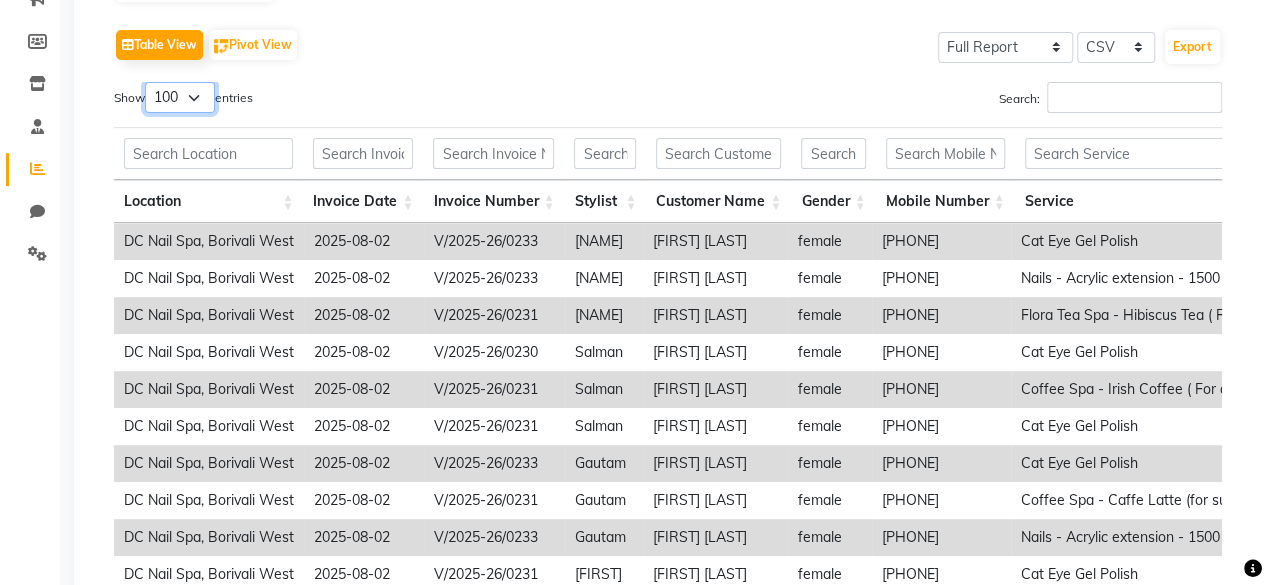 scroll, scrollTop: 292, scrollLeft: 0, axis: vertical 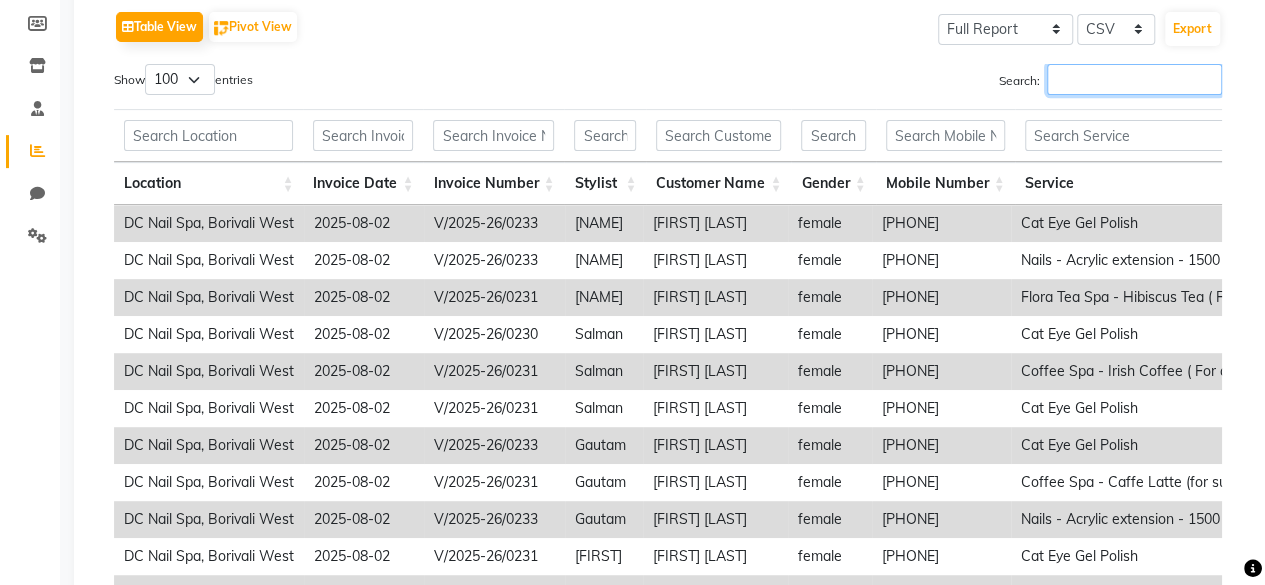click on "Search:" at bounding box center [1134, 79] 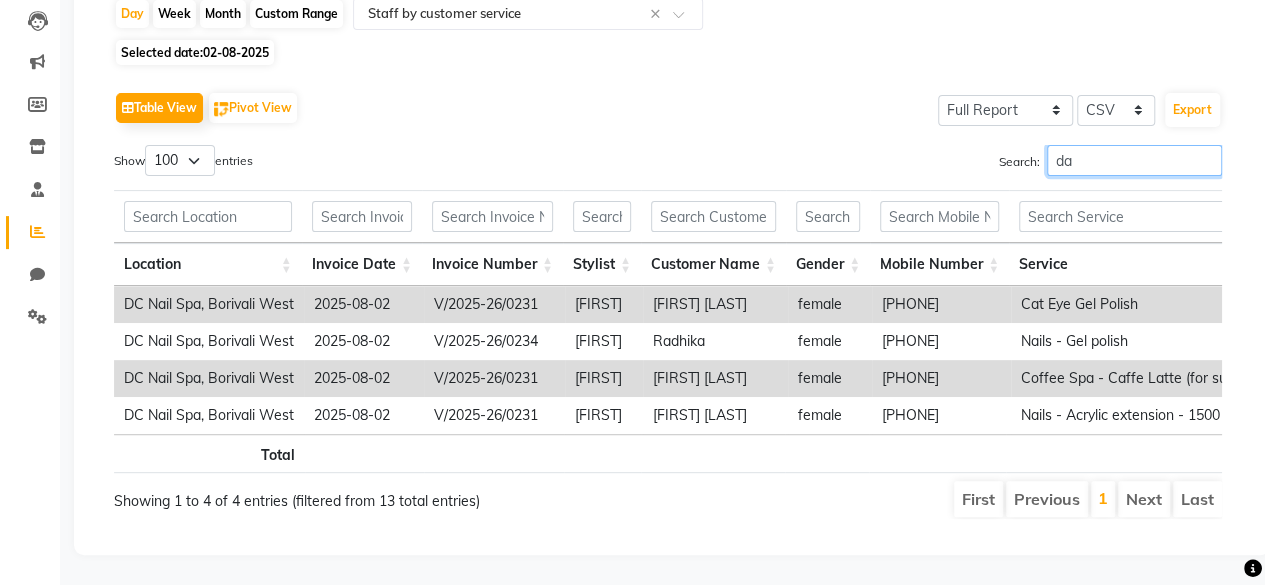 scroll, scrollTop: 238, scrollLeft: 0, axis: vertical 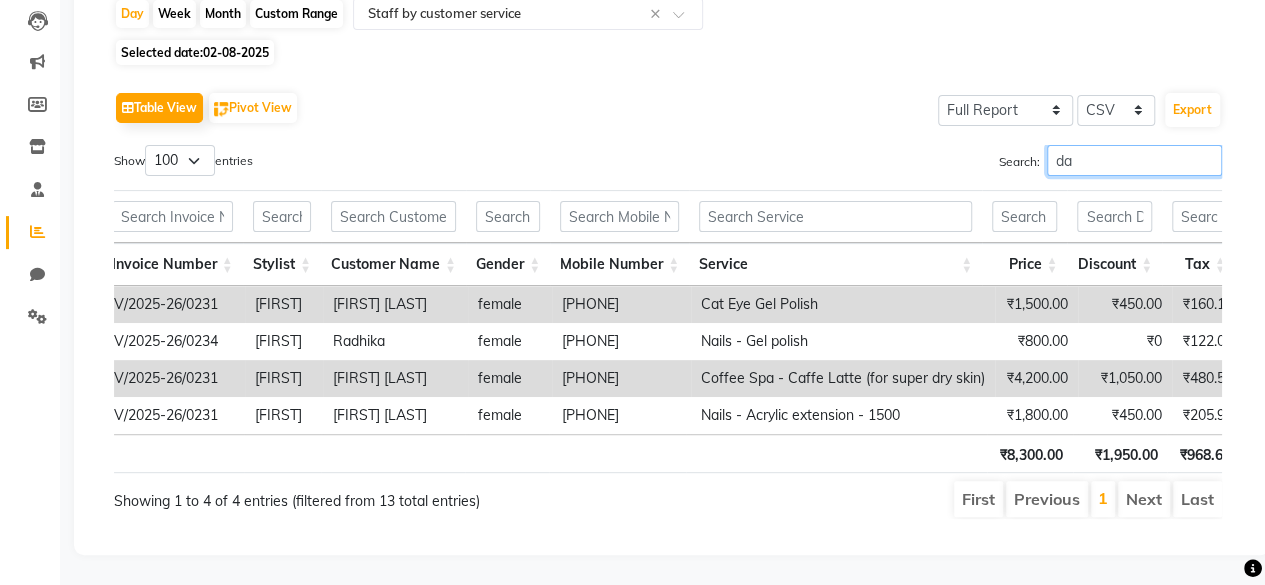type on "d" 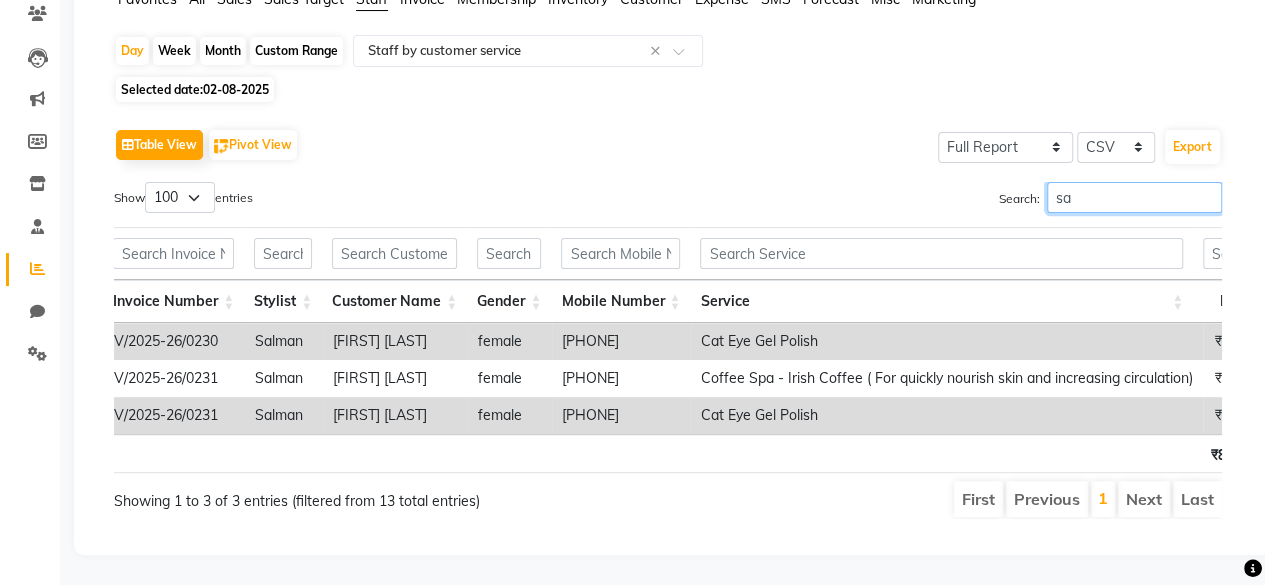 type on "s" 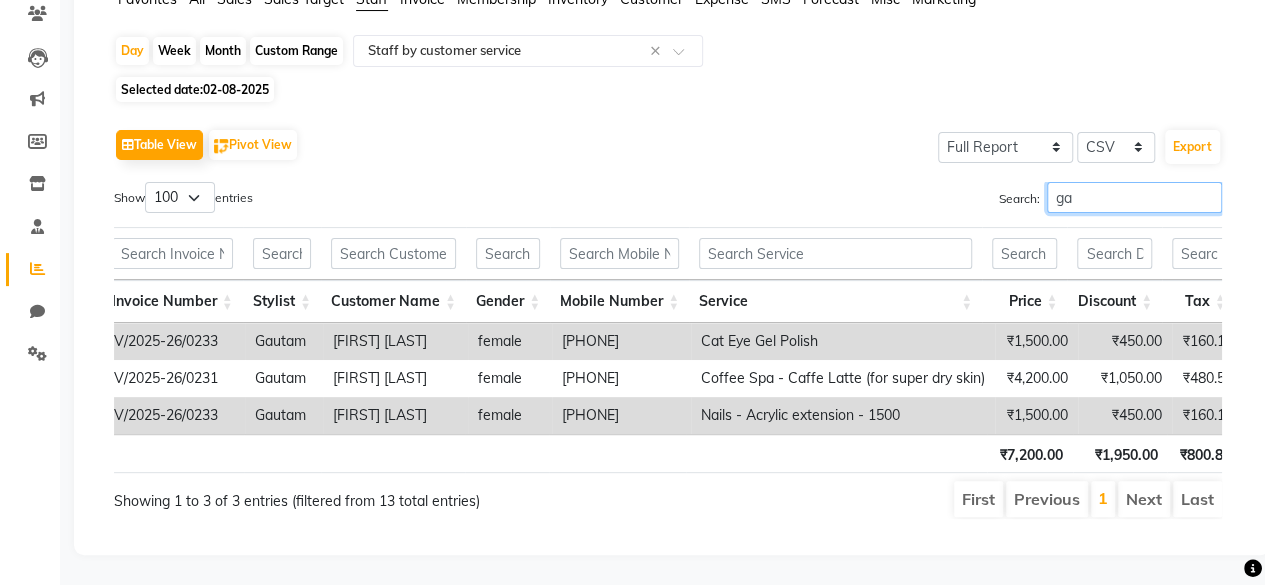 scroll, scrollTop: 201, scrollLeft: 0, axis: vertical 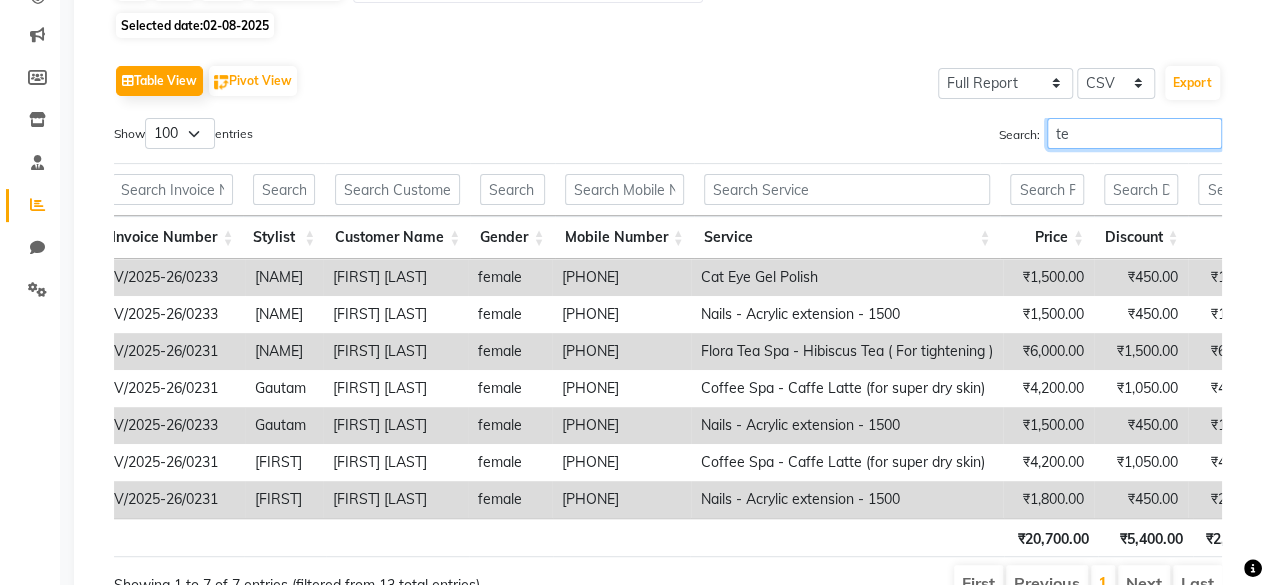 type on "t" 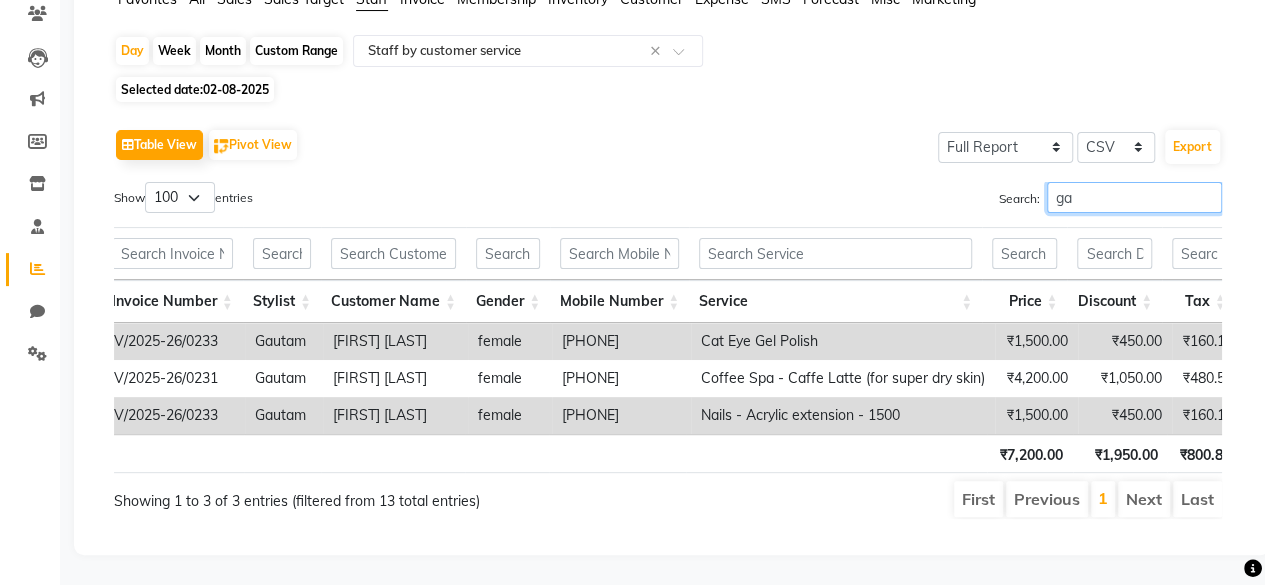 scroll, scrollTop: 201, scrollLeft: 0, axis: vertical 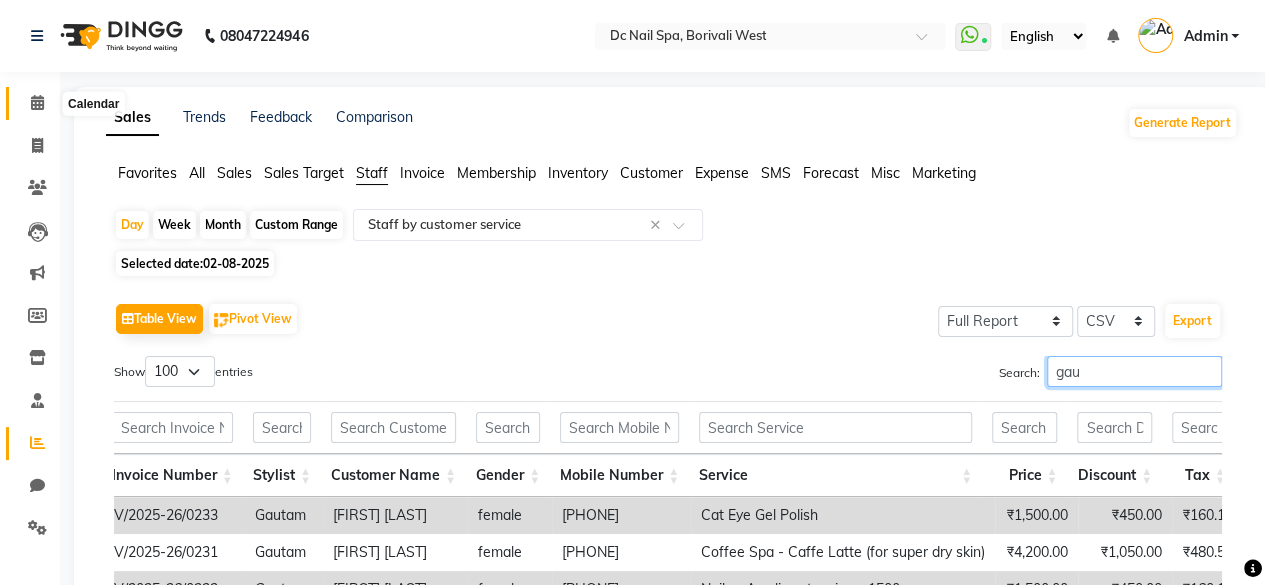type on "gau" 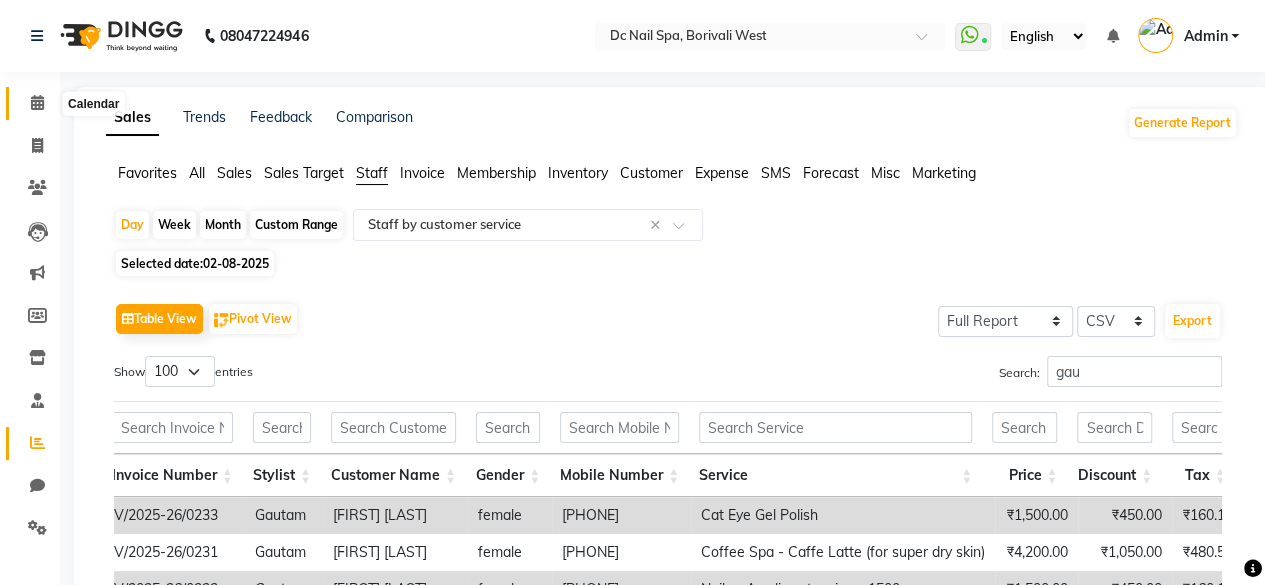 click 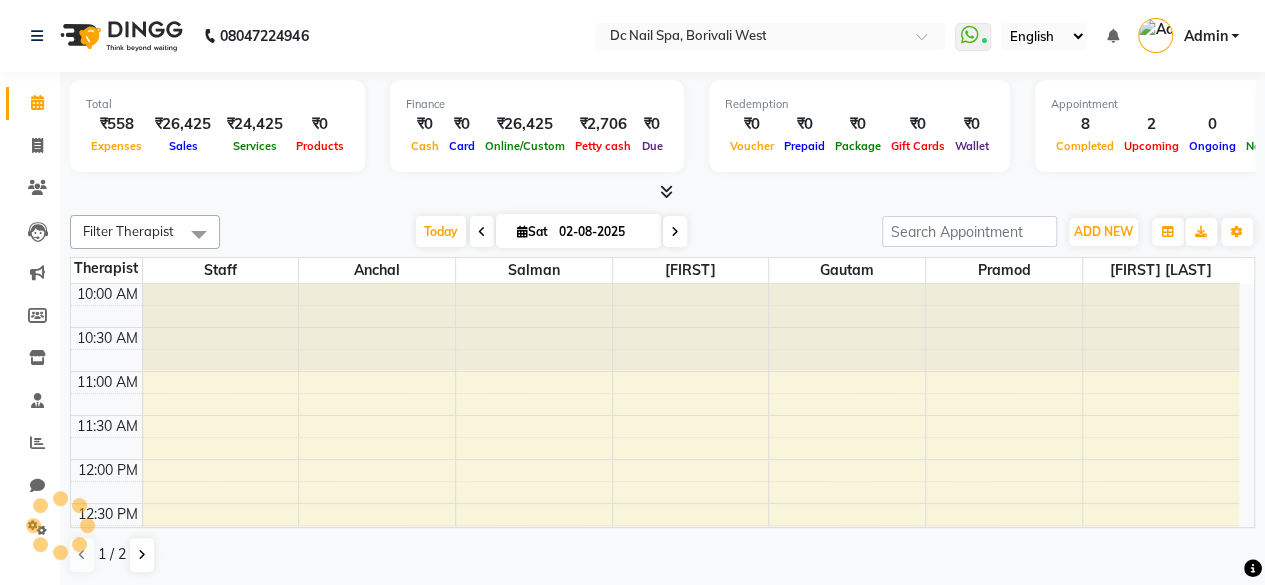 scroll, scrollTop: 868, scrollLeft: 0, axis: vertical 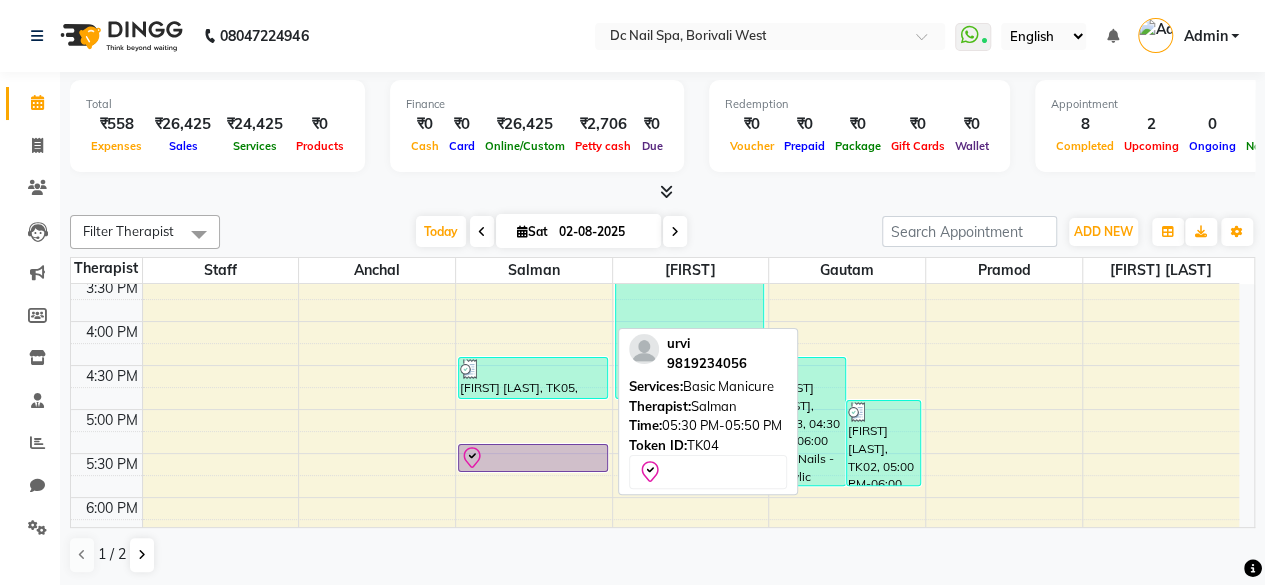 click at bounding box center [533, 458] 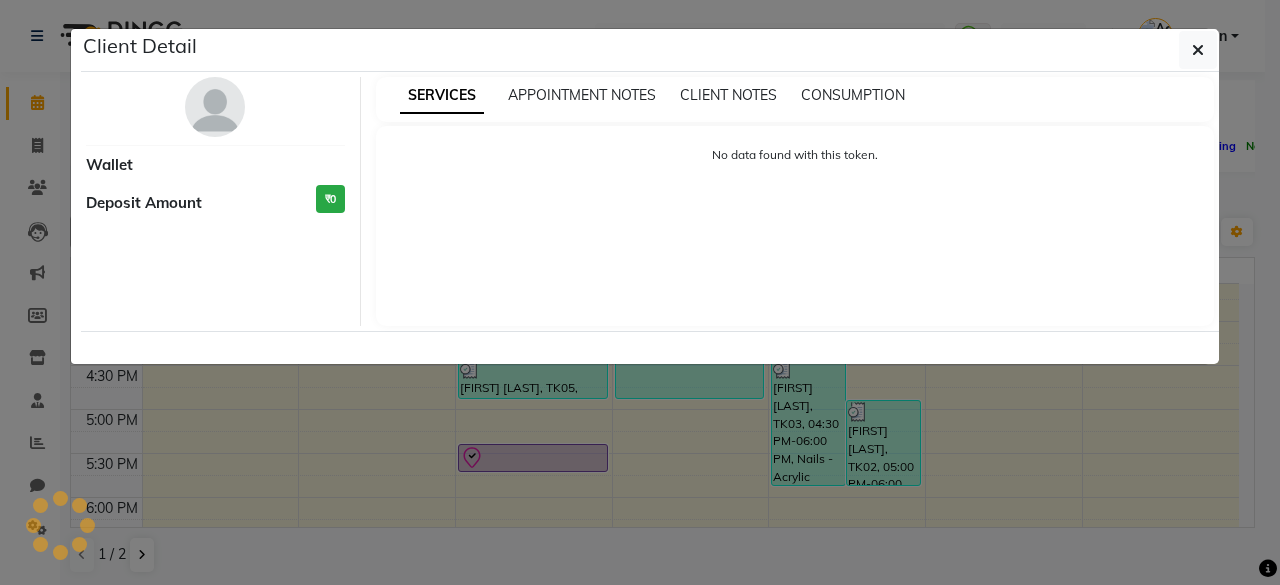 select on "8" 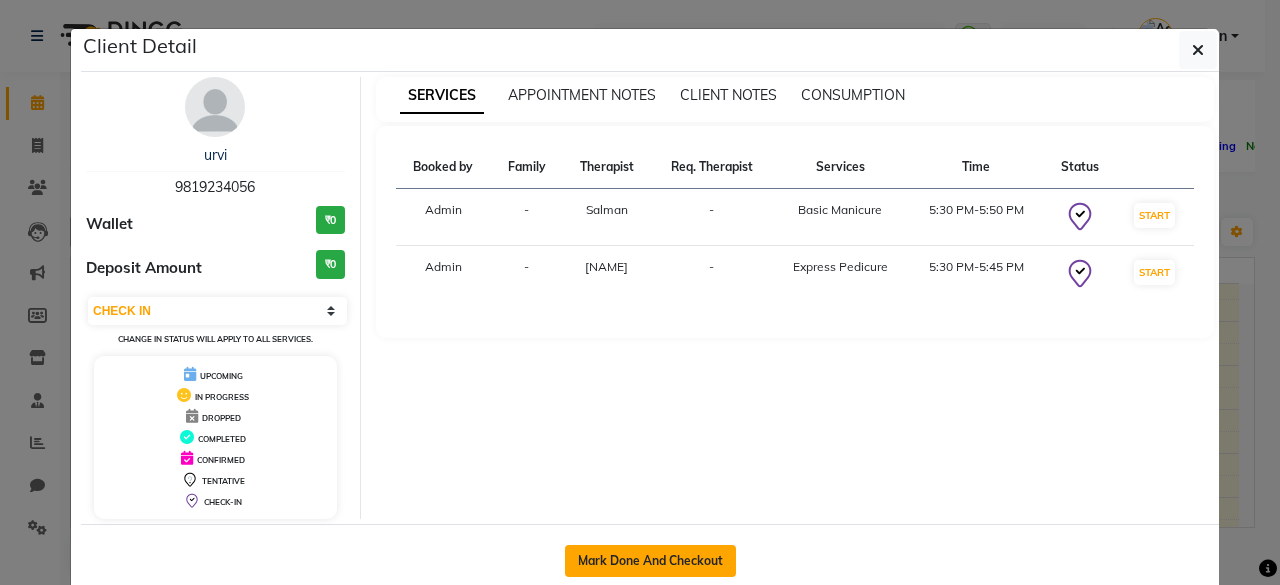 click on "Mark Done And Checkout" 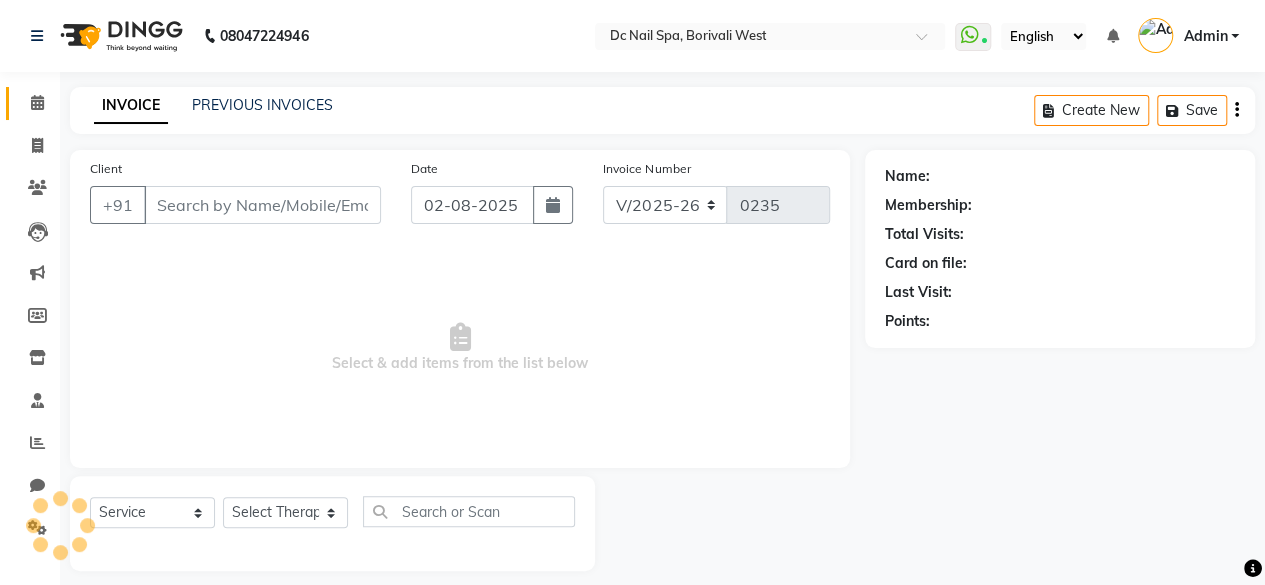type on "9819234056" 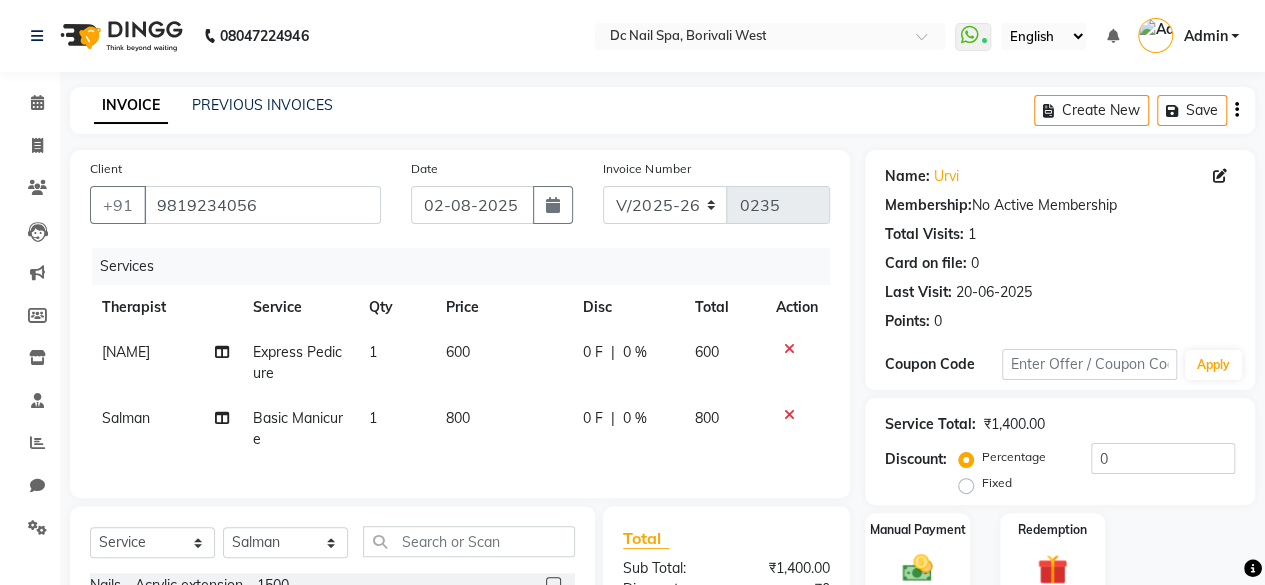 click on "1" 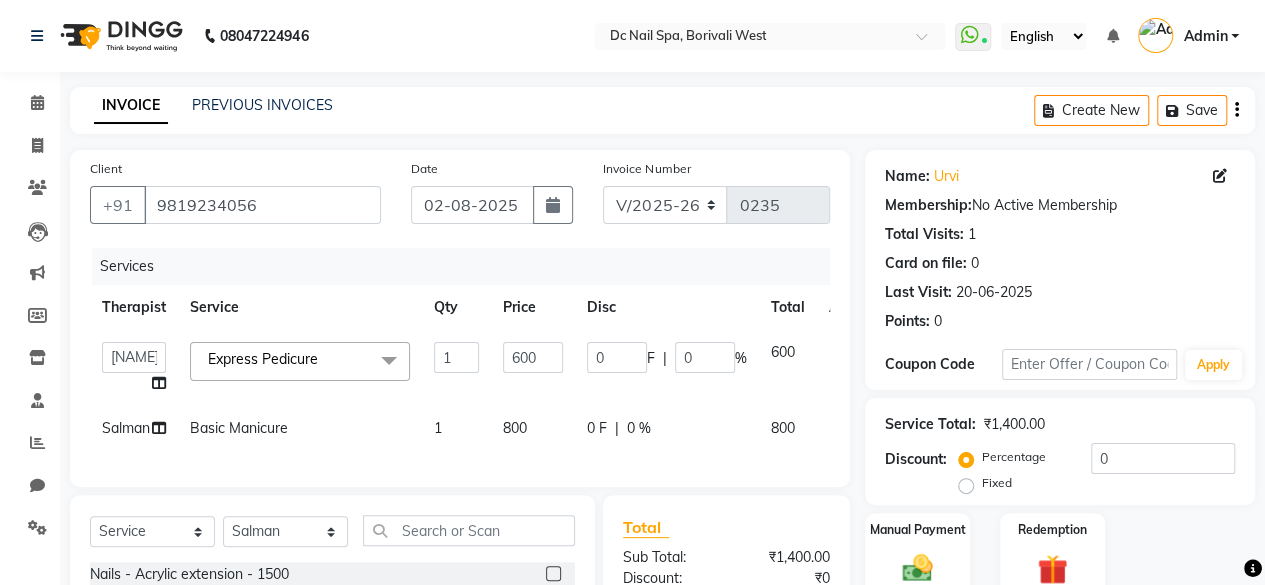click 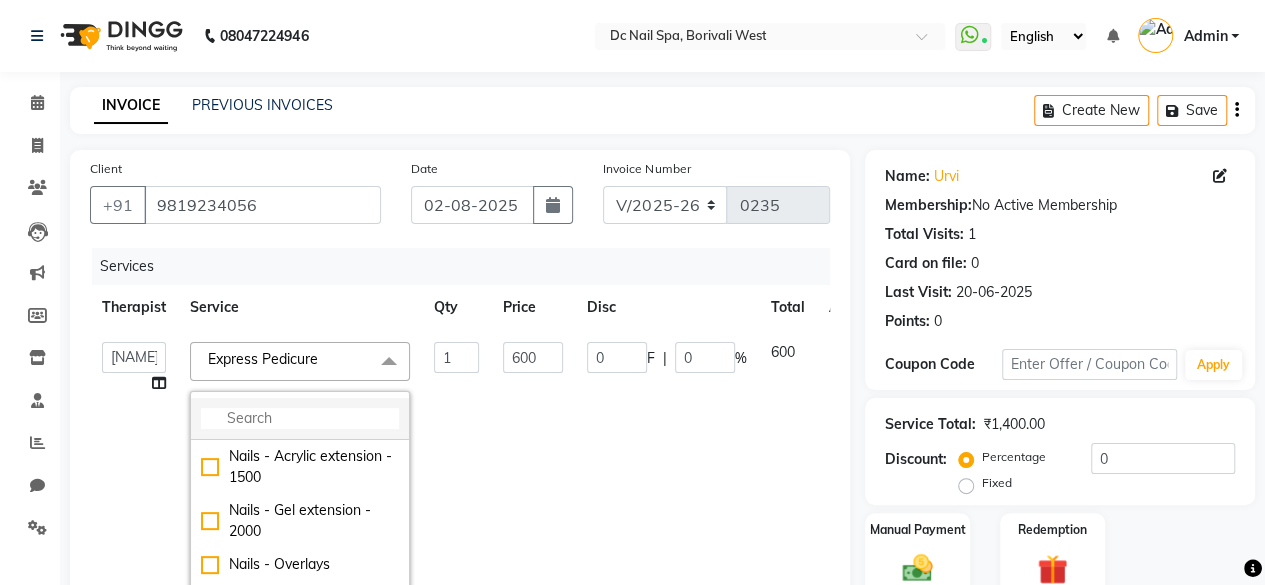 click 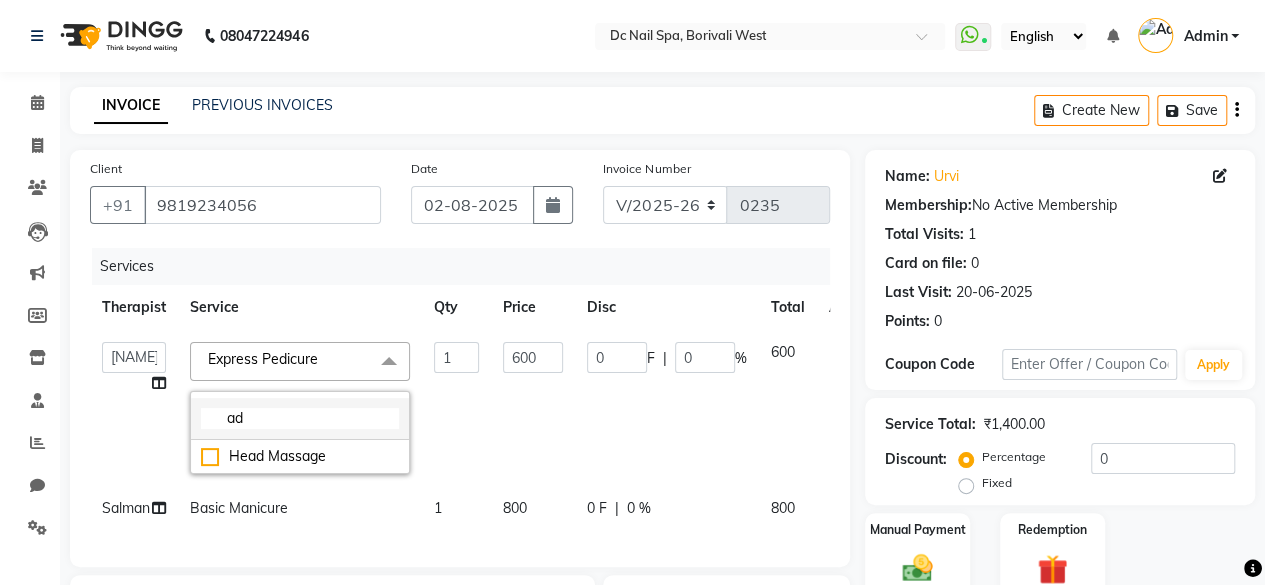 type on "a" 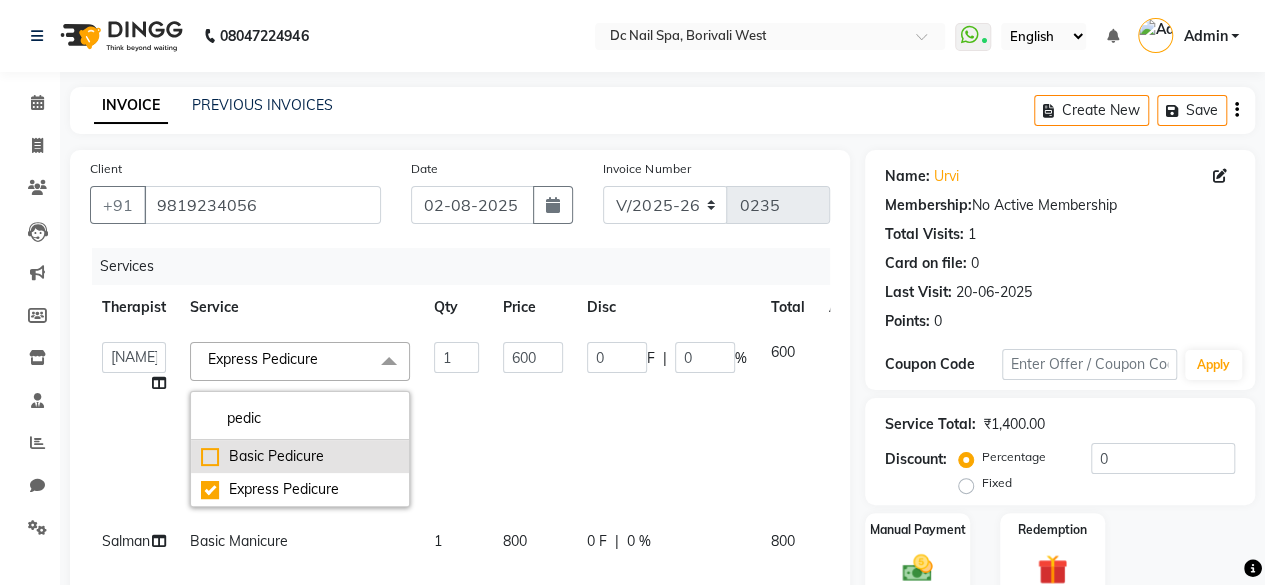 type on "pedic" 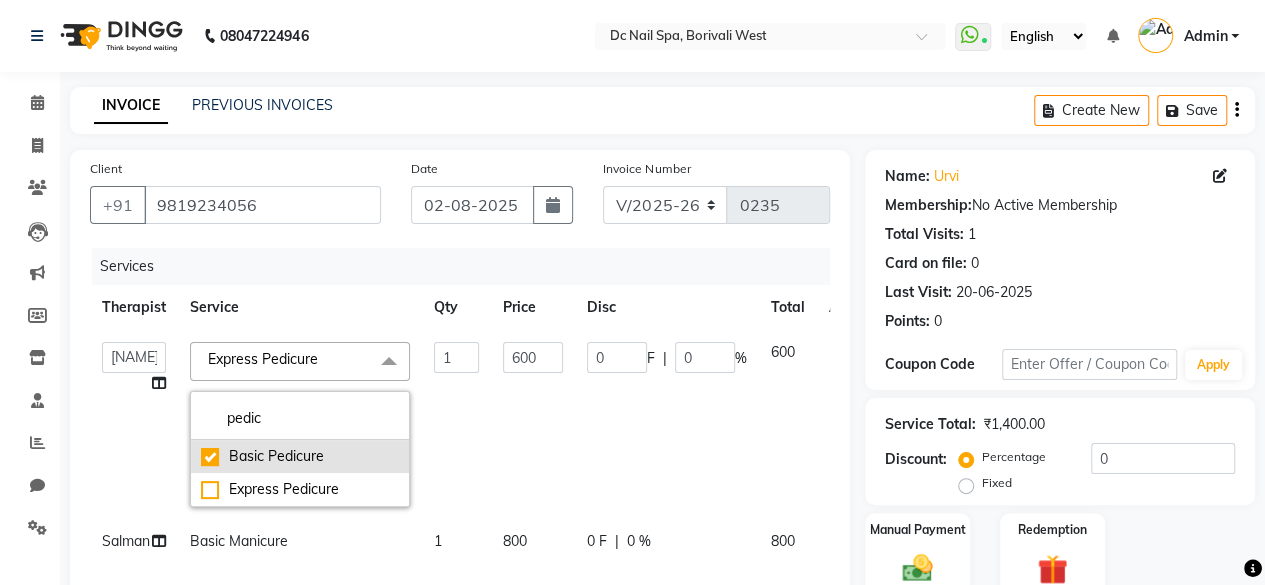 type on "800" 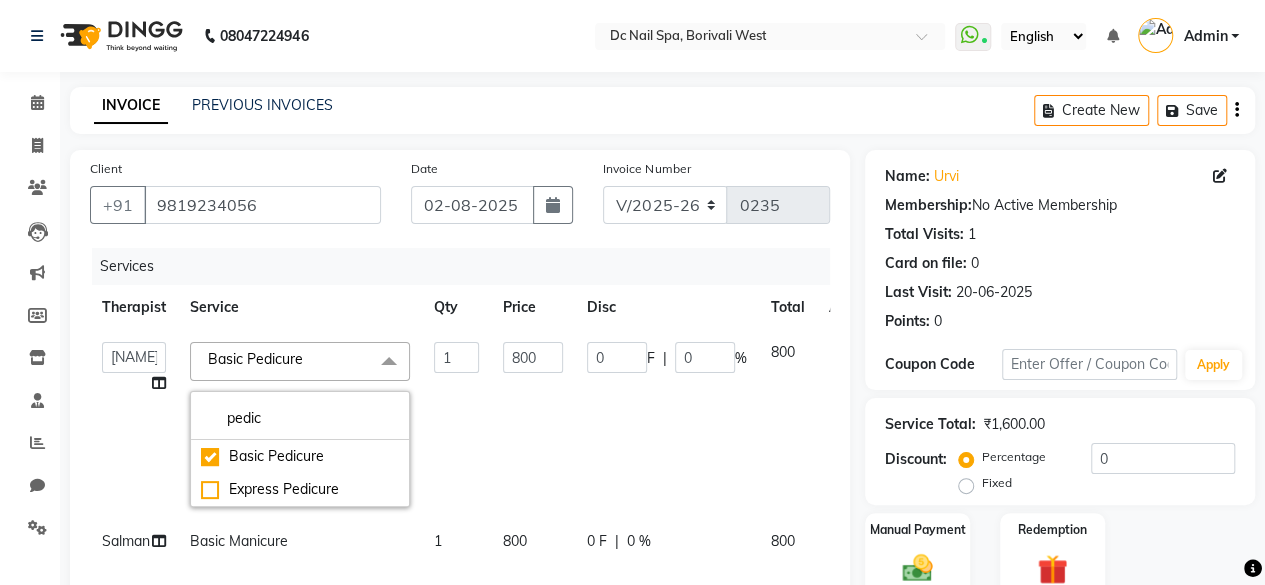 click on "0 F | 0 %" 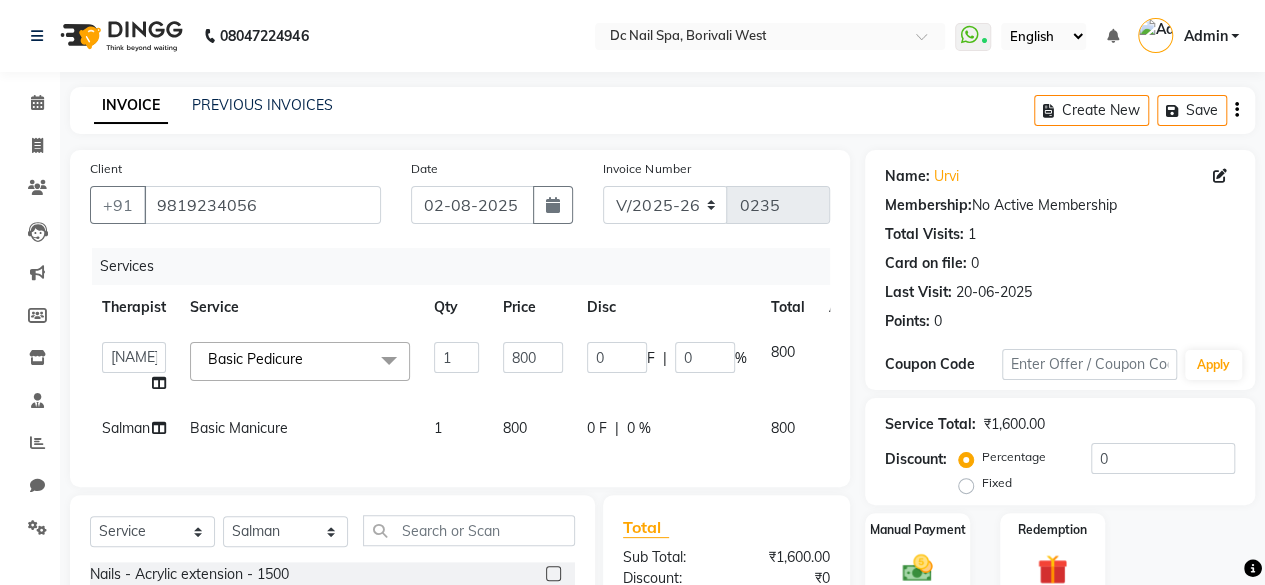 click on "Basic Manicure" 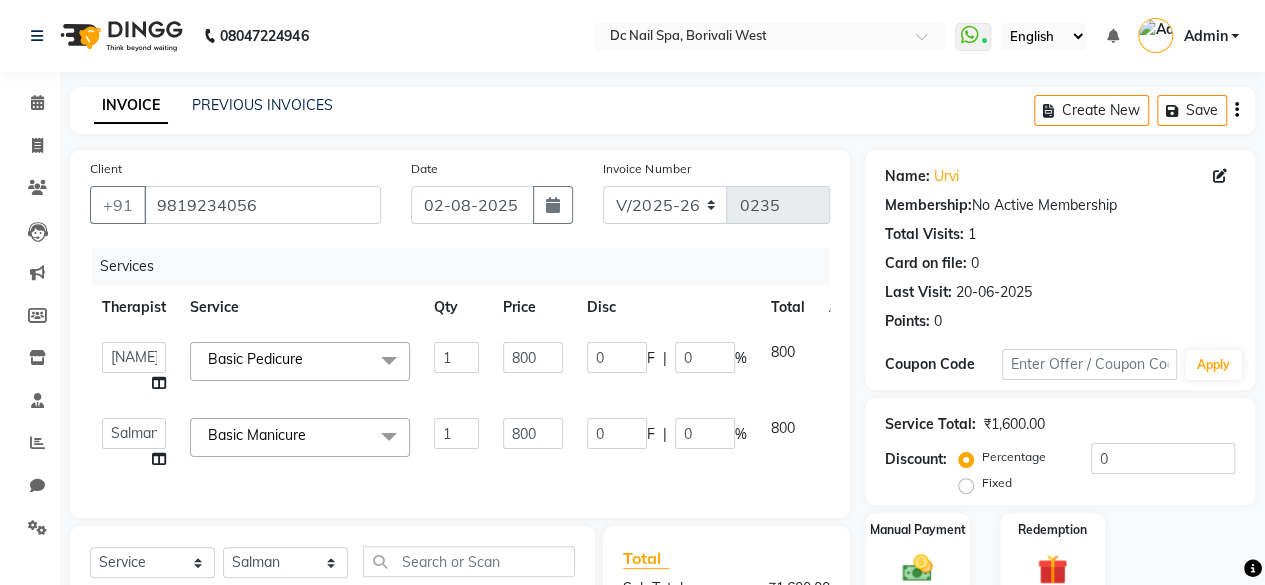 click 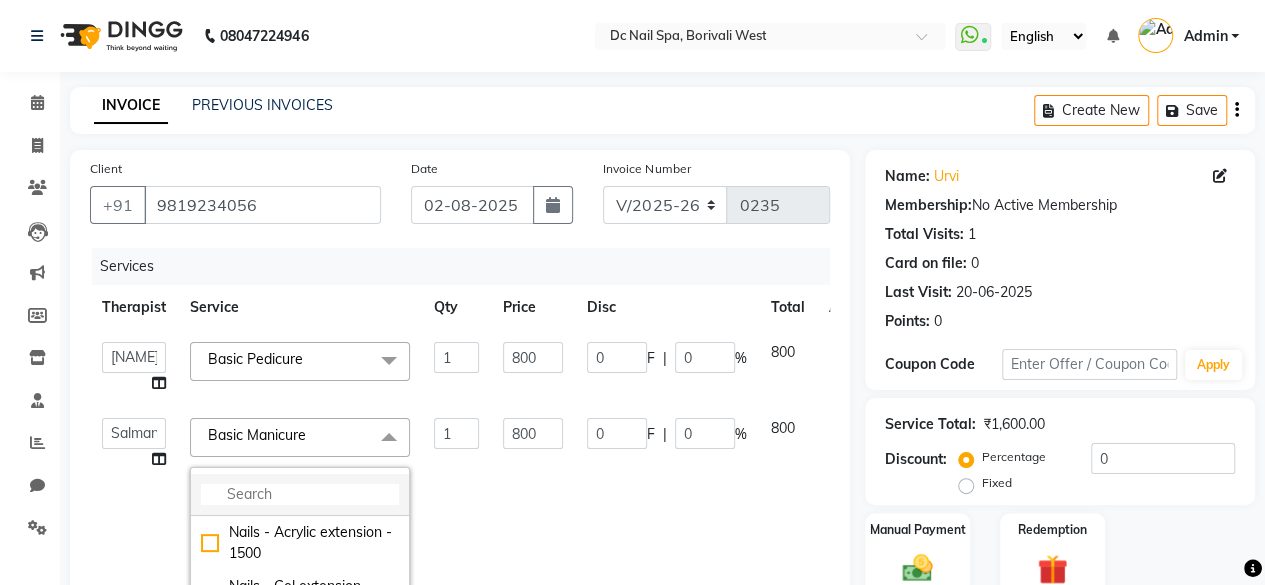 click 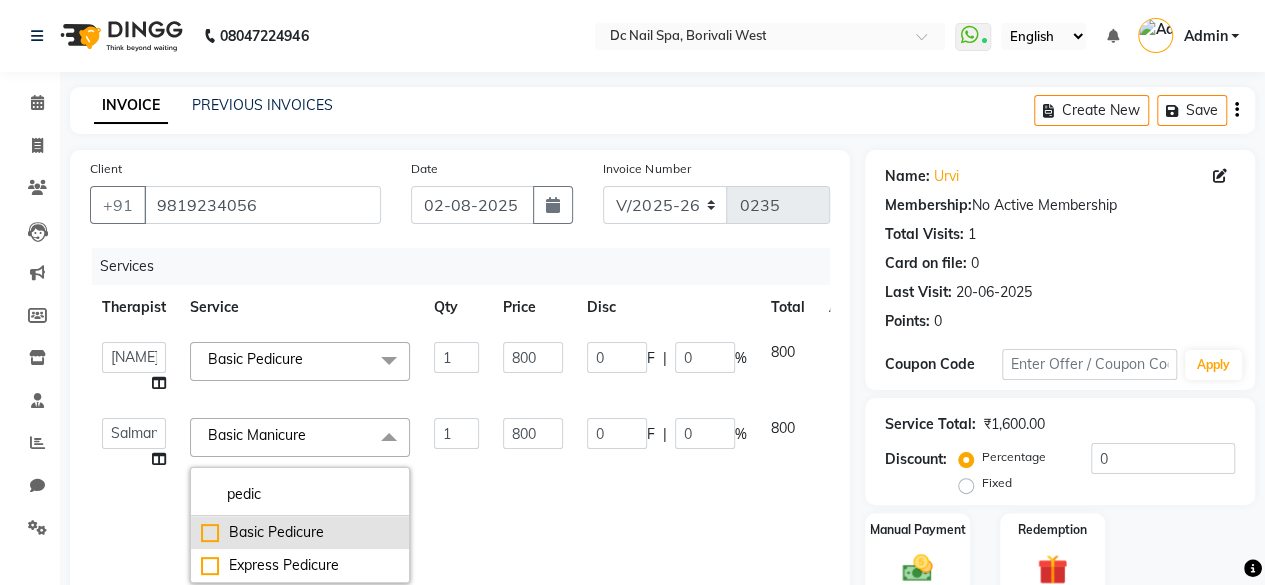 type on "pedic" 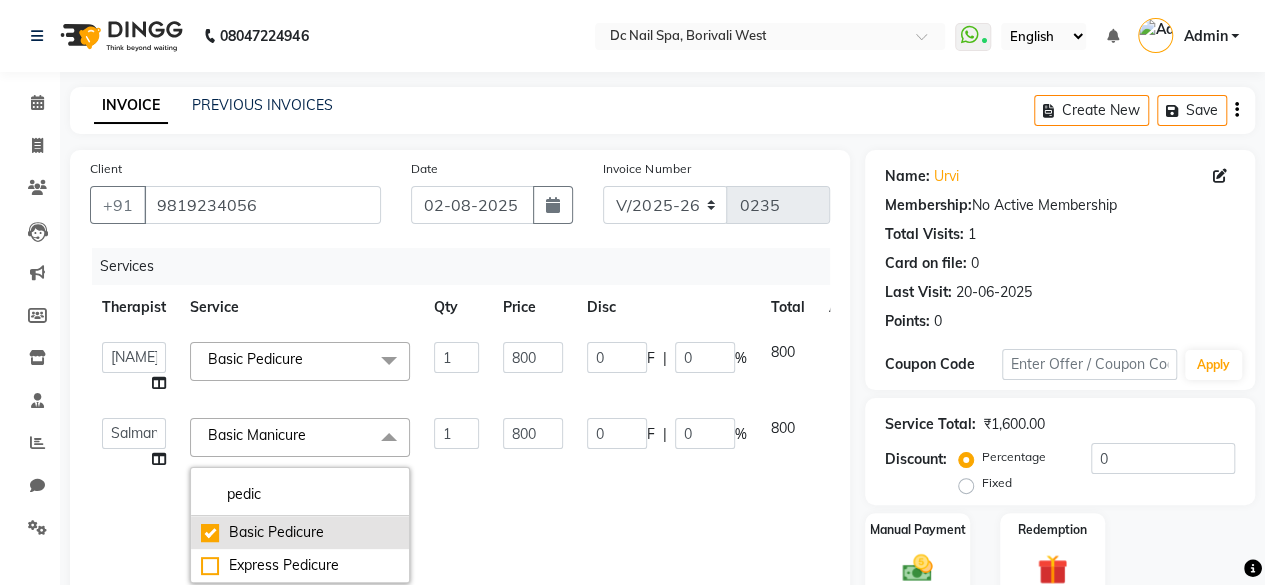 checkbox on "true" 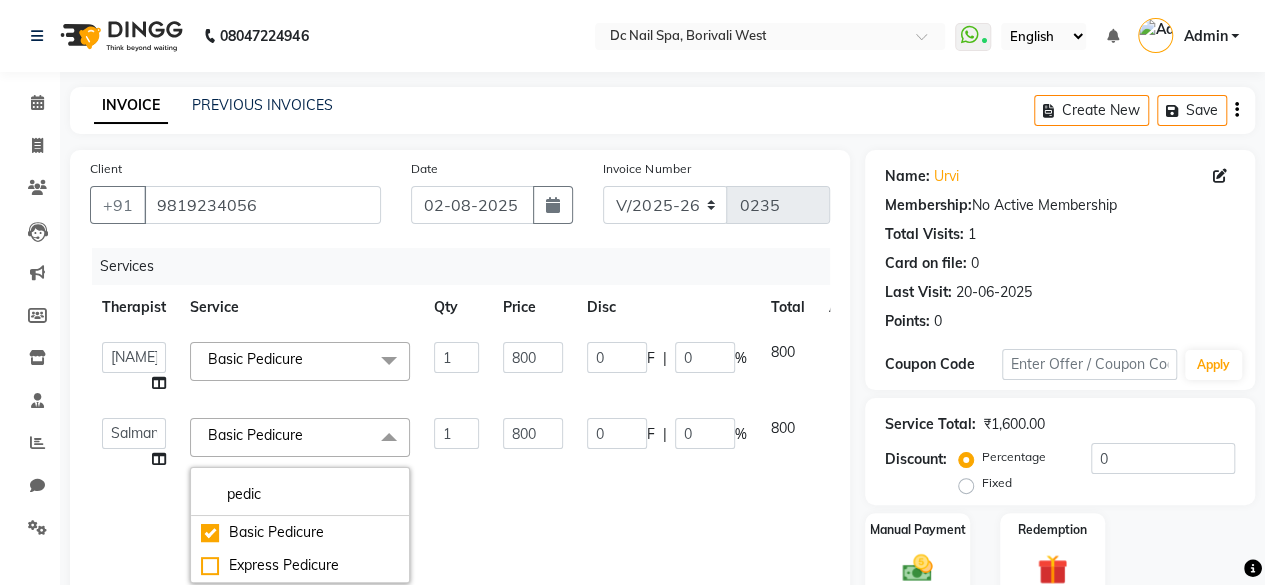 click on "800" 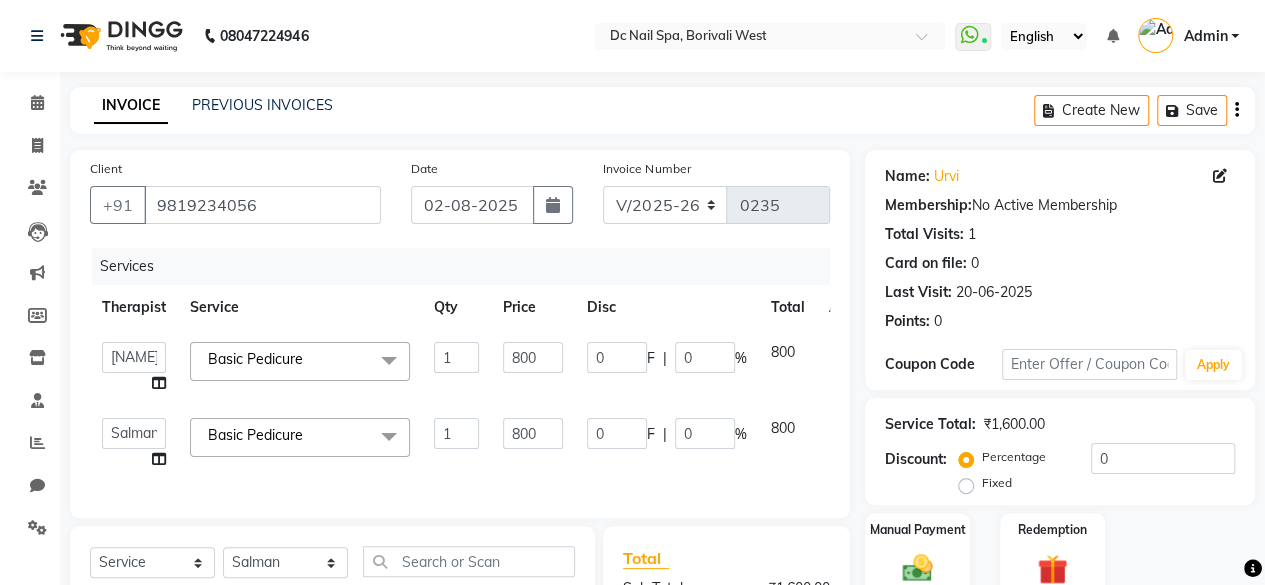 scroll, scrollTop: 108, scrollLeft: 0, axis: vertical 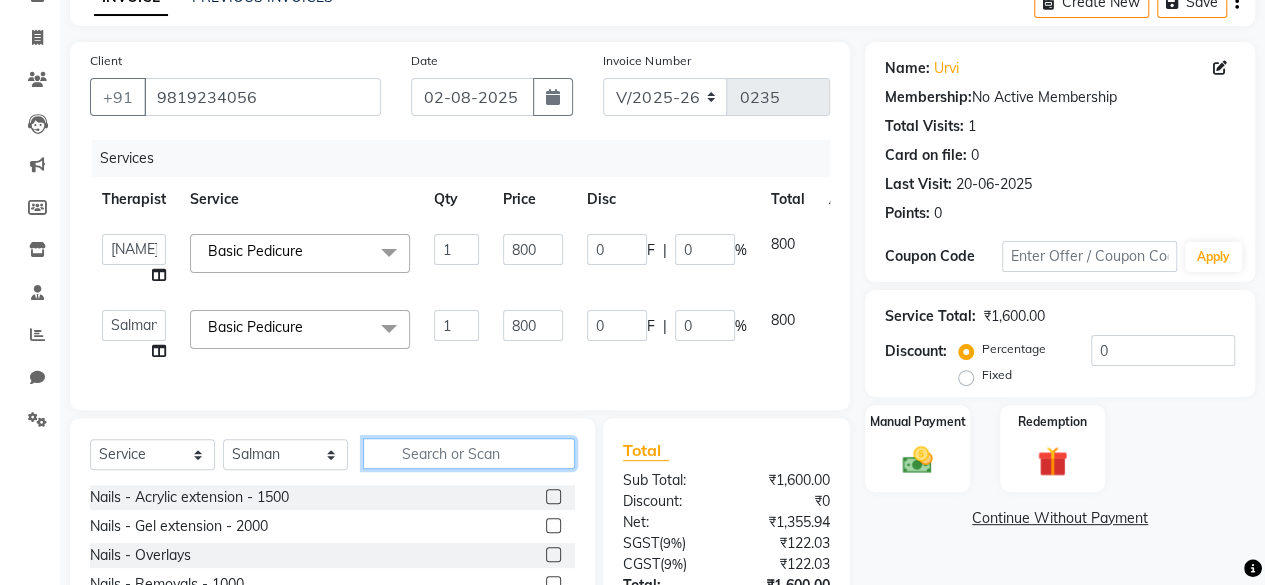 click 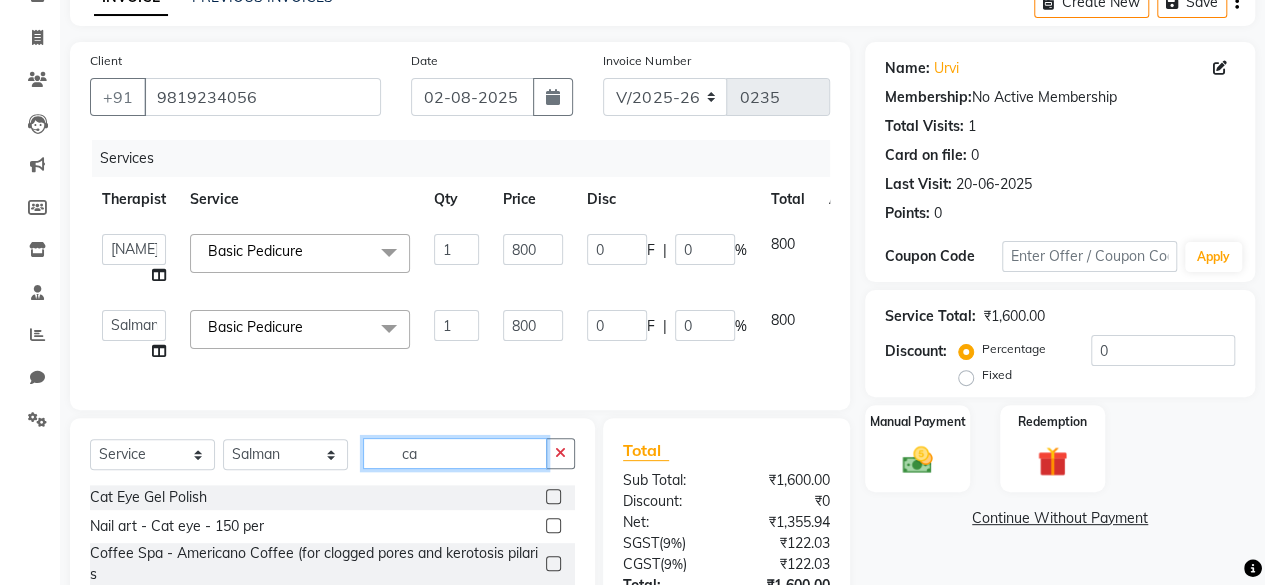 type on "c" 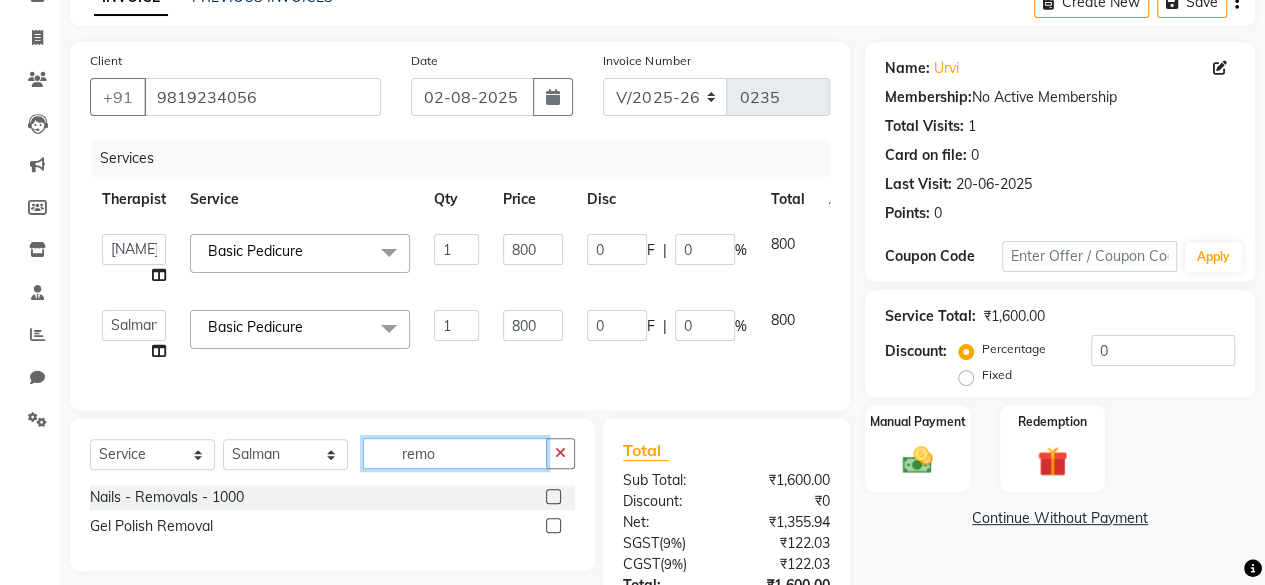 type on "remo" 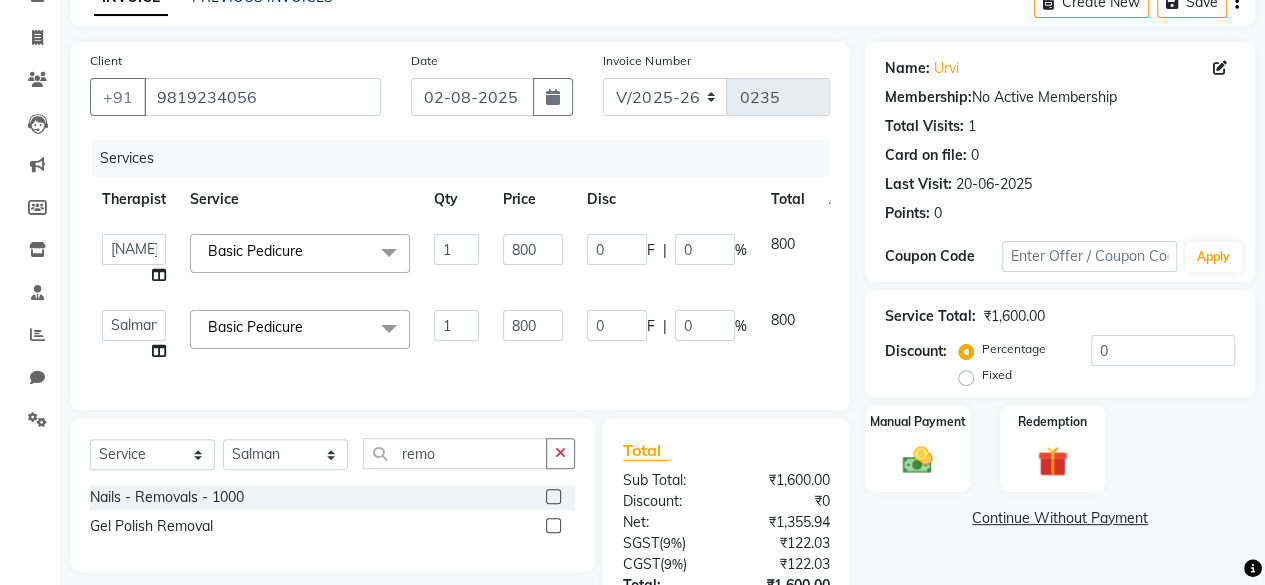 click 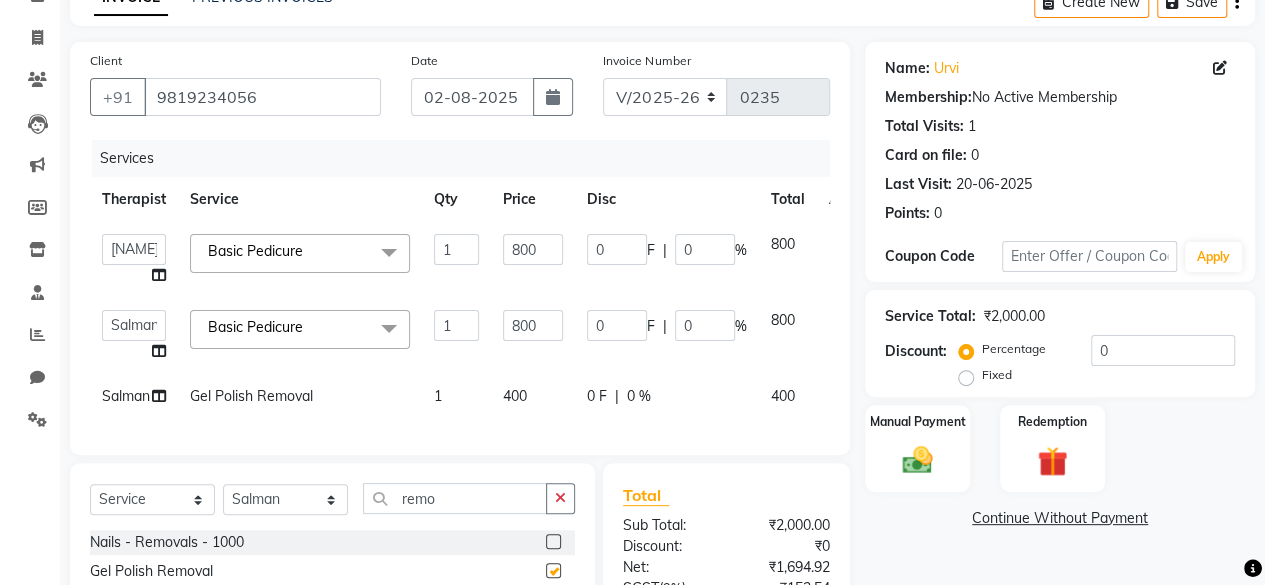 checkbox on "false" 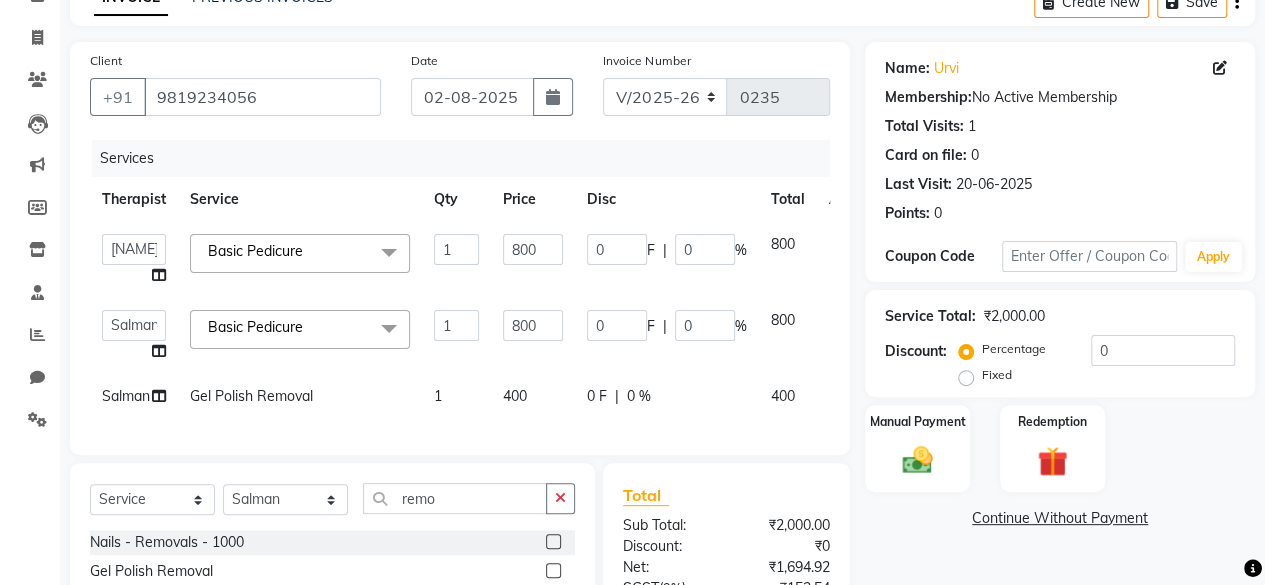 scroll, scrollTop: 256, scrollLeft: 0, axis: vertical 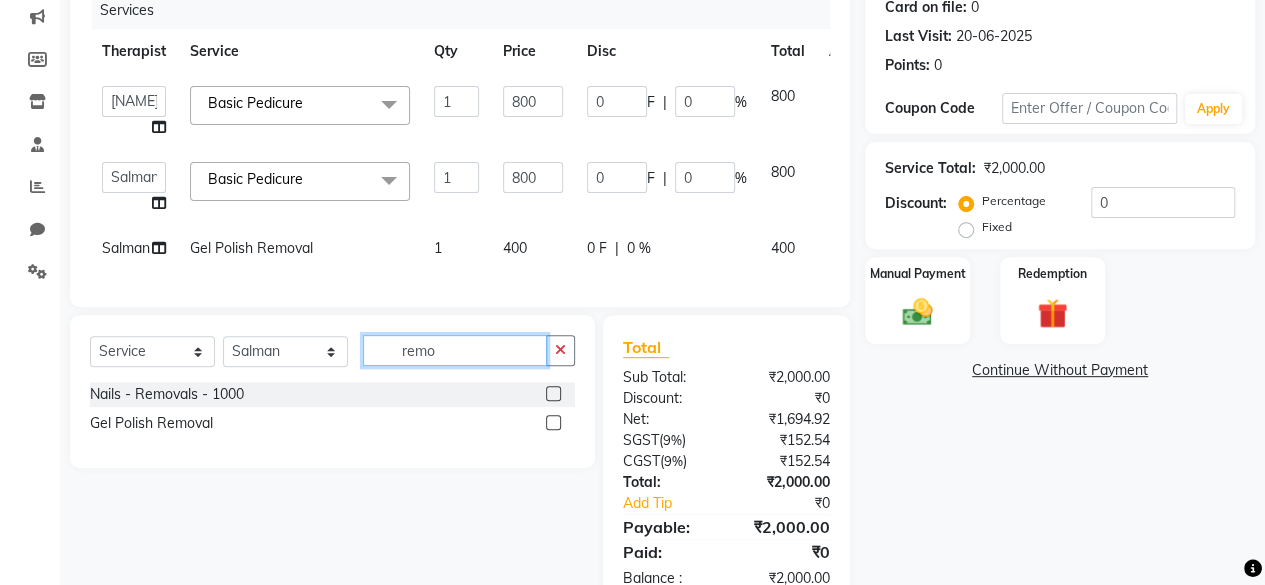 click on "remo" 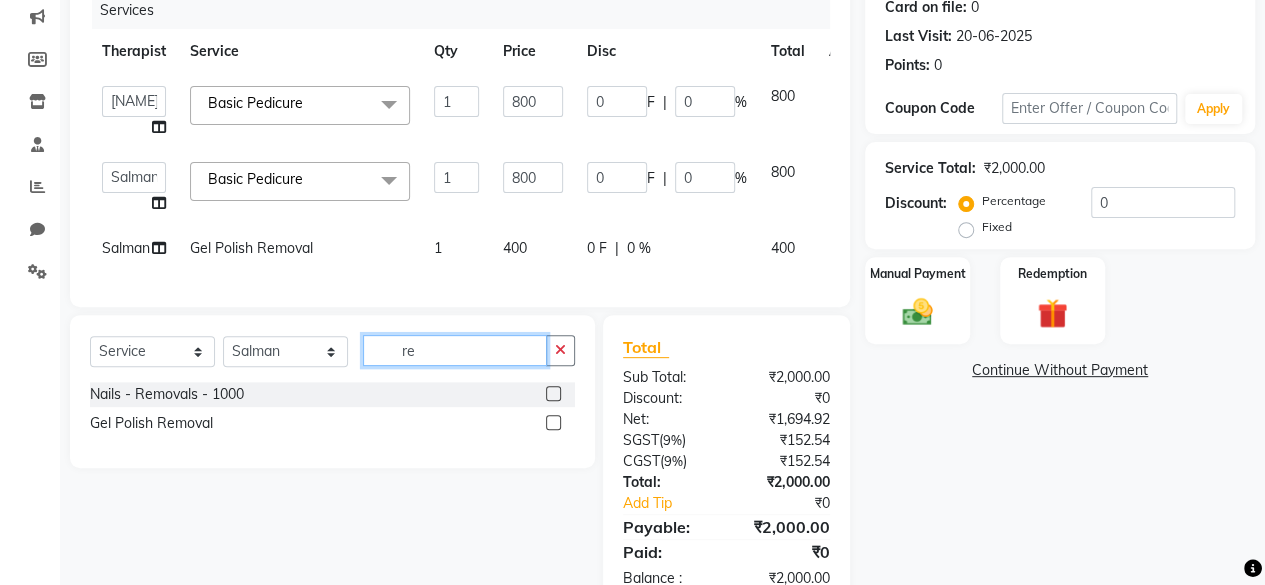 type on "r" 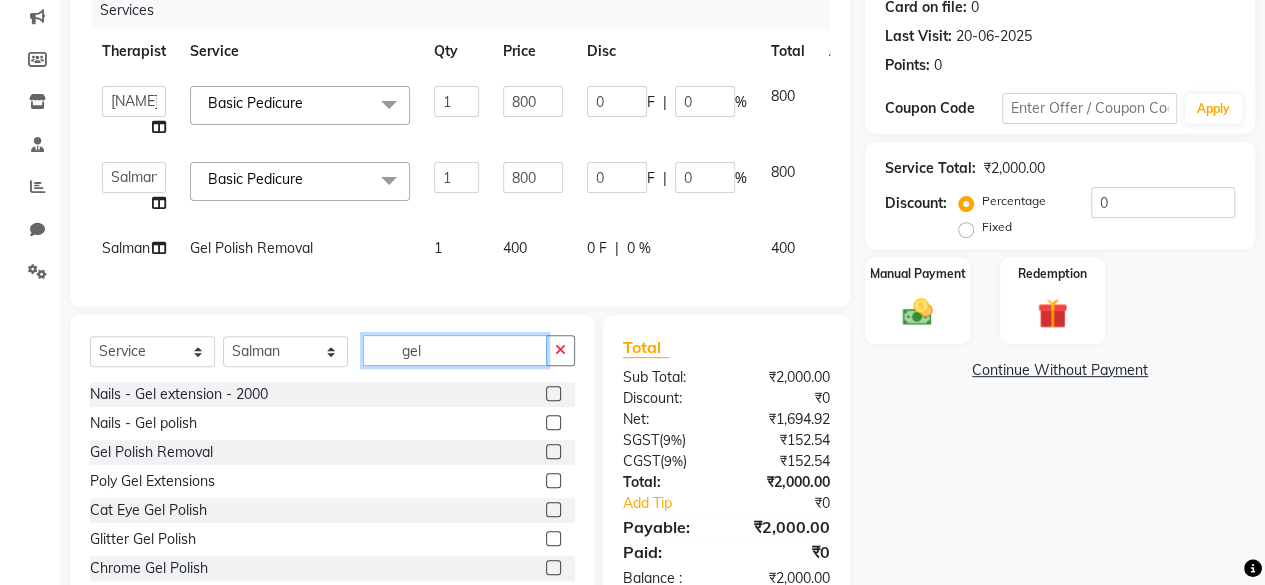 type on "gel" 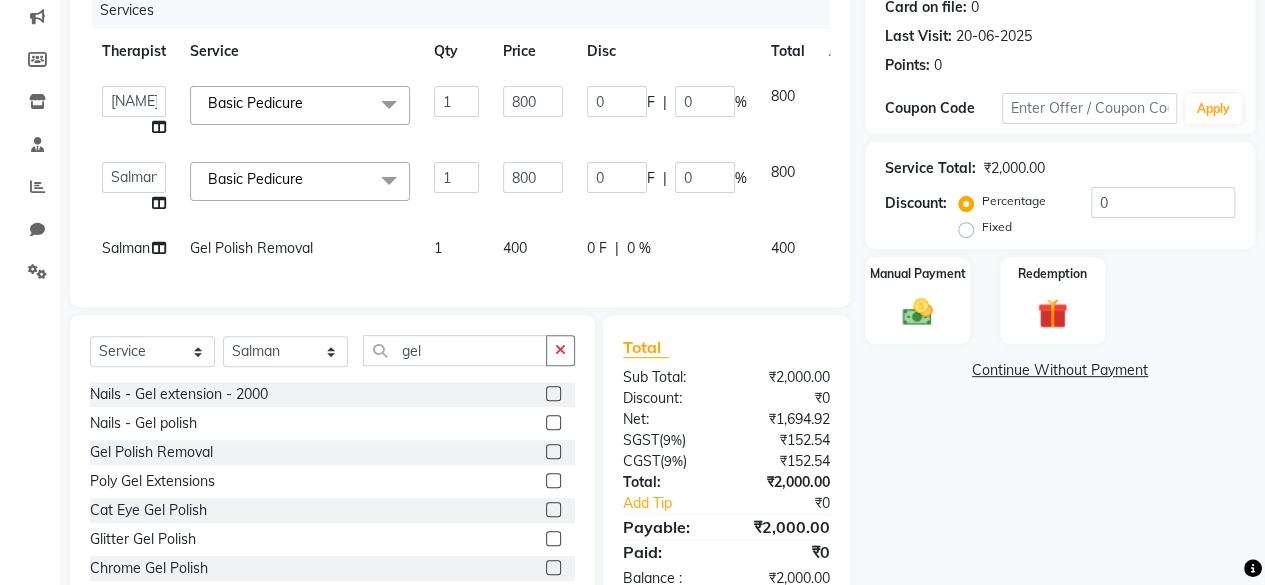click 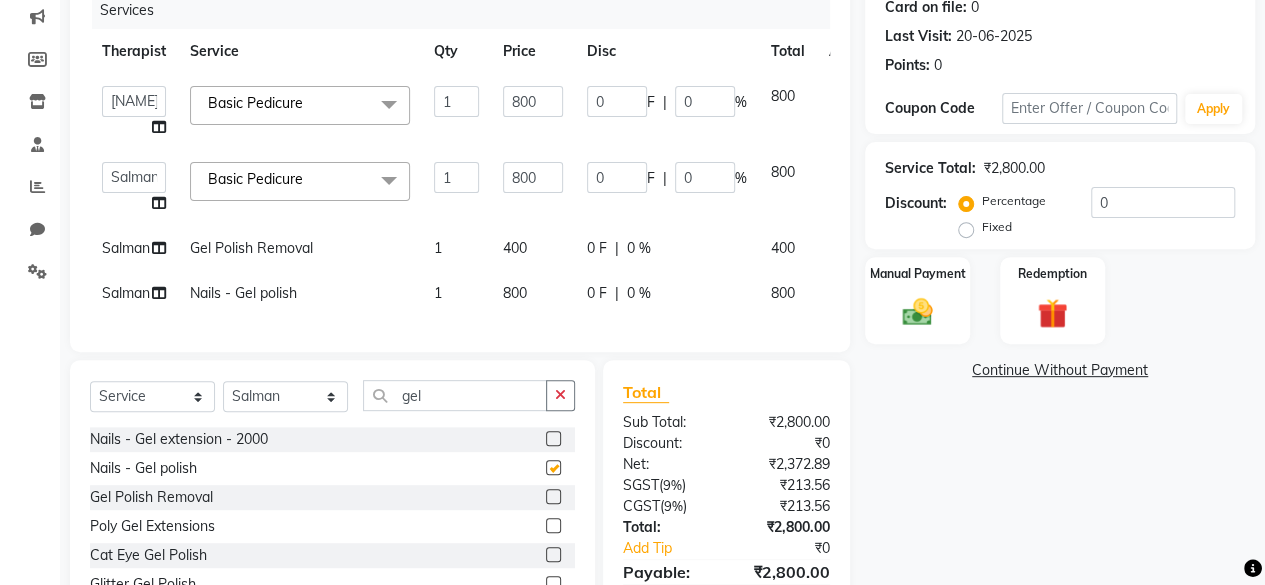 checkbox on "false" 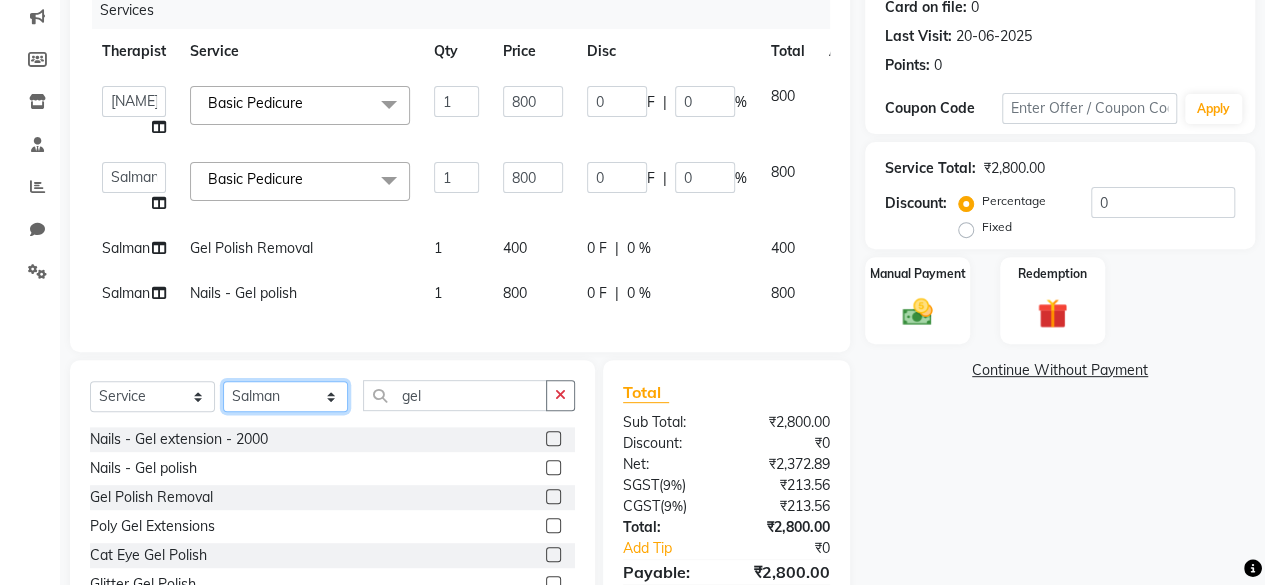 click on "Select Therapist [FIRST] [LAST] [FIRST] [LAST] [FIRST] [LAST] [FIRST] [LAST] [FIRST] [LAST] [FIRST] [LAST] [FIRST] [LAST]" 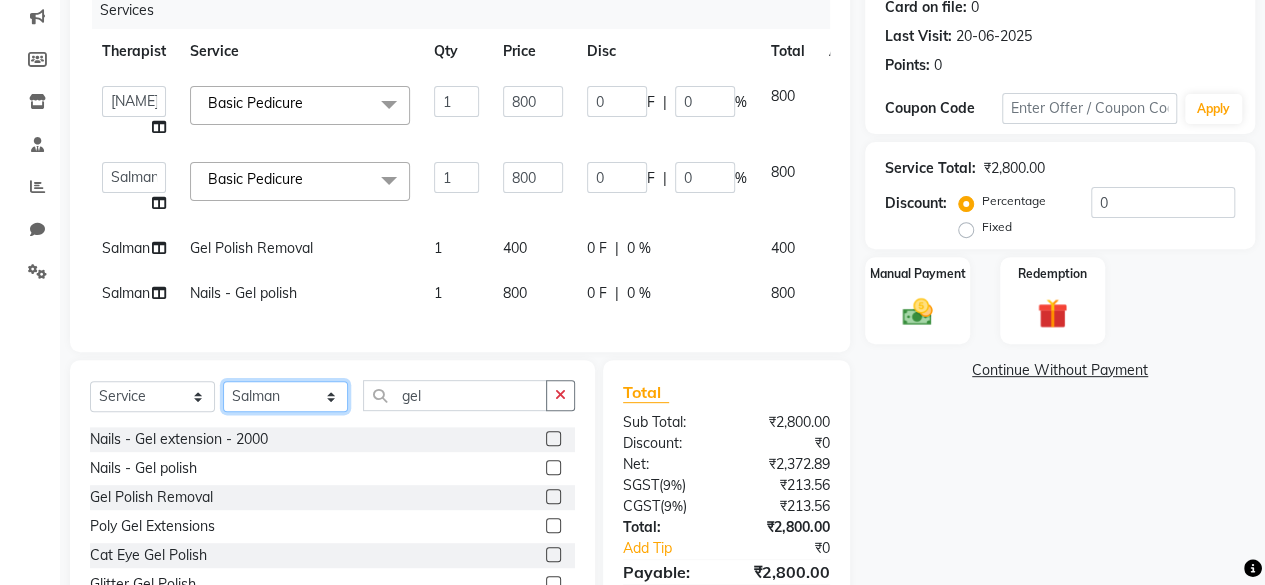 select on "72766" 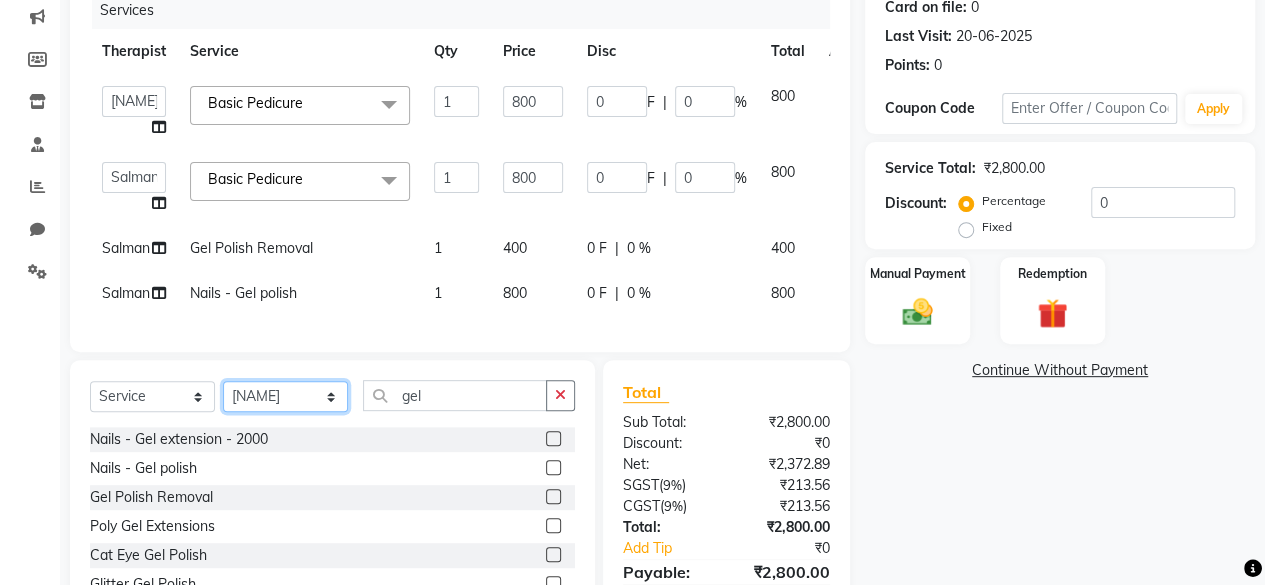 click on "Select Therapist [FIRST] [LAST] [FIRST] [LAST] [FIRST] [LAST] [FIRST] [LAST] [FIRST] [LAST] [FIRST] [LAST] [FIRST] [LAST]" 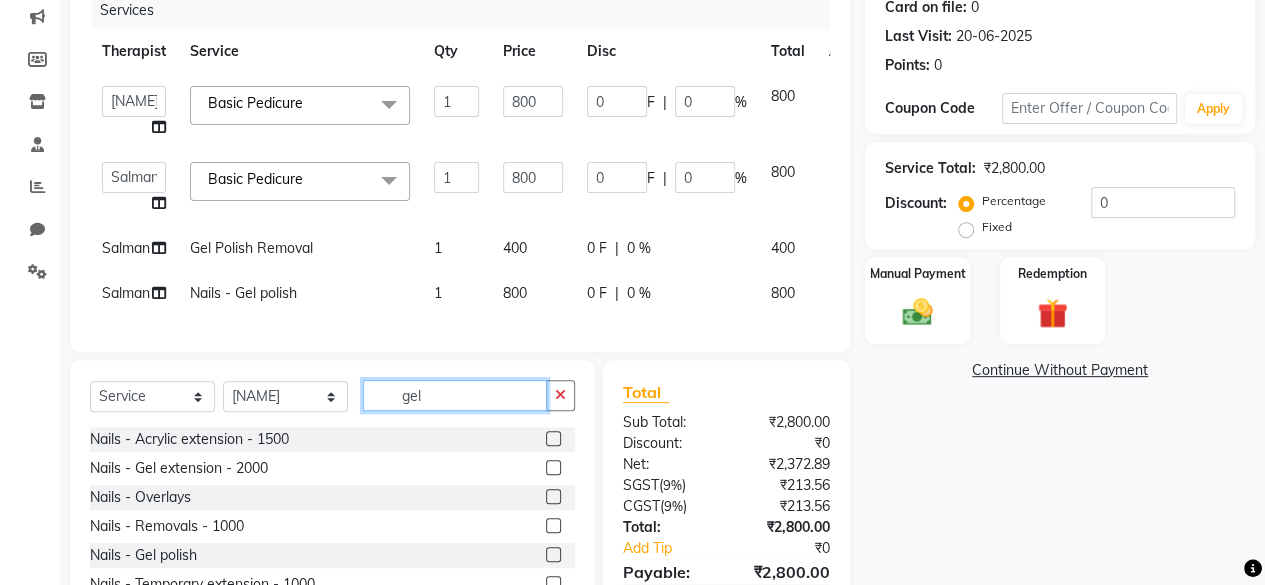 click on "gel" 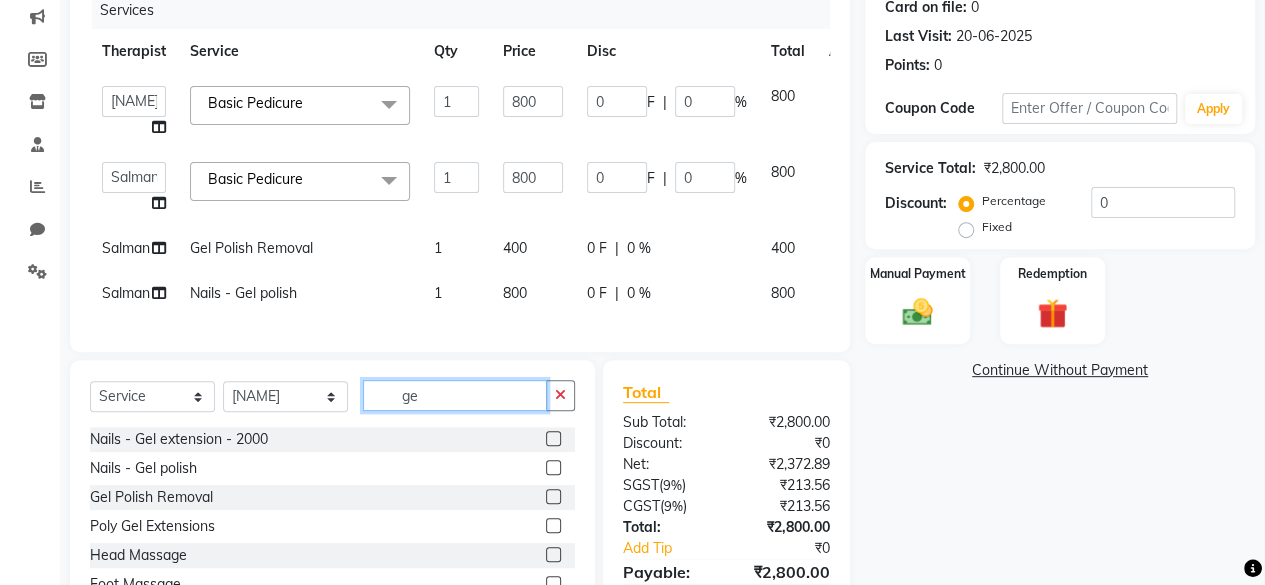 type on "g" 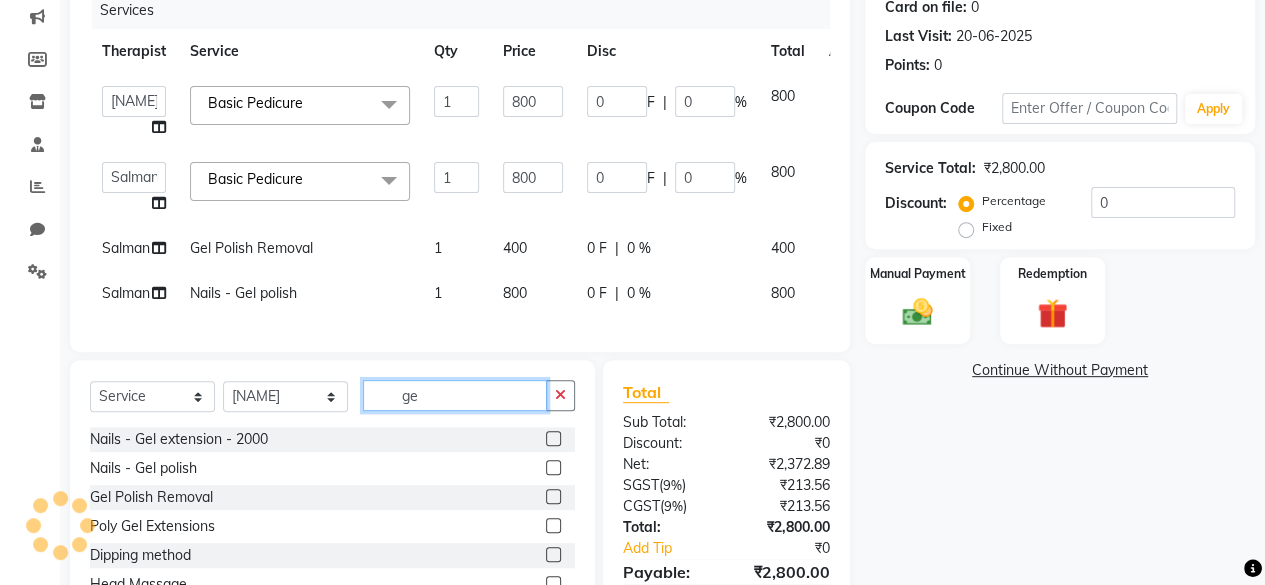 type on "gel" 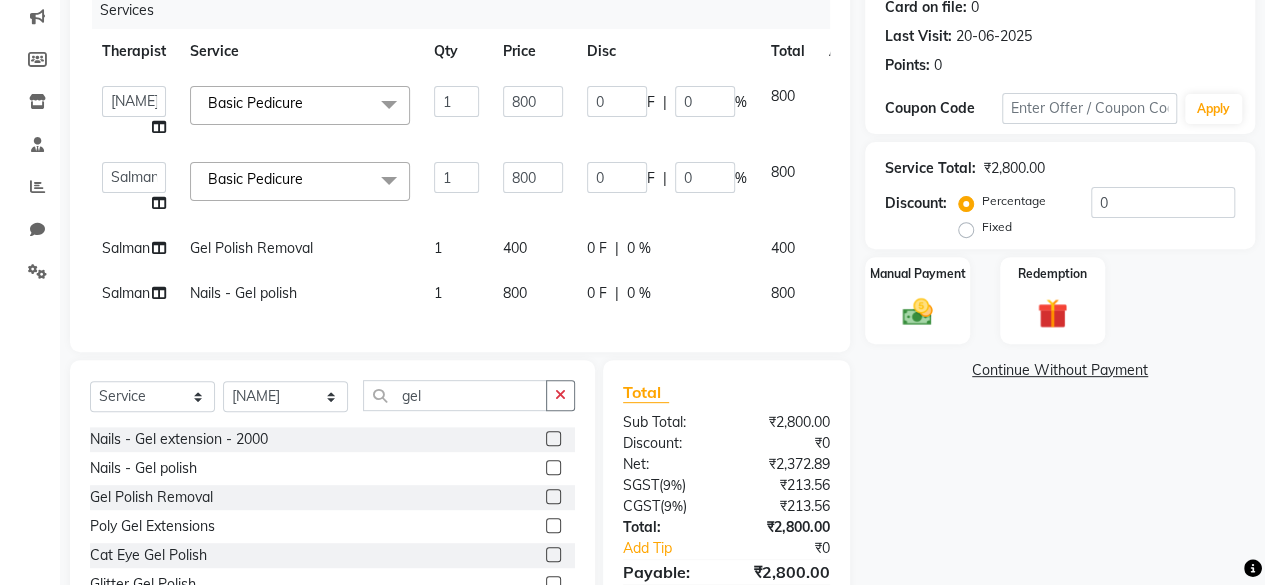 click 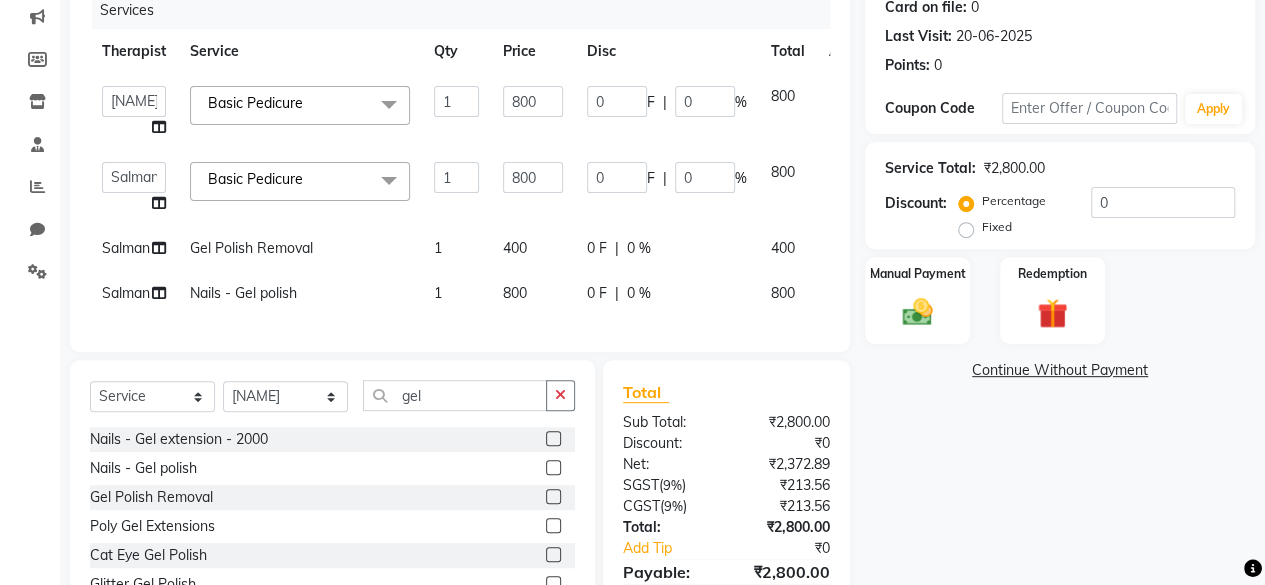 click at bounding box center [552, 468] 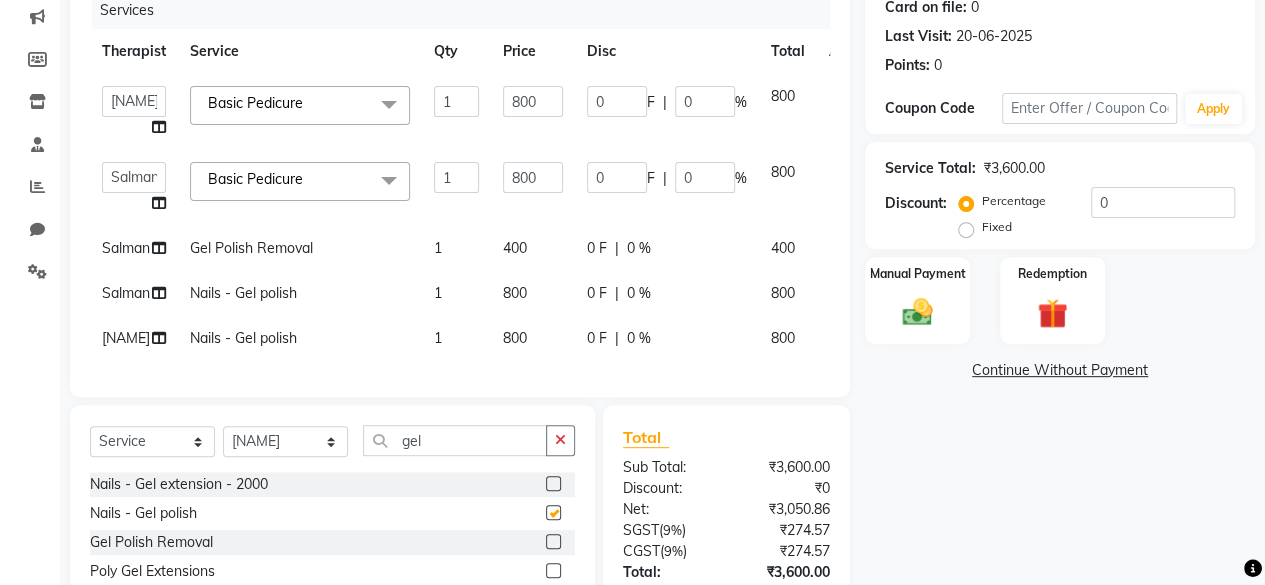 checkbox on "false" 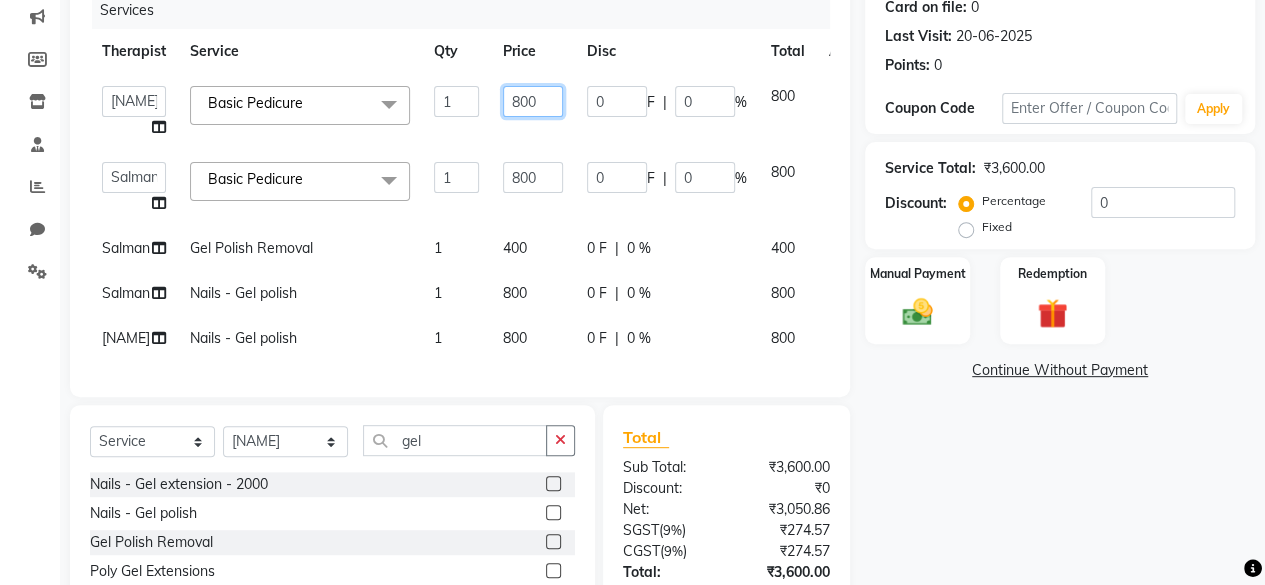 click on "800" 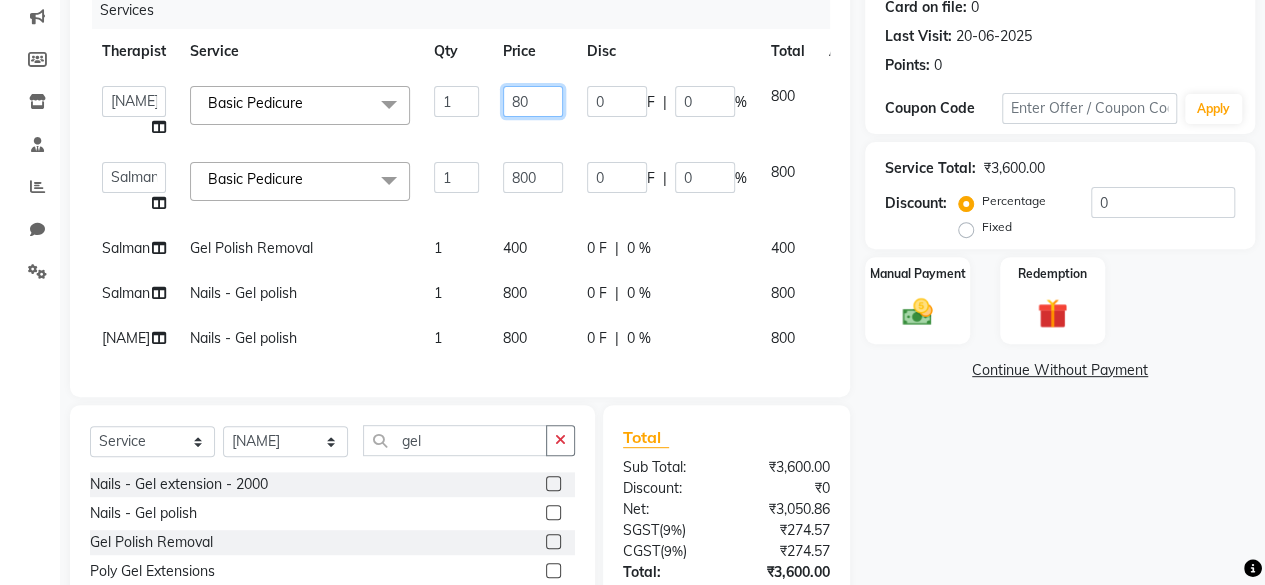 type on "8" 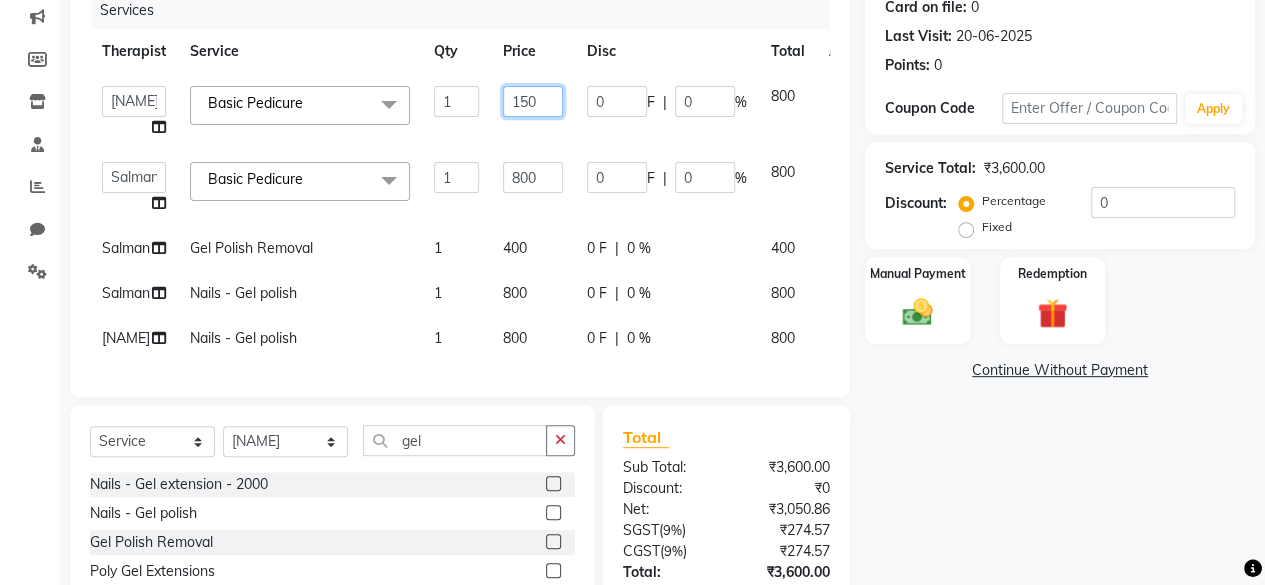 type on "1500" 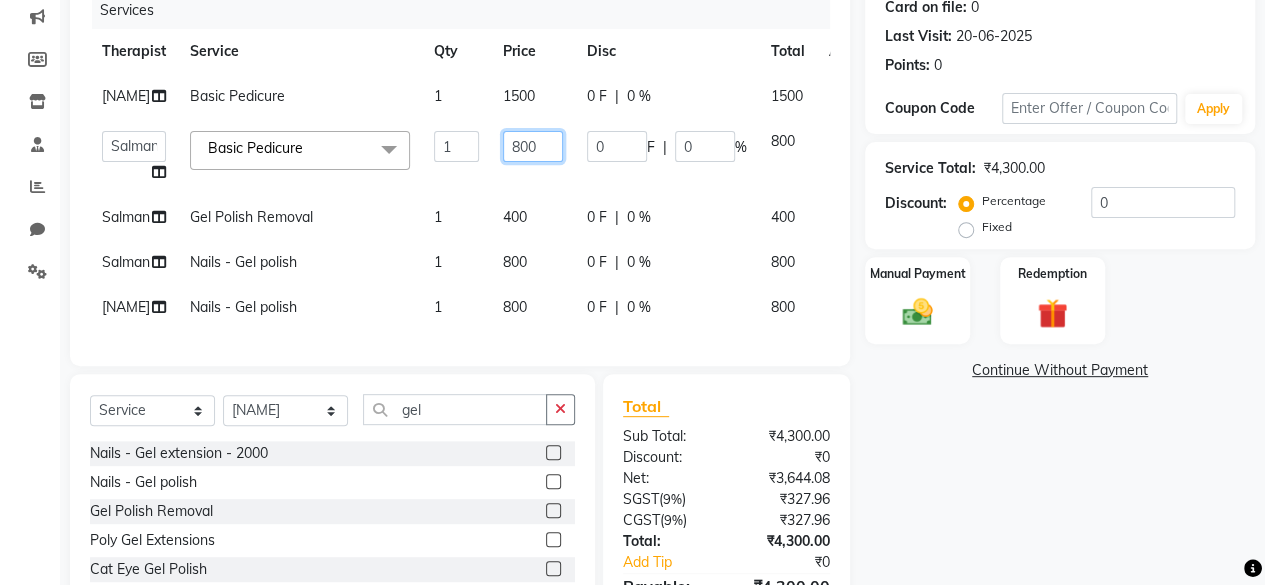 click on "800" 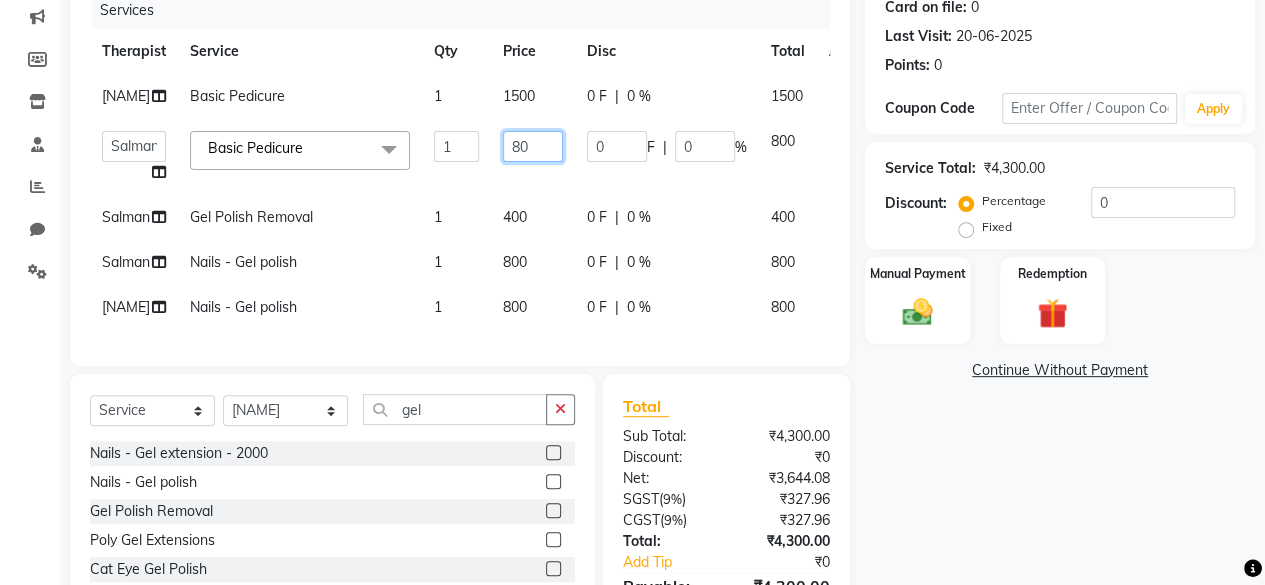 type on "8" 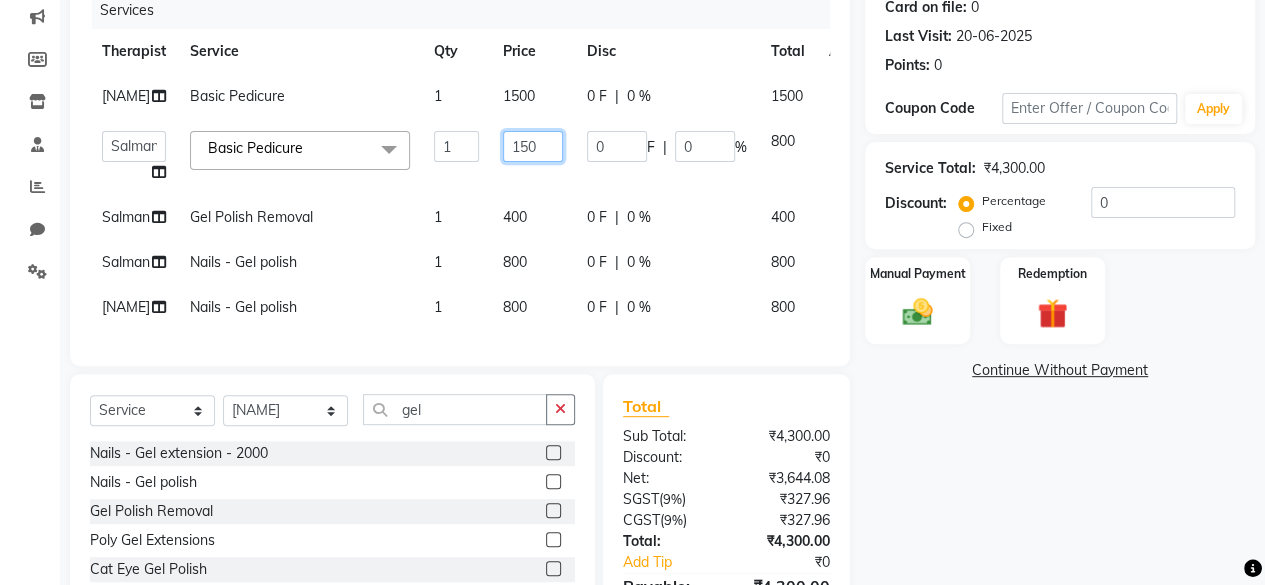 type on "1500" 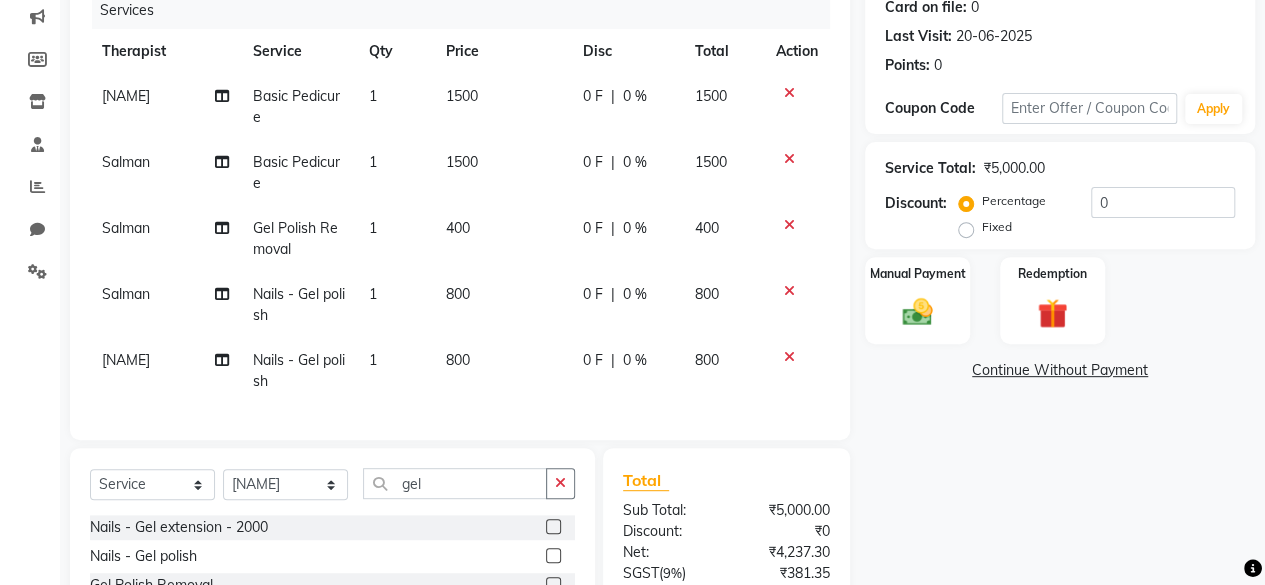 click on "[NAME] Basic Pedicure 1 [PRICE] 0 F | 0 % [PRICE]" 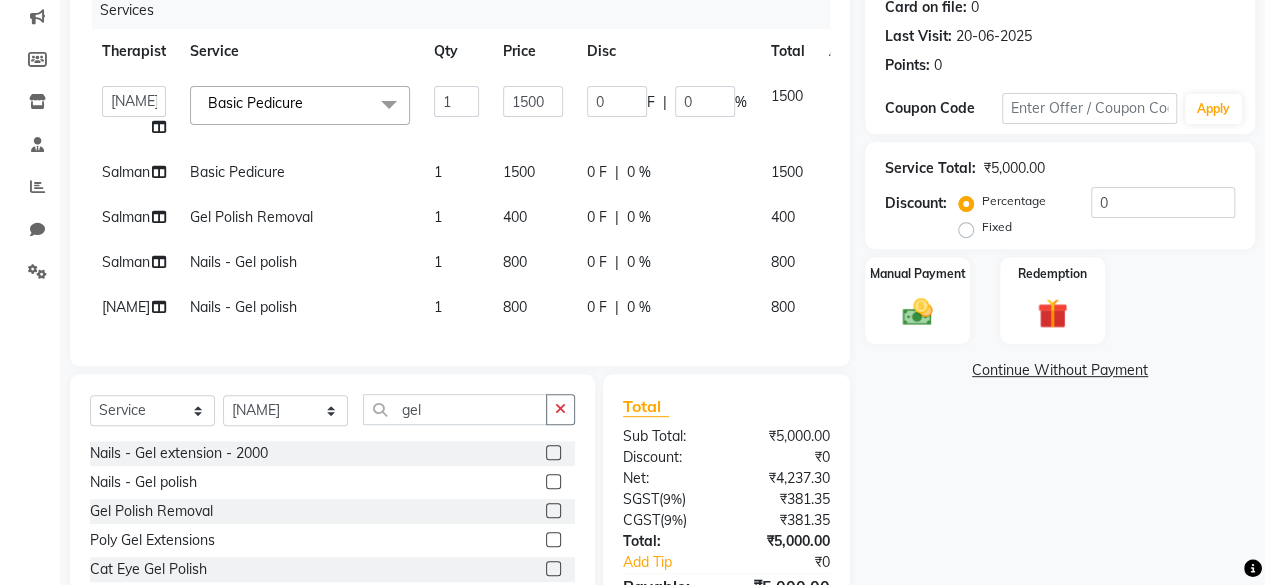 click 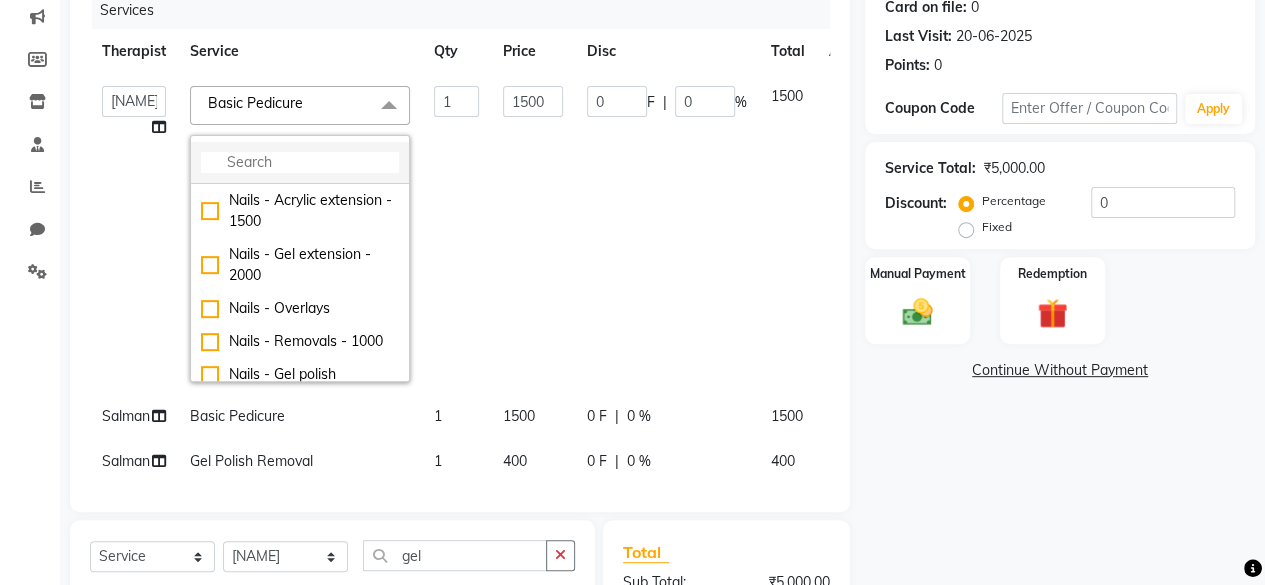 click 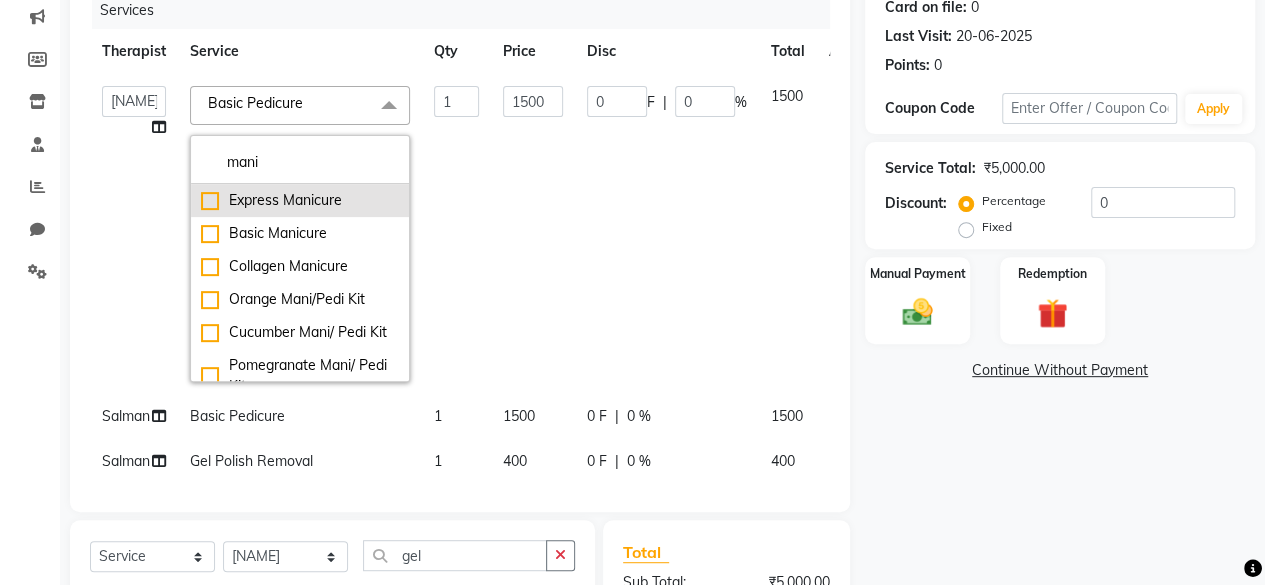 type on "mani" 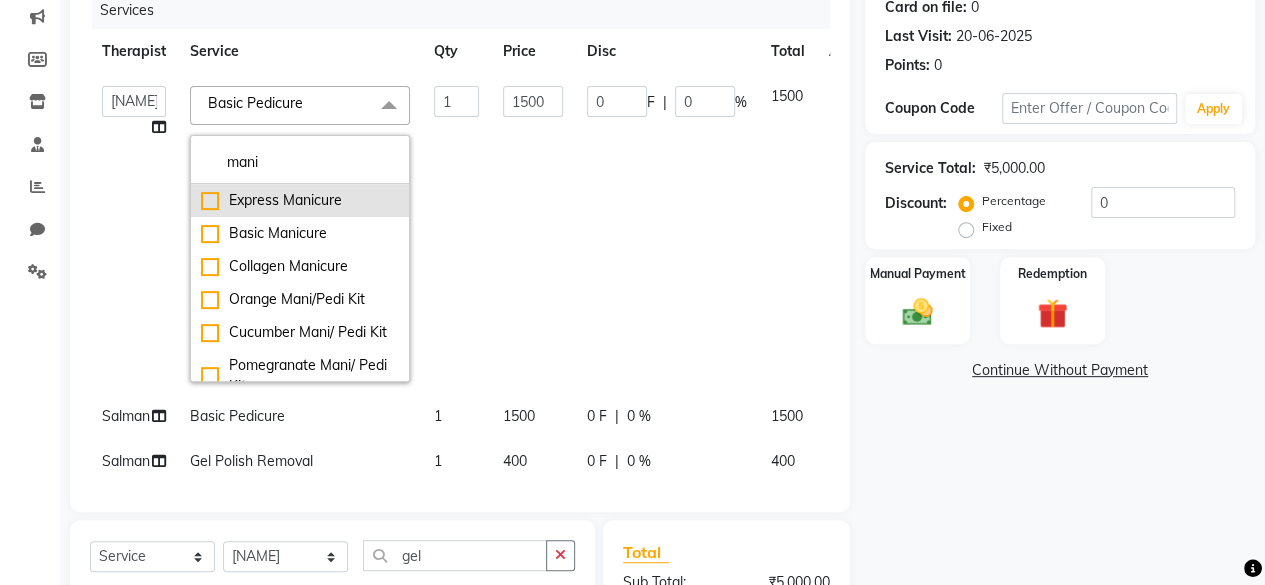 click on "Express Manicure" 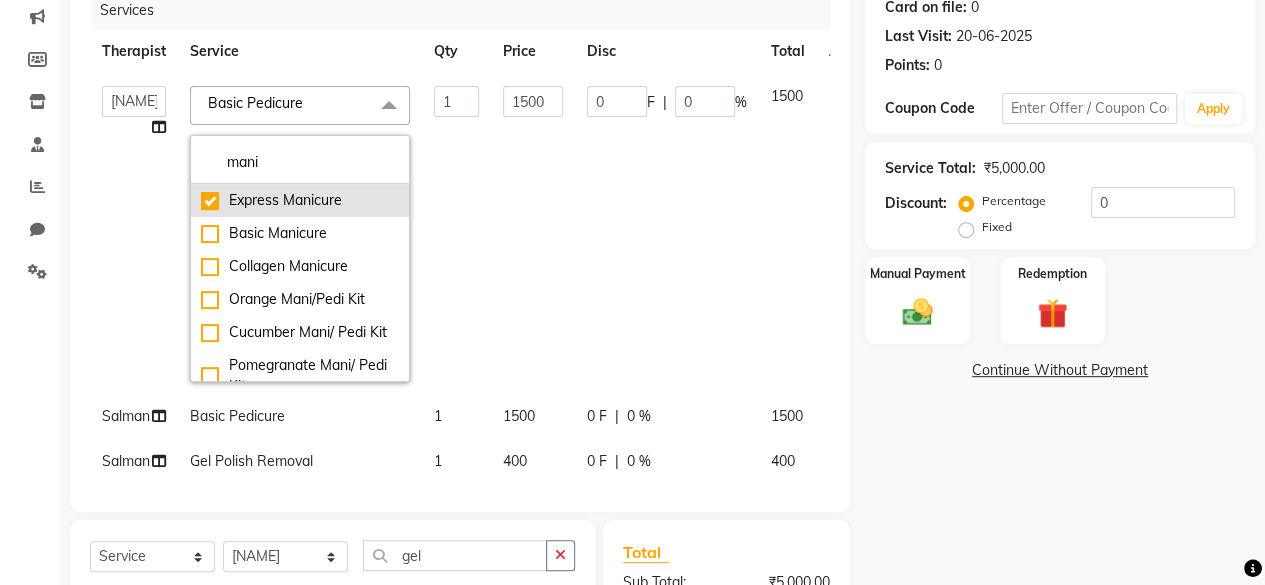 checkbox on "true" 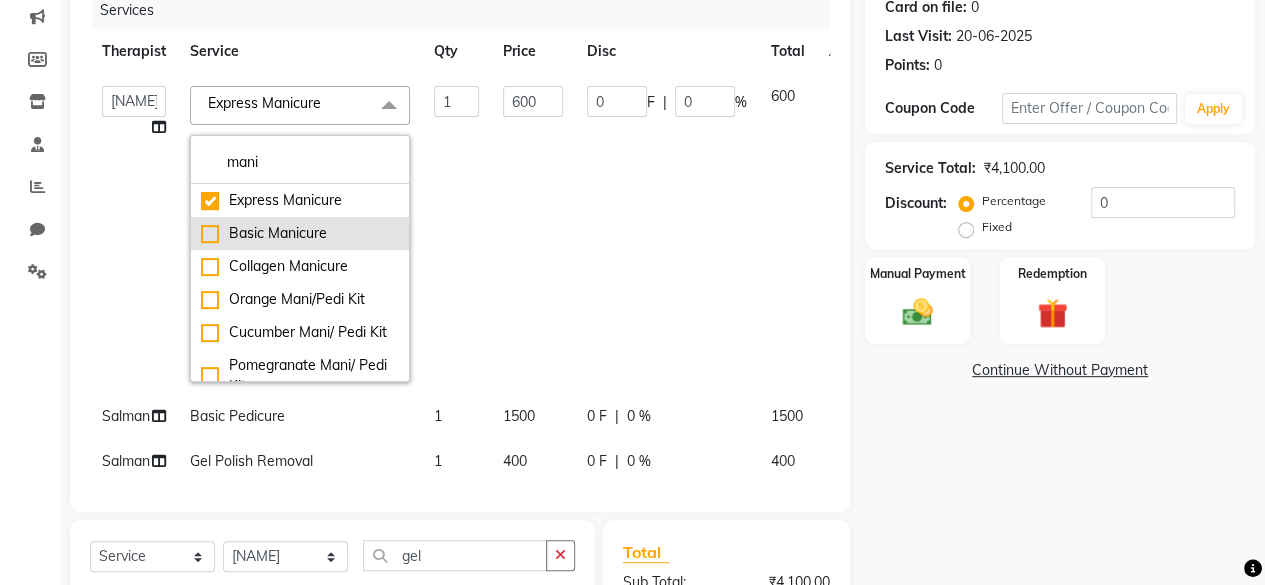 click on "Basic Manicure" 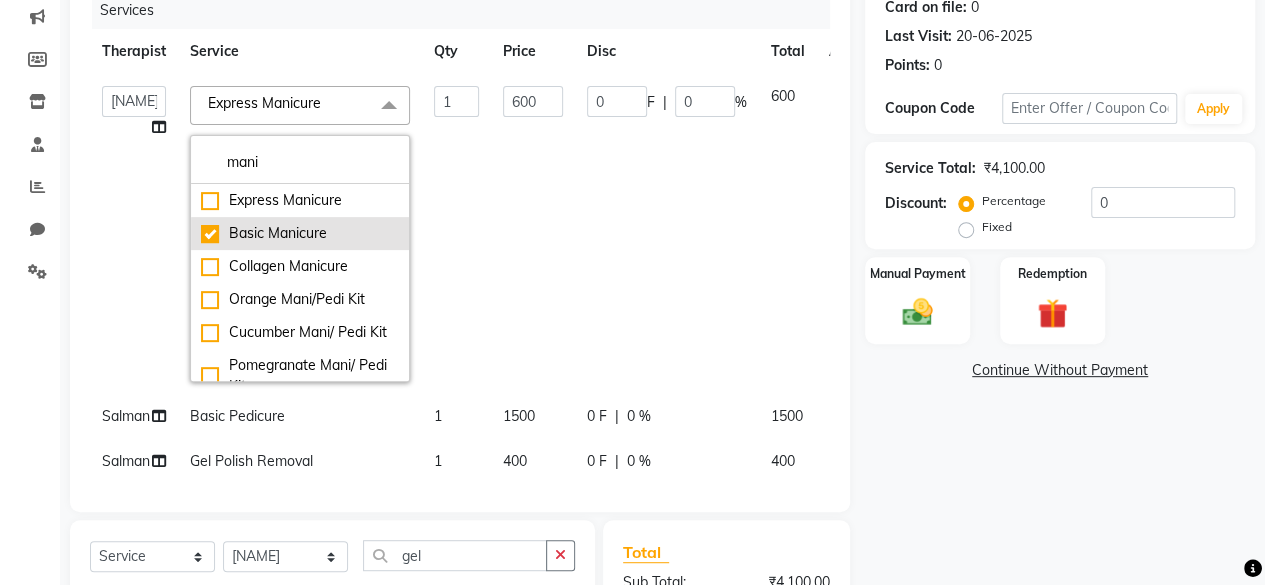 checkbox on "false" 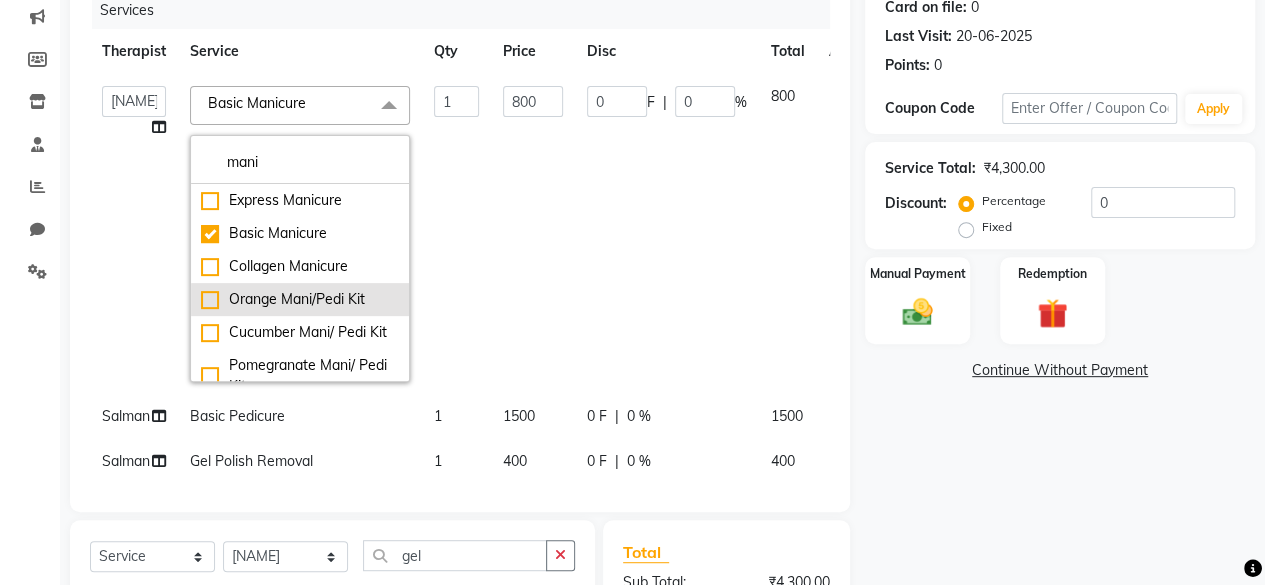 click on "Orange Mani/Pedi Kit" 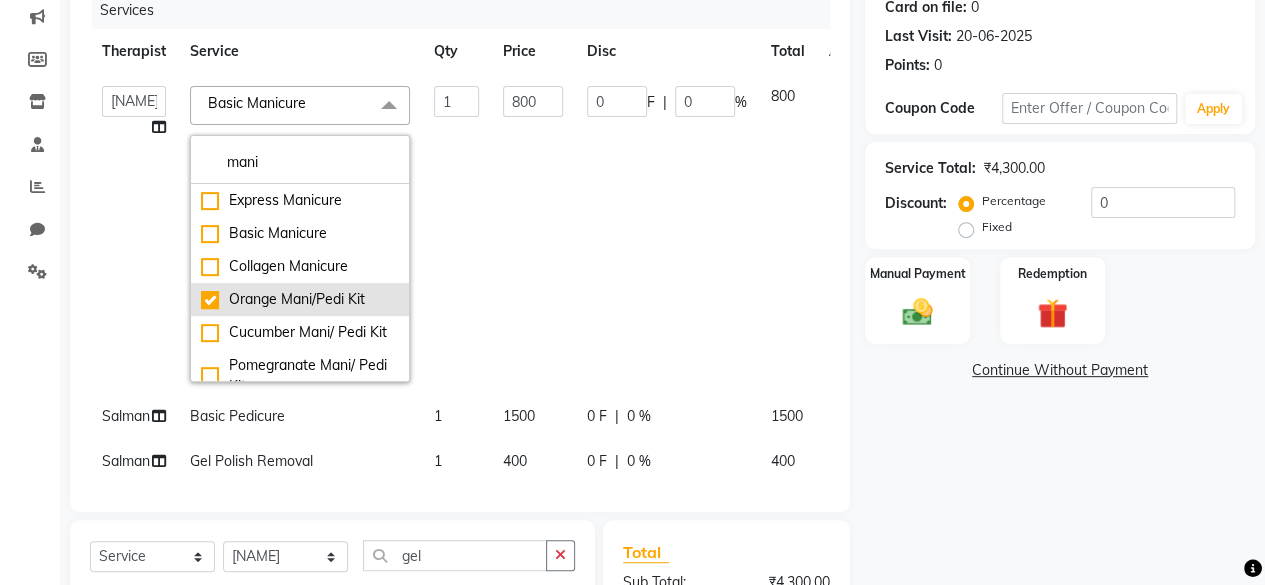 checkbox on "false" 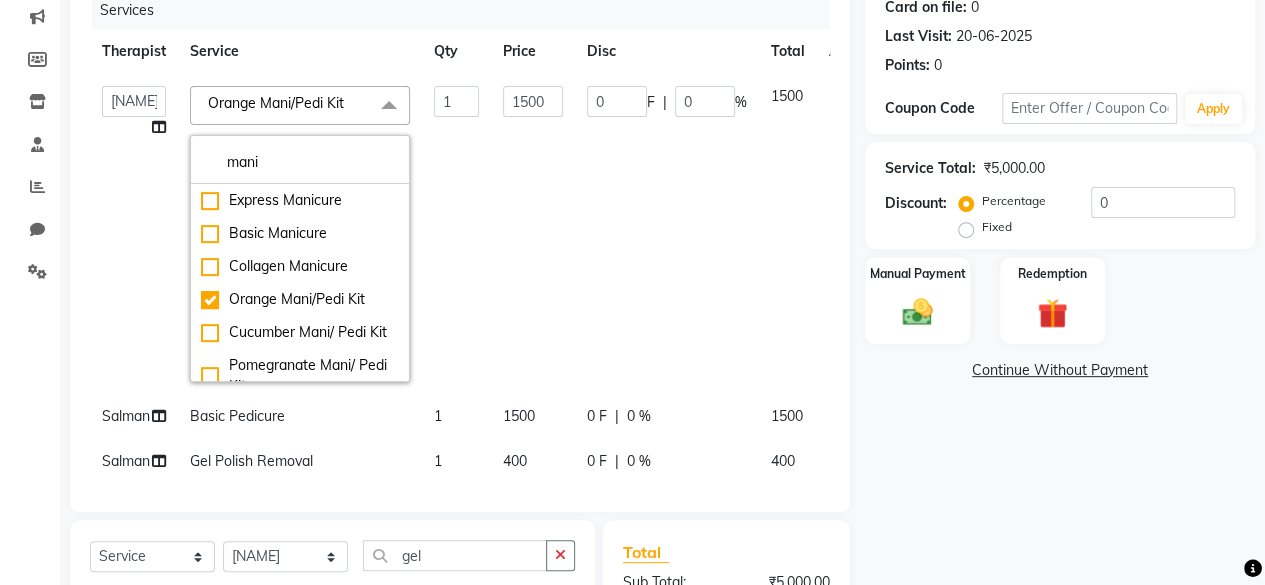 click on "0 F | 0 %" 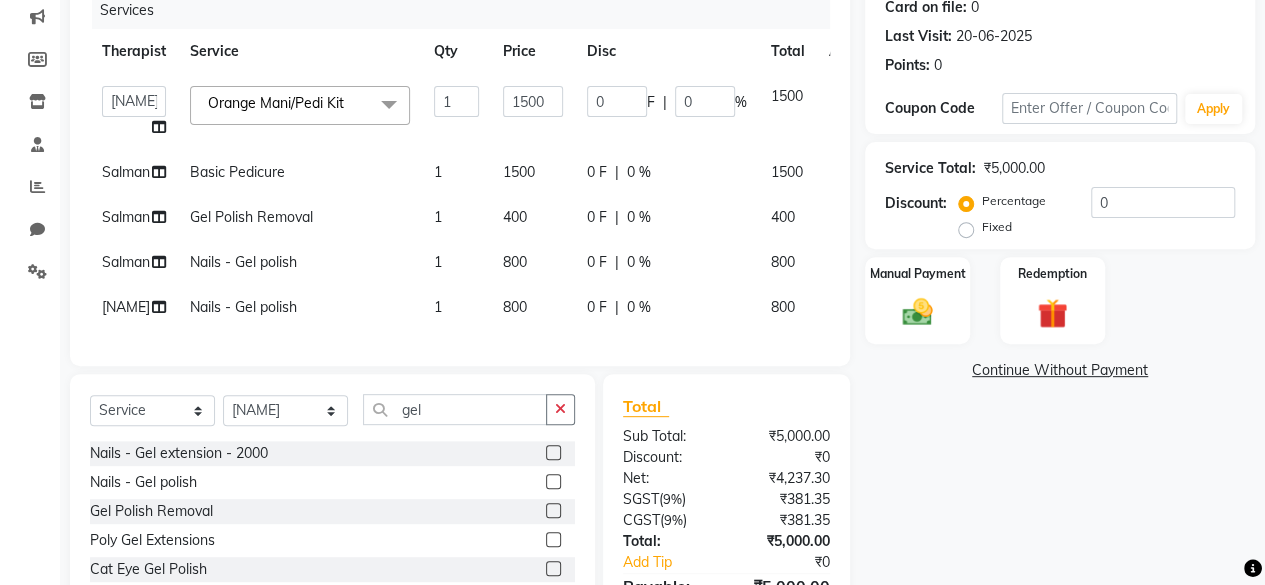 click on "Basic Pedicure" 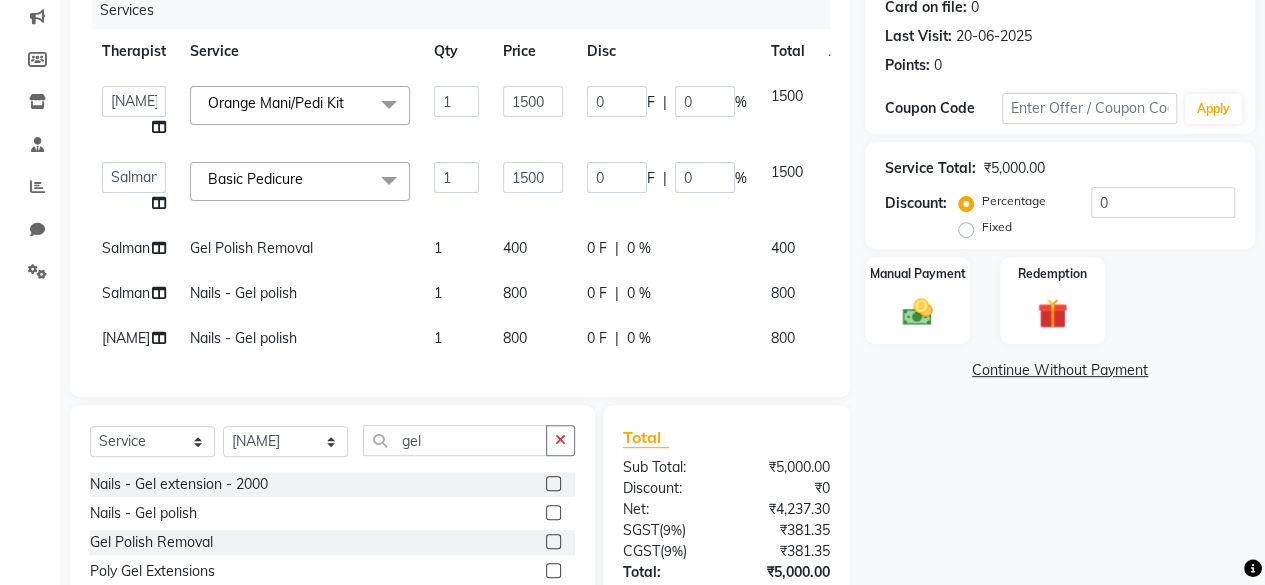 click 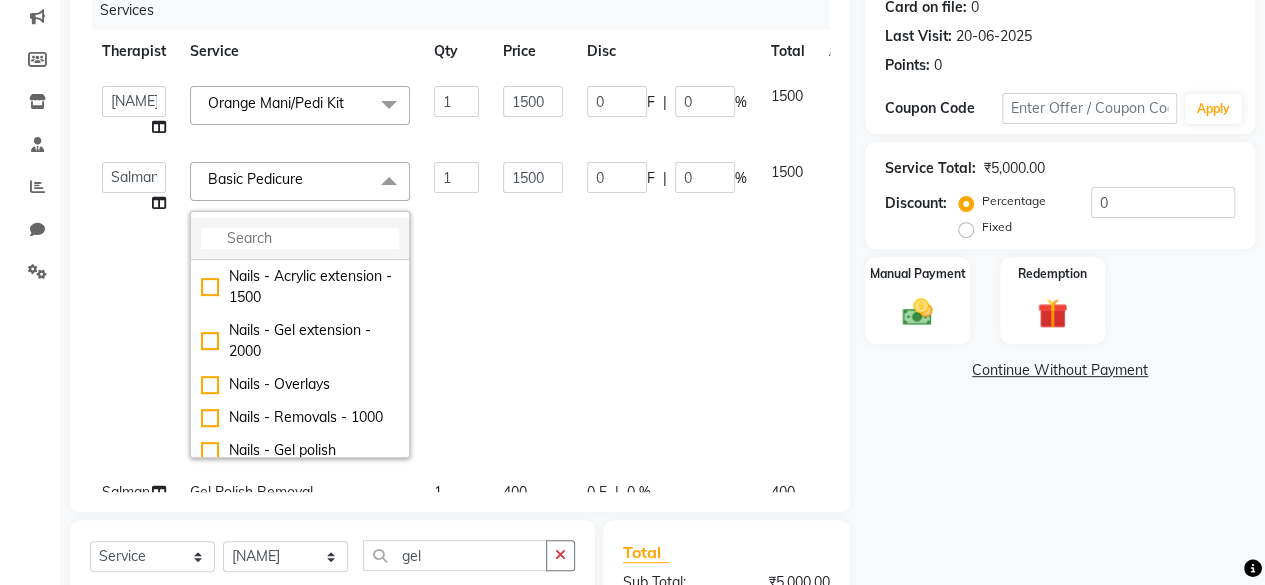 click 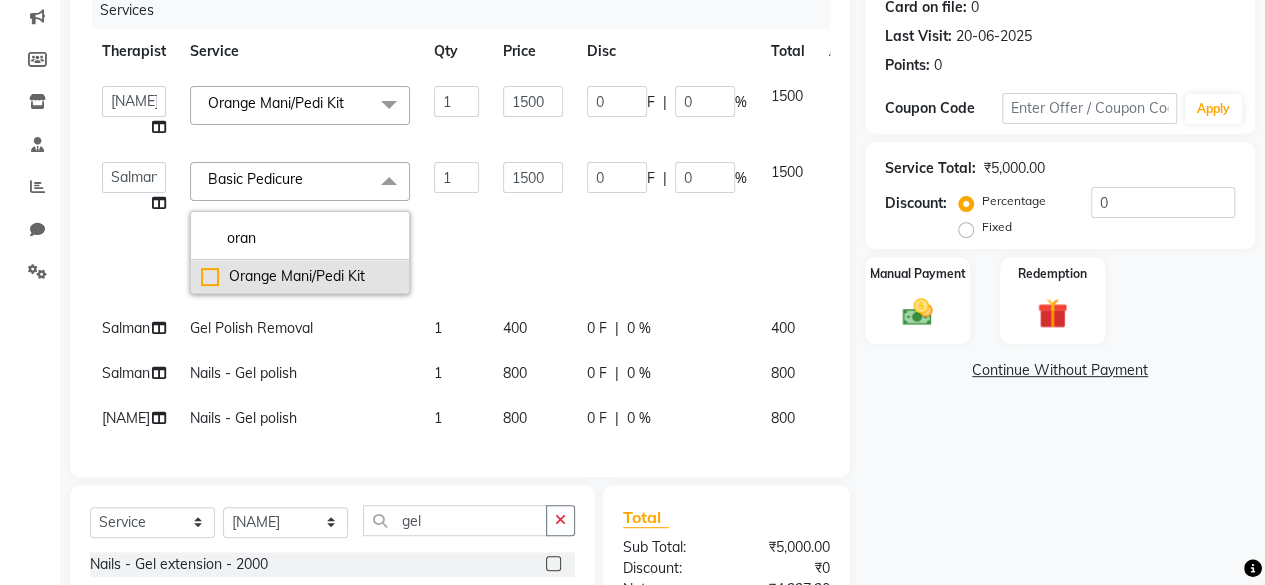 type on "oran" 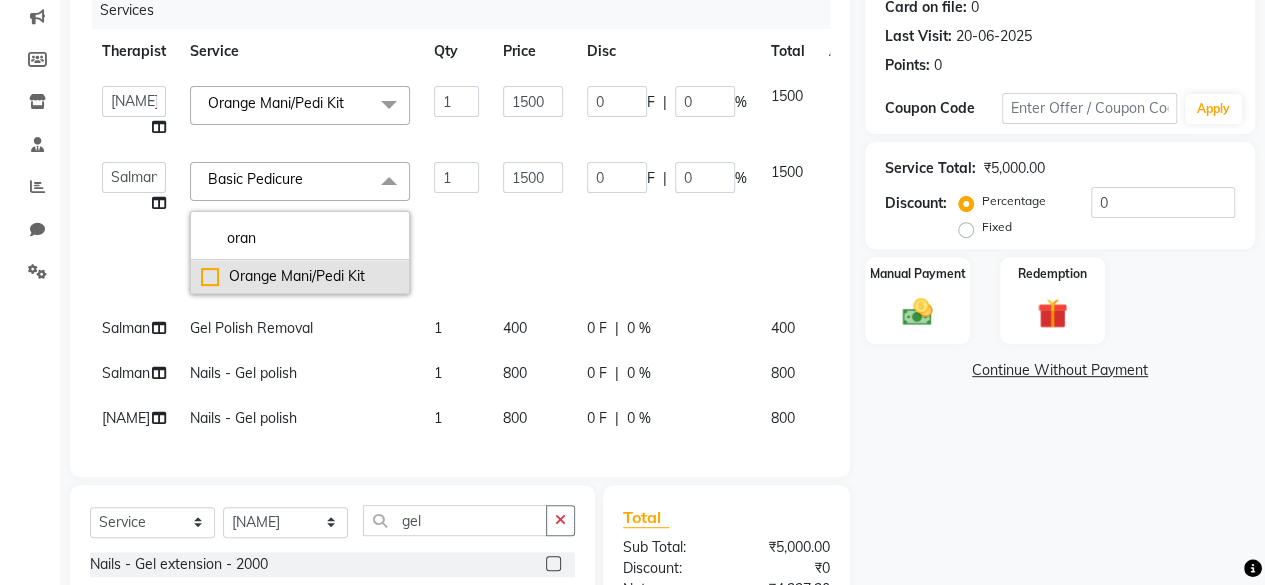 click on "Orange Mani/Pedi Kit" 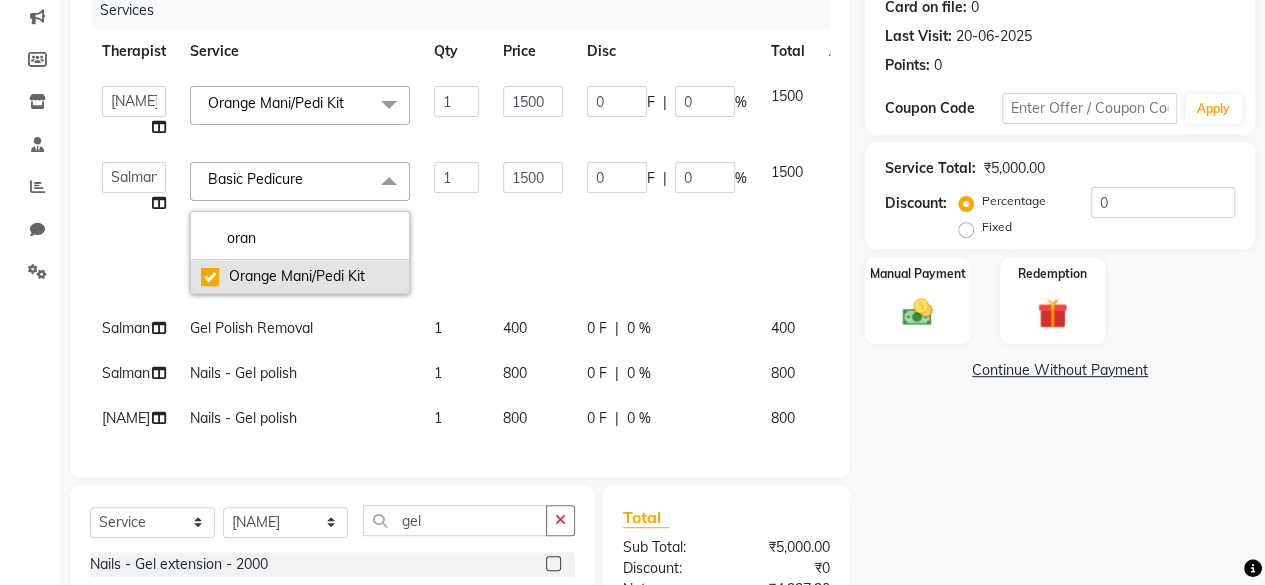 checkbox on "true" 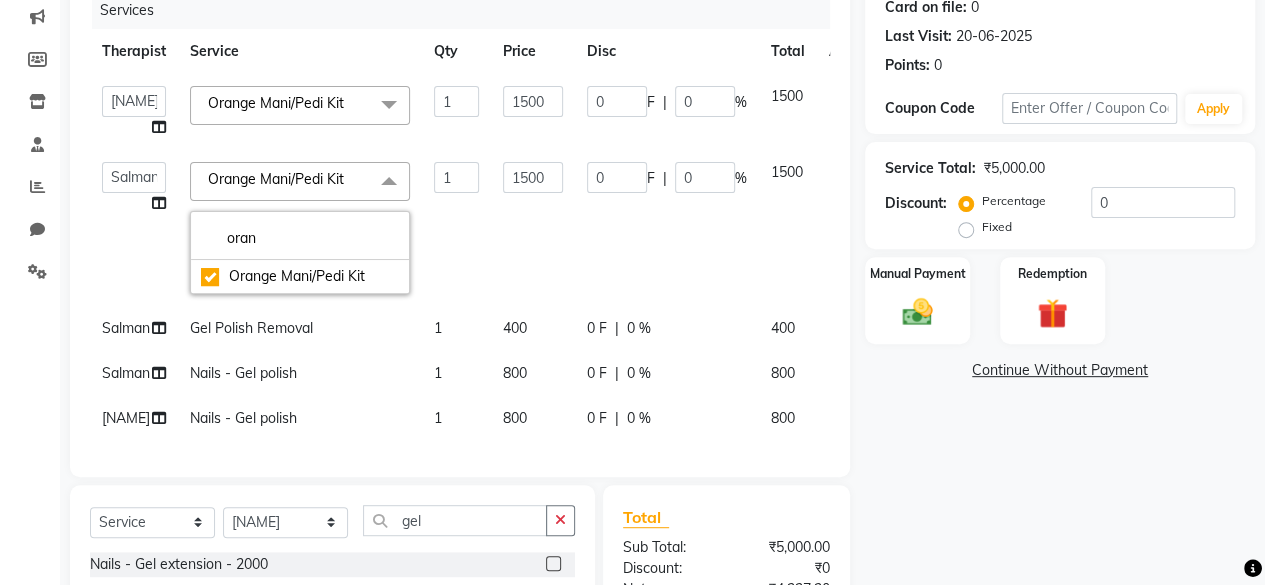 click on "0 F | 0 %" 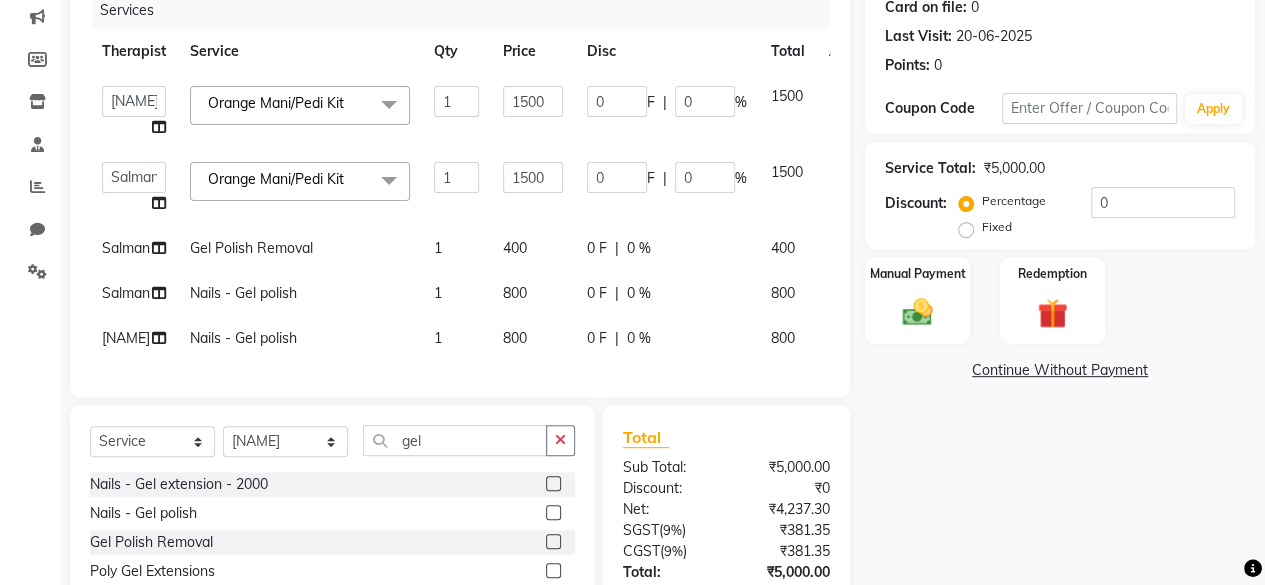 click on "400" 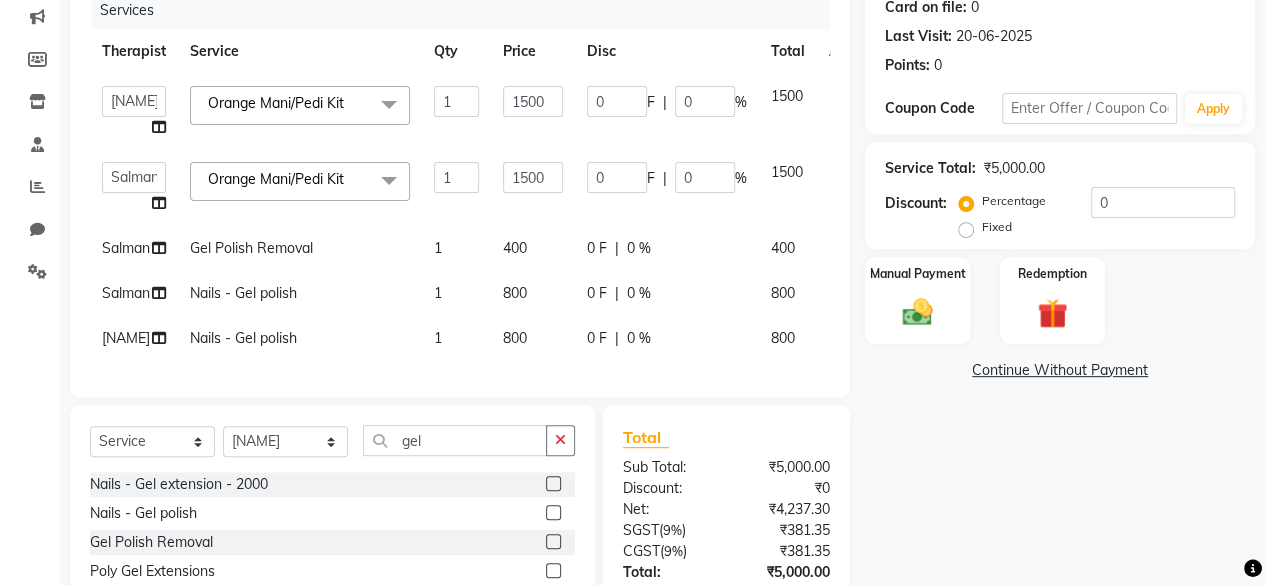 select on "84249" 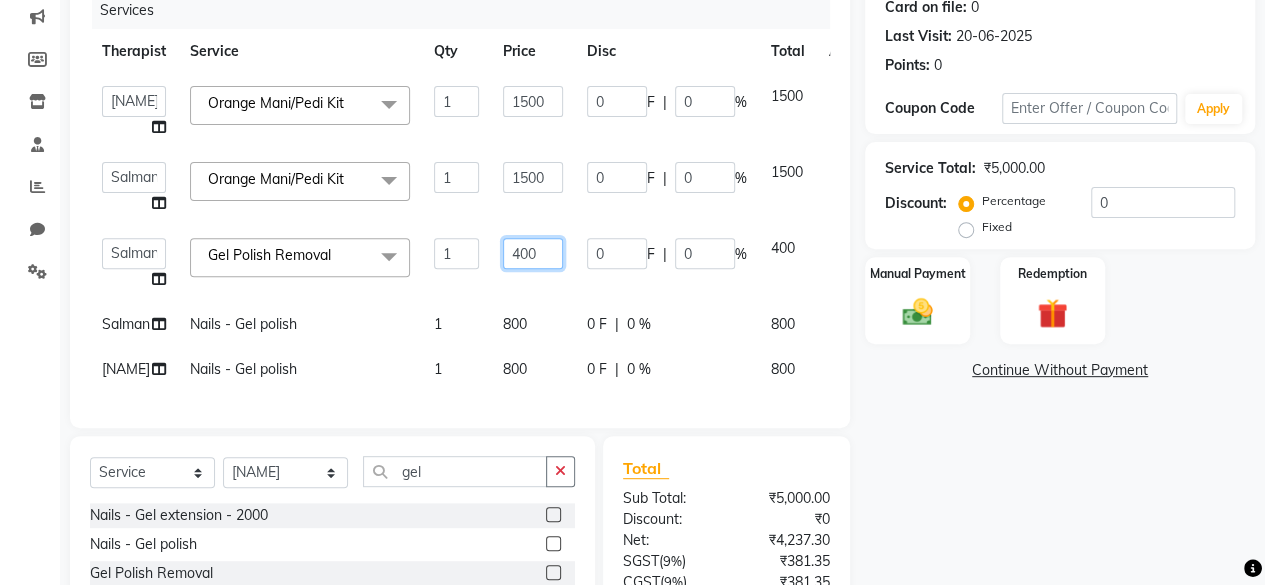 click on "400" 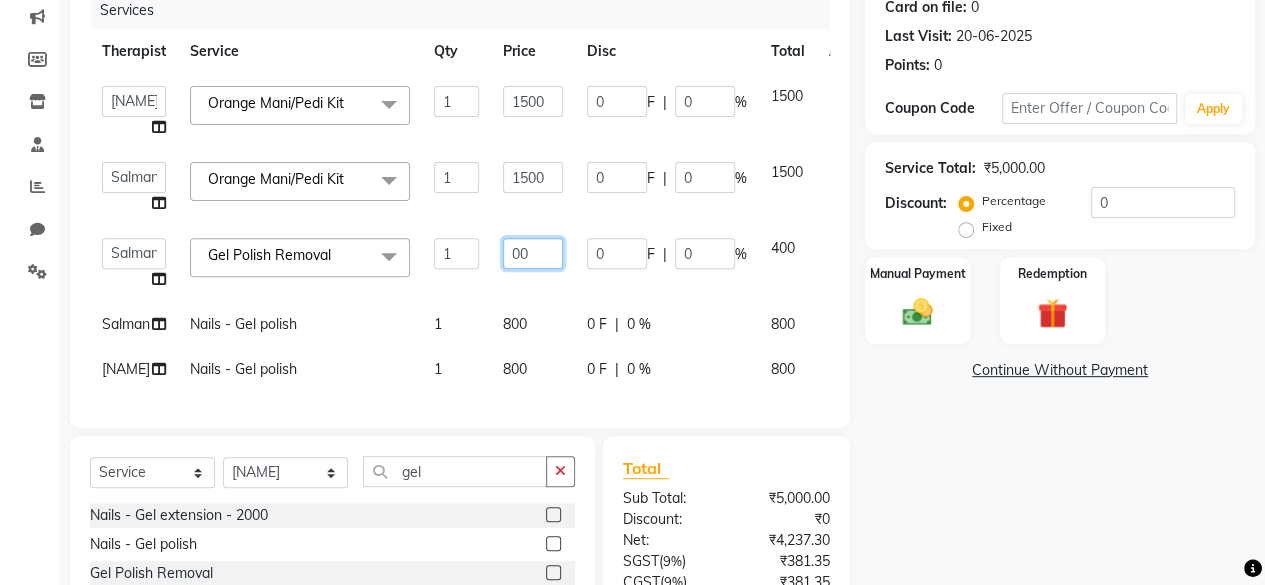 type on "500" 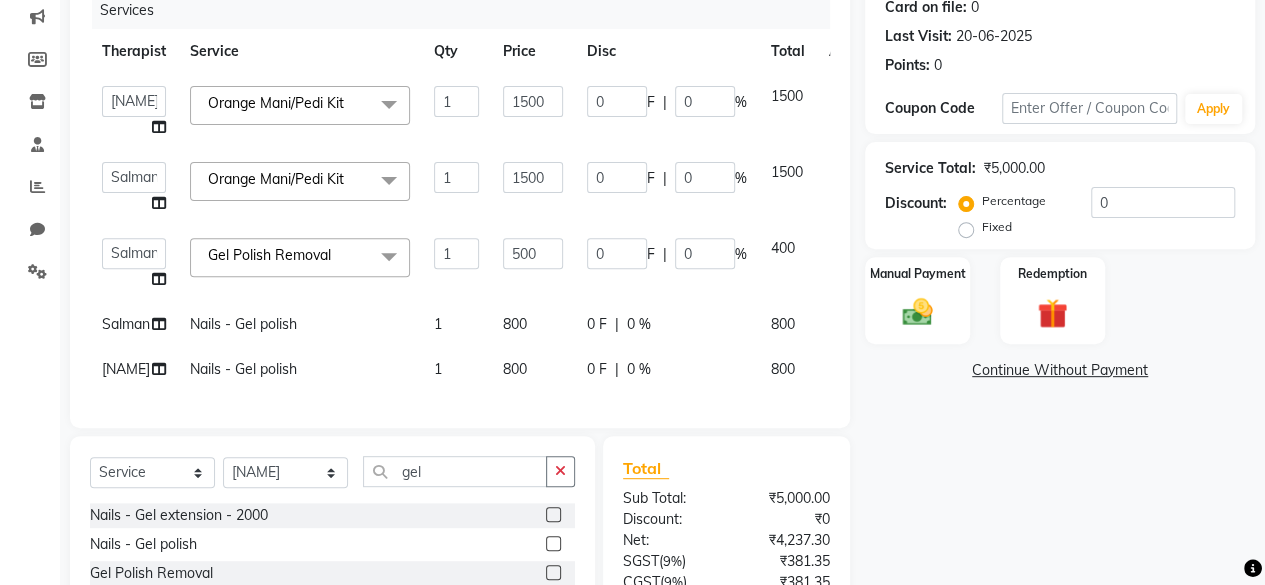 click on "Nidhi Jain, TK02, 02:30 PM-05:00 PM, Cat Eye Gel Polish,Coffee Spa -  Caffe Latte (for super dry skin),Nails -  Acrylic extension - 1500     Pranjali Gokhle, TK03, 04:30 PM-06:00 PM, Nails -  Acrylic extension - 1500,Cat Eye Gel Polish     Nidhi Jain, TK02, 05:00 PM-06:00 PM, Coffee Spa -  Caffe Latte (for super dry skin)" 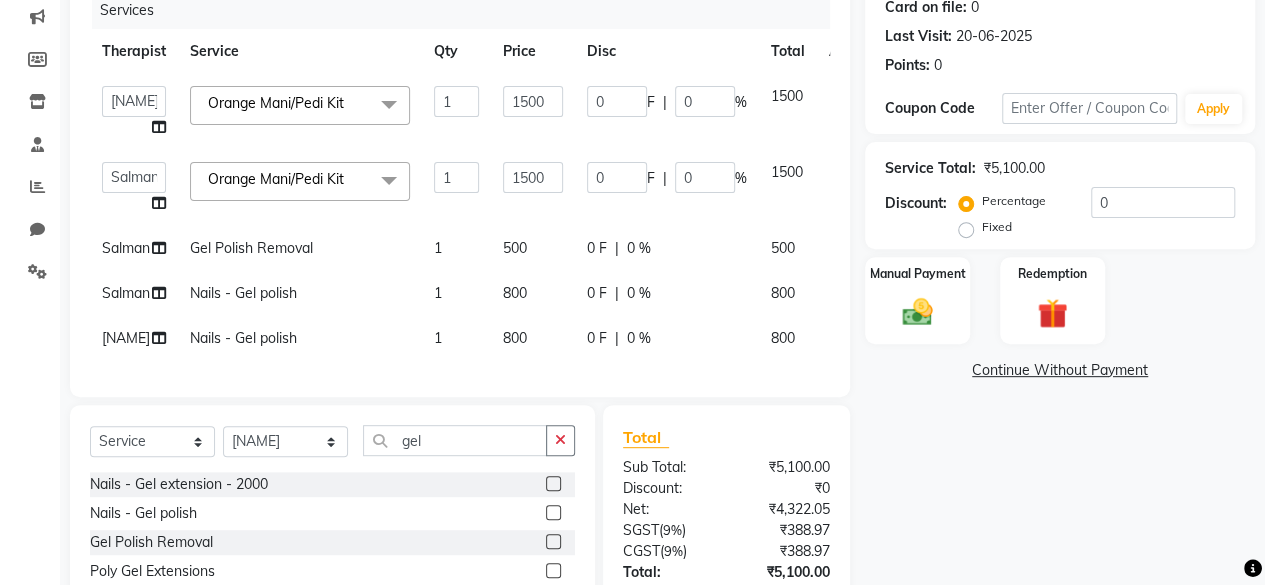 scroll, scrollTop: 359, scrollLeft: 0, axis: vertical 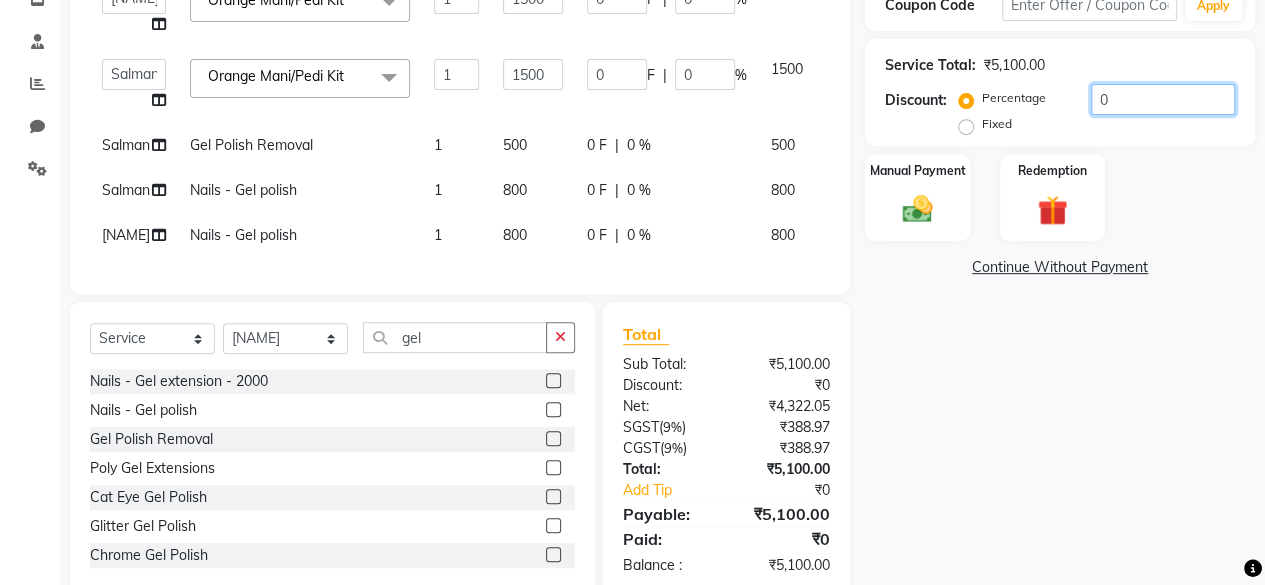 click on "0" 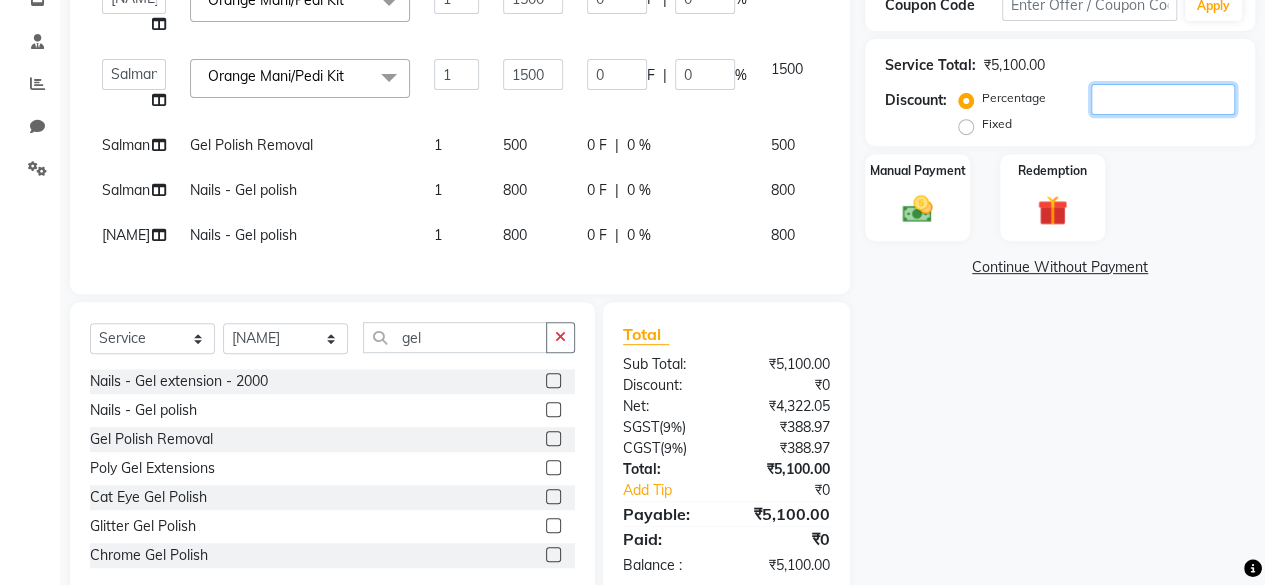 type on "2" 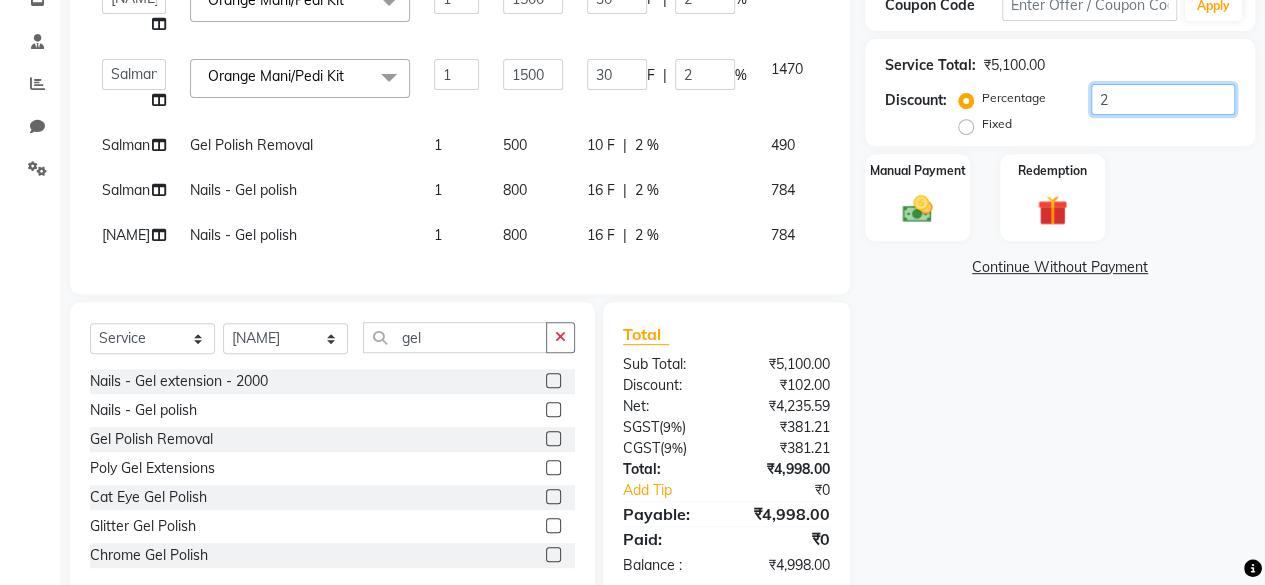 type on "25" 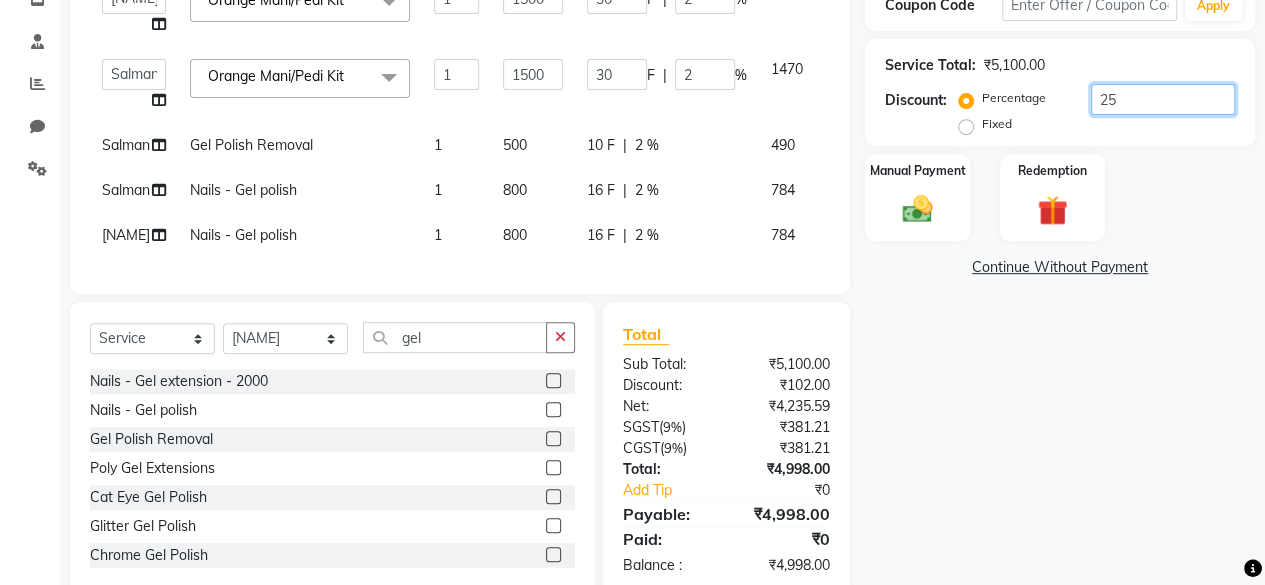 type on "375" 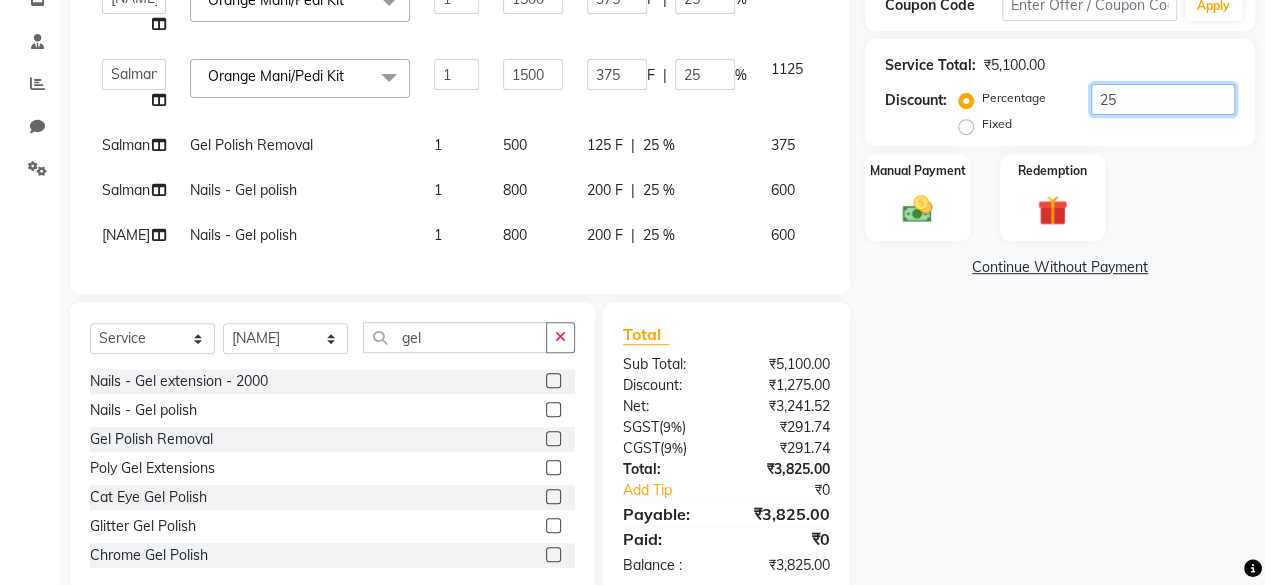 scroll, scrollTop: 102, scrollLeft: 0, axis: vertical 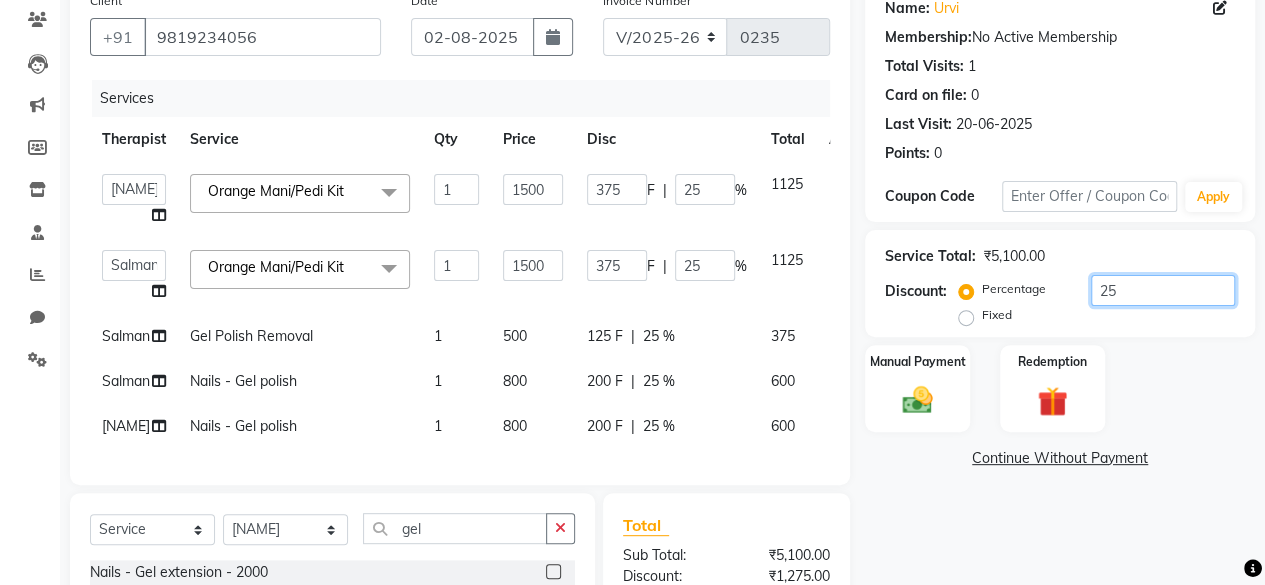 type on "25" 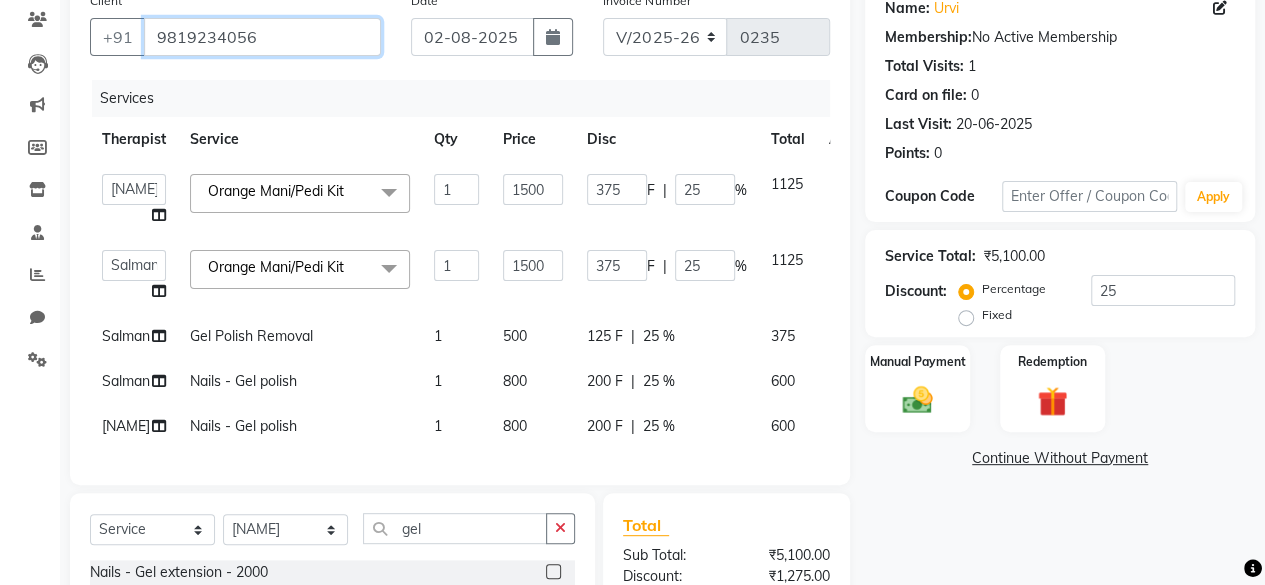 drag, startPoint x: 155, startPoint y: 37, endPoint x: 267, endPoint y: 31, distance: 112.1606 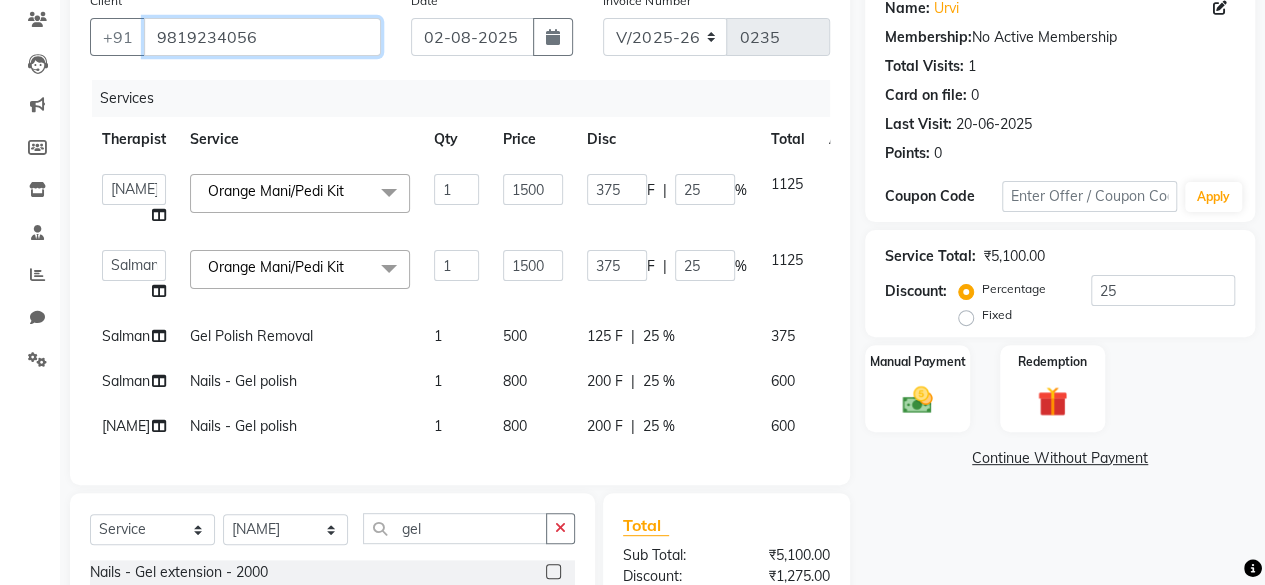 scroll, scrollTop: 418, scrollLeft: 0, axis: vertical 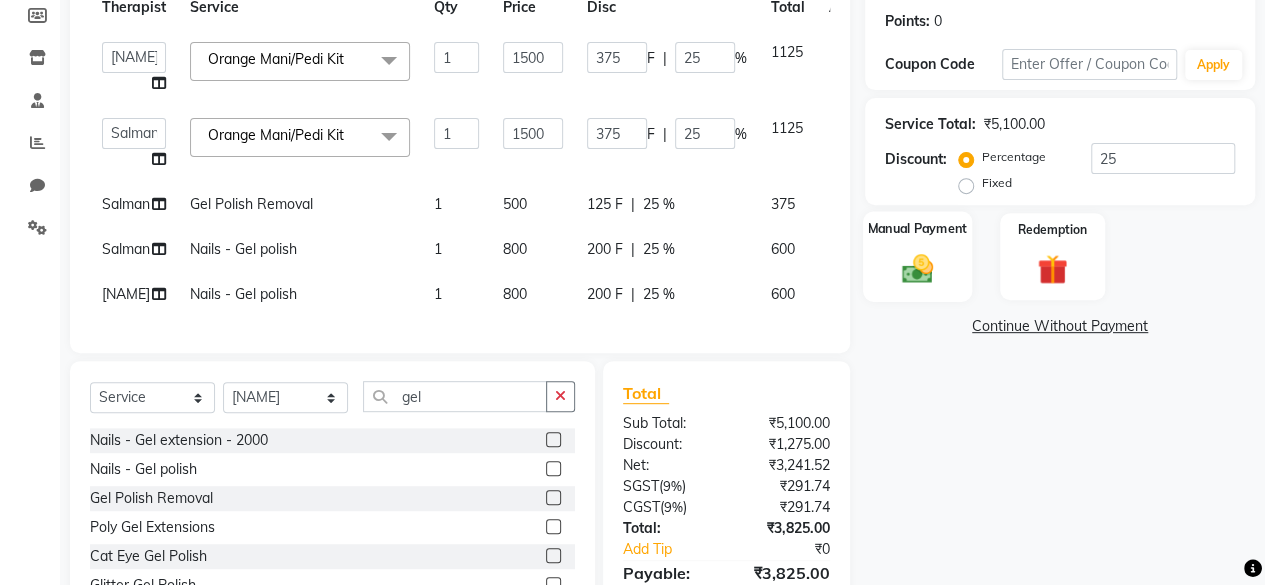 click 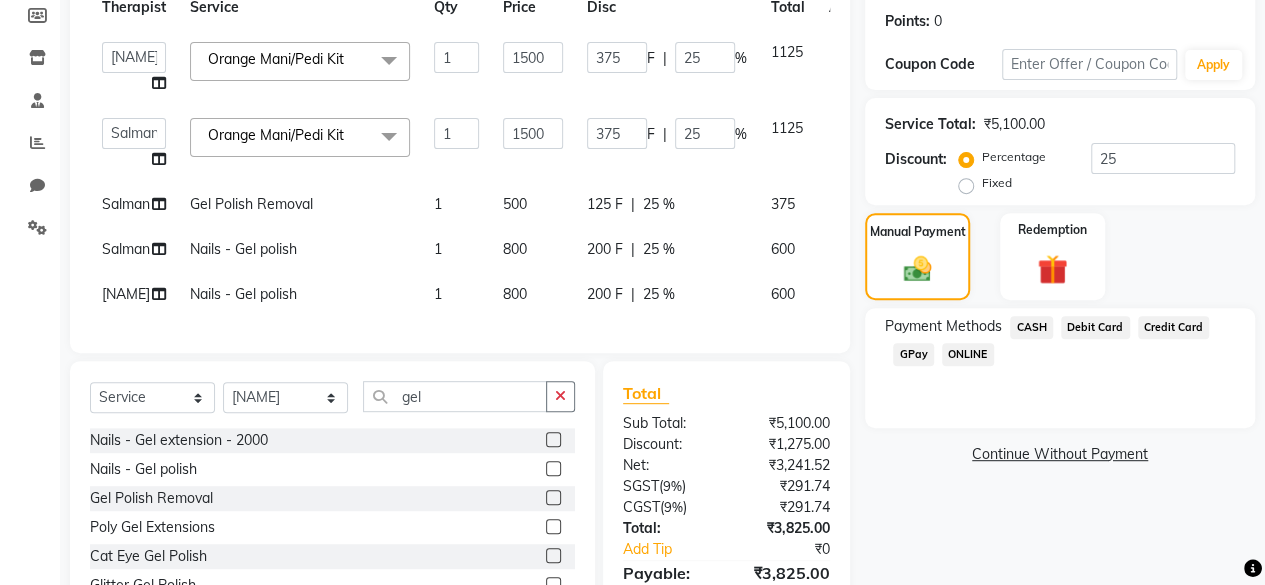 click on "Debit Card" 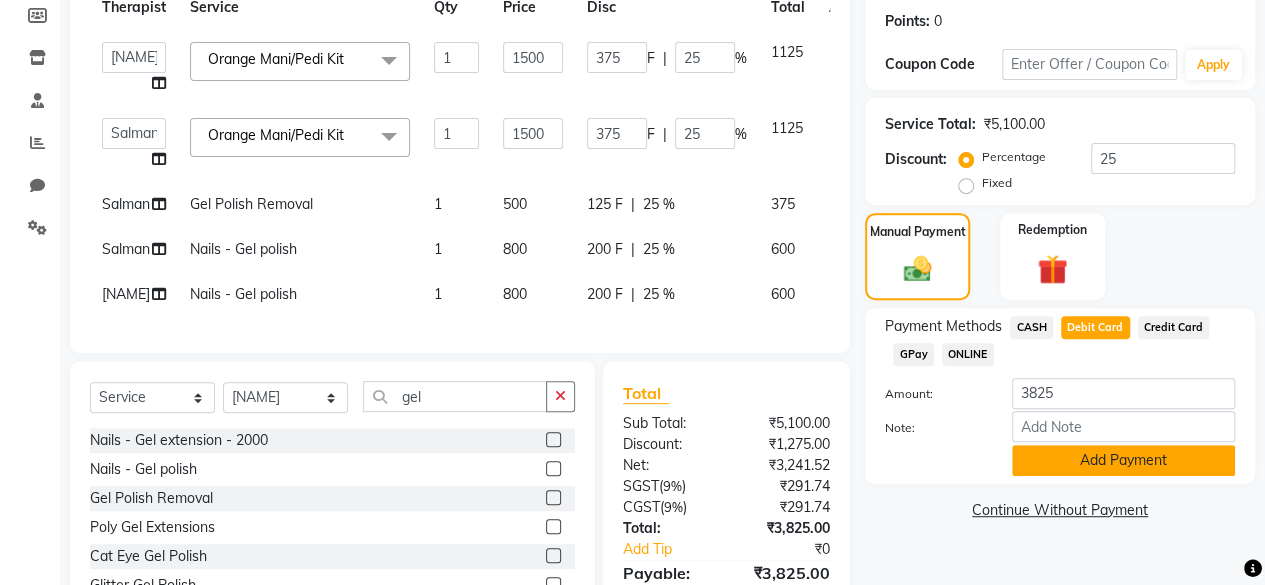 click on "Add Payment" 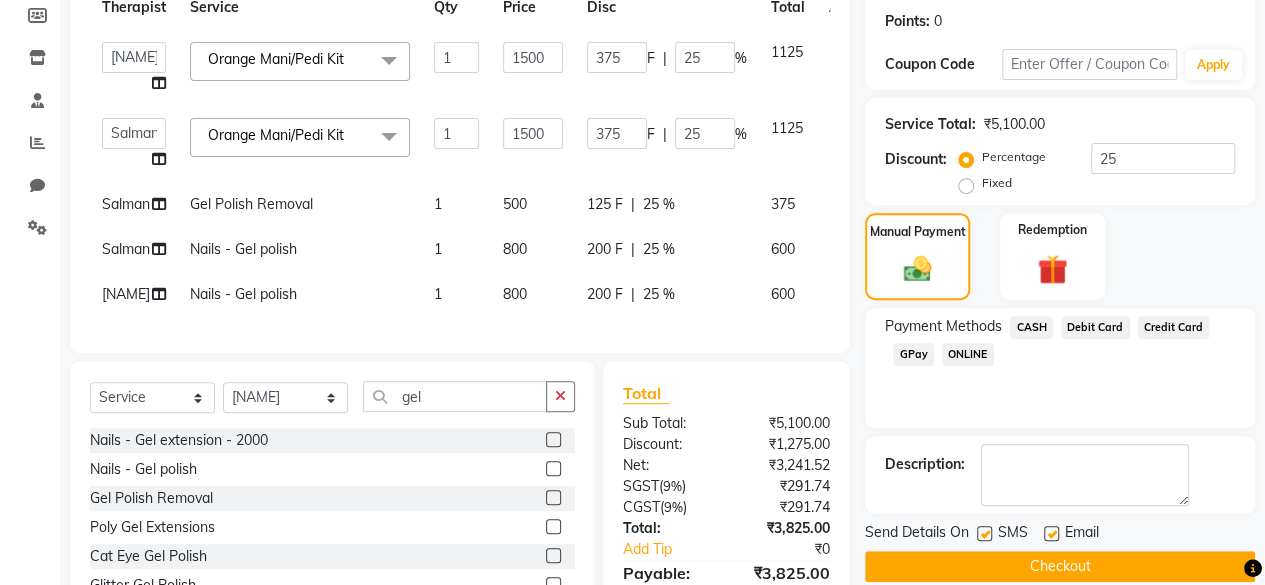 click 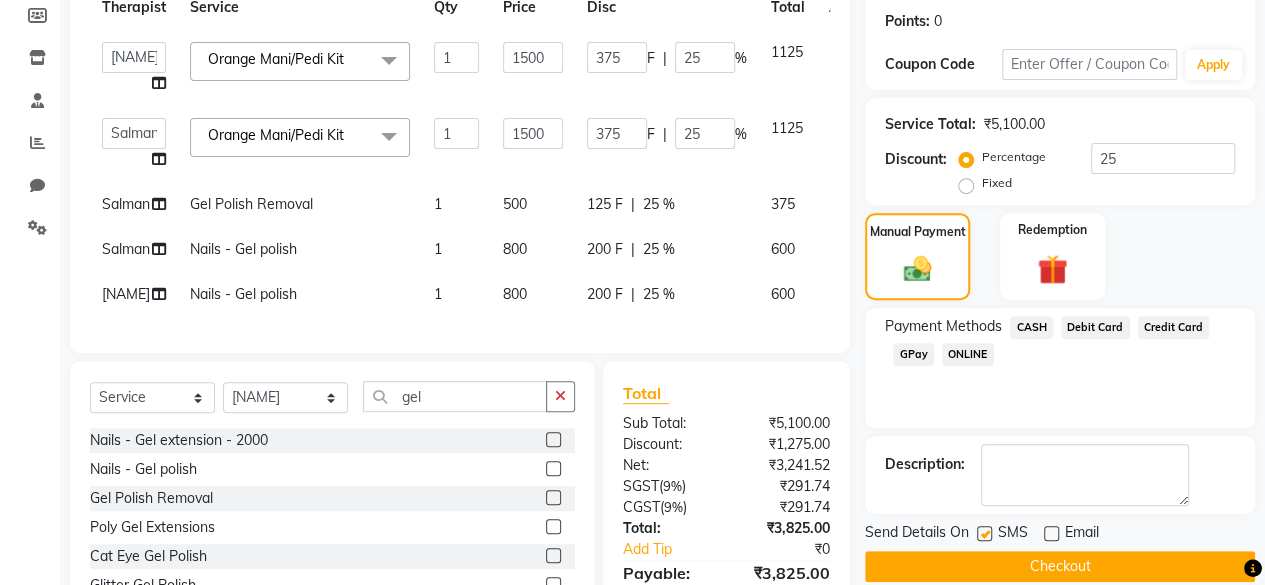 click 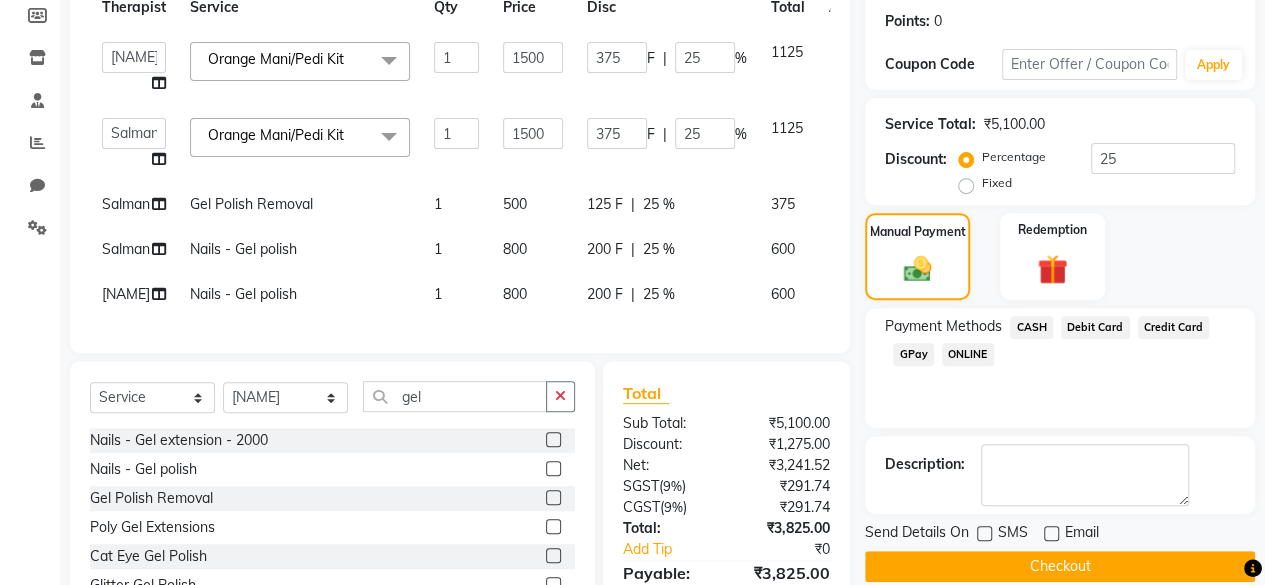 click on "Checkout" 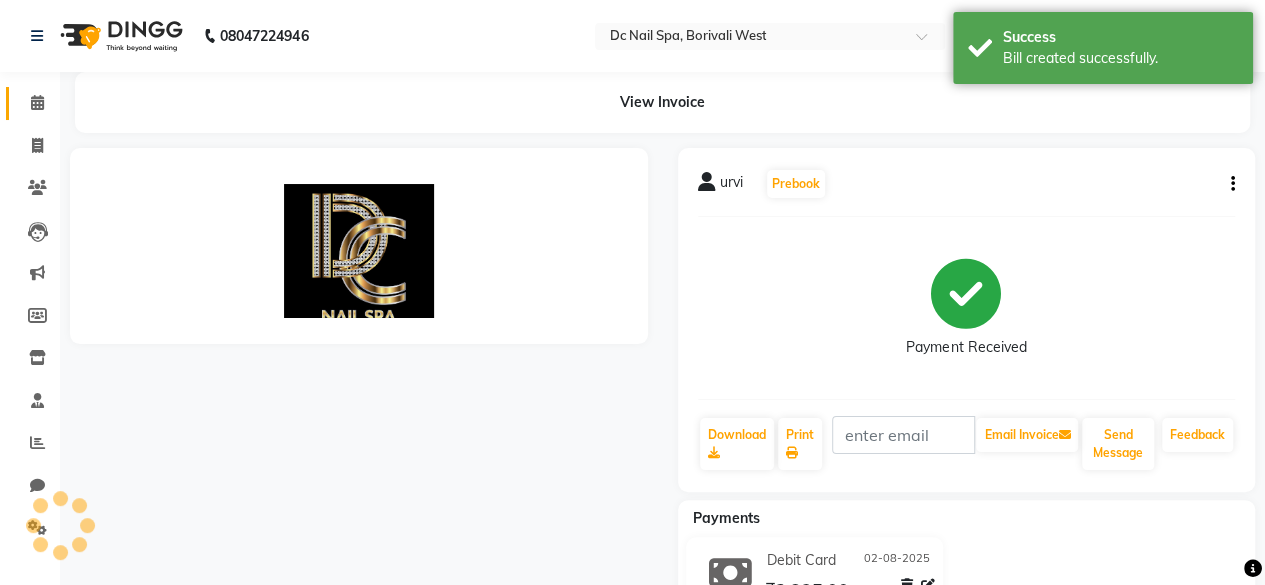 scroll, scrollTop: 0, scrollLeft: 0, axis: both 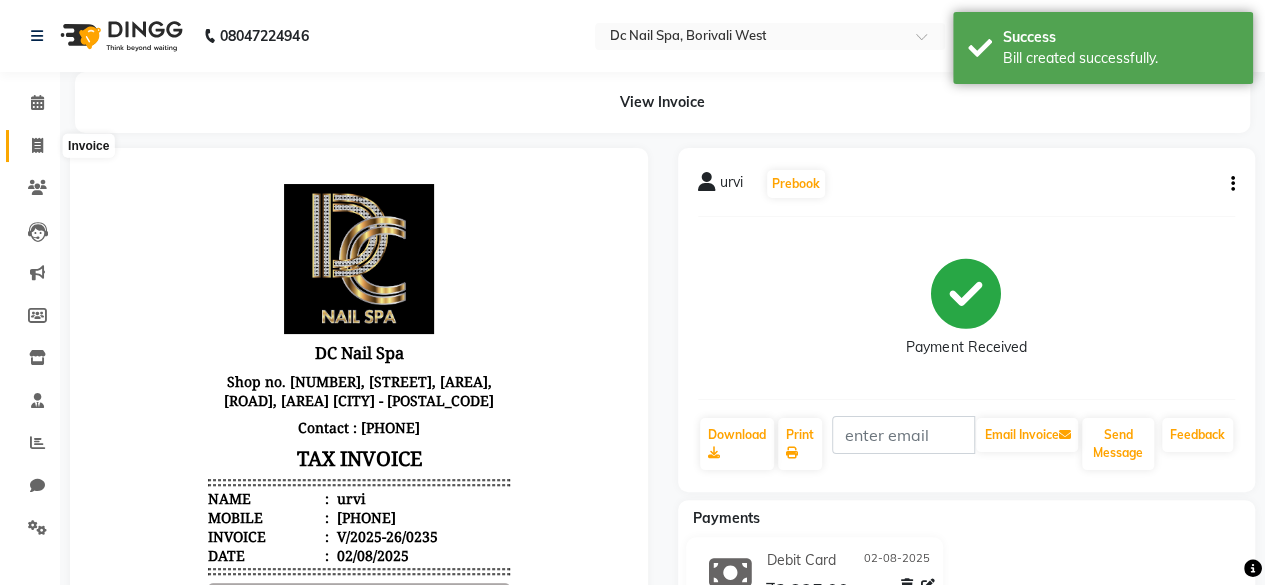 click 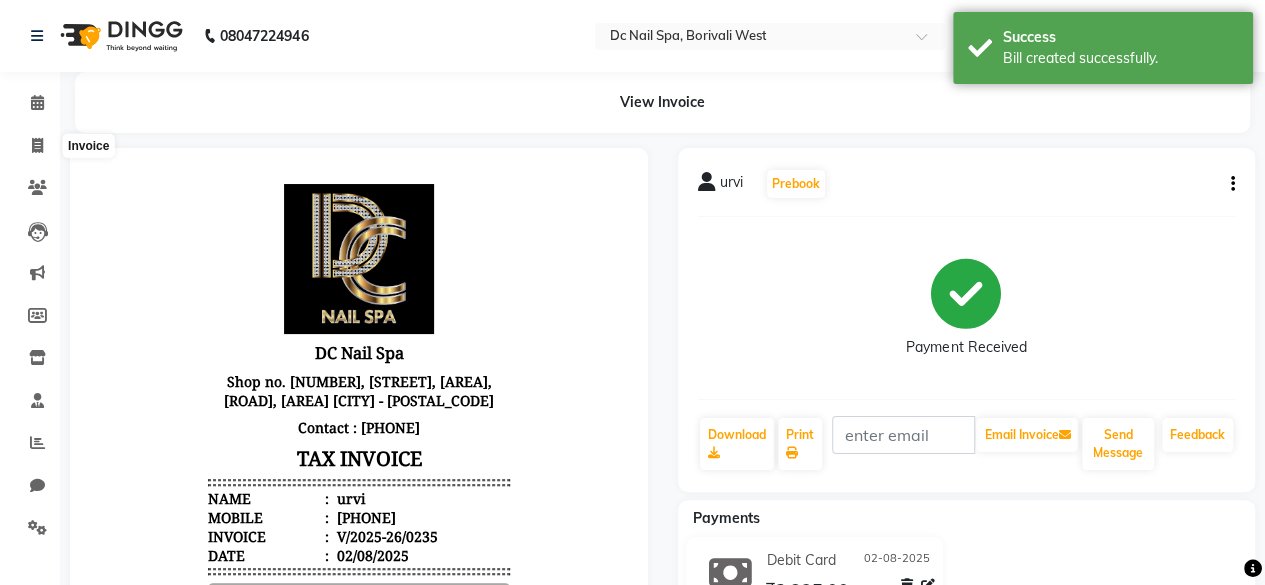 select on "8056" 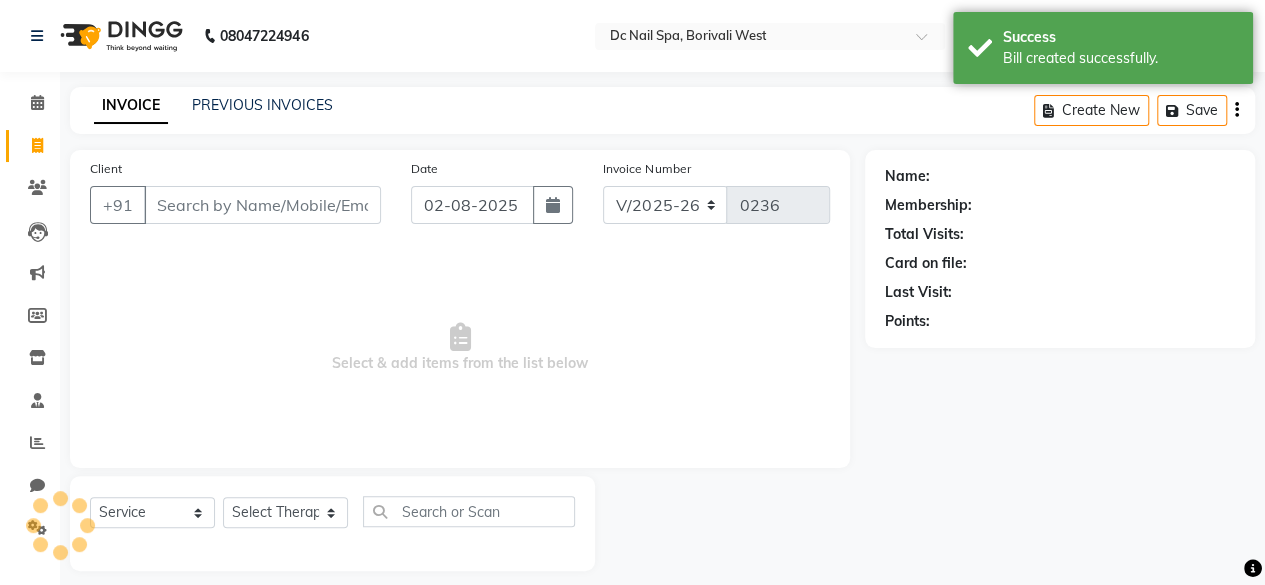 scroll, scrollTop: 15, scrollLeft: 0, axis: vertical 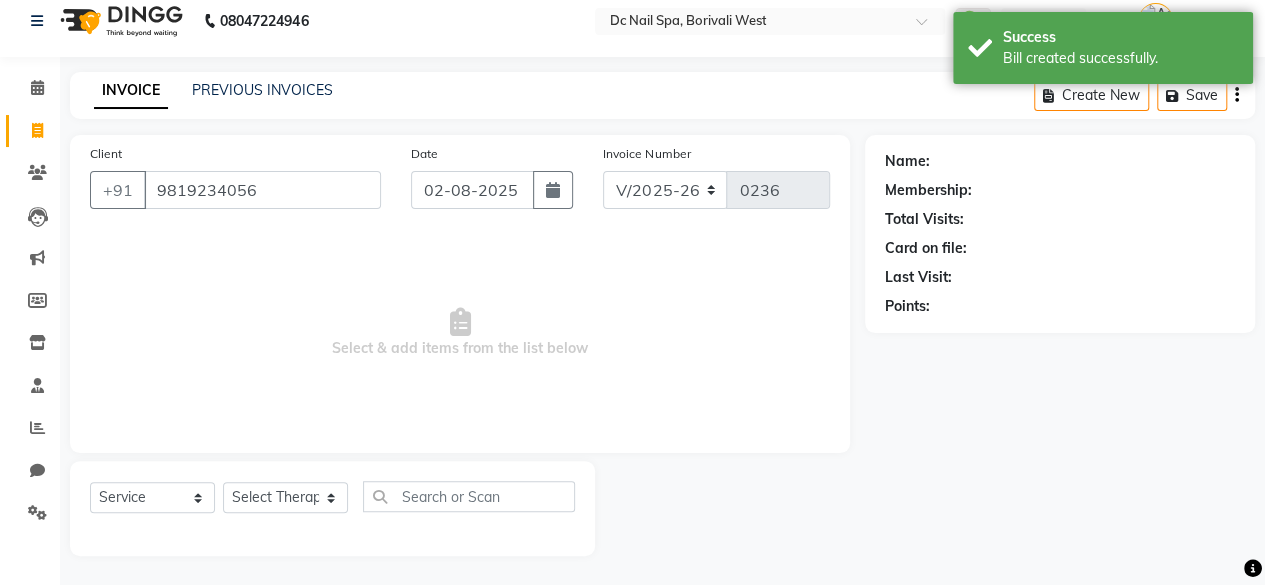 type on "9819234056" 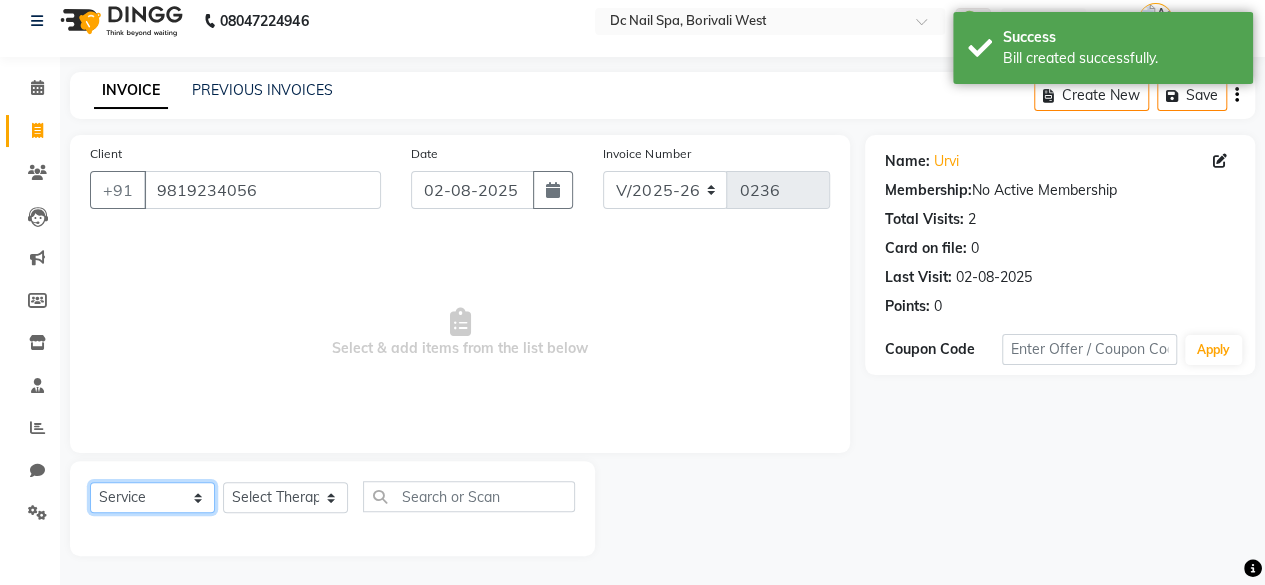 click on "Select  Service  Product  Membership  Package Voucher Prepaid Gift Card" 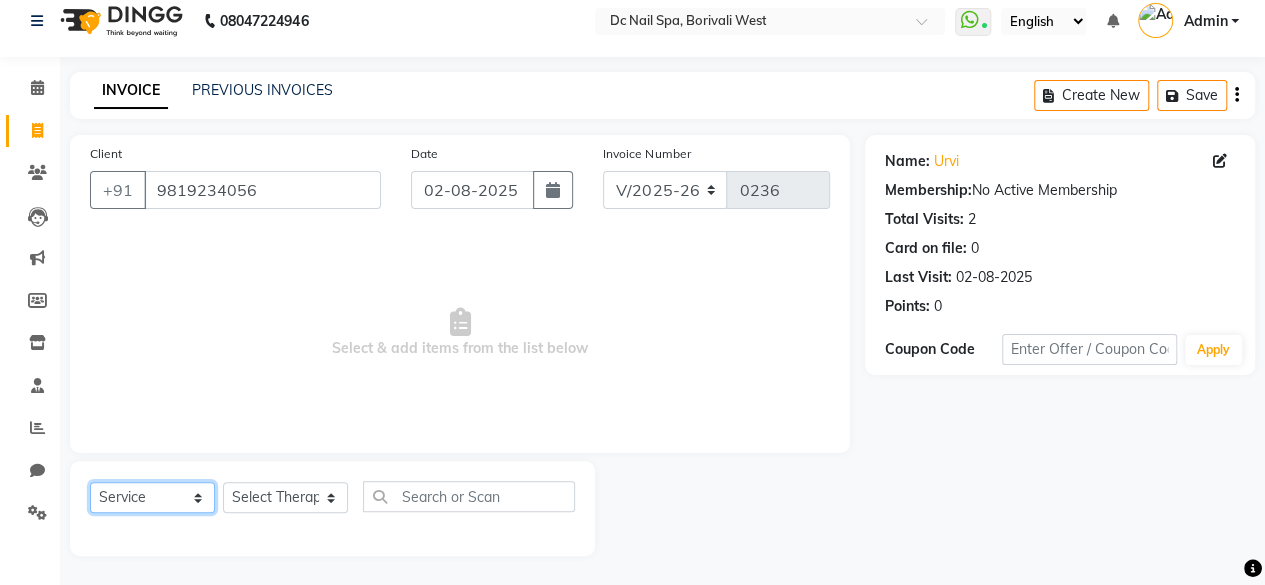 select on "membership" 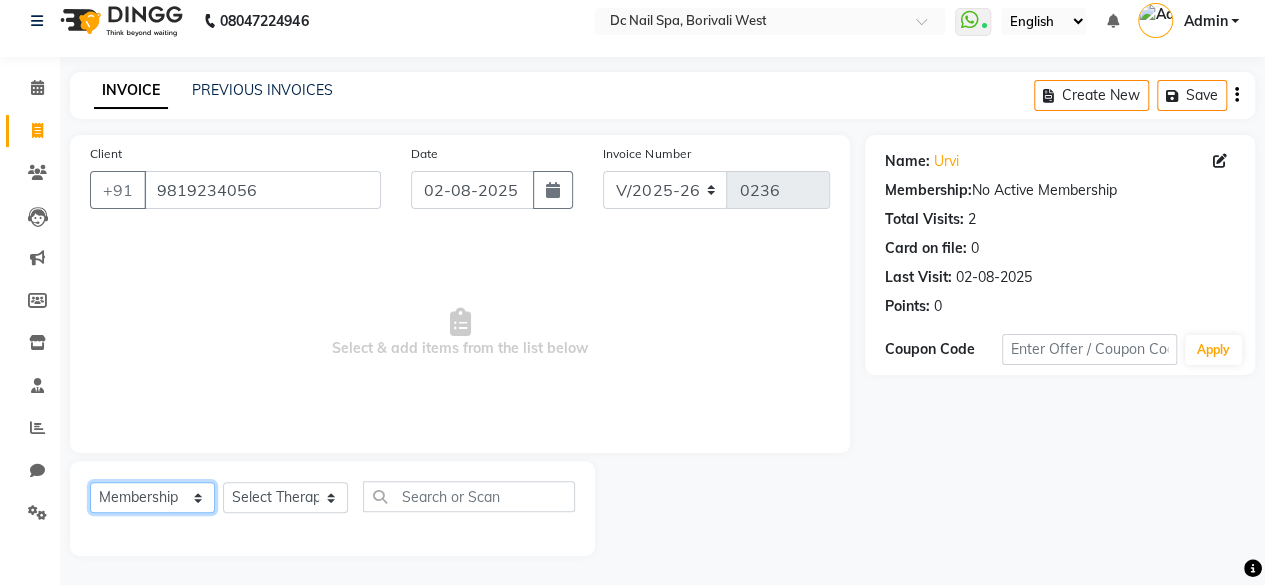 click on "Select  Service  Product  Membership  Package Voucher Prepaid Gift Card" 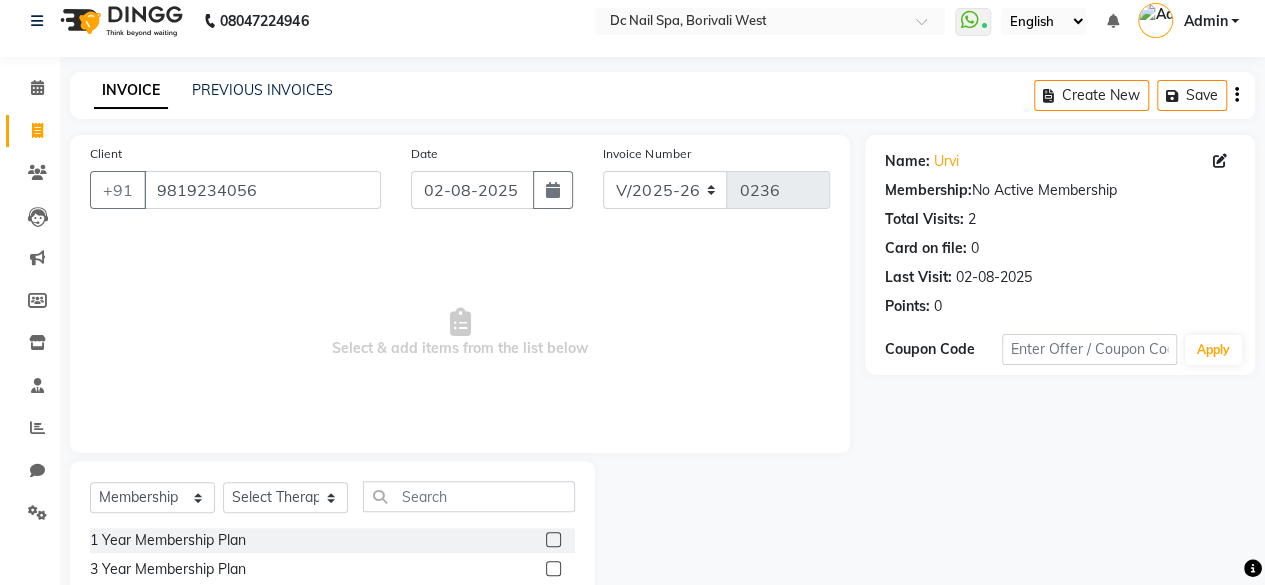 click 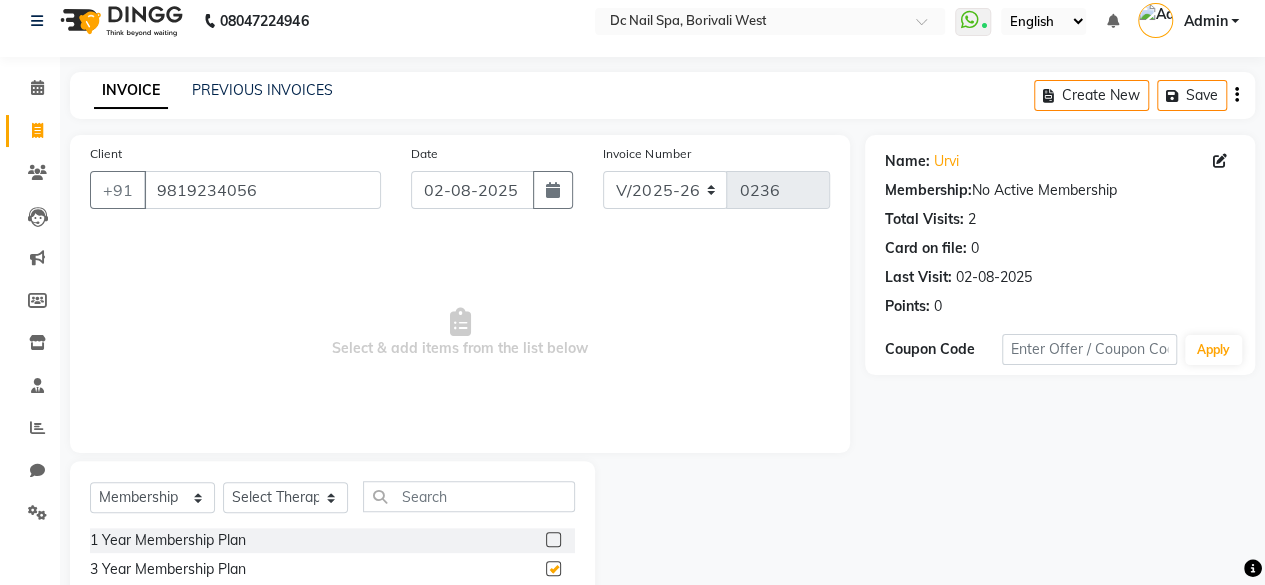checkbox on "false" 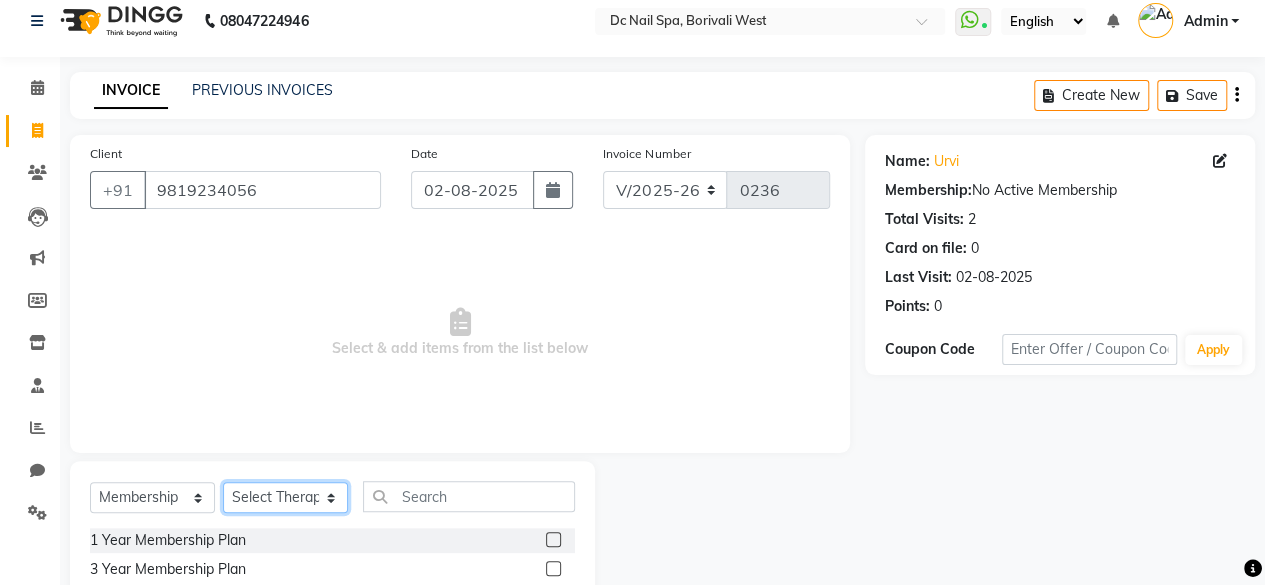 click on "Select Therapist [FIRST] [LAST] [FIRST] [LAST] [FIRST] [LAST] [FIRST] [LAST] [FIRST] [LAST] [FIRST] [LAST] [FIRST] [LAST]" 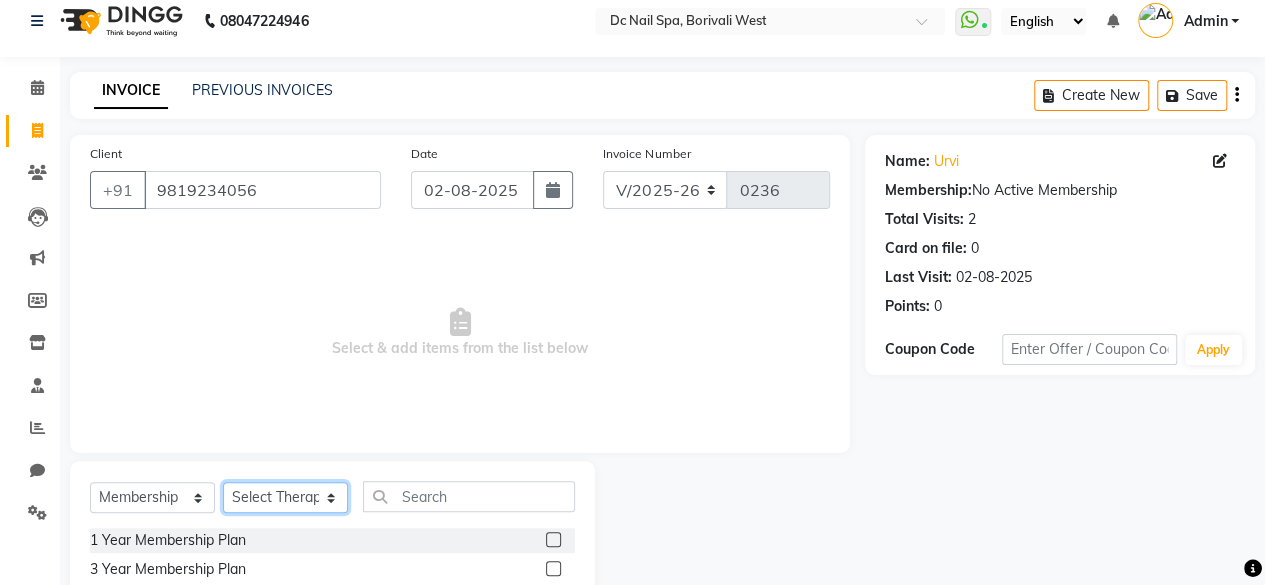 select on "87976" 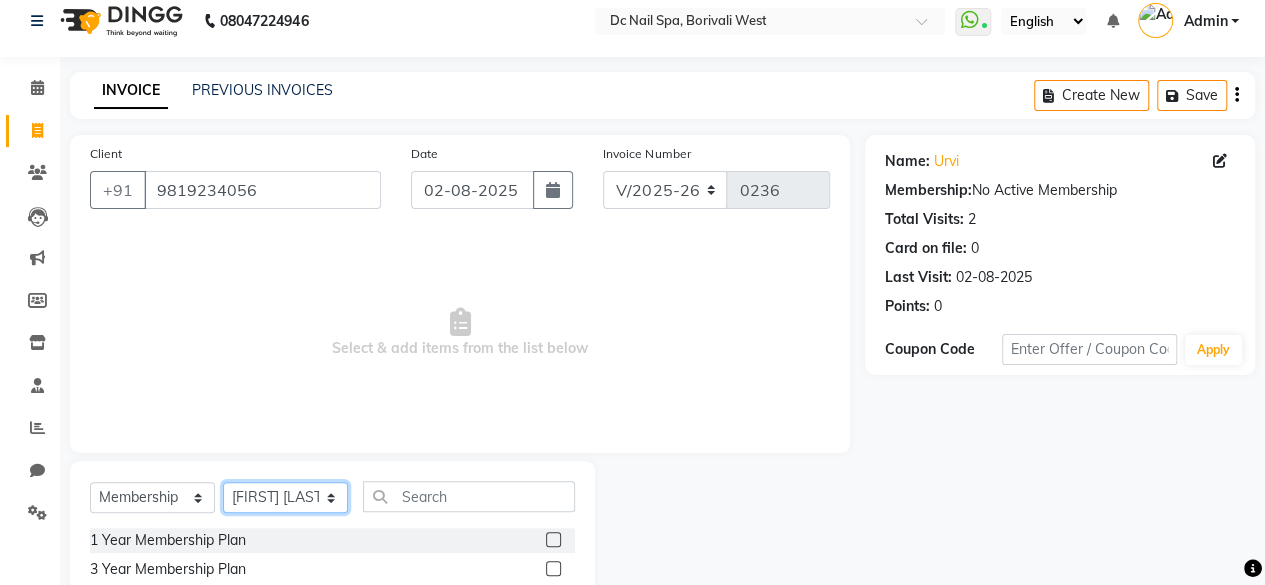 click on "Select Therapist [FIRST] [LAST] [FIRST] [LAST] [FIRST] [LAST] [FIRST] [LAST] [FIRST] [LAST] [FIRST] [LAST] [FIRST] [LAST]" 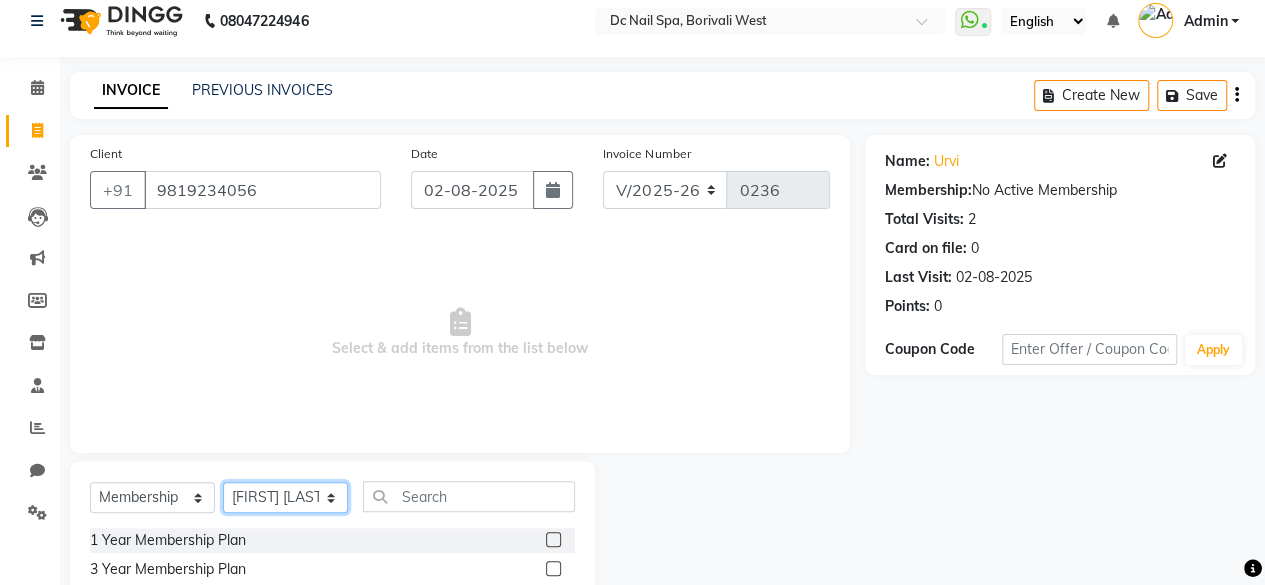 scroll, scrollTop: 73, scrollLeft: 0, axis: vertical 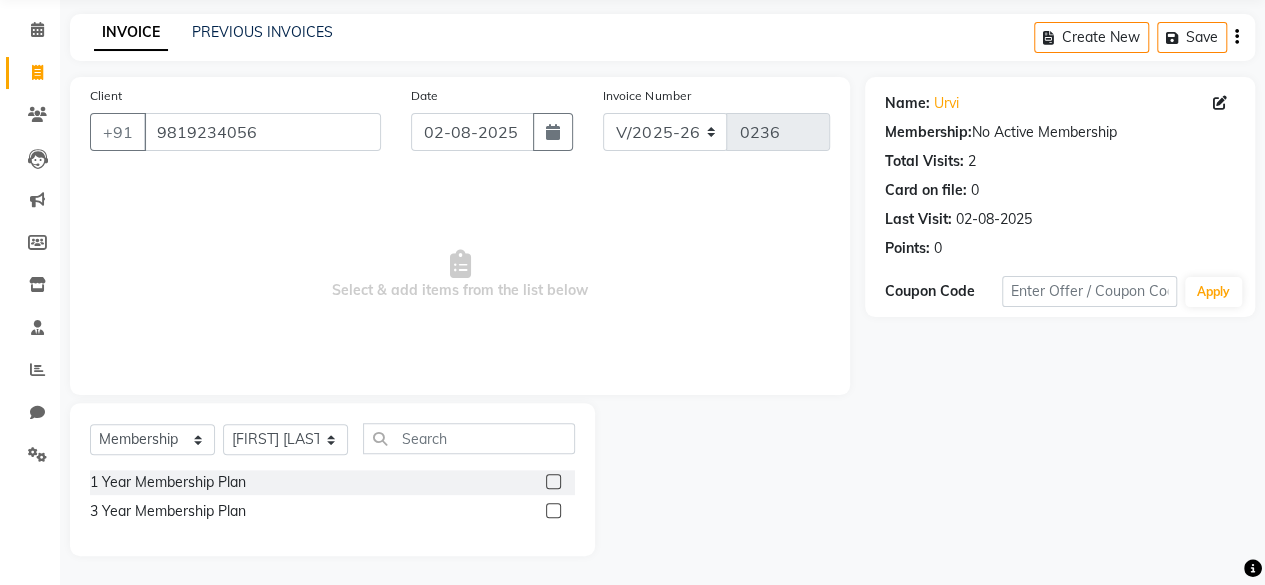click 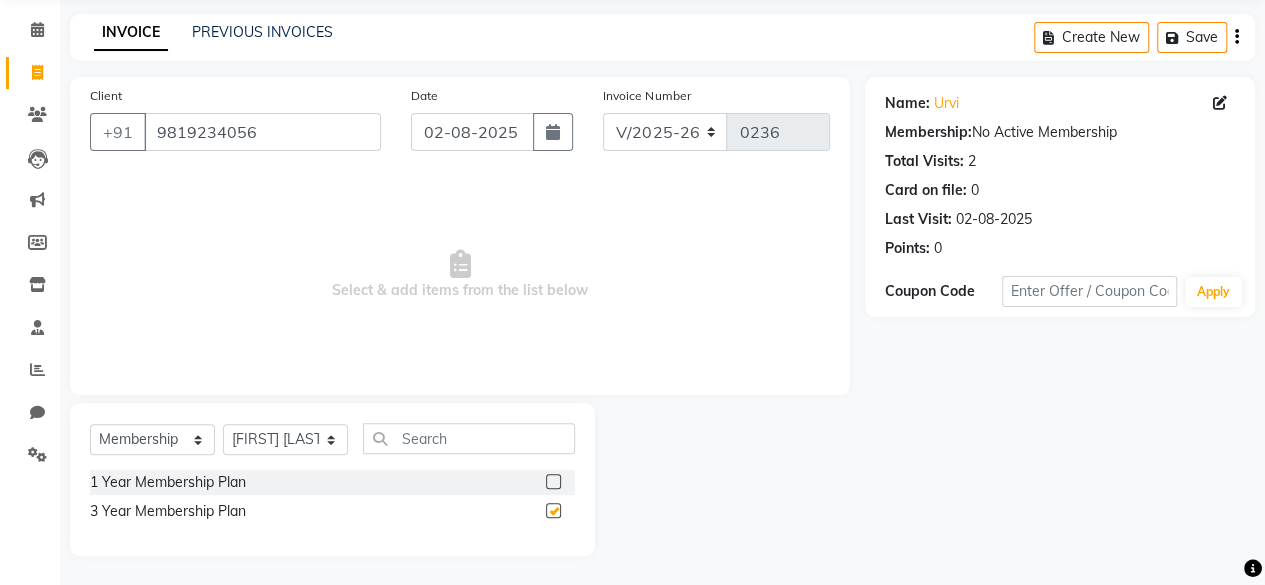 select on "select" 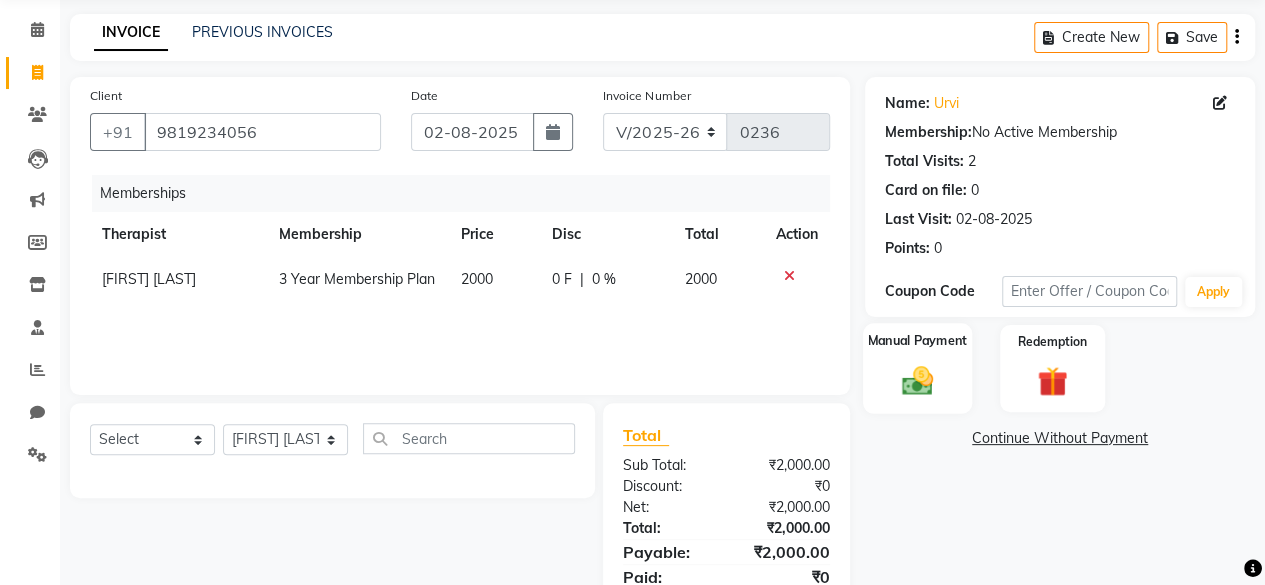 click 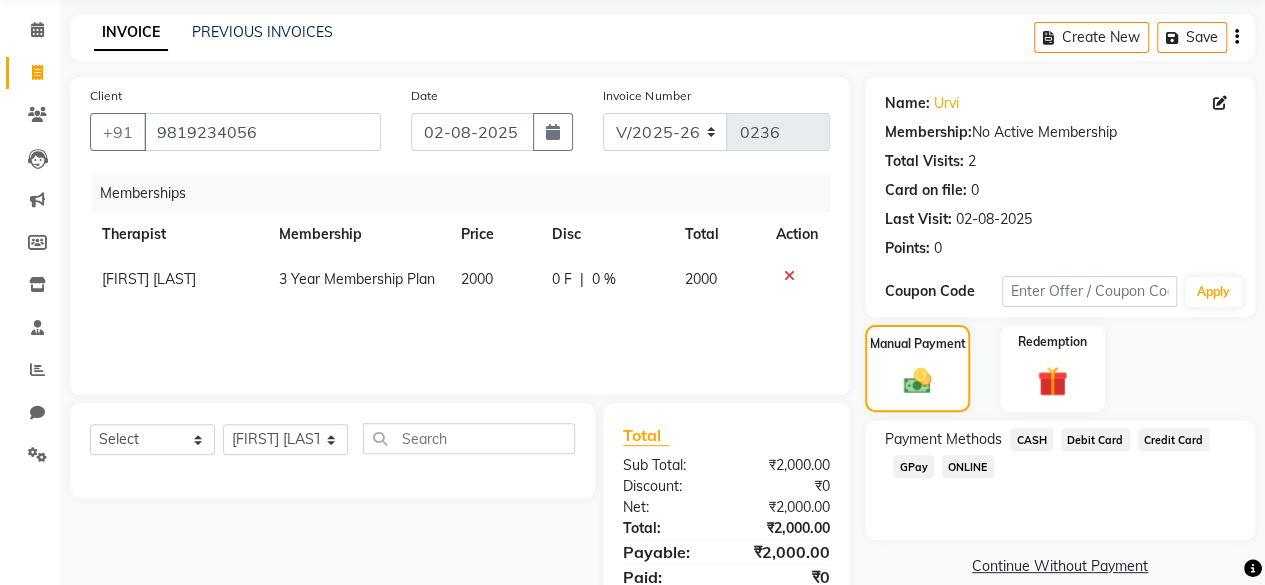 click on "Debit Card" 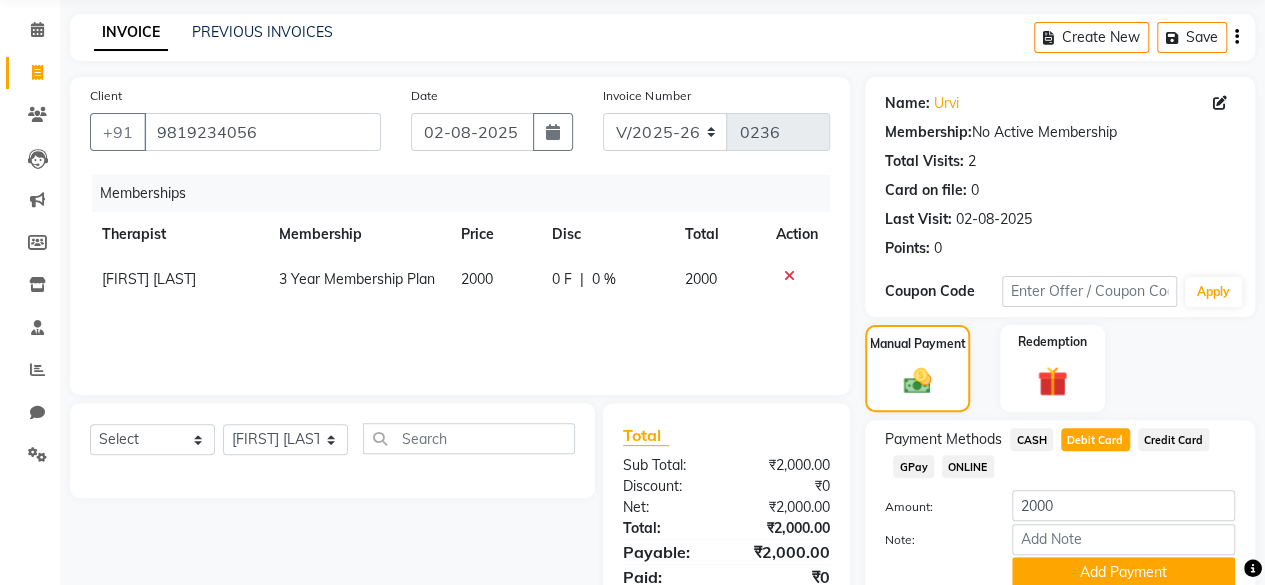 scroll, scrollTop: 154, scrollLeft: 0, axis: vertical 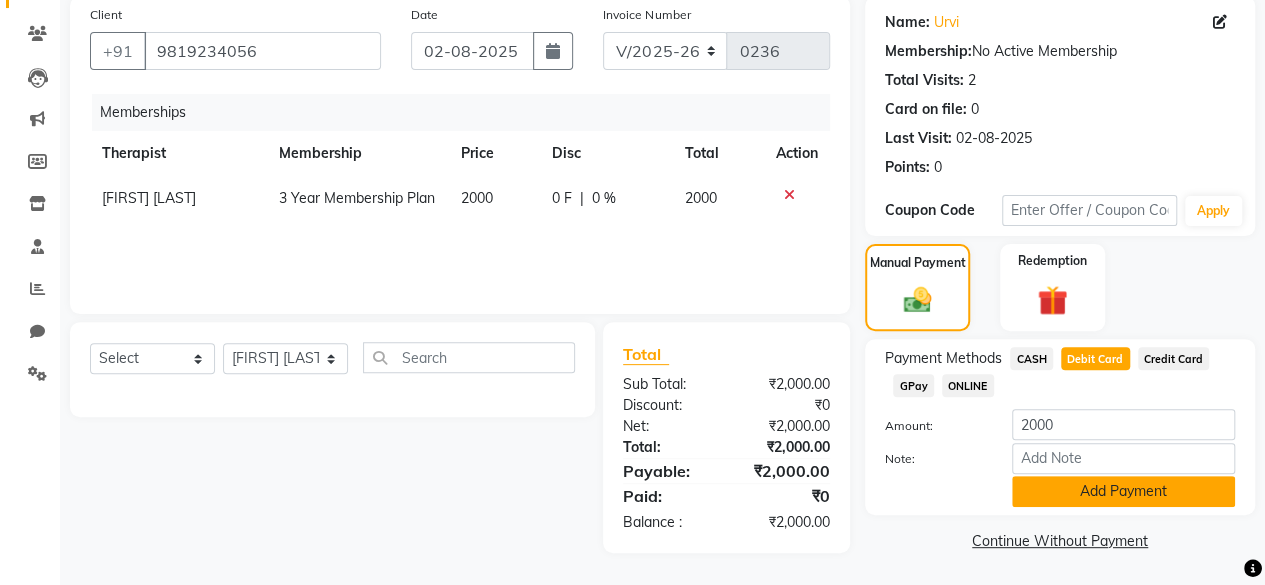 click on "Add Payment" 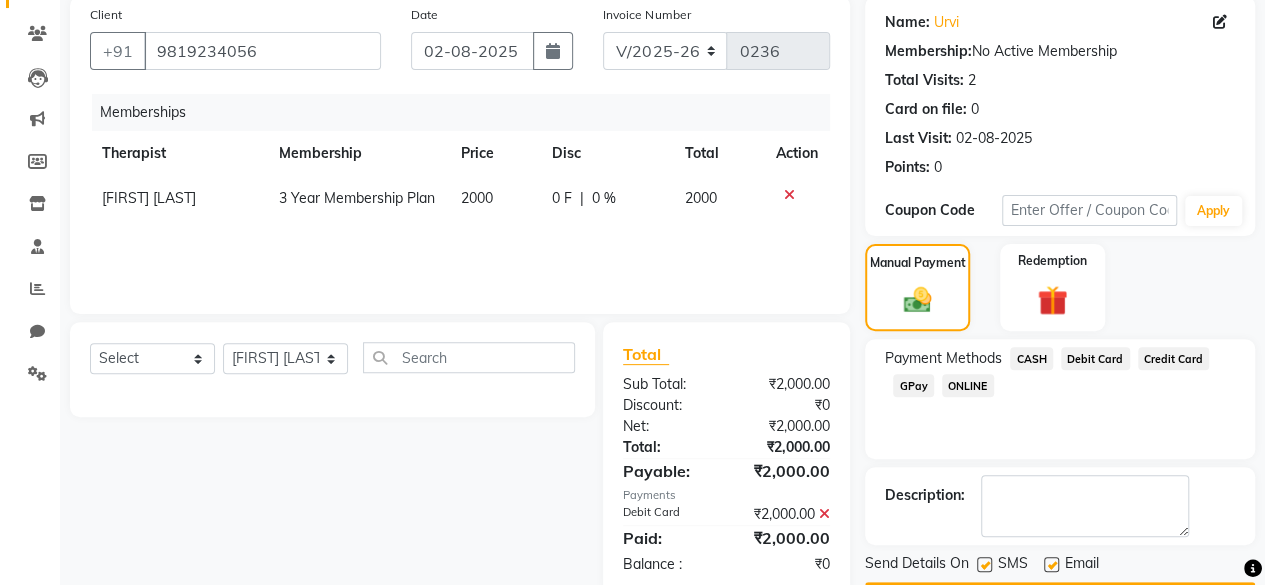 scroll, scrollTop: 210, scrollLeft: 0, axis: vertical 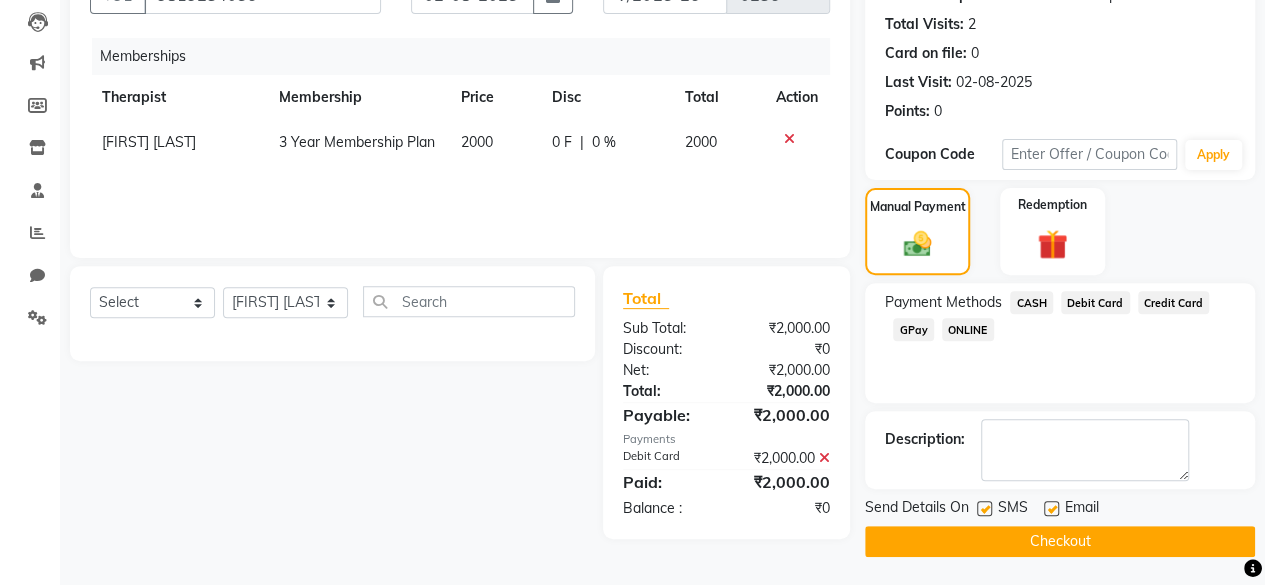 click 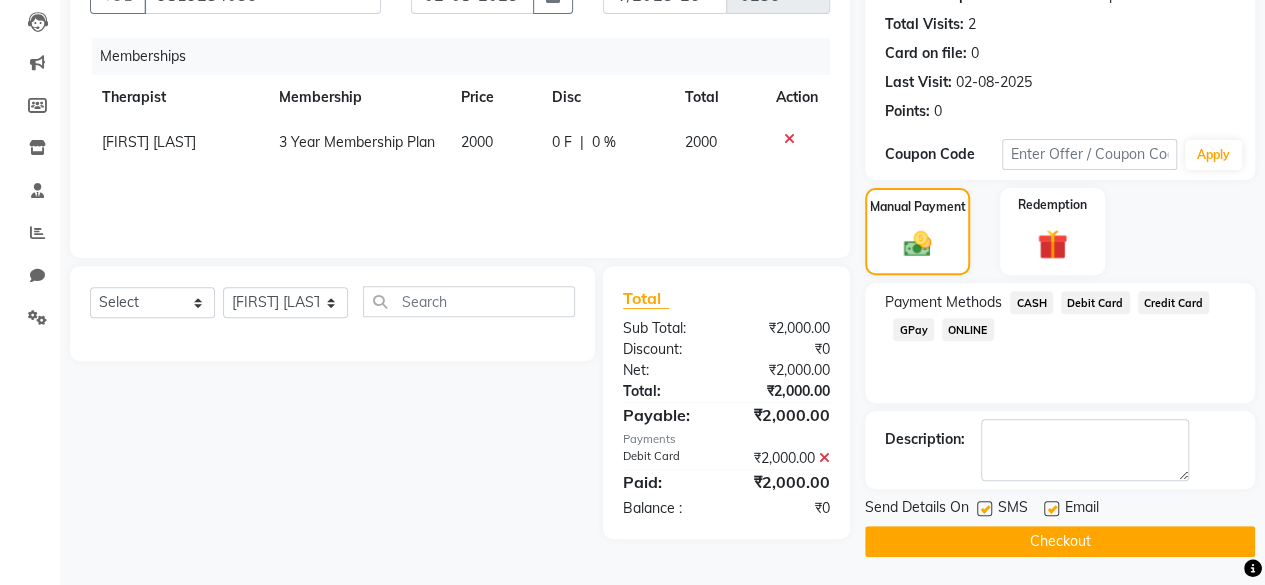 click at bounding box center [1050, 509] 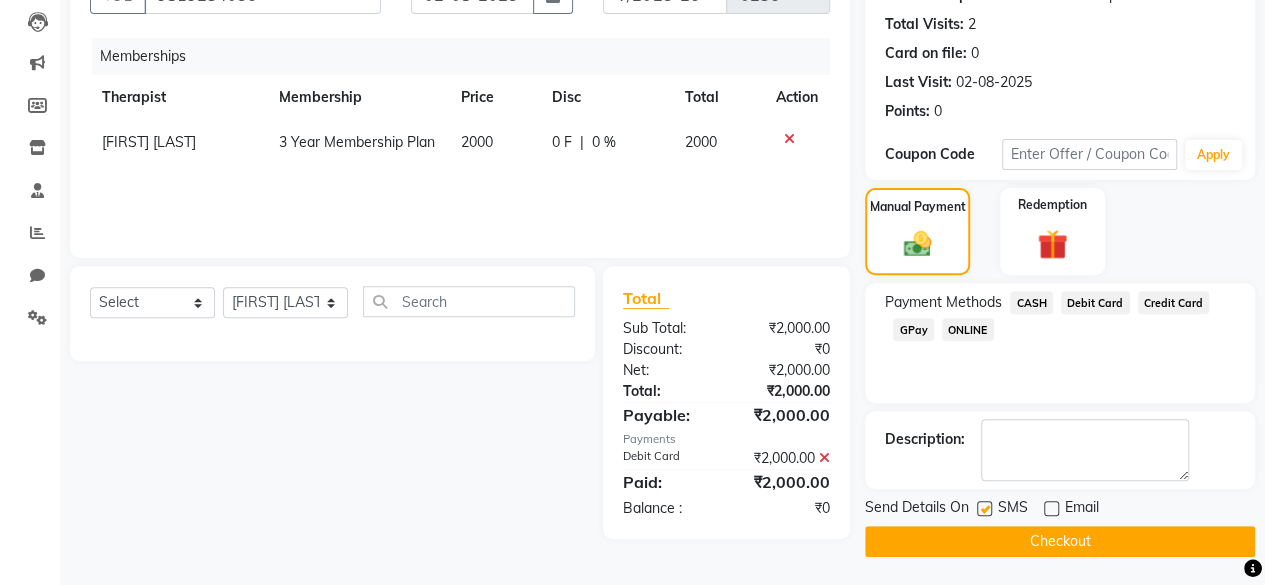 click 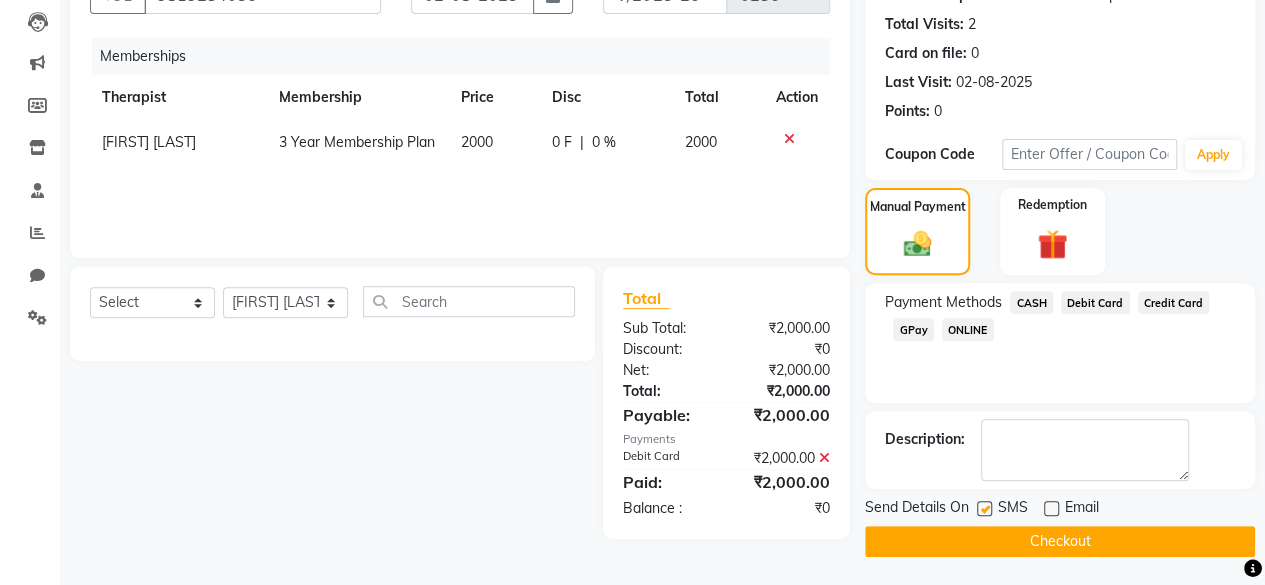 click at bounding box center [983, 509] 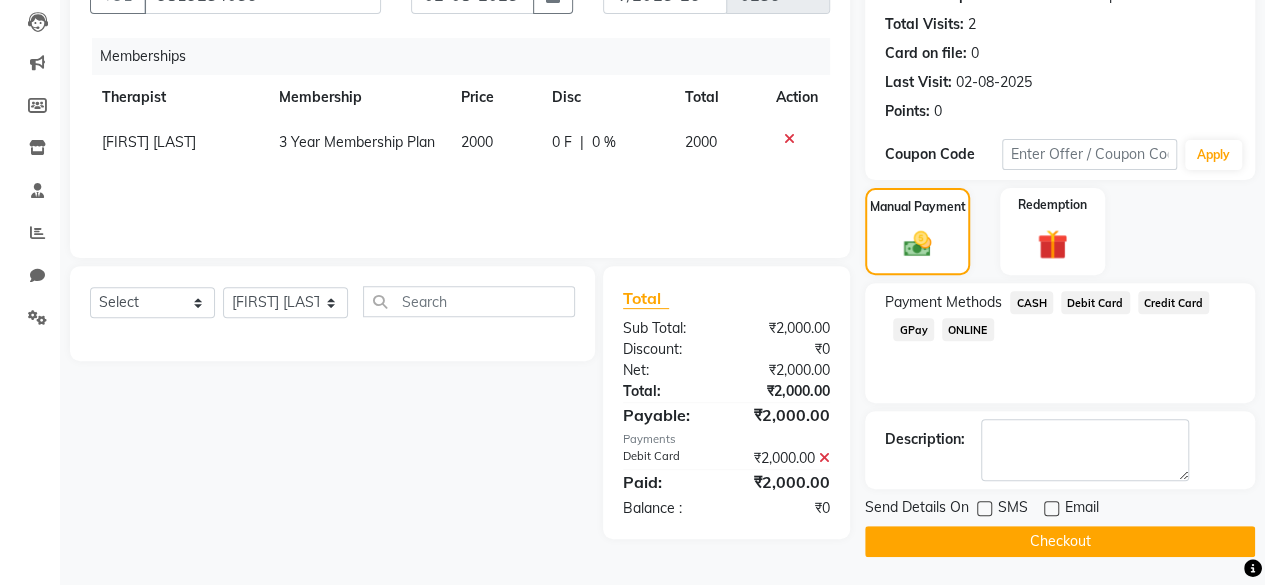 click on "Checkout" 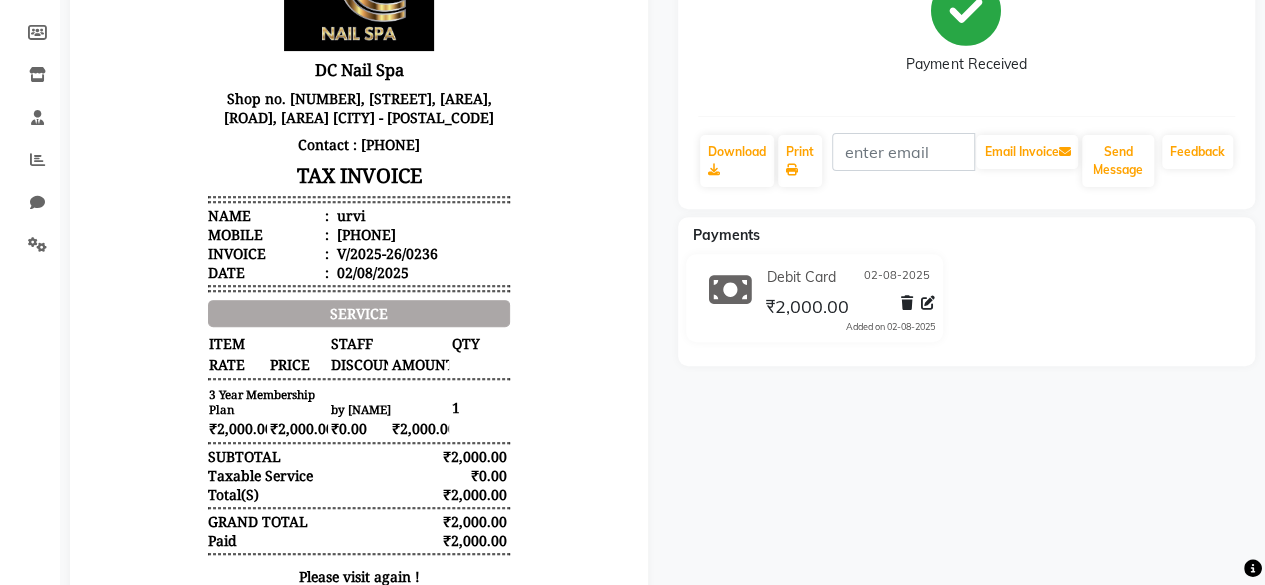 scroll, scrollTop: 0, scrollLeft: 0, axis: both 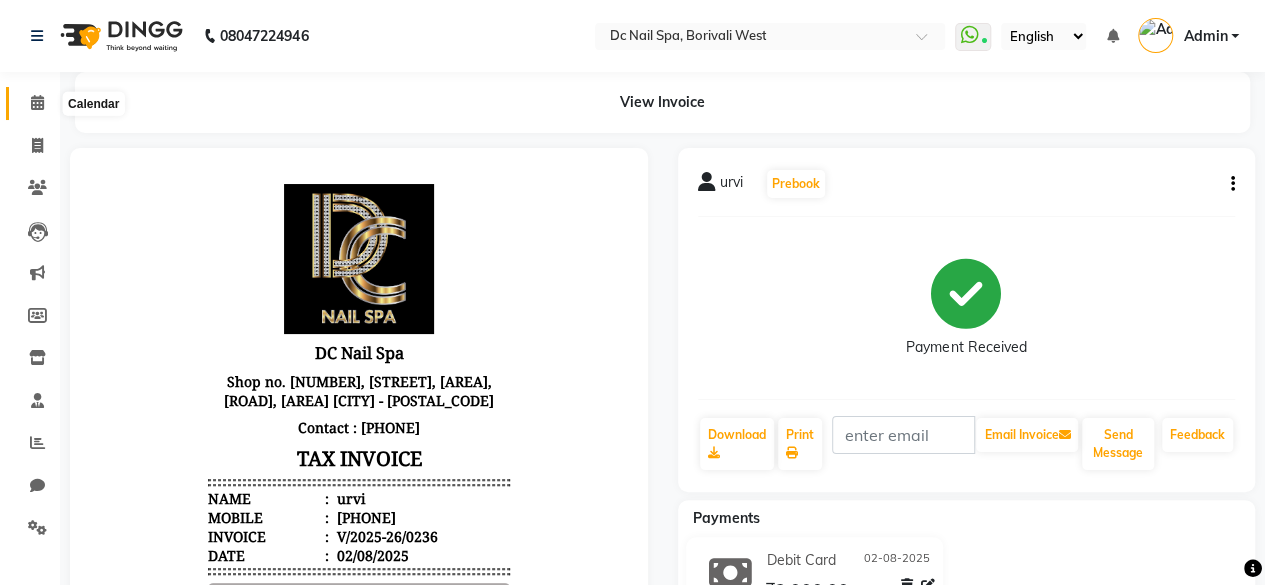 click 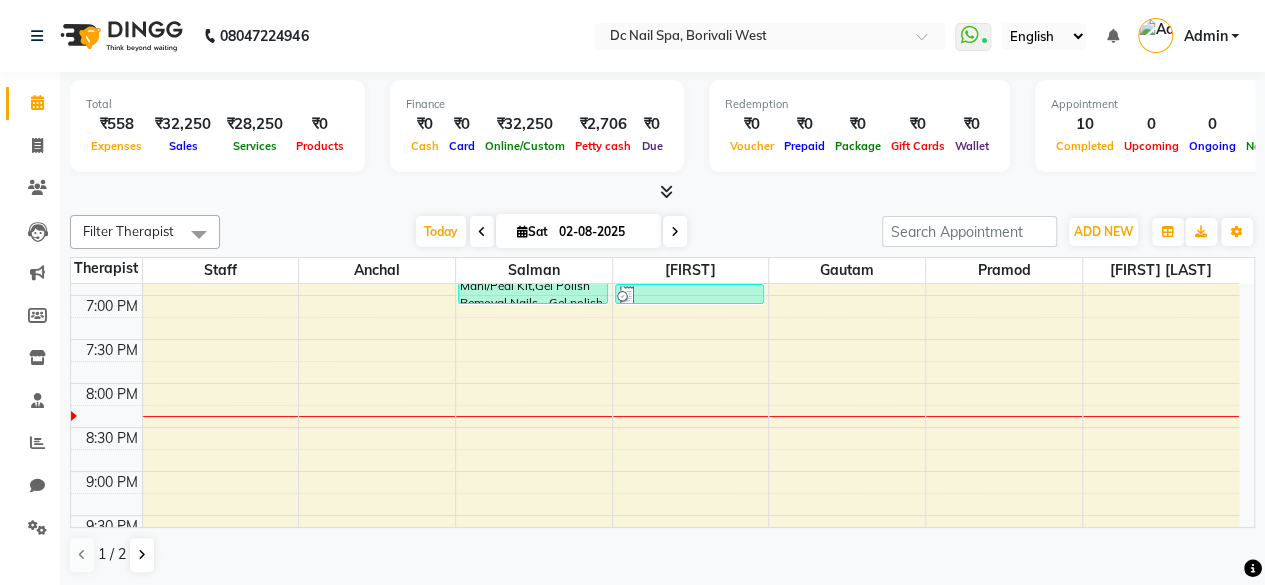 scroll, scrollTop: 784, scrollLeft: 0, axis: vertical 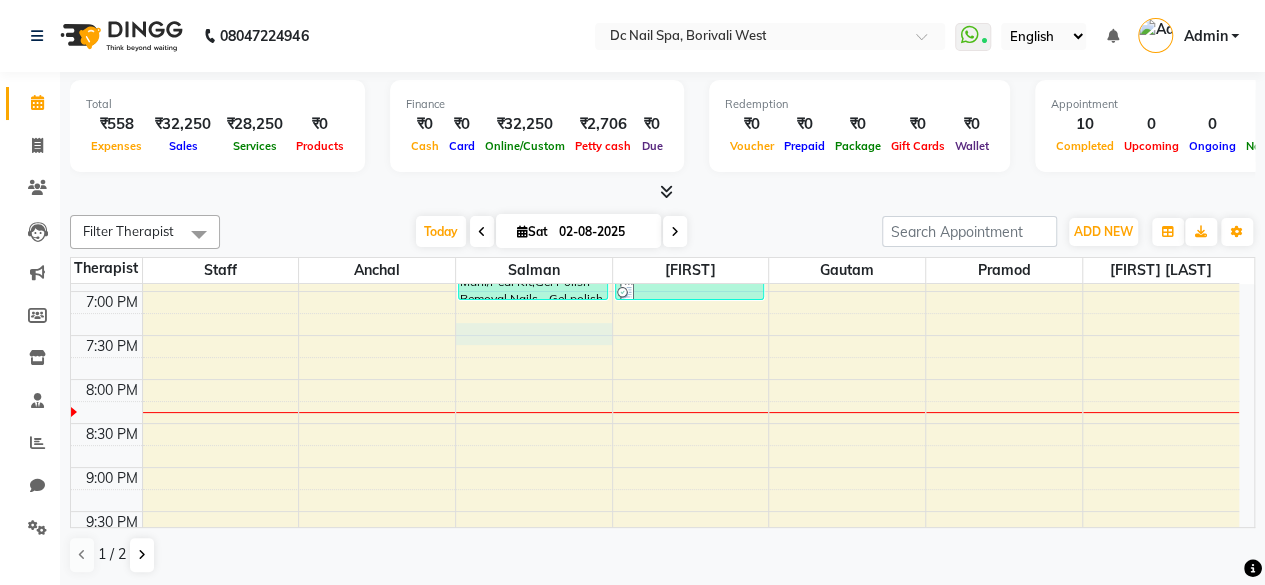 click on "10:00 AM 10:30 AM 11:00 AM 11:30 AM 12:00 PM 12:30 PM 1:00 PM 1:30 PM 2:00 PM 2:30 PM 3:00 PM 3:30 PM 4:00 PM 4:30 PM 5:00 PM 5:30 PM 6:00 PM 6:30 PM 7:00 PM 7:30 PM 8:00 PM 8:30 PM 9:00 PM 9:30 PM 10:00 PM 10:30 PM 11:00 PM 11:30 PM     [NAME], TK02, [TIME], [SERVICE], [SERVICE], [SERVICE] - [PRICE]     [NAME], TK05, [TIME], [SERVICE]     [NAME], TK04, [TIME], [SERVICE], [SERVICE]      [NAME], TK02, [TIME], [SERVICE], [SERVICE], [SERVICE] - [PRICE]     [NAME], TK06, [TIME], [SERVICE]      [NAME], TK03, [TIME], [SERVICE] - [PRICE], [SERVICE]     [NAME], TK02, [TIME], [SERVICE] - [SERVICE]" at bounding box center [655, 115] 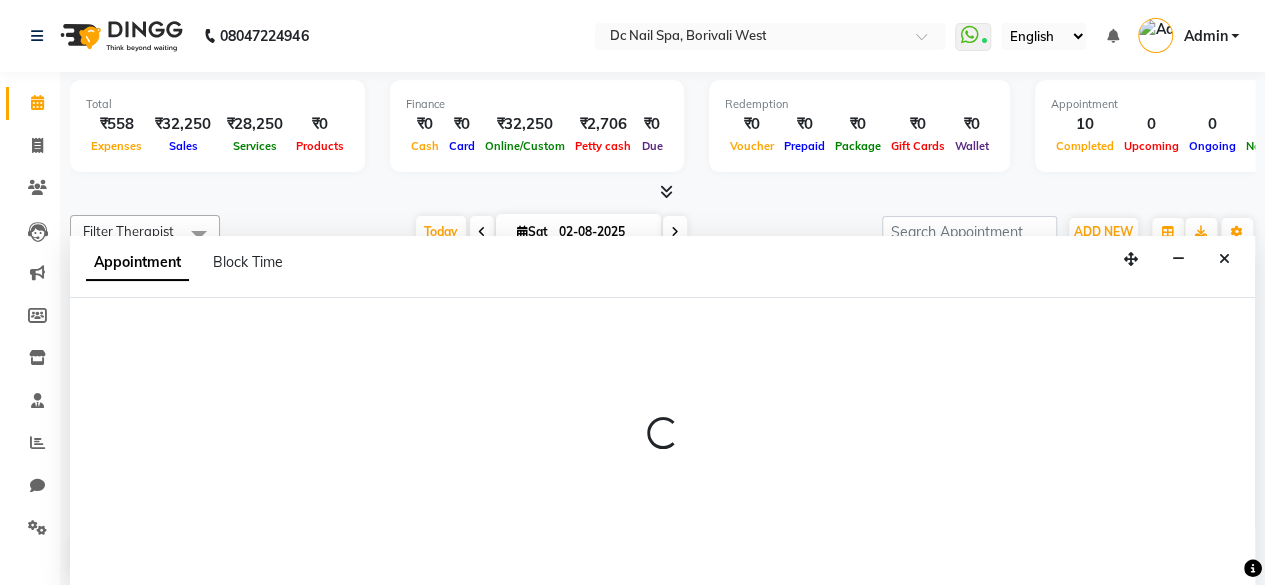 select on "84249" 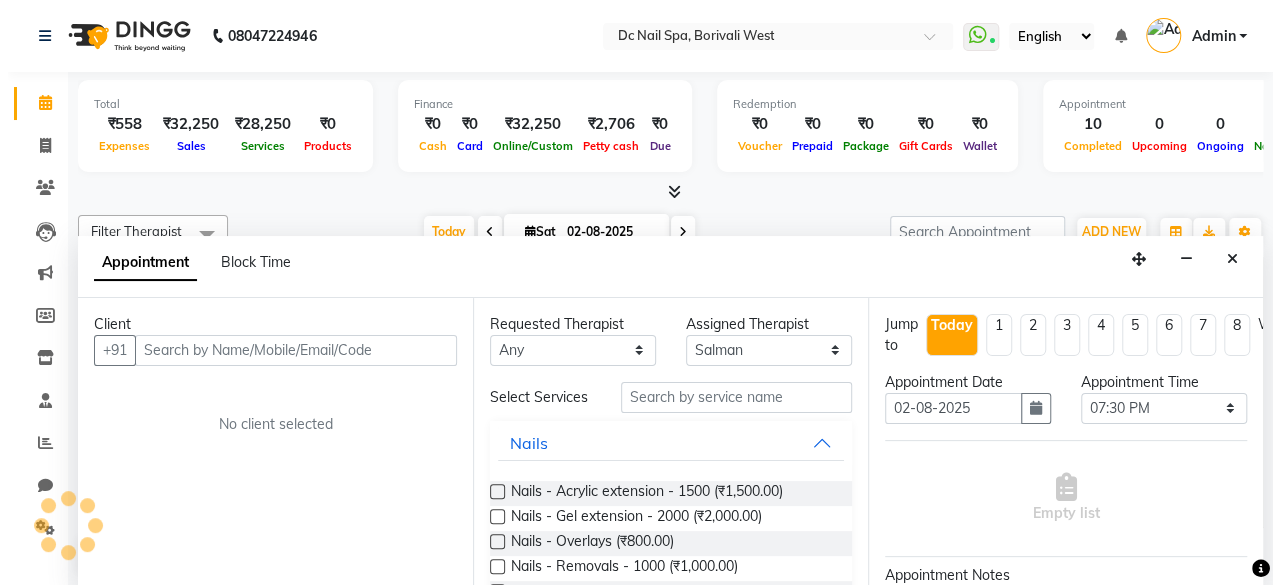 scroll, scrollTop: 0, scrollLeft: 0, axis: both 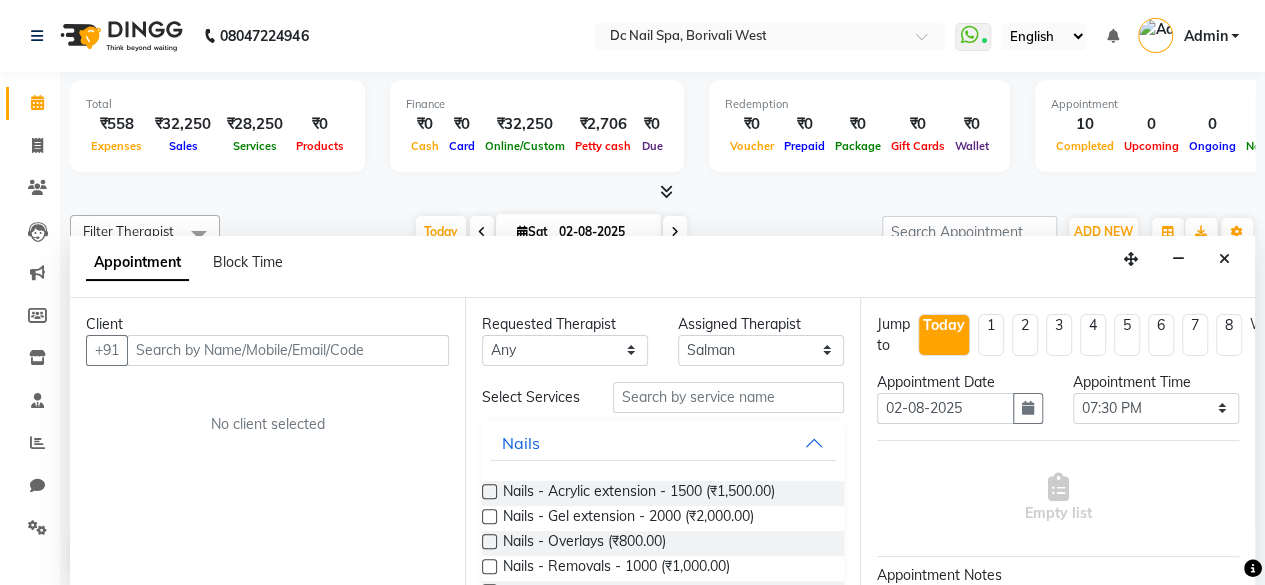 click at bounding box center (288, 350) 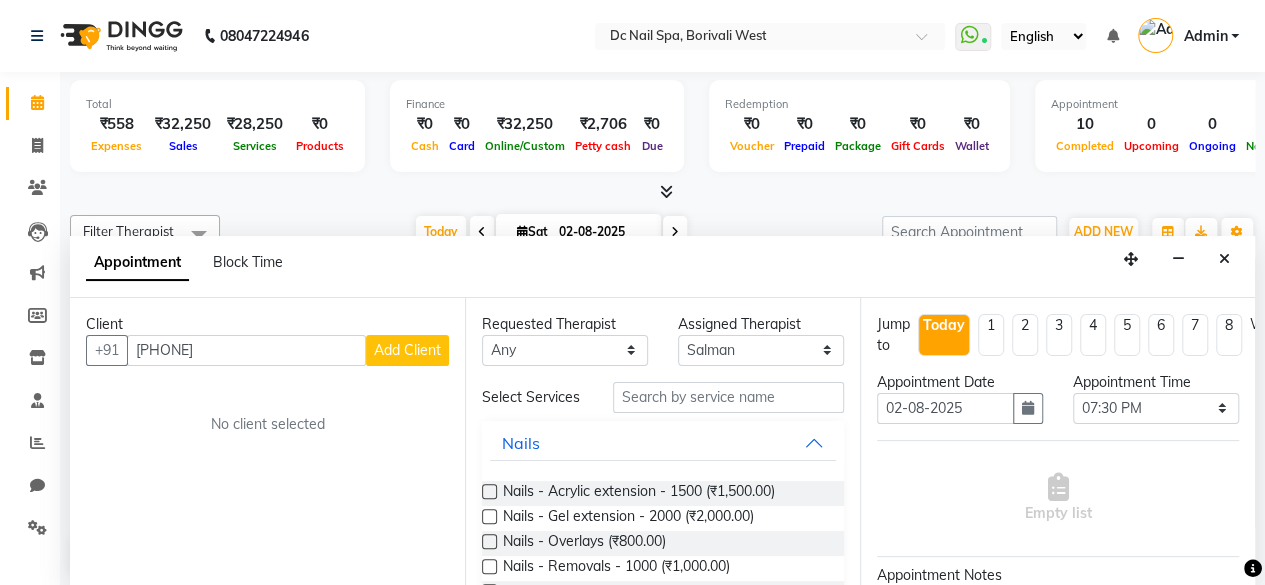 type on "[PHONE]" 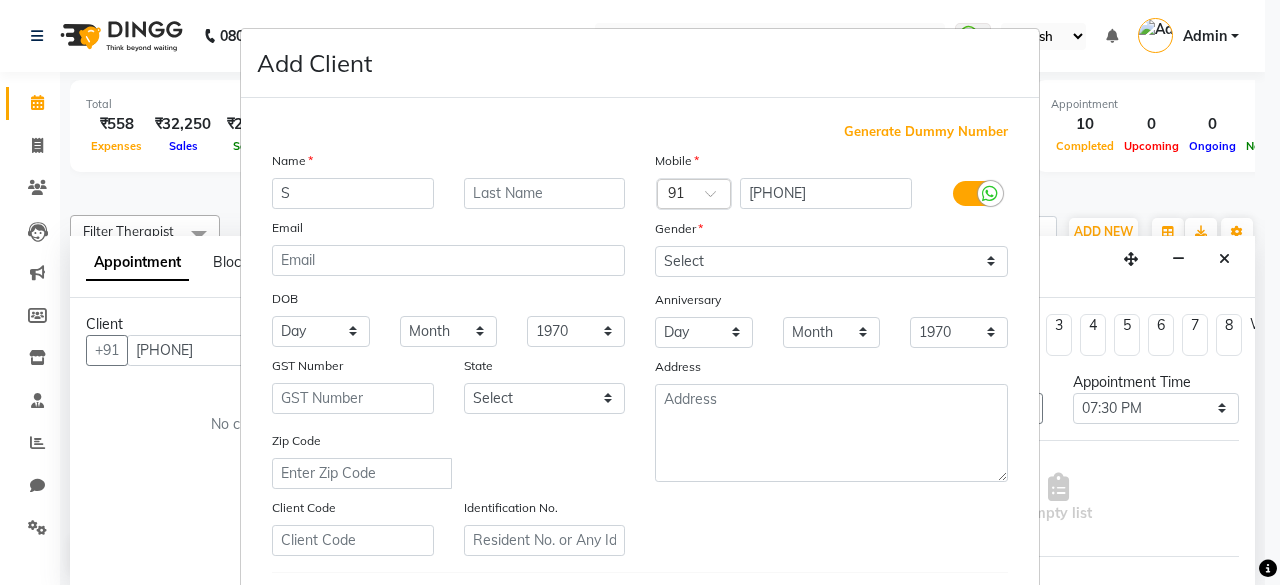 click on "S" at bounding box center (353, 193) 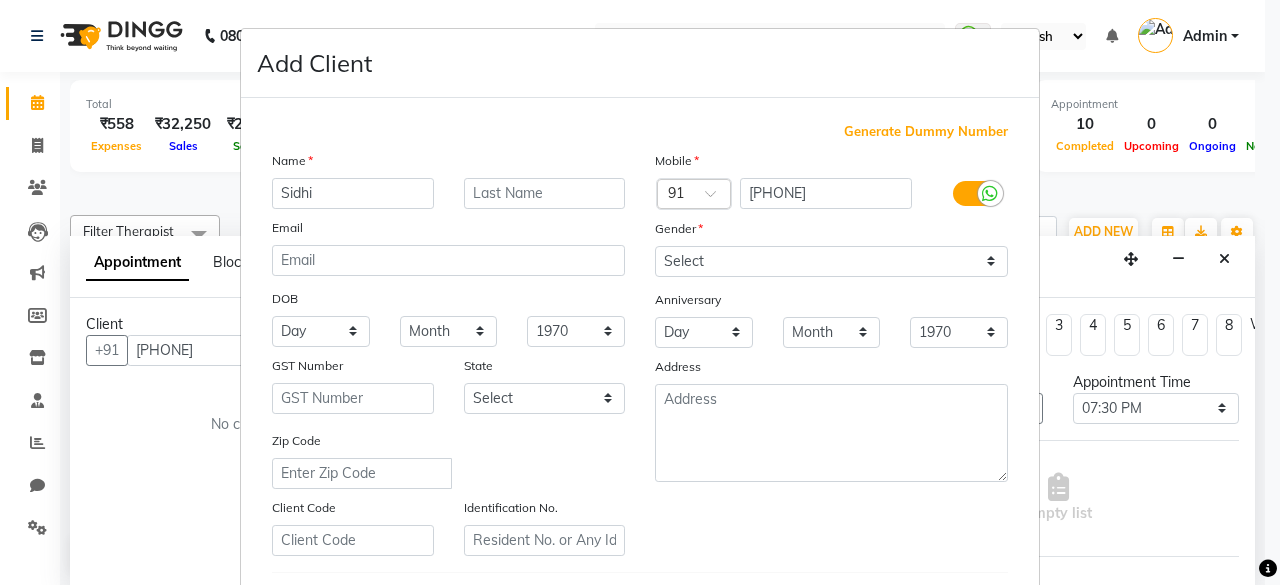 type on "Sidhi" 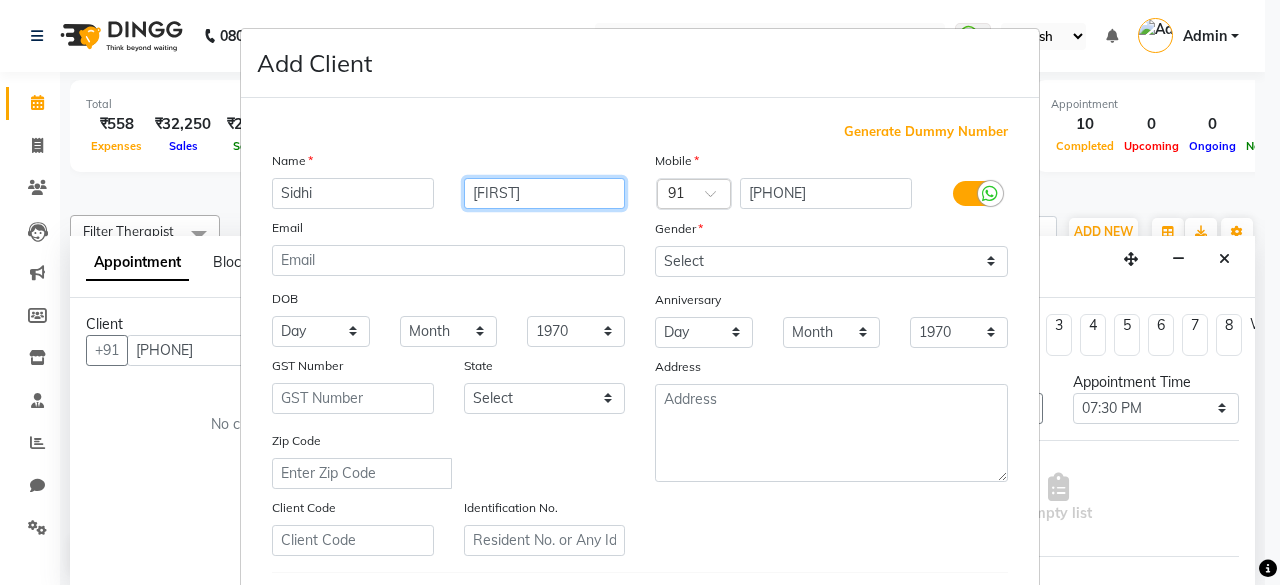 type on "[FIRST]" 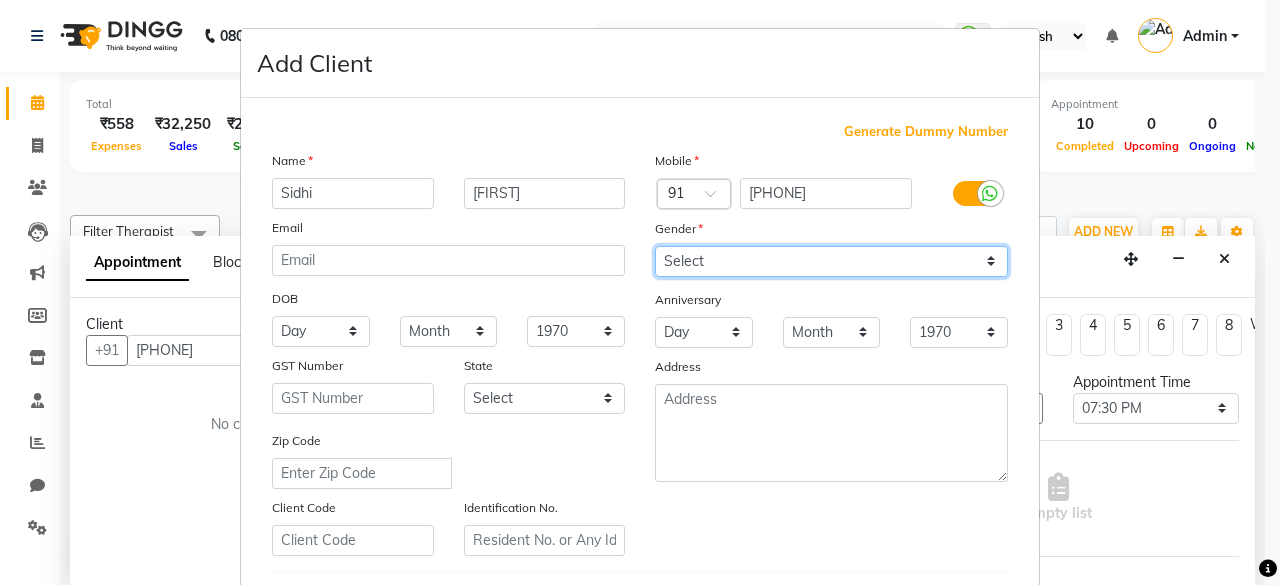 drag, startPoint x: 779, startPoint y: 253, endPoint x: 733, endPoint y: 342, distance: 100.18483 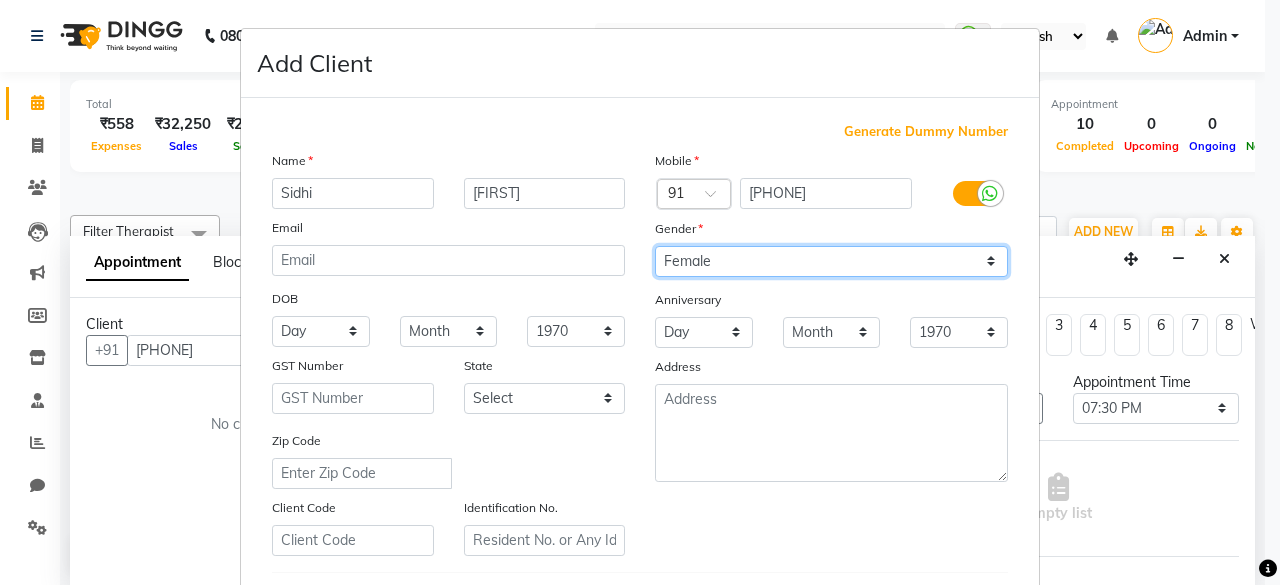 click on "Select Male Female Other Prefer Not To Say" at bounding box center (831, 261) 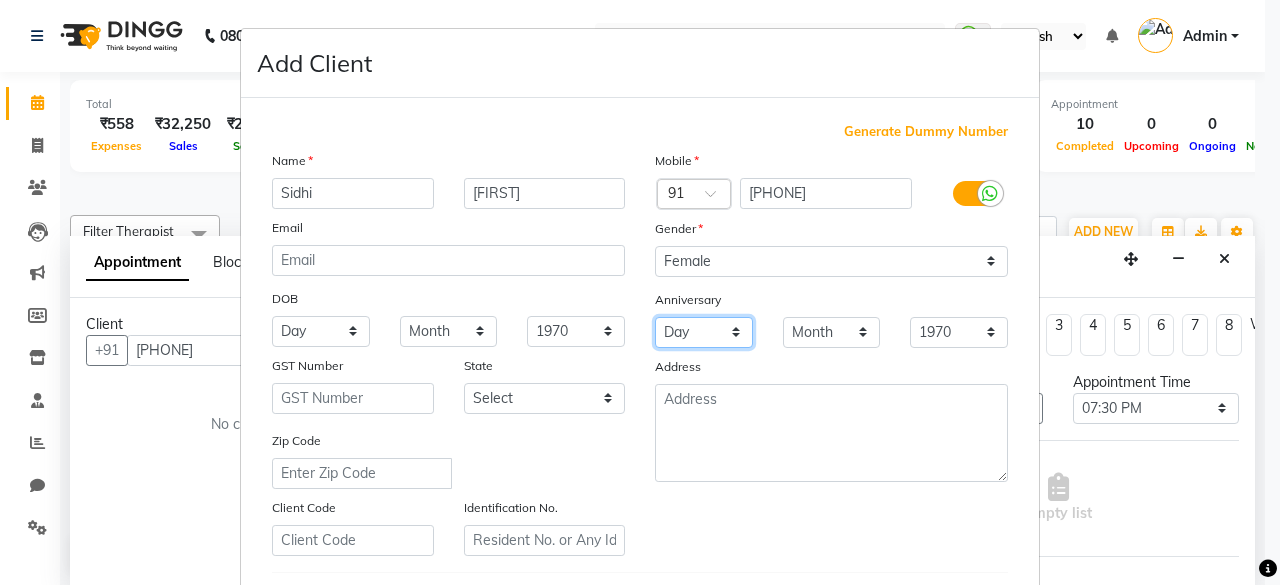 click on "Day 01 02 03 04 05 06 07 08 09 10 11 12 13 14 15 16 17 18 19 20 21 22 23 24 25 26 27 28 29 30 31" at bounding box center (704, 332) 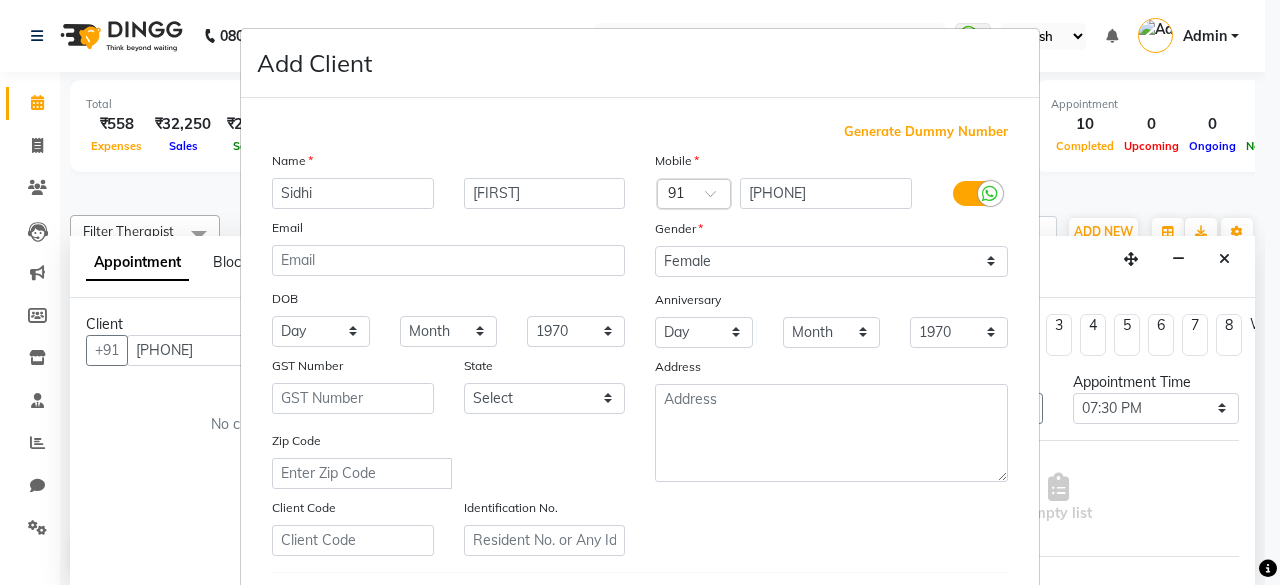 click on "Generate Dummy Number Name [FIRST] [LAST] Email DOB Day 01 02 03 04 05 06 07 08 09 10 11 12 13 14 15 16 17 18 19 20 21 22 23 24 25 26 27 28 29 30 31 Month January February March April May June July August September October November December 1940 1941 1942 1943 1944 1945 1946 1947 1948 1949 1950 1951 1952 1953 1954 1955 1956 1957 1958 1959 1960 1961 1962 1963 1964 1965 1966 1967 1968 1969 1970 1971 1972 1973 1974 1975 1976 1977 1978 1979 1980 1981 1982 1983 1984 1985 1986 1987 1988 1989 1990 1991 1992 1993 1994 1995 1996 1997 1998 1999 2000 2001 2002 2003 2004 2005 2006 2007 2008 2009 2010 2011 2012 2013 2014 2015 2016 2017 2018 2019 2020 2021 2022 2023 2024 GST Number [STATE] Select Andaman and Nicobar Islands Andhra Pradesh Arunachal Pradesh Assam Bihar Chandigarh Chhattisgarh Dadra and Nagar Haveli Daman and Diu Delhi Goa Gujarat Haryana Himachal Pradesh Jammu and Kashmir Jharkhand Karnataka Kerala Lakshadweep Madhya Pradesh Maharashtra Manipur Meghalaya Mizoram Nagaland Odisha Pondicherry Punjab Rajasthan ×" at bounding box center [640, 460] 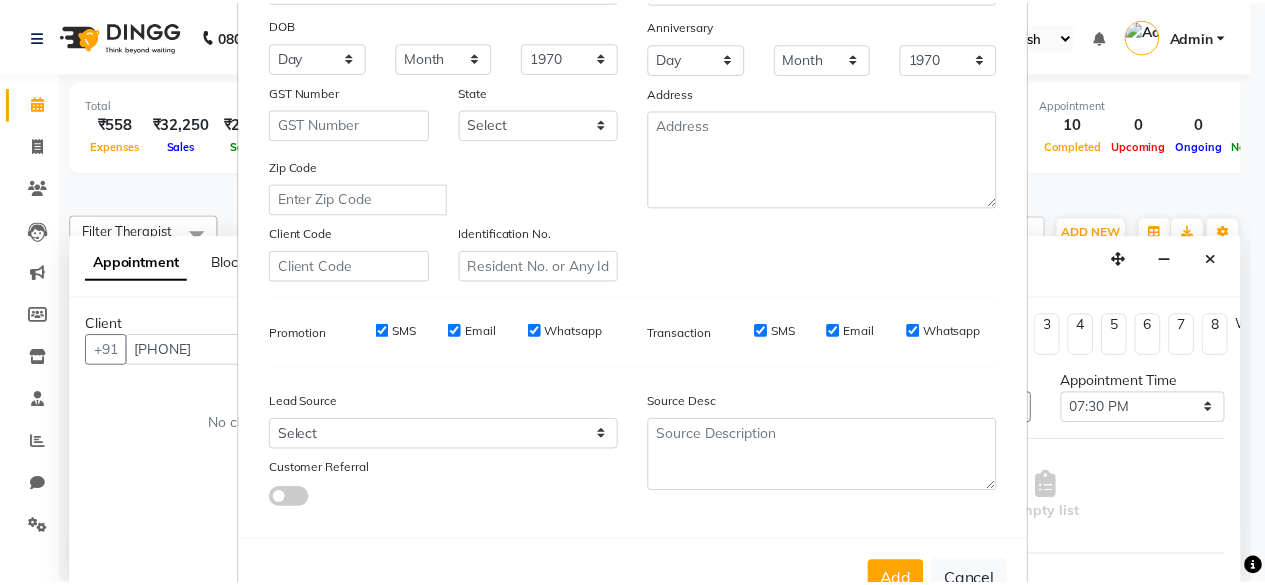 scroll, scrollTop: 334, scrollLeft: 0, axis: vertical 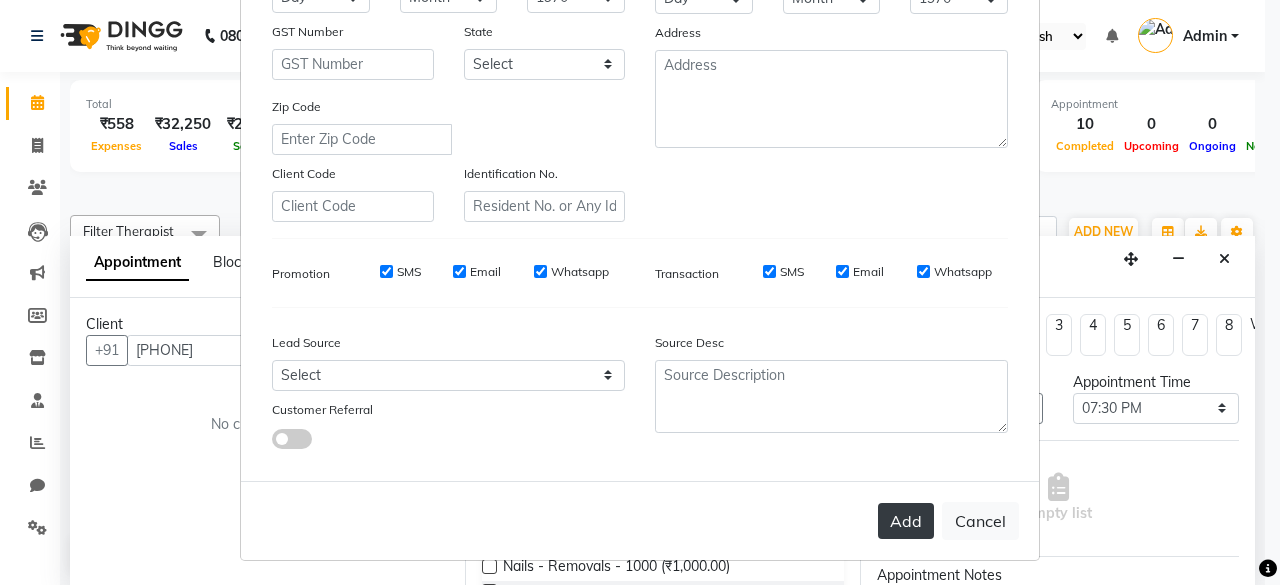 click on "Add" at bounding box center (906, 521) 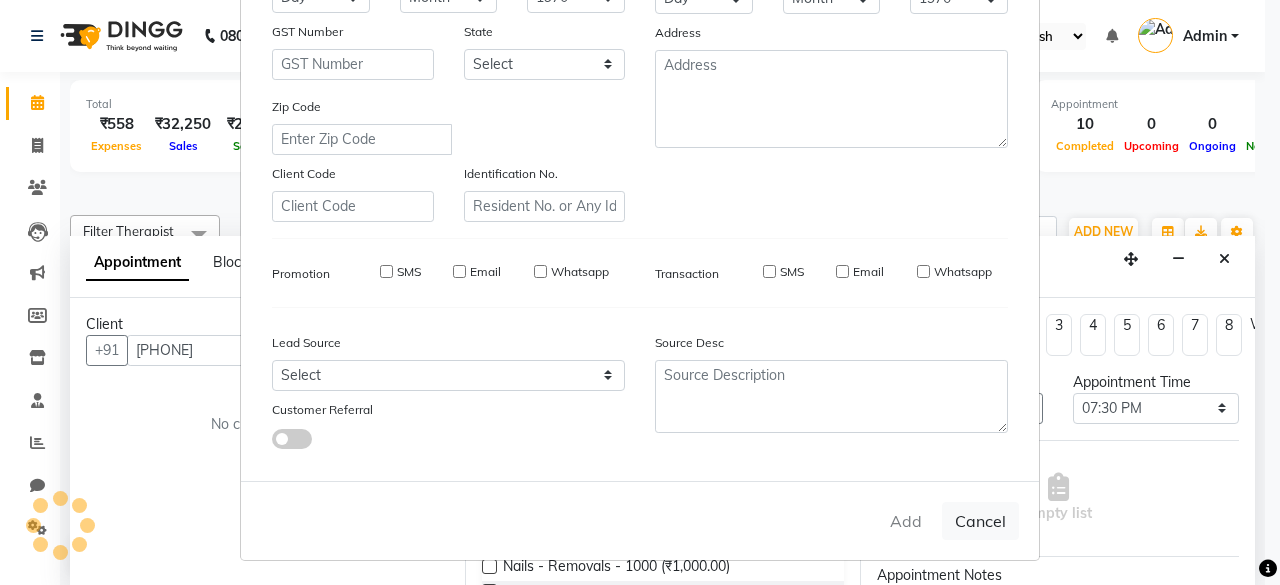 type 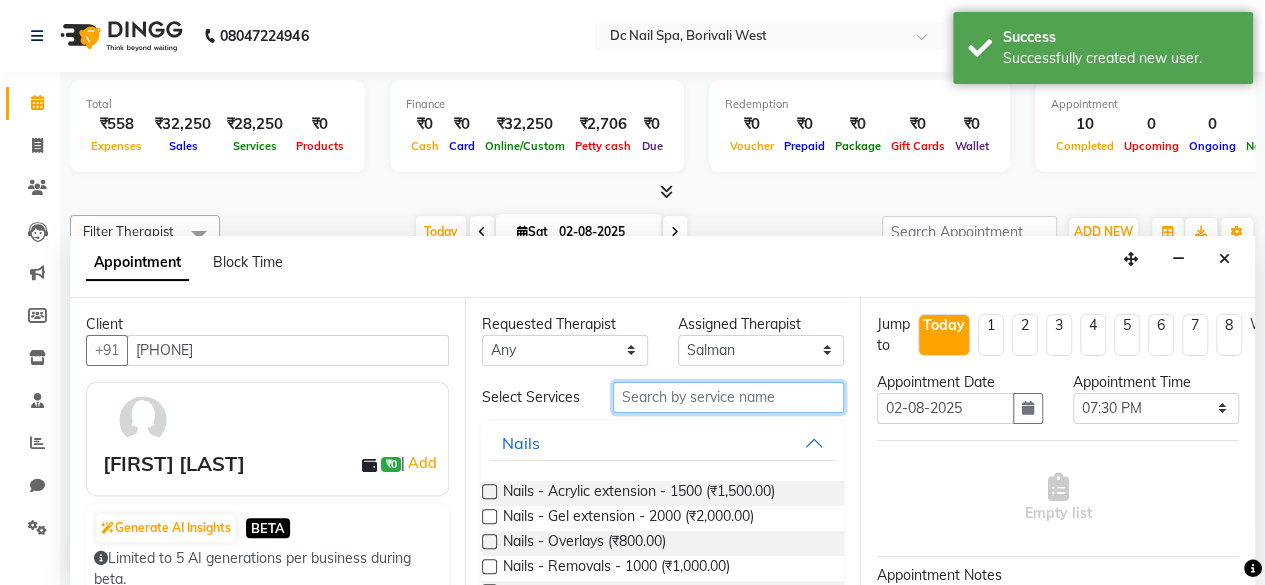 click at bounding box center (728, 397) 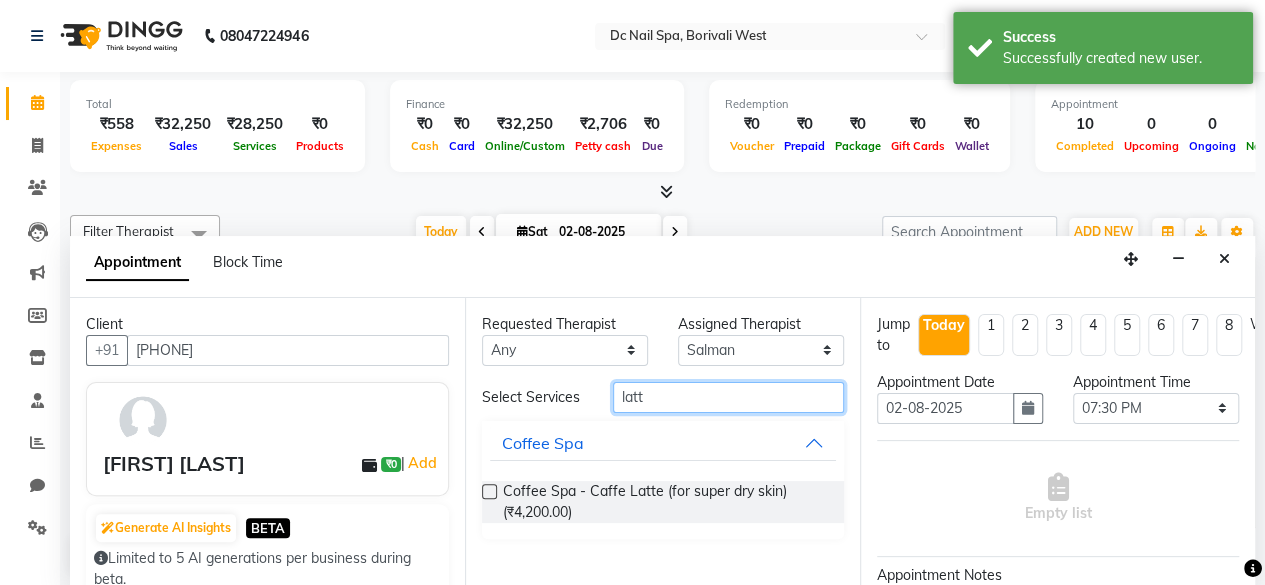 type on "latt" 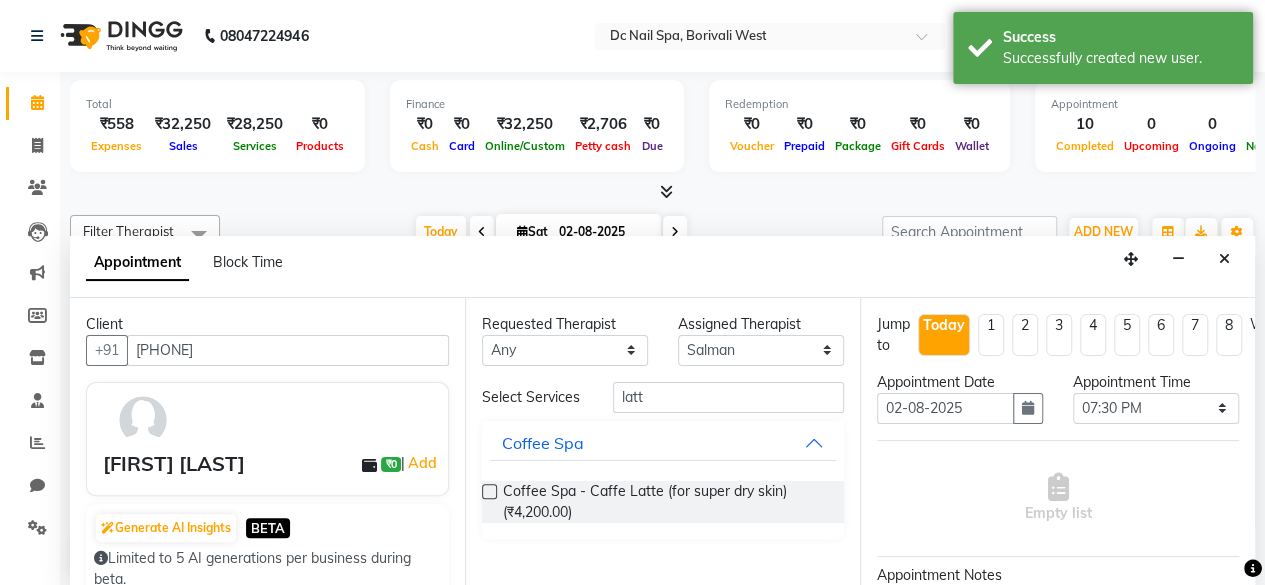 click at bounding box center (489, 491) 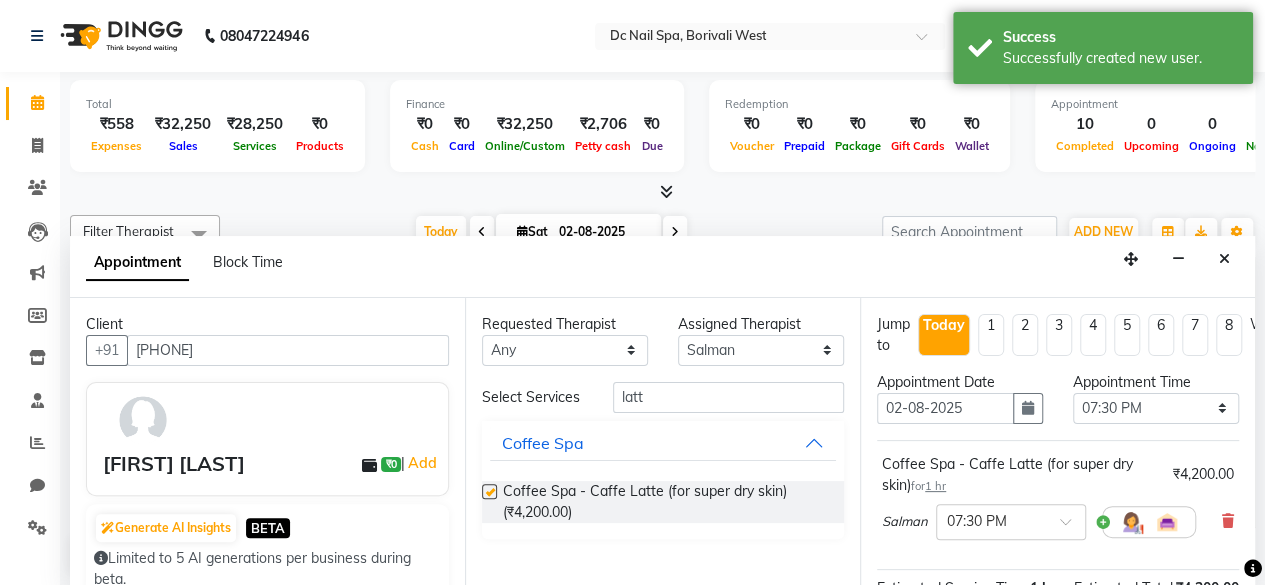 checkbox on "false" 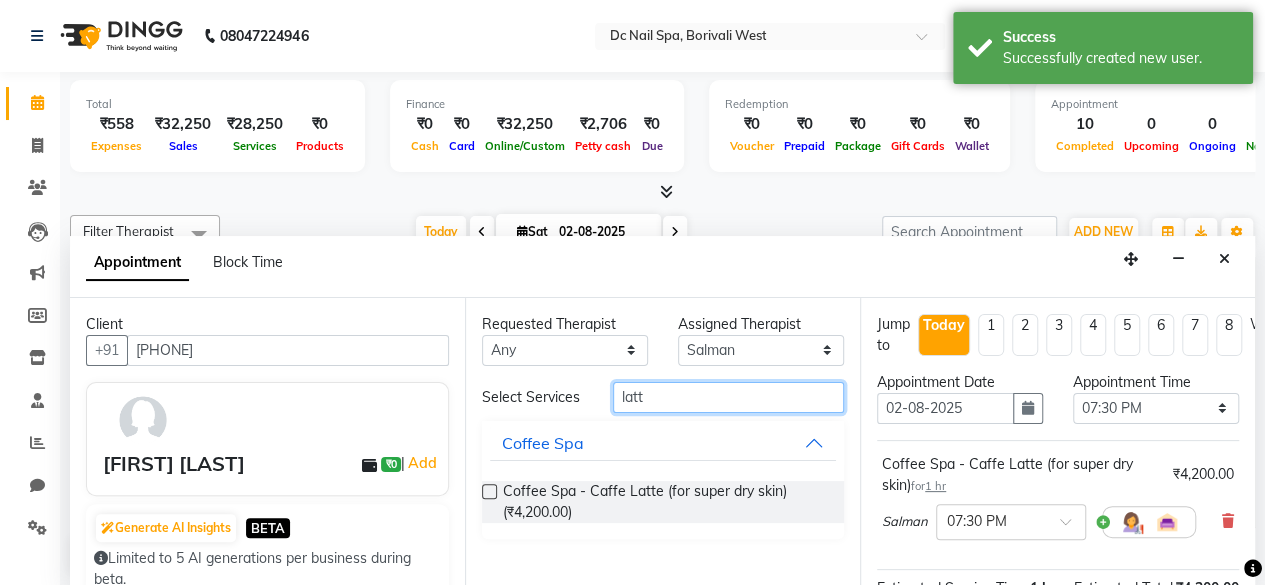 click on "latt" at bounding box center [728, 397] 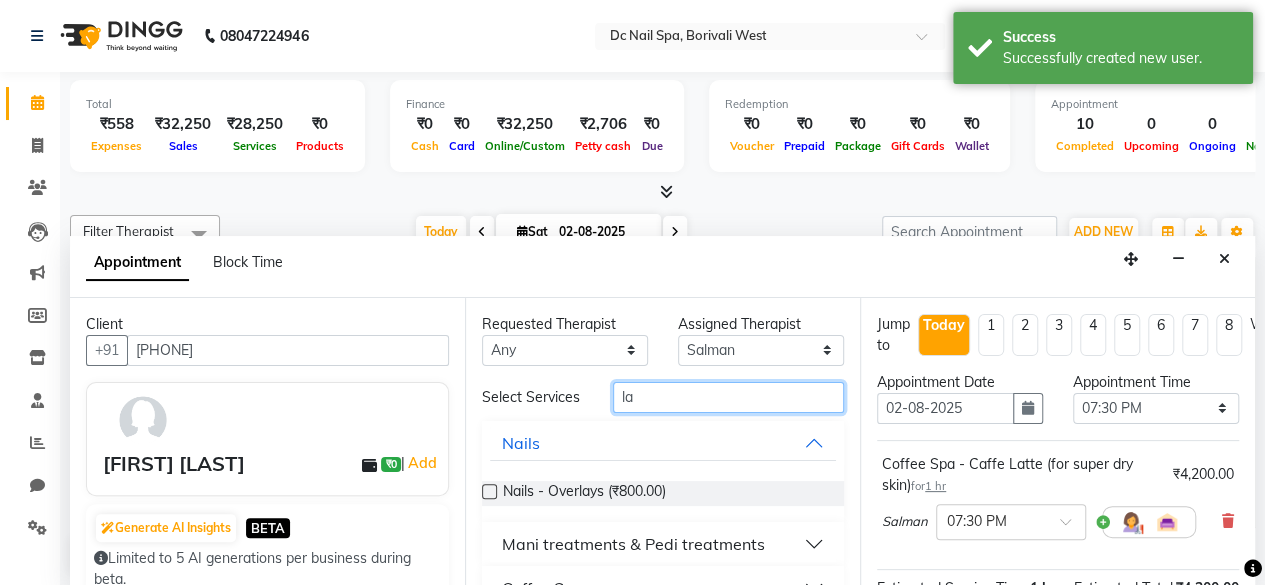 type on "l" 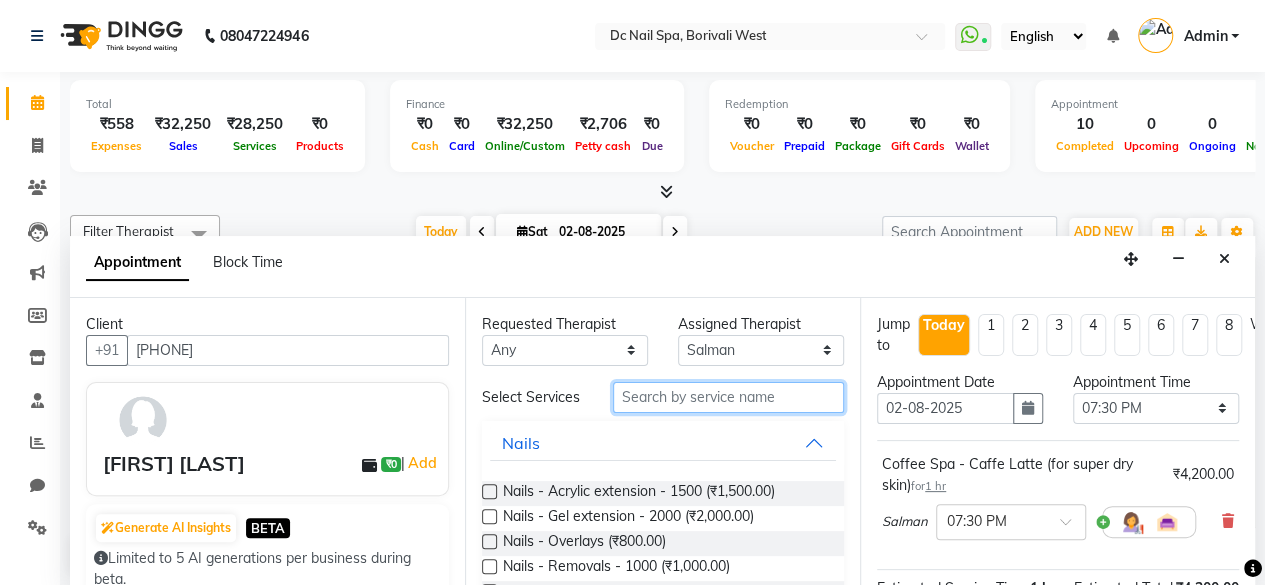 scroll, scrollTop: 293, scrollLeft: 0, axis: vertical 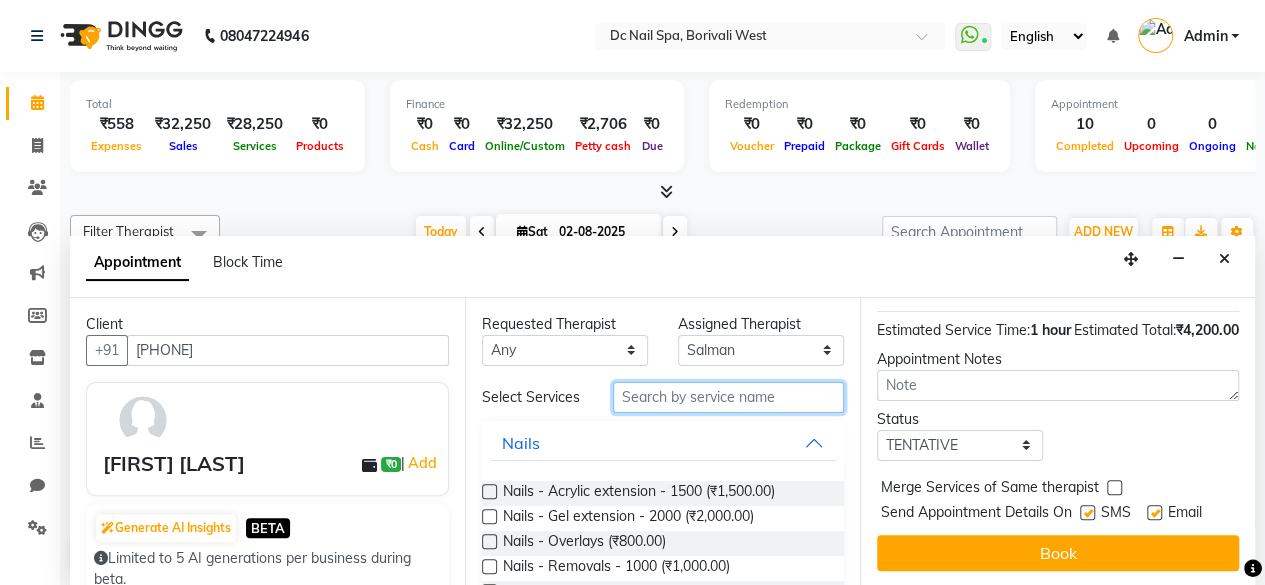 type 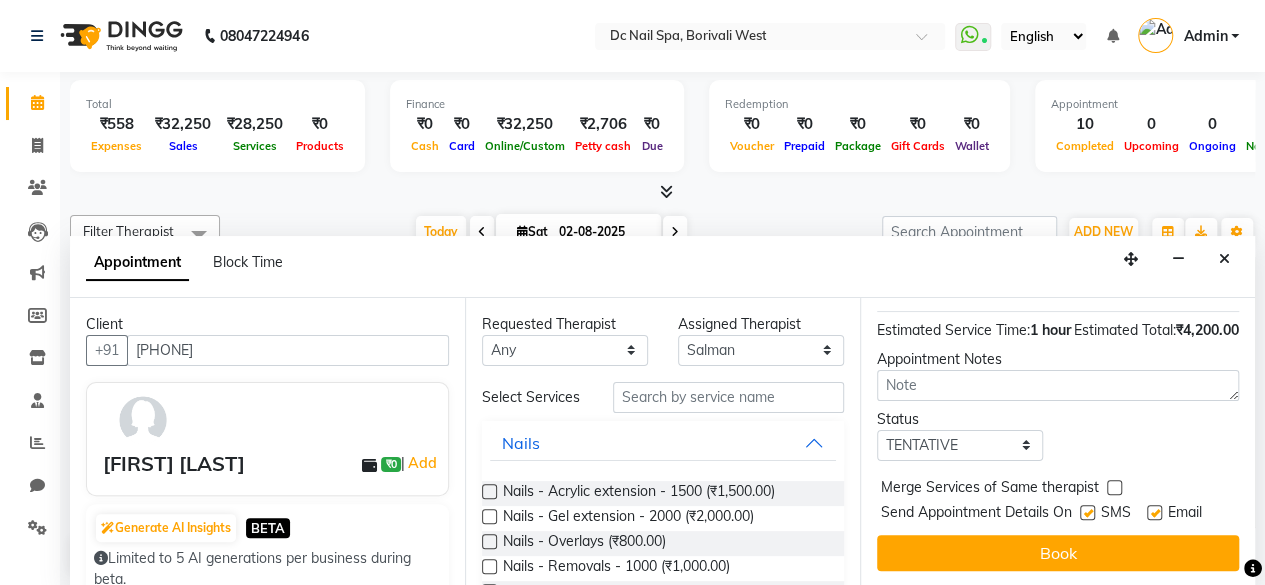 click on "Jump to Today 1 2 3 4 5 6 7 8 Weeks Appointment Date 02-08-2025 Appointment Time Select 11:00 AM 11:15 AM 11:30 AM 11:45 AM 12:00 PM 12:15 PM 12:30 PM 12:45 PM 01:00 PM 01:15 PM 01:30 PM 01:45 PM 02:00 PM 02:15 PM 02:30 PM 02:45 PM 03:00 PM 03:15 PM 03:30 PM 03:45 PM 04:00 PM 04:15 PM 04:30 PM 04:45 PM 05:00 PM 05:15 PM 05:30 PM 05:45 PM 06:00 PM 06:15 PM 06:30 PM 06:45 PM 07:00 PM 07:15 PM 07:30 PM 07:45 PM 08:00 PM 08:15 PM 08:30 PM 08:45 PM 09:00 PM 09:15 PM 09:30 PM 09:45 PM 10:00 PM 10:15 PM 10:30 PM 10:45 PM 11:00 PM Coffee Spa -  Caffe Latte (for super dry skin)   for  1 hr ₹4,200.00 Salman × 07:30 PM Estimated Service Time:  1 hour Estimated Total:  ₹4,200.00 Appointment Notes Status Select TENTATIVE CONFIRM CHECK-IN UPCOMING Merge Services of Same therapist Send Appointment Details On SMS Email  Book" at bounding box center (1057, 442) 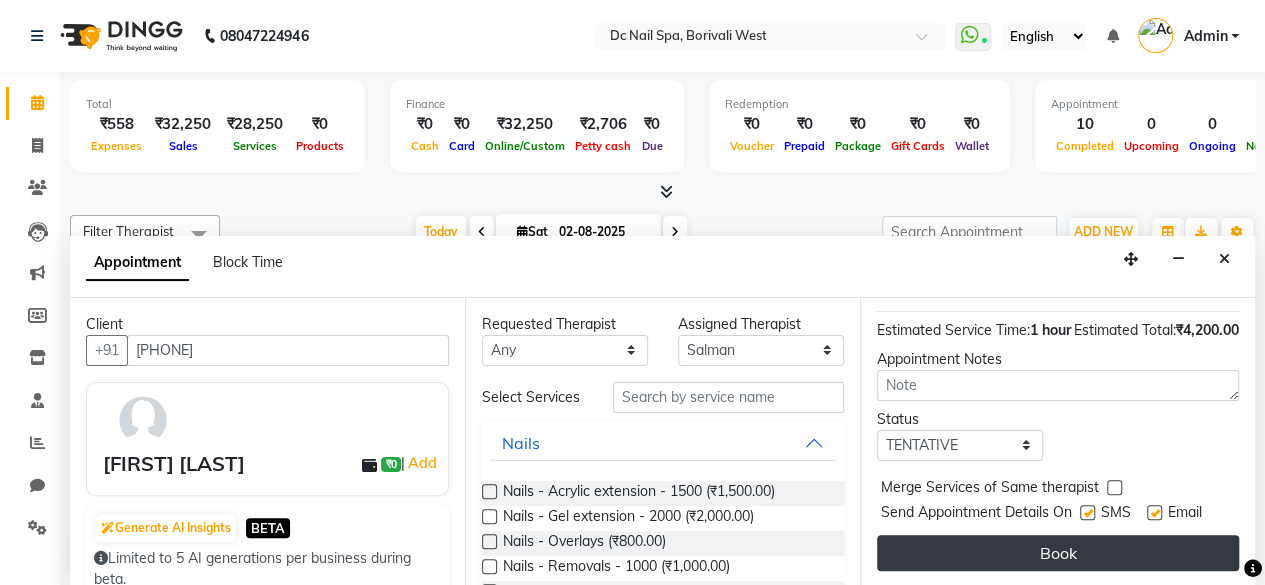 click on "Book" at bounding box center [1058, 553] 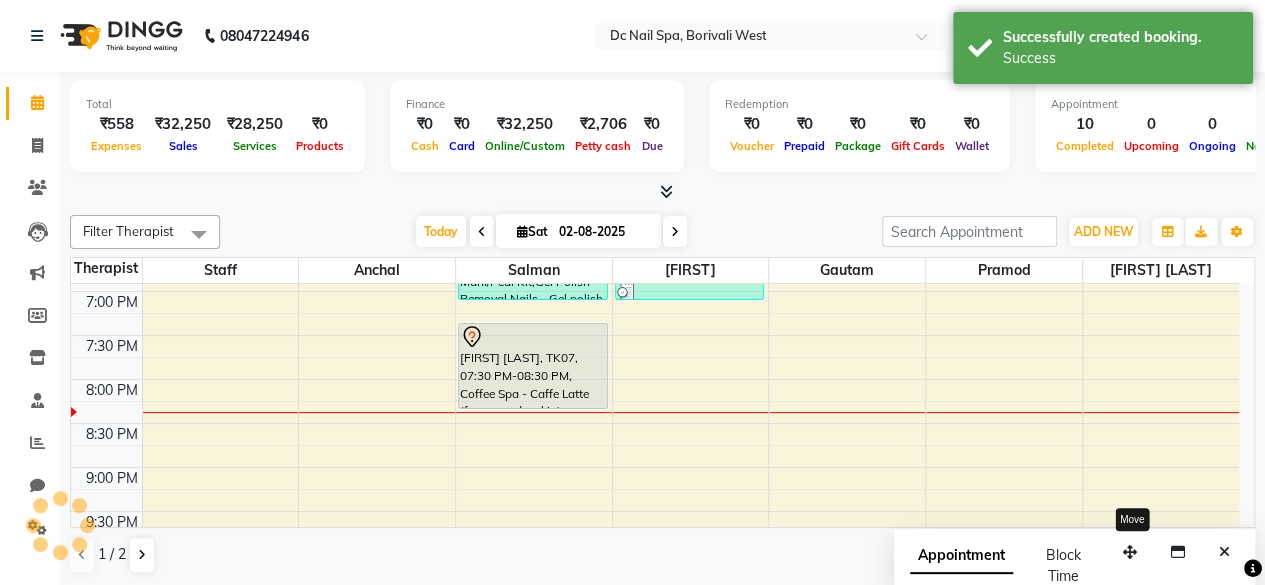 scroll, scrollTop: 0, scrollLeft: 0, axis: both 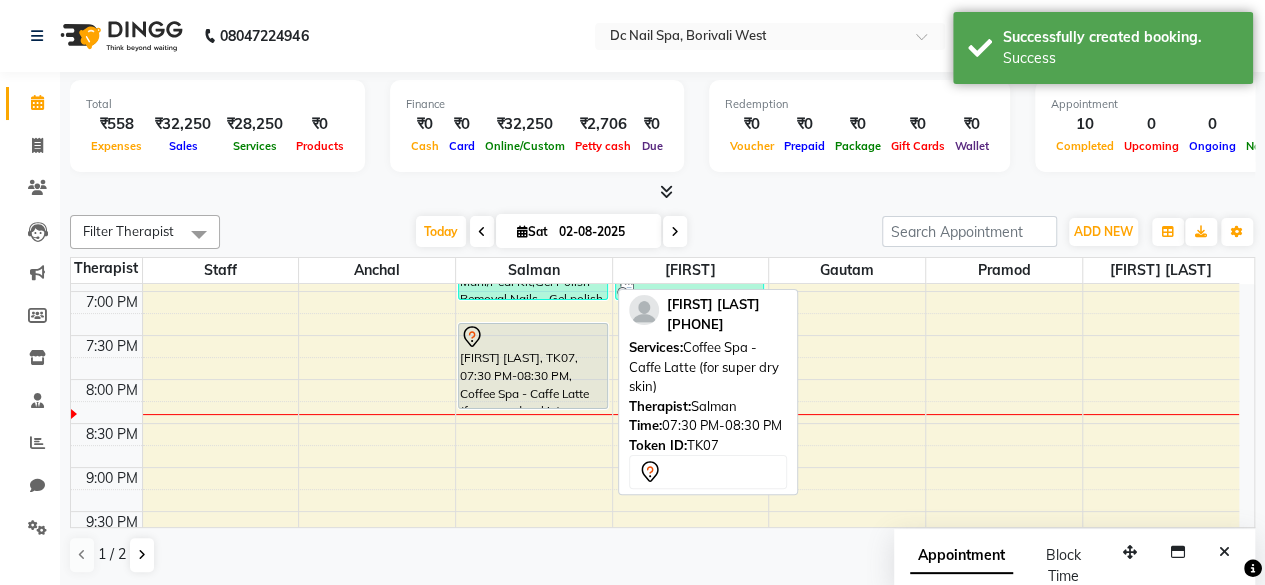 click on "[FIRST] [LAST], TK07, 07:30 PM-08:30 PM, Coffee Spa -  Caffe Latte (for super dry skin)" at bounding box center (533, 366) 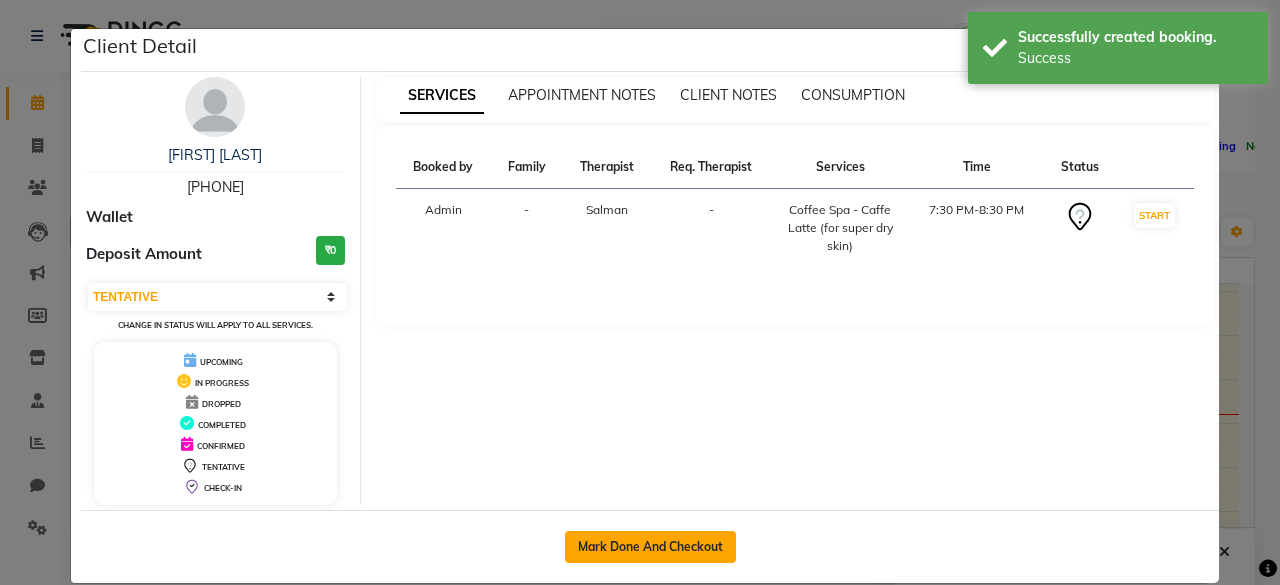click on "Mark Done And Checkout" 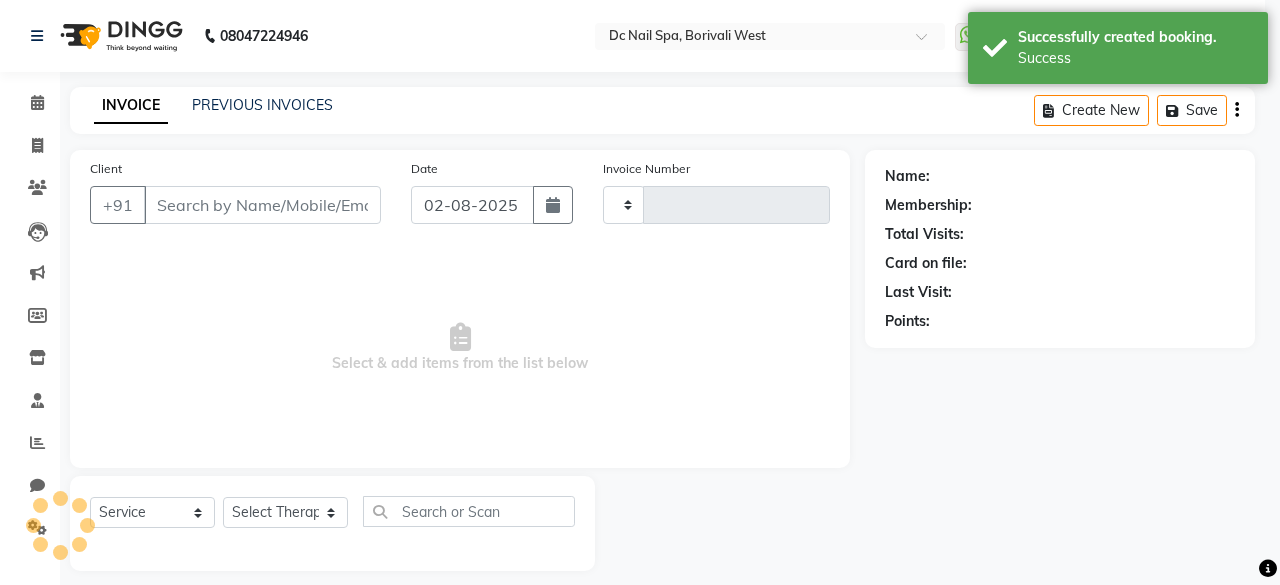 type on "0237" 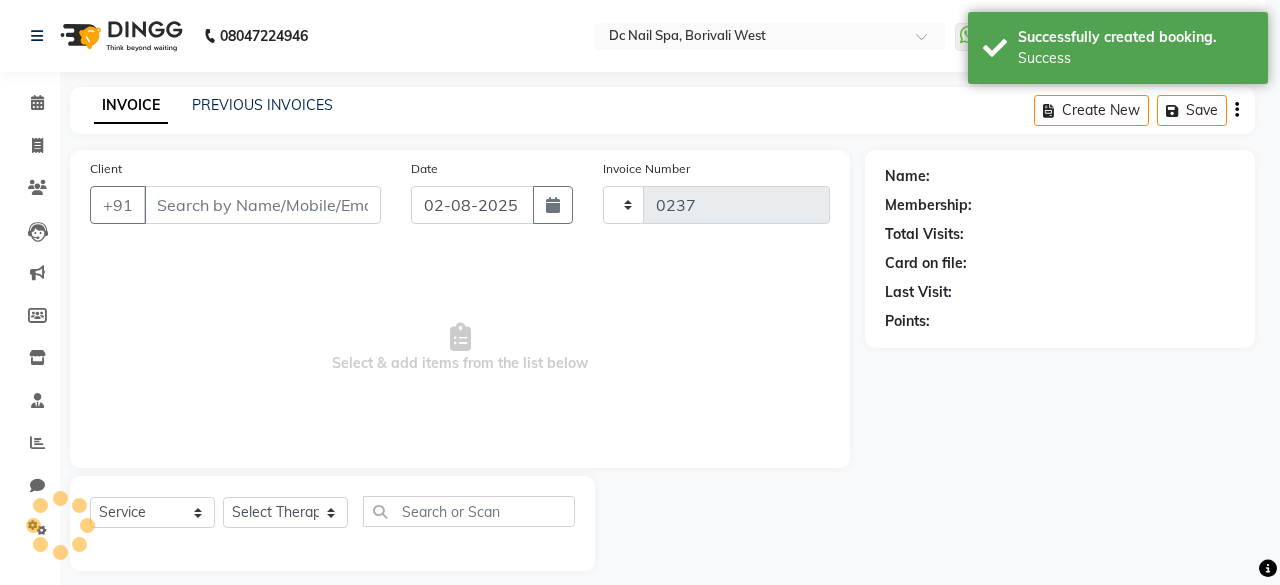 select on "8056" 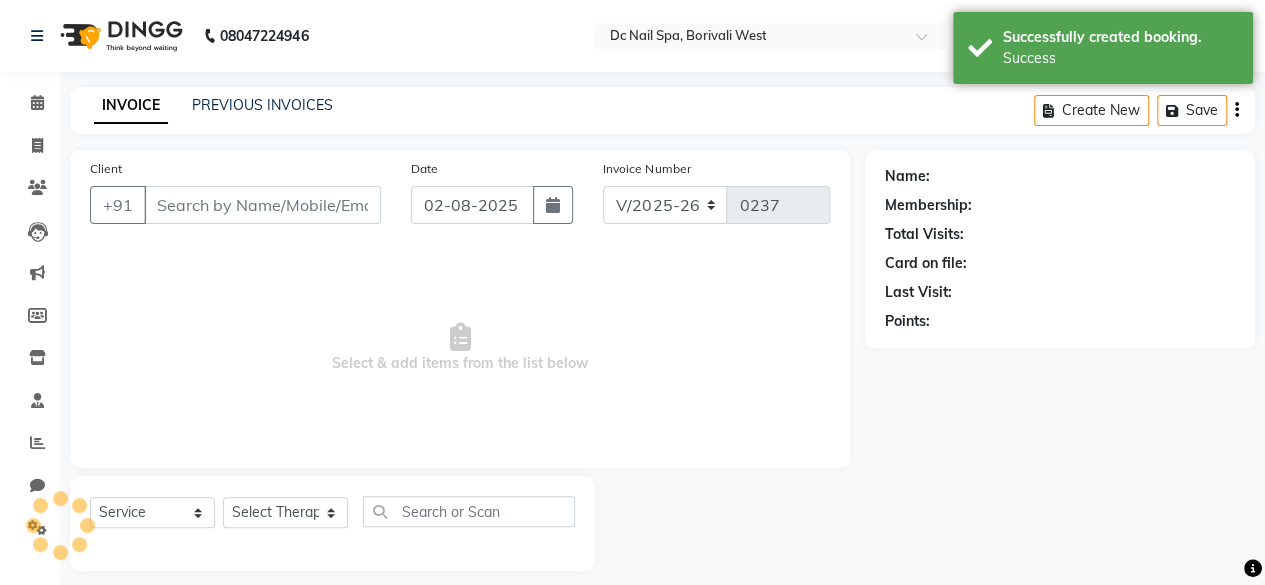 type on "[PHONE]" 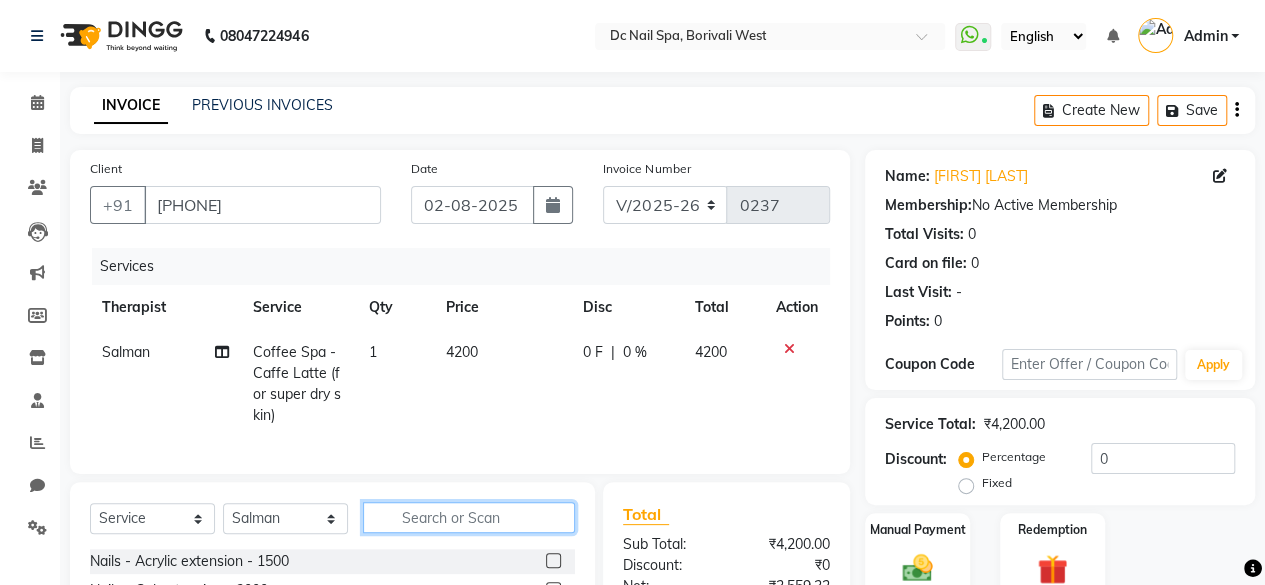 click 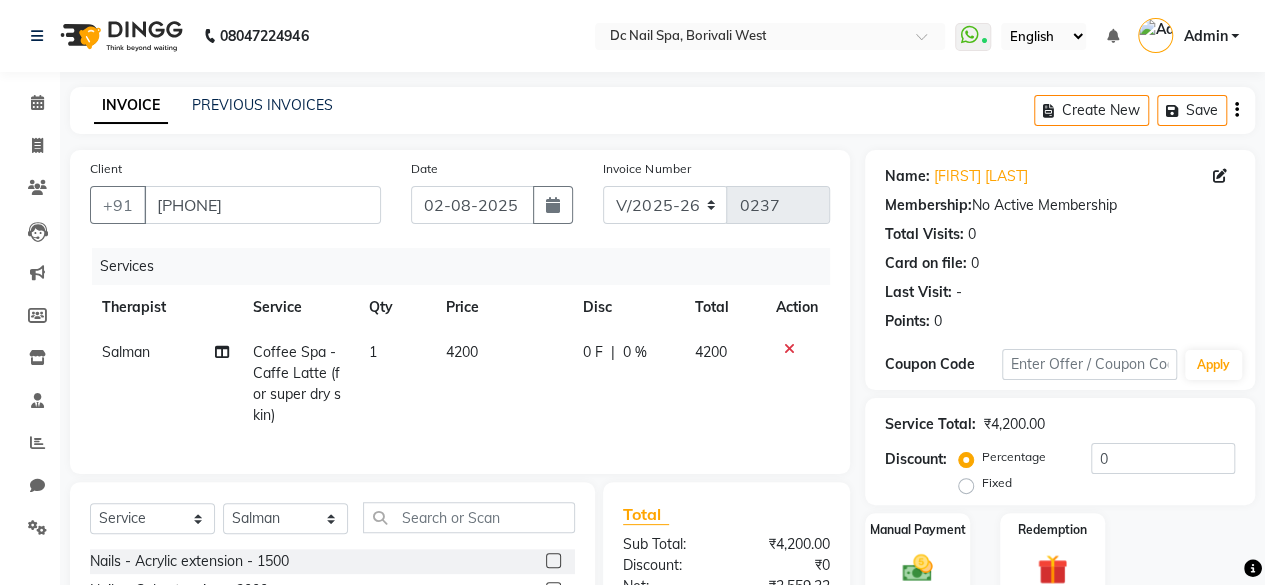 click 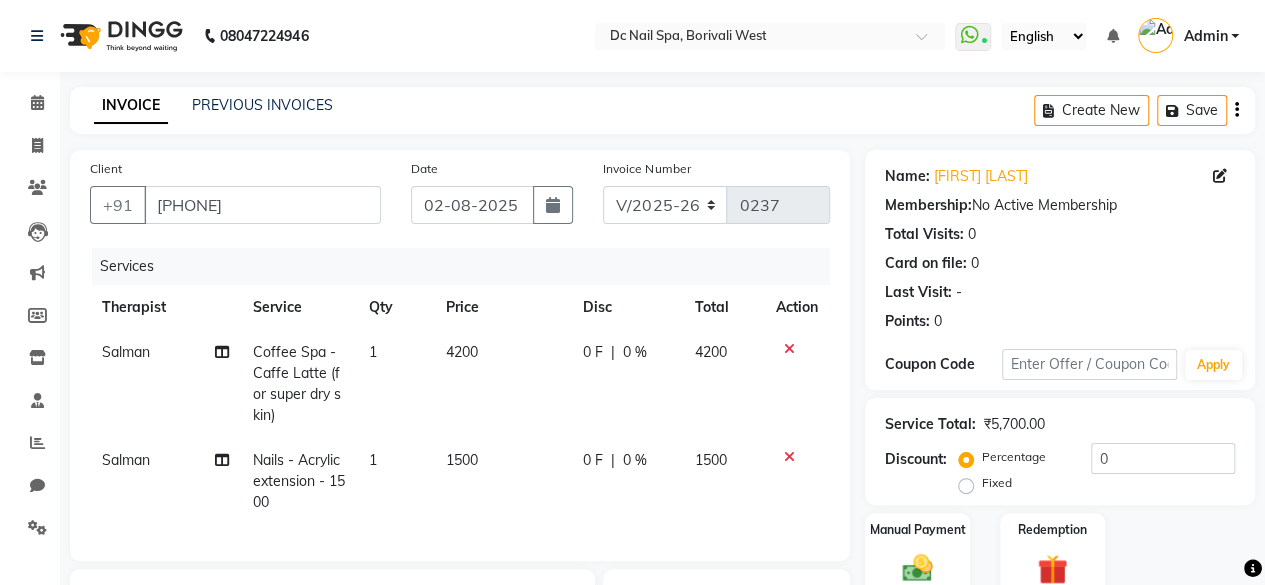 checkbox on "false" 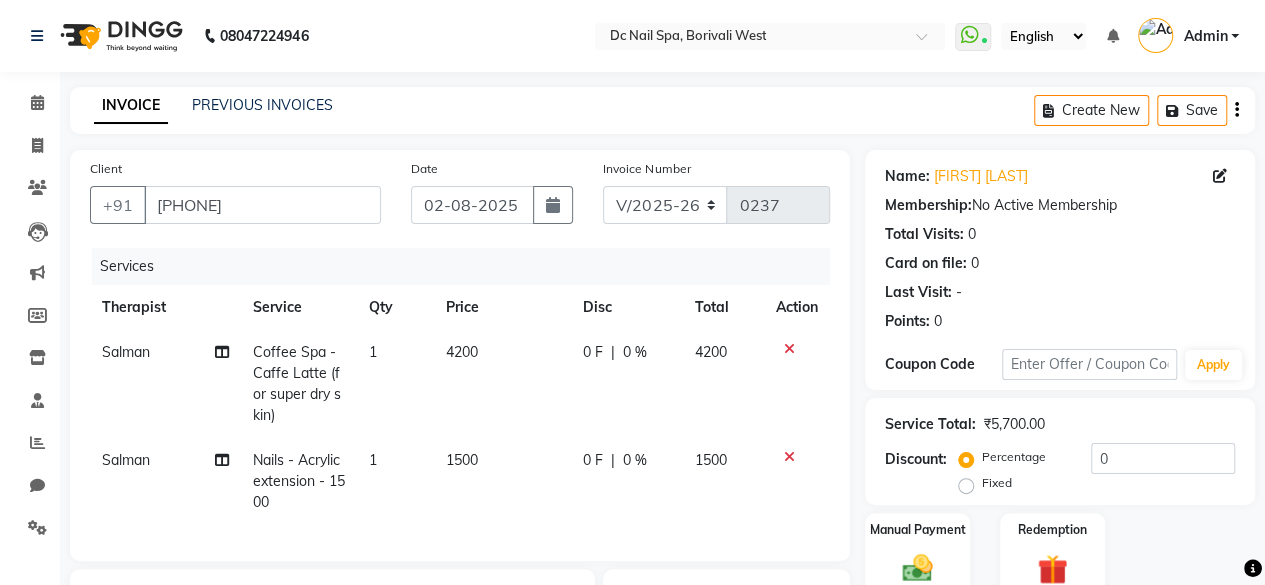scroll, scrollTop: 73, scrollLeft: 0, axis: vertical 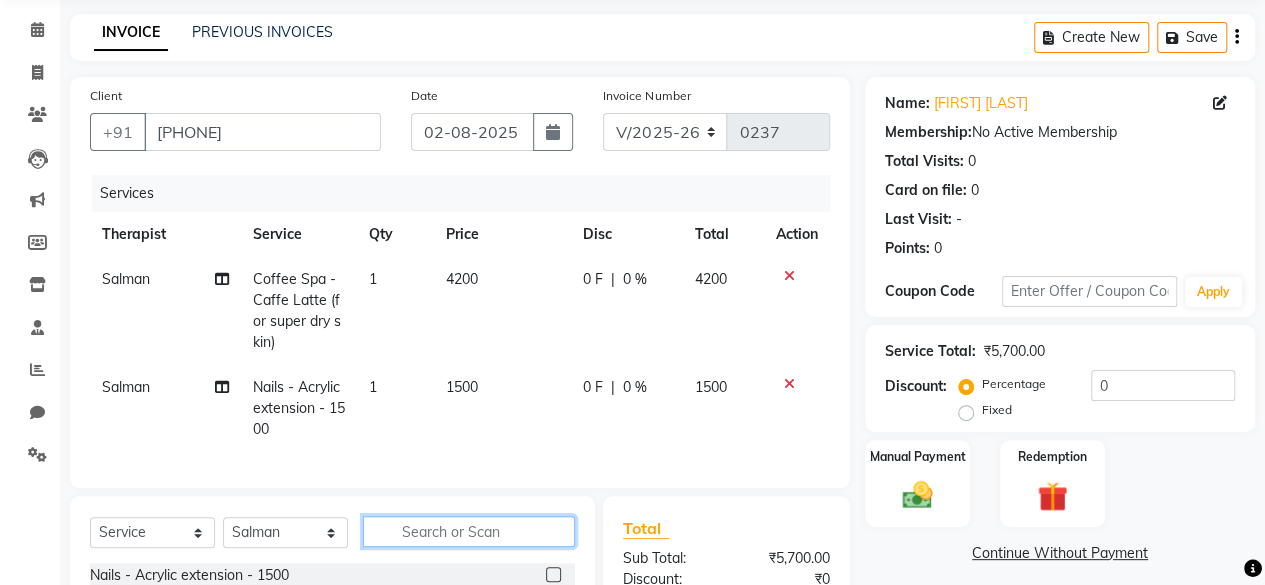 click 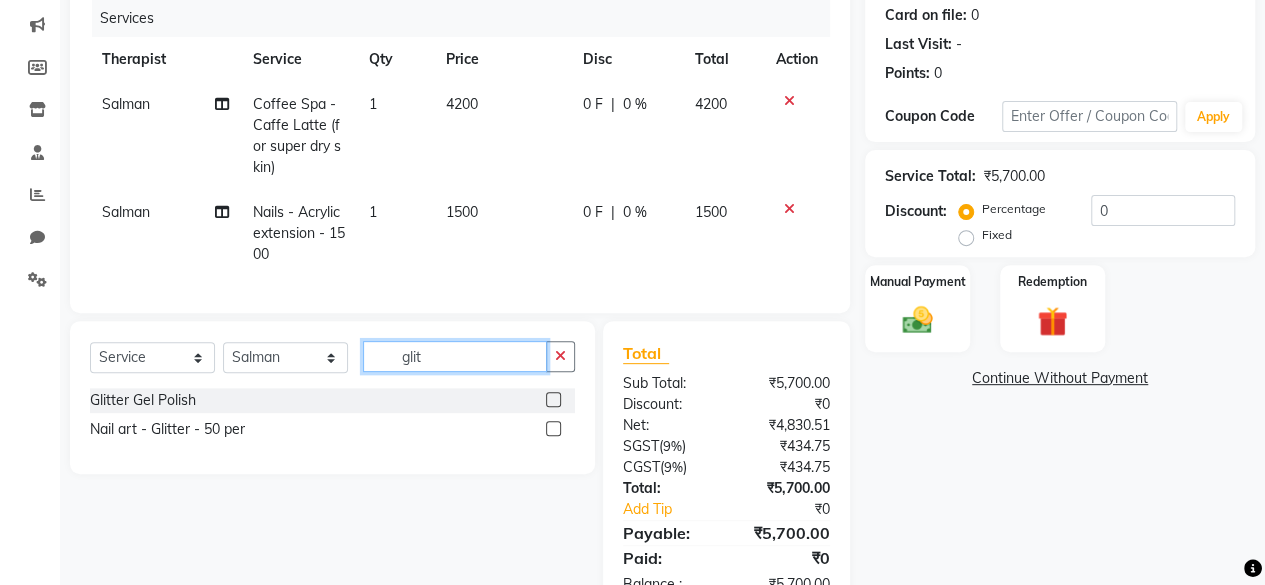 scroll, scrollTop: 320, scrollLeft: 0, axis: vertical 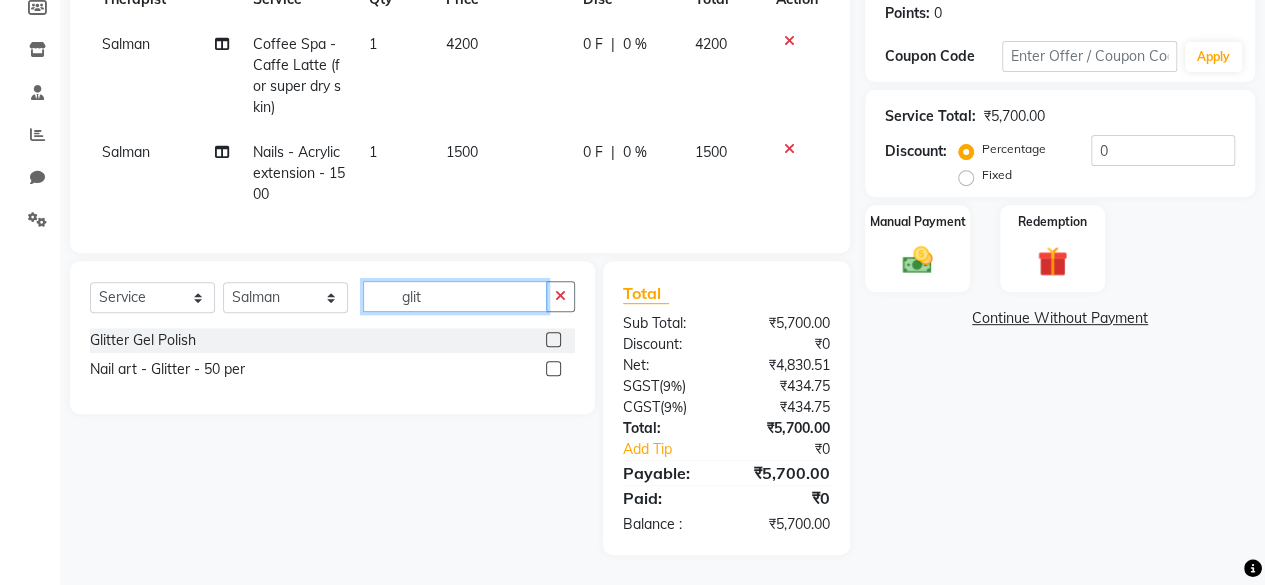 type on "glit" 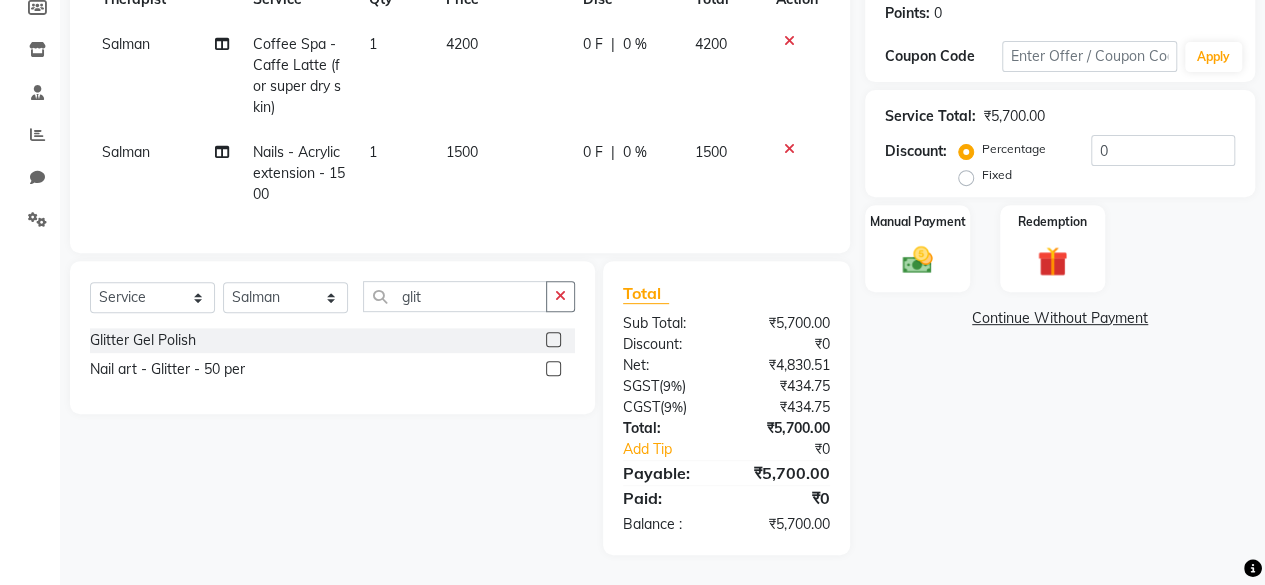click 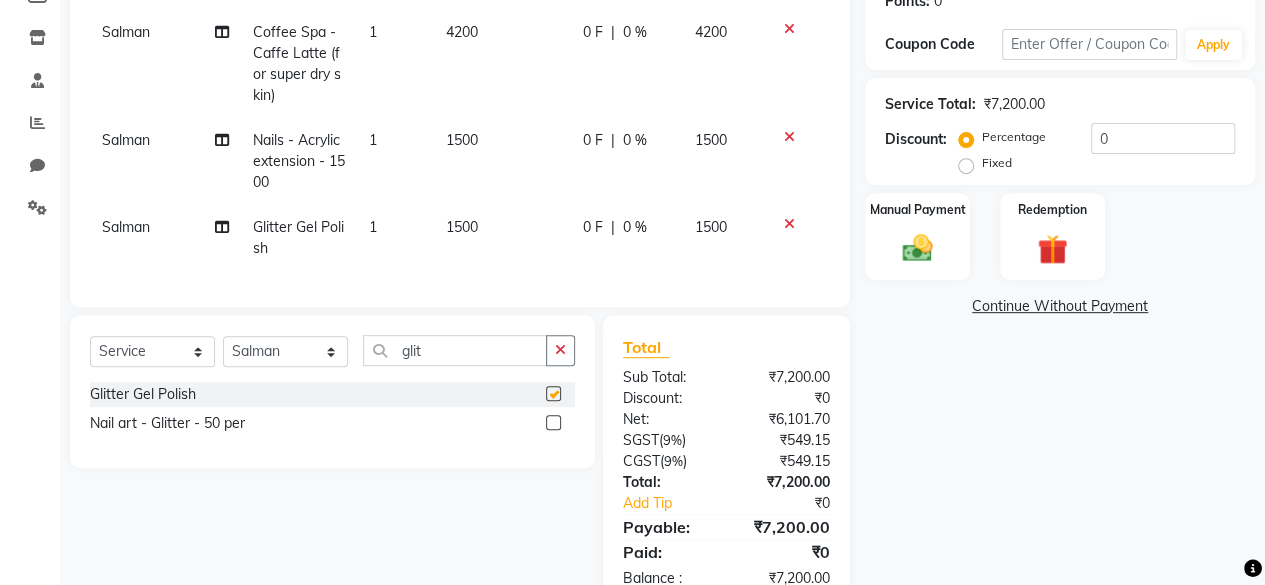 checkbox on "false" 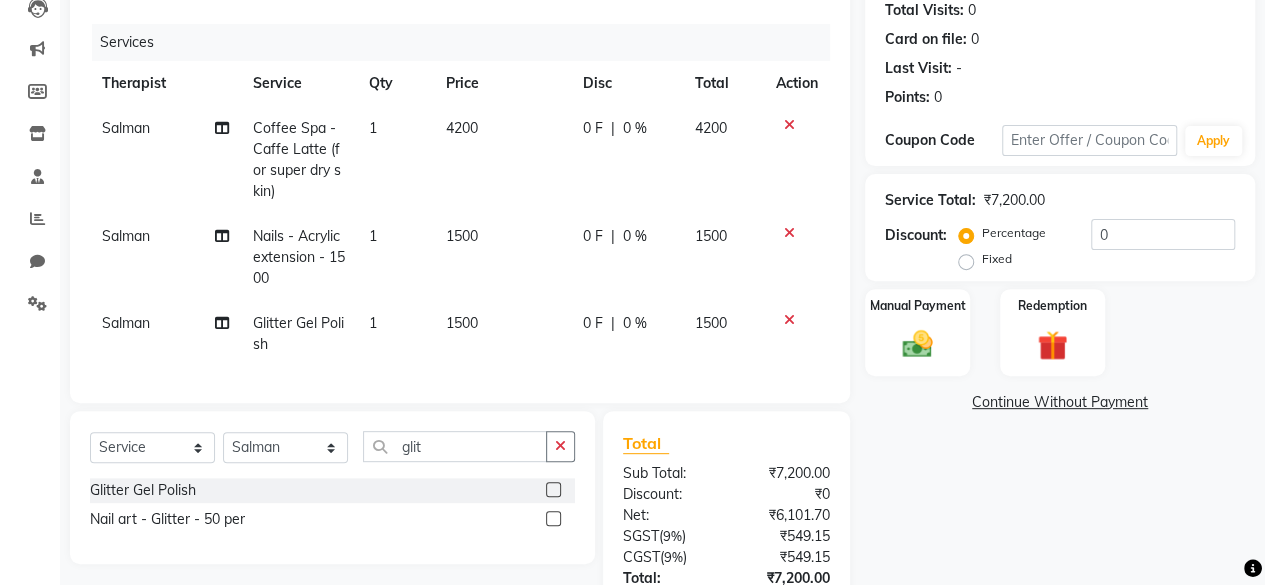 scroll, scrollTop: 356, scrollLeft: 0, axis: vertical 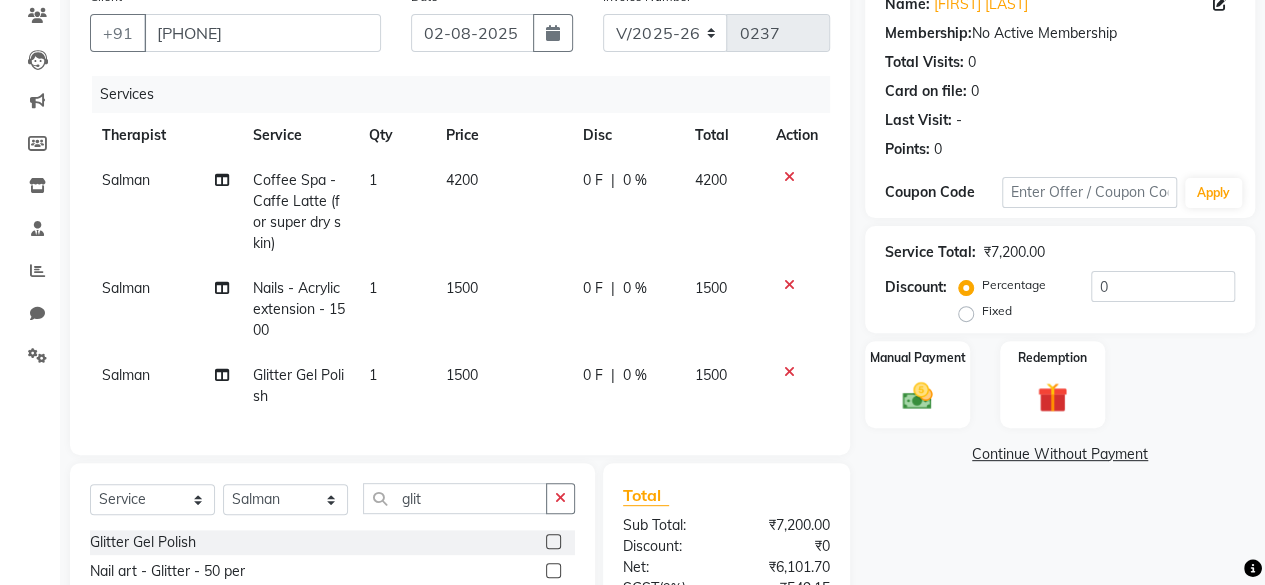 click on "0 F | 0 %" 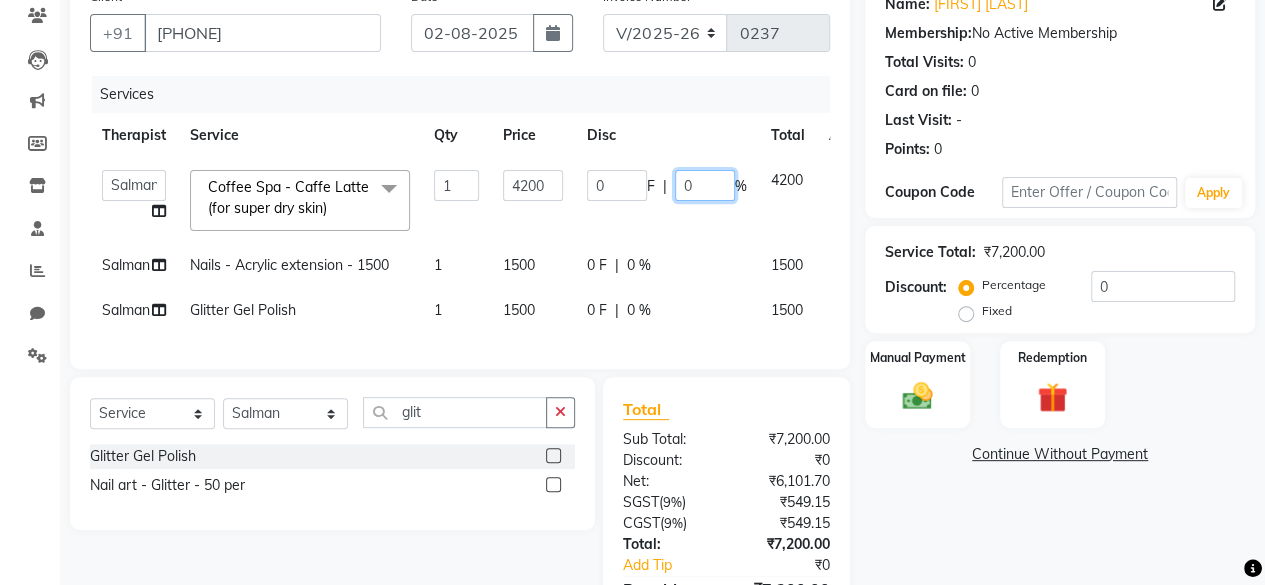 click on "0" 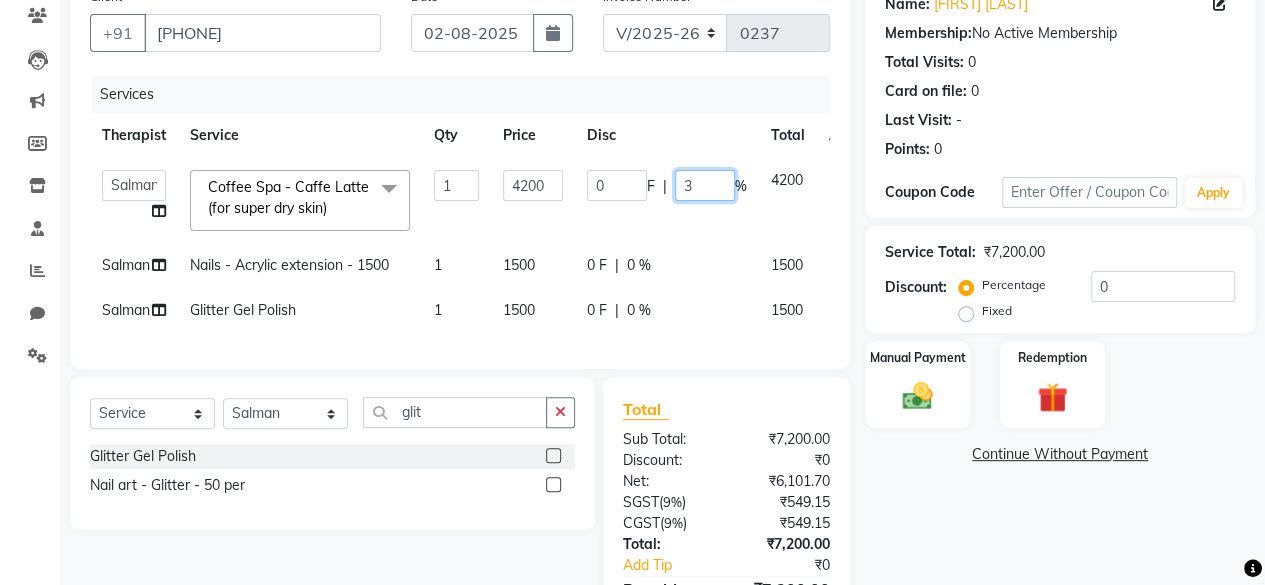 type on "30" 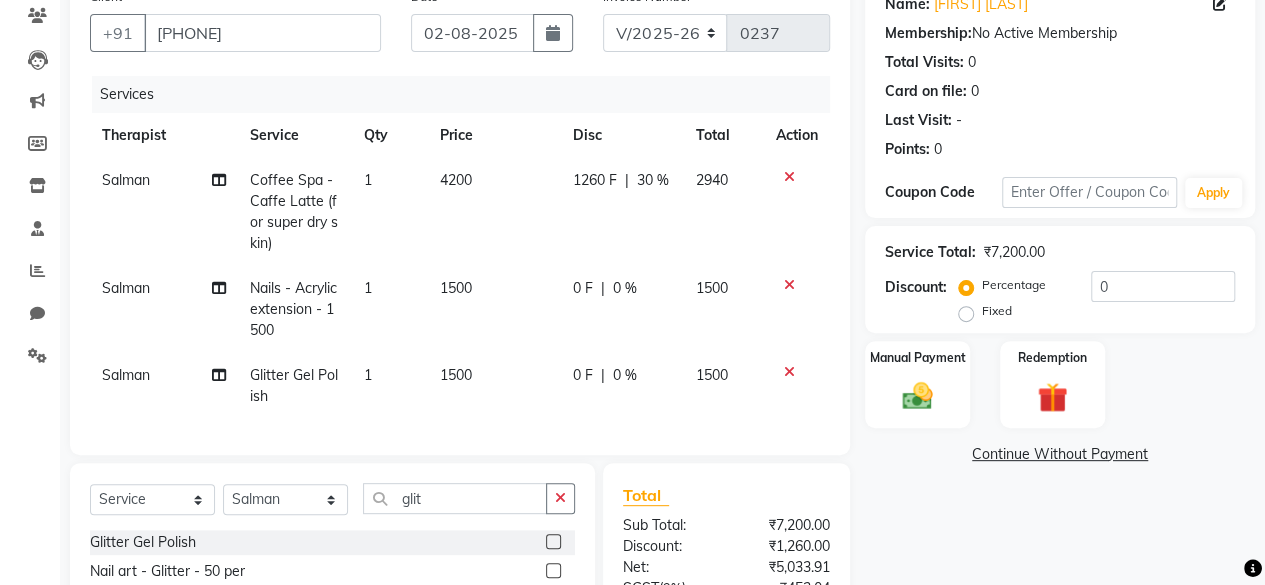 click on "Salman Coffee Spa -  Caffe Latte (for super dry skin) 1 4200 1260 F | 30 % 2940 Salman Nails -  Acrylic extension - 1500 1 1500 375 F | 25 % 1125 Salman Glitter Gel Polish 1 1500 0 F | 0 % 1500" 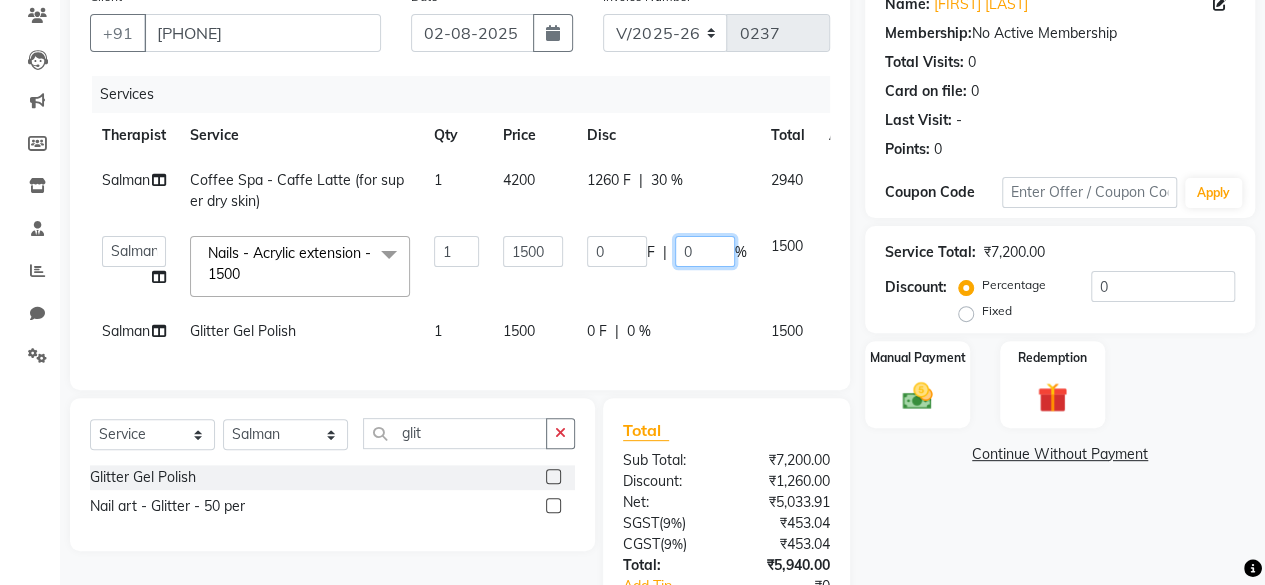 click on "0" 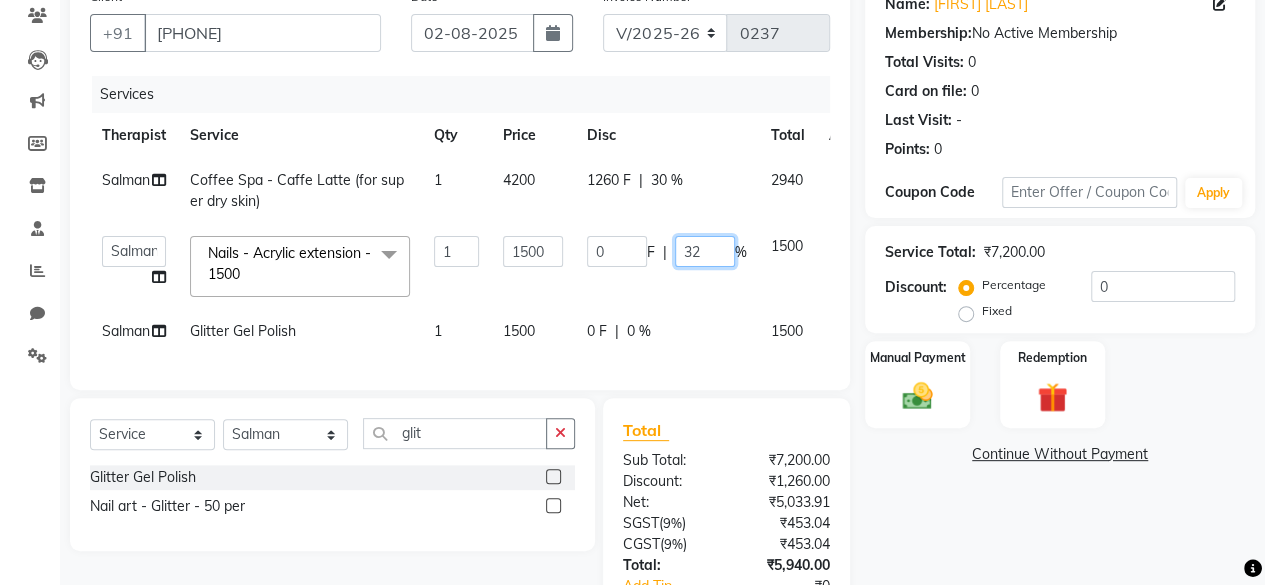 type on "3" 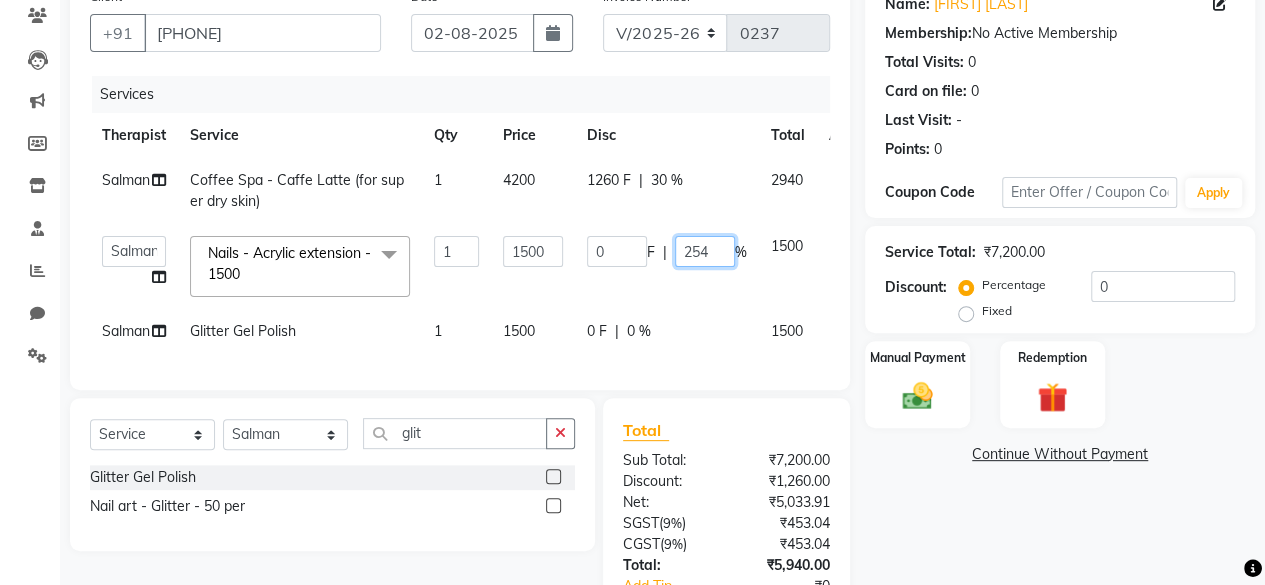 type on "25" 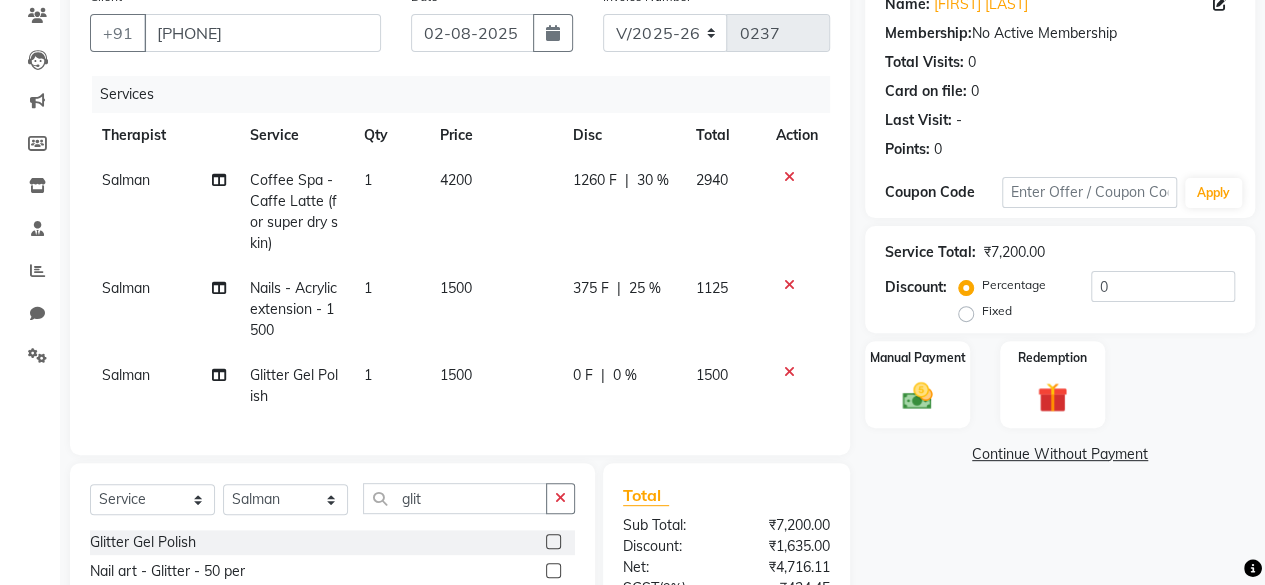 click on "Salman Coffee Spa -  Caffe Latte (for super dry skin) 1 4200 1260 F | 30 % 2940 Salman Nails -  Acrylic extension - 1500 1 1500 375 F | 25 % 1125 Salman Glitter Gel Polish 1 1500 0 F | 0 % 1500" 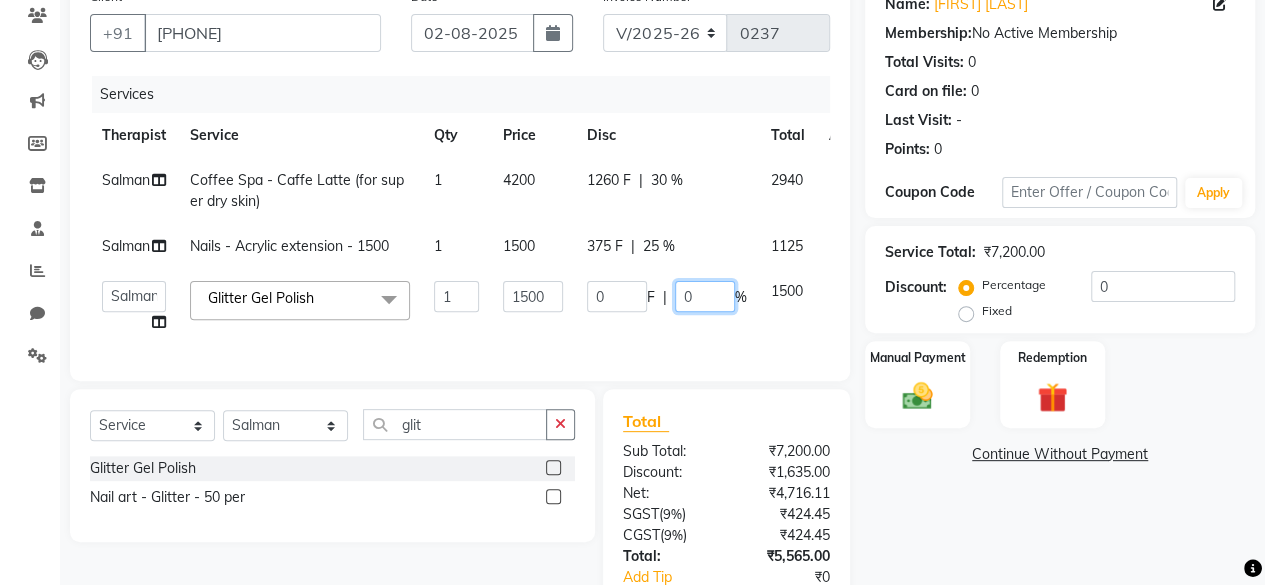 click on "0" 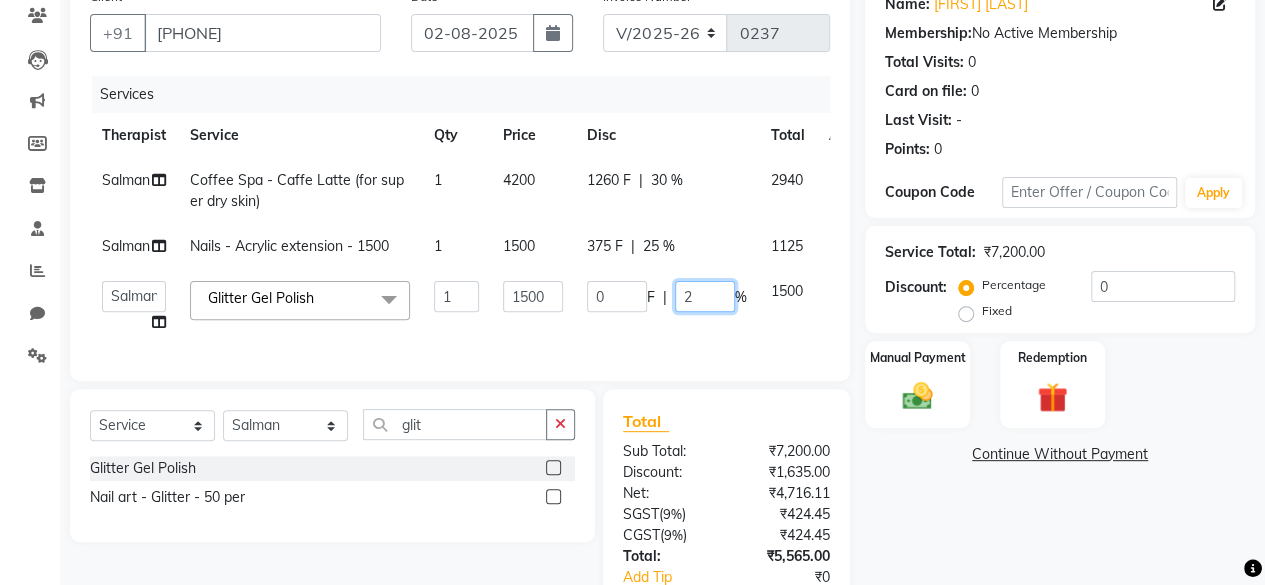 type on "25" 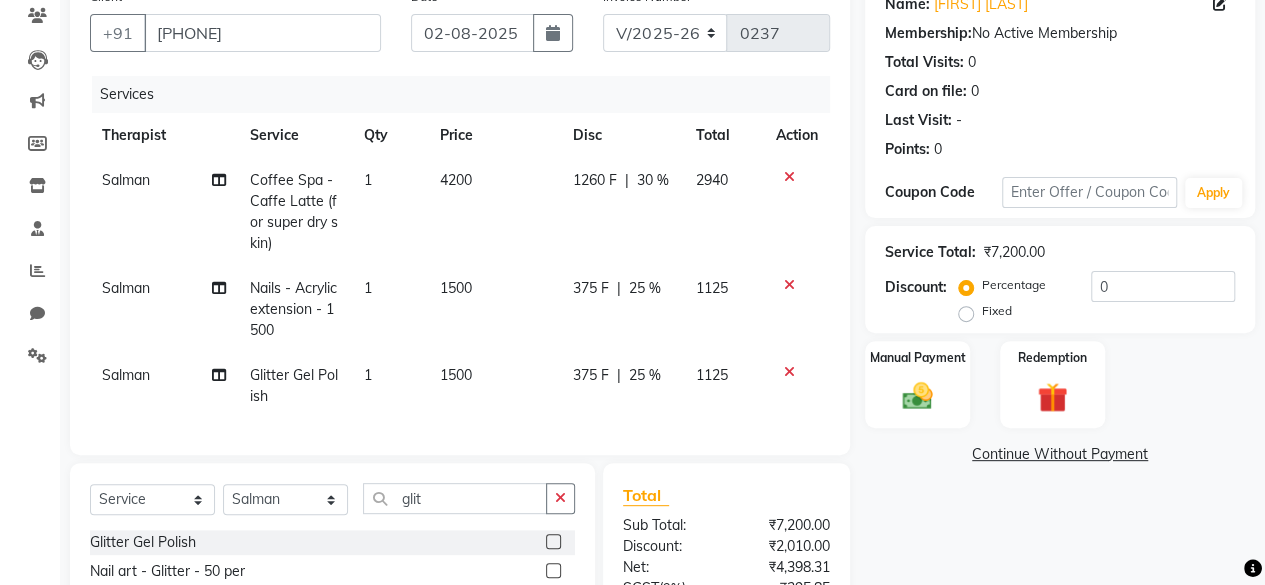 click on "[NAME] Nails - [SERVICE] - [PRICE] 1 [PRICE] [PRICE] F | [PRICE] % [PRICE]" 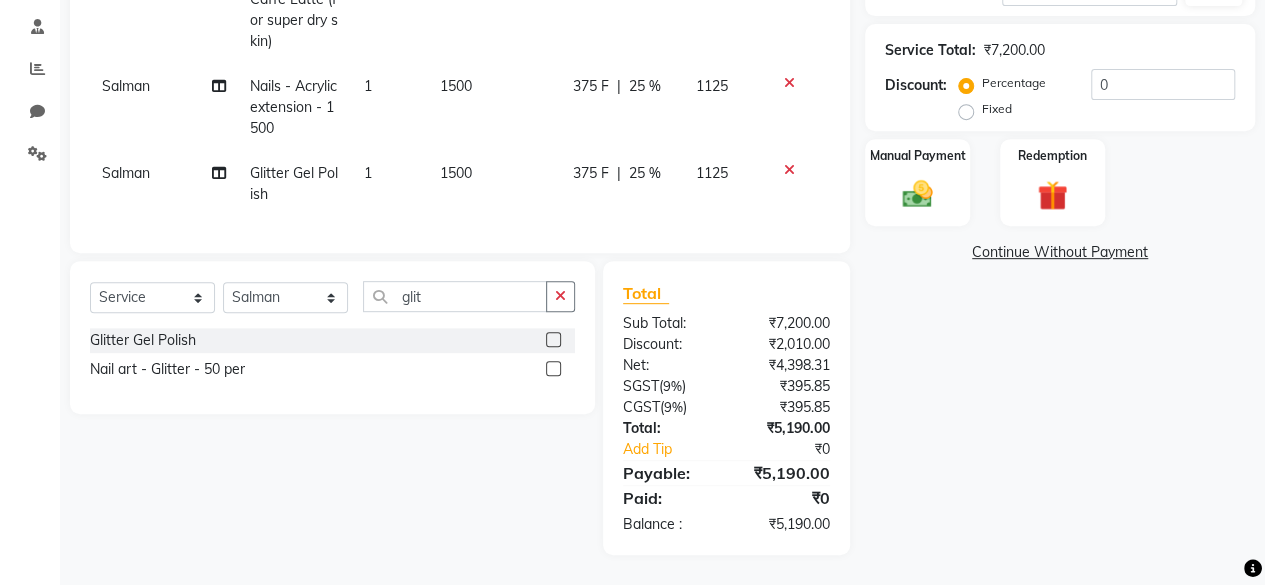 scroll, scrollTop: 0, scrollLeft: 0, axis: both 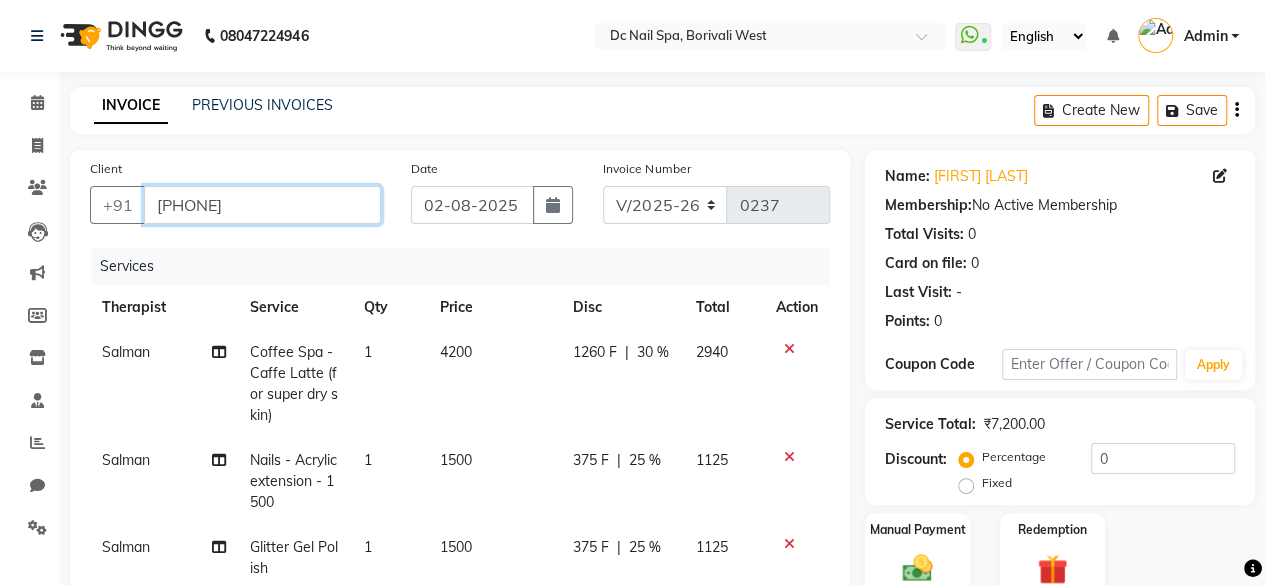 click on "[PHONE]" at bounding box center [262, 205] 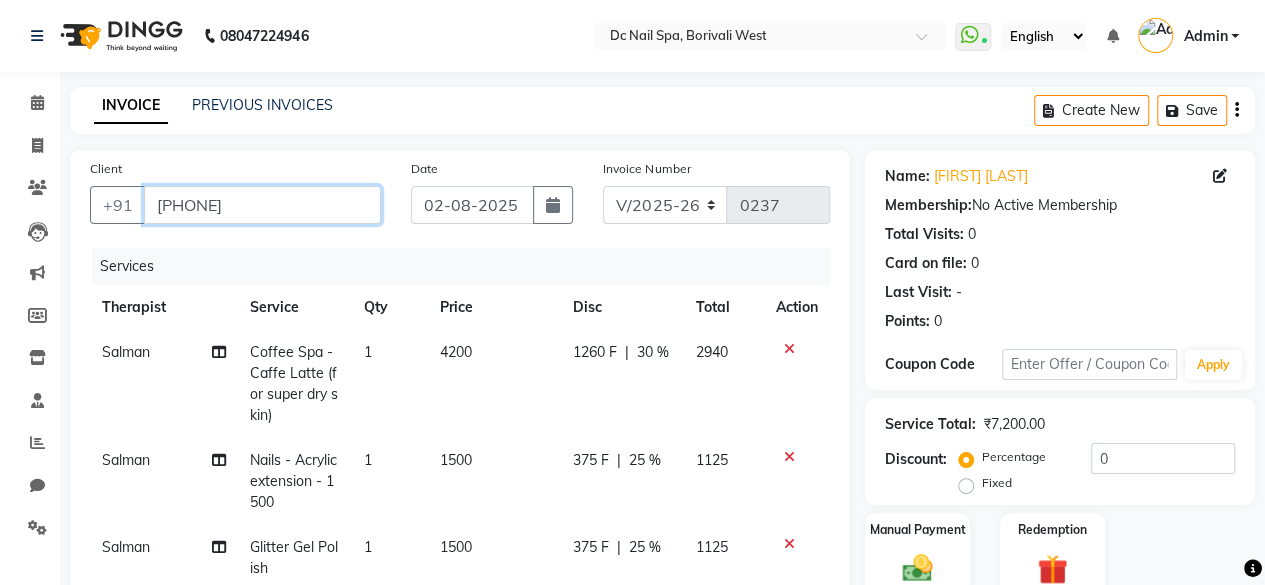 scroll, scrollTop: 350, scrollLeft: 0, axis: vertical 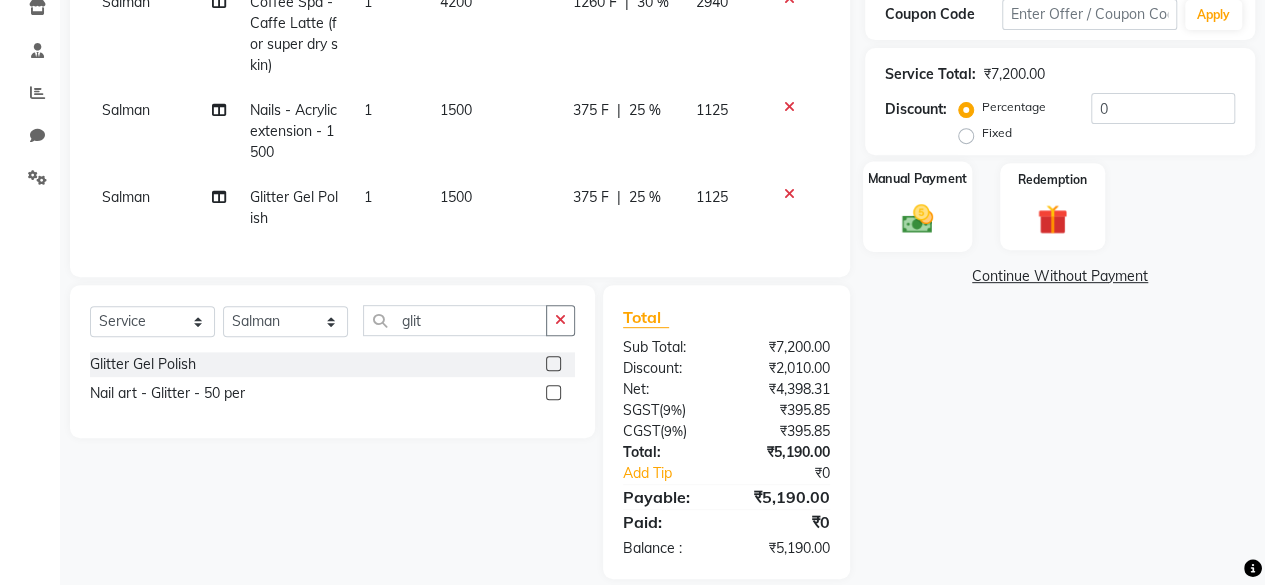 click on "Manual Payment" 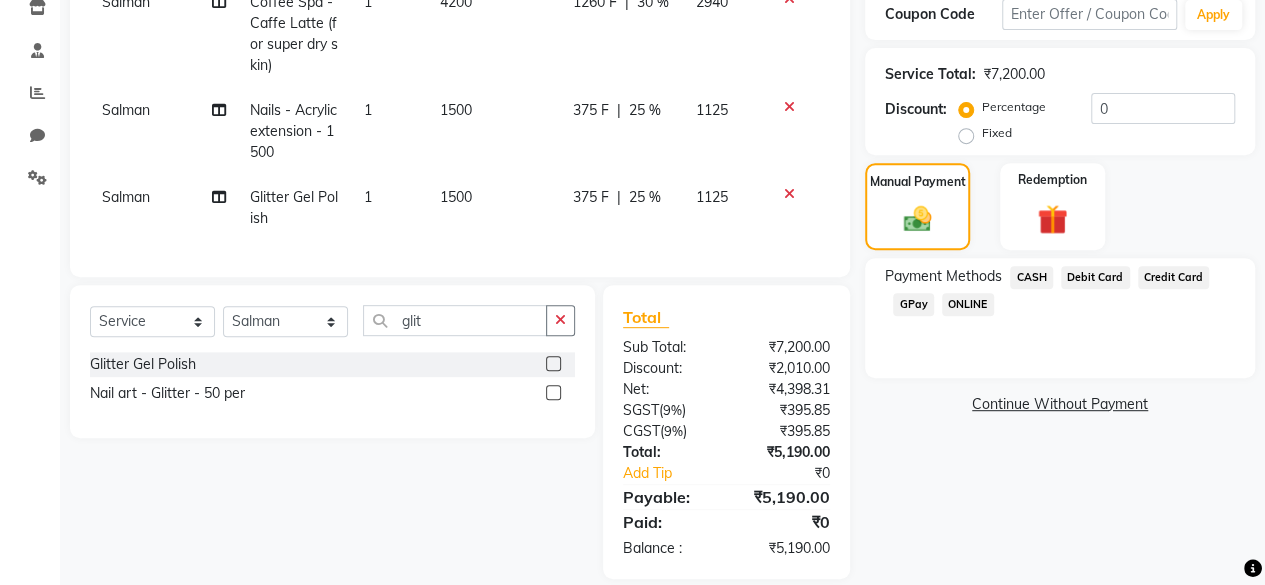 click on "GPay" 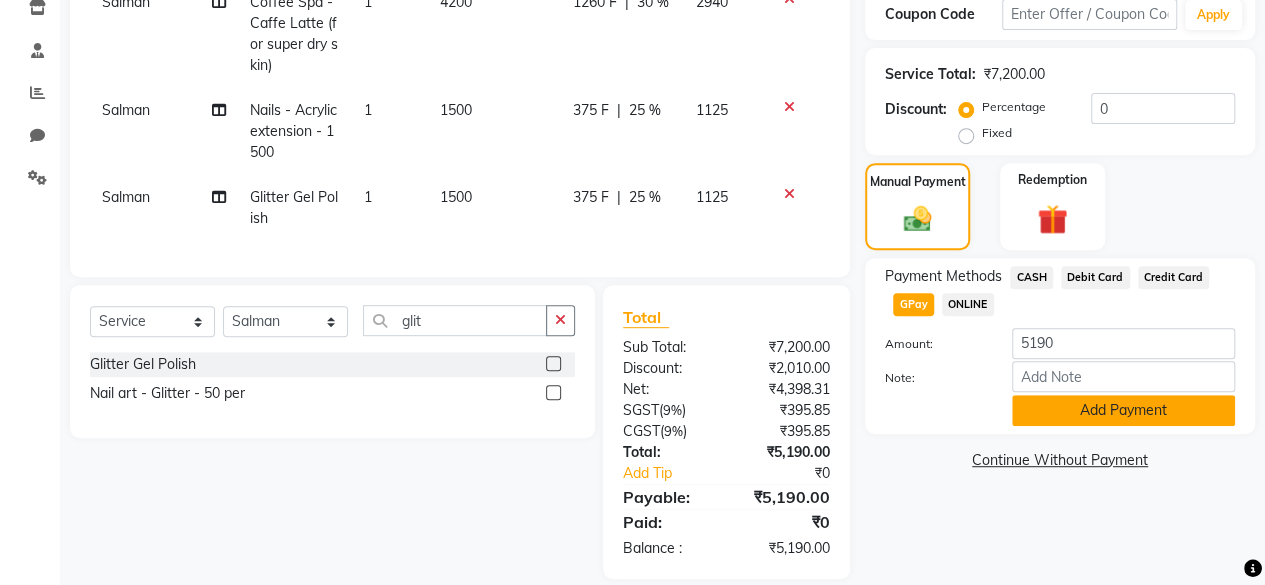 click on "Add Payment" 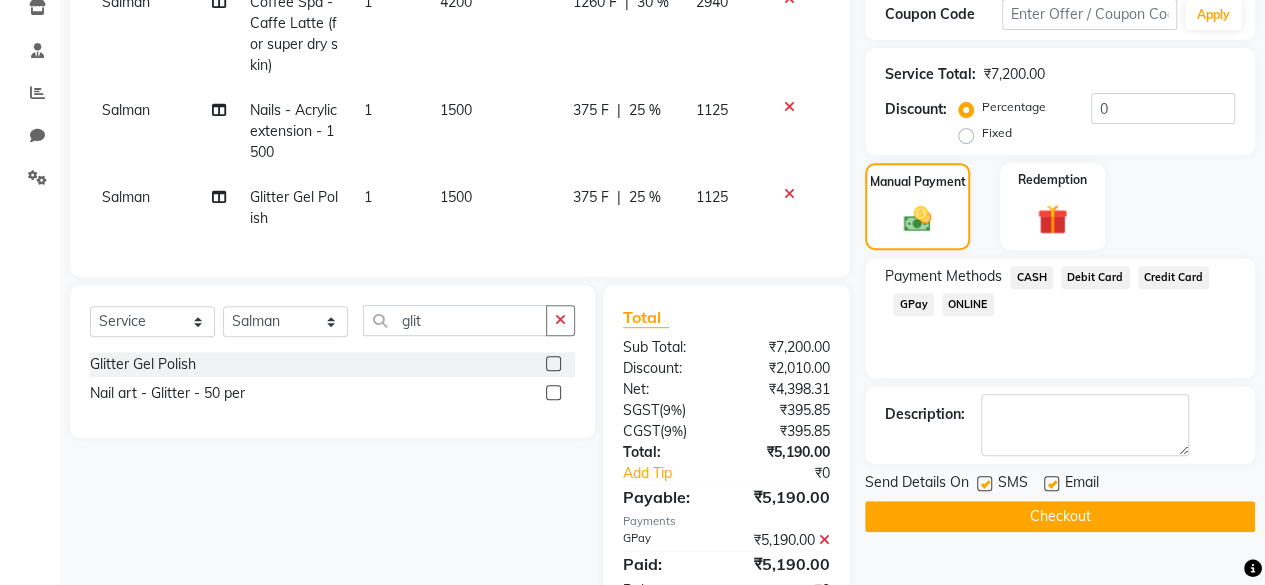 click on "Checkout" 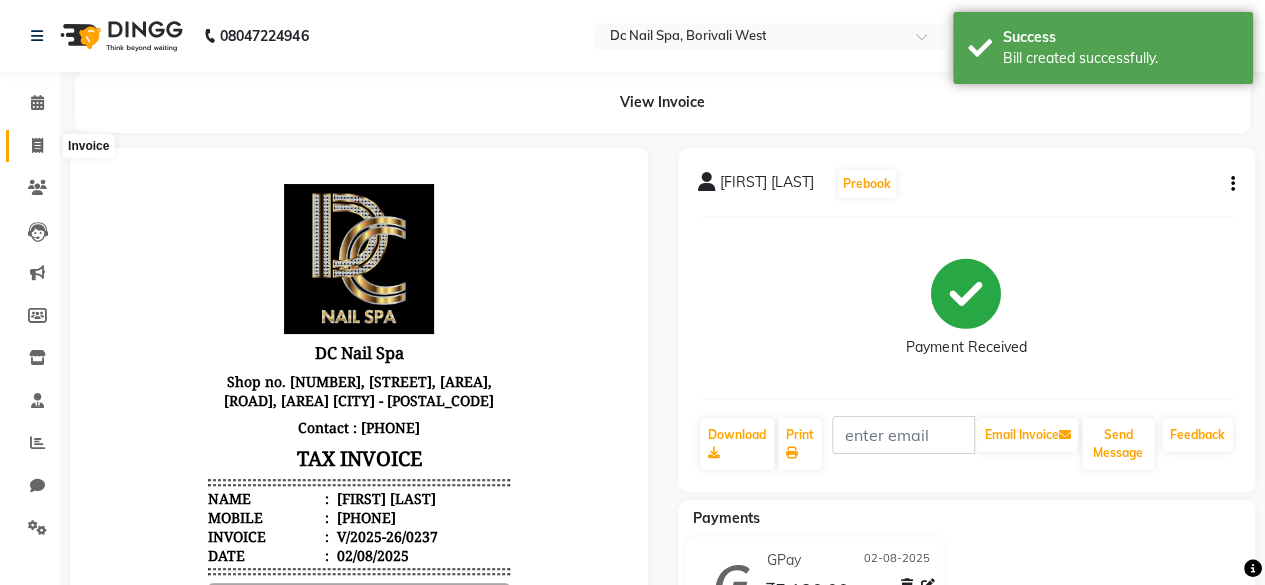 scroll, scrollTop: 0, scrollLeft: 0, axis: both 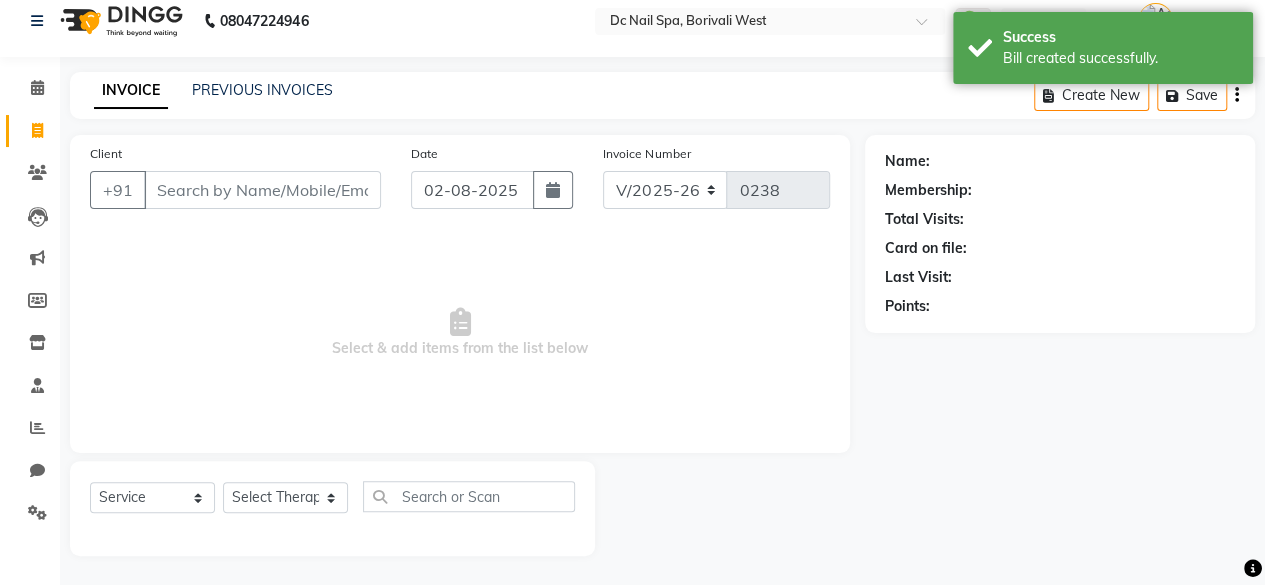 click on "Client" at bounding box center (262, 190) 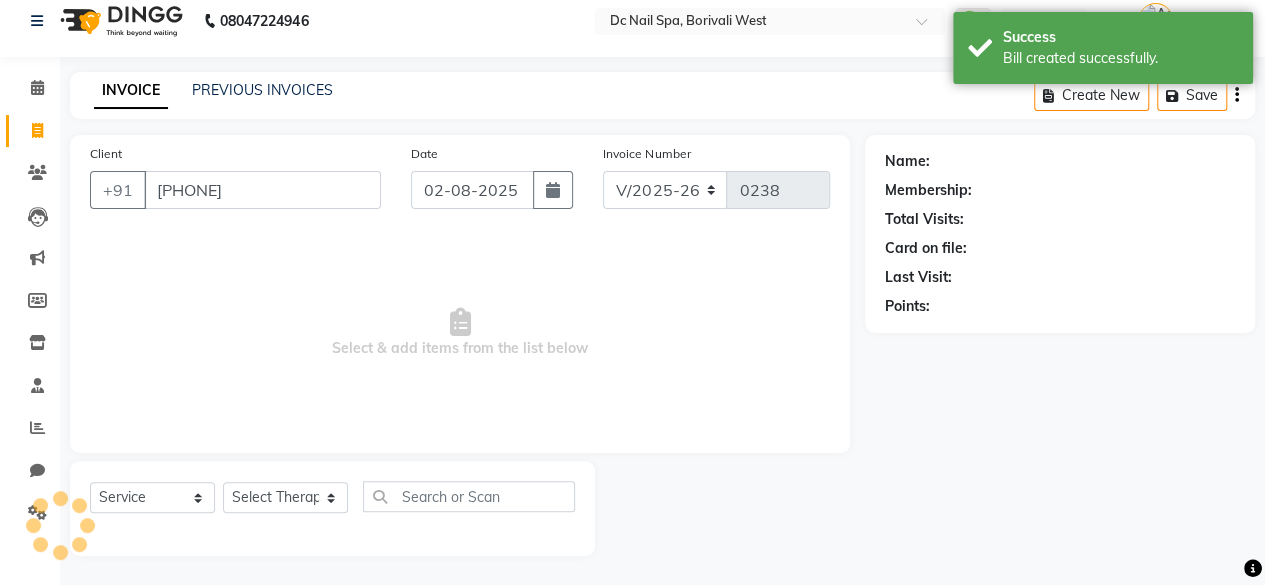 type on "[PHONE]" 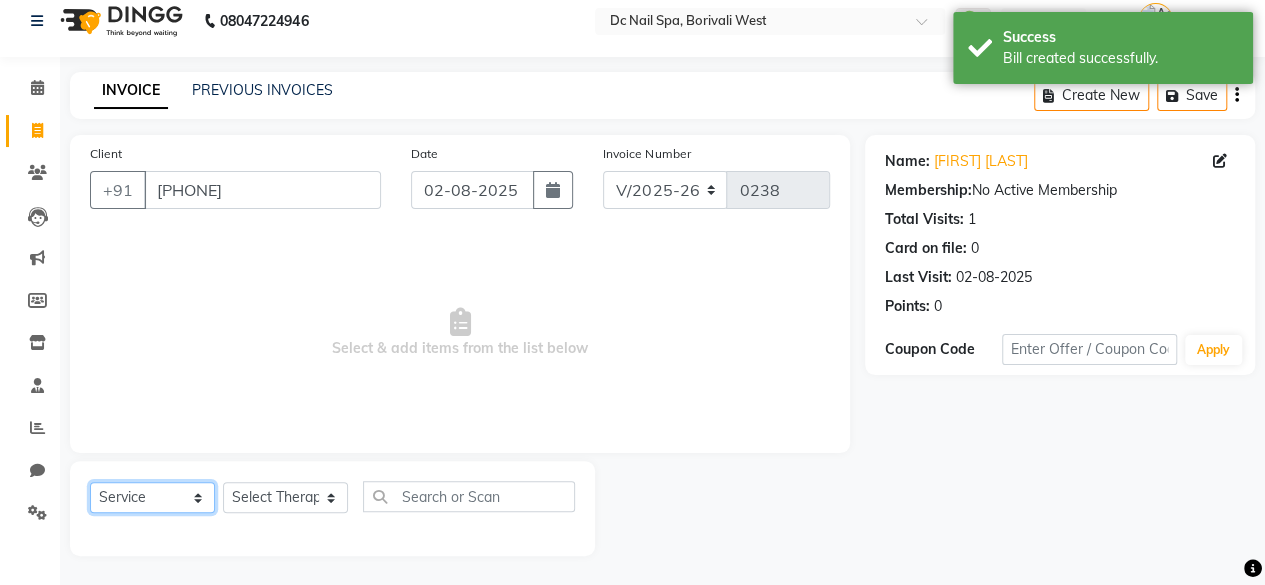 click on "Select  Service  Product  Membership  Package Voucher Prepaid Gift Card" 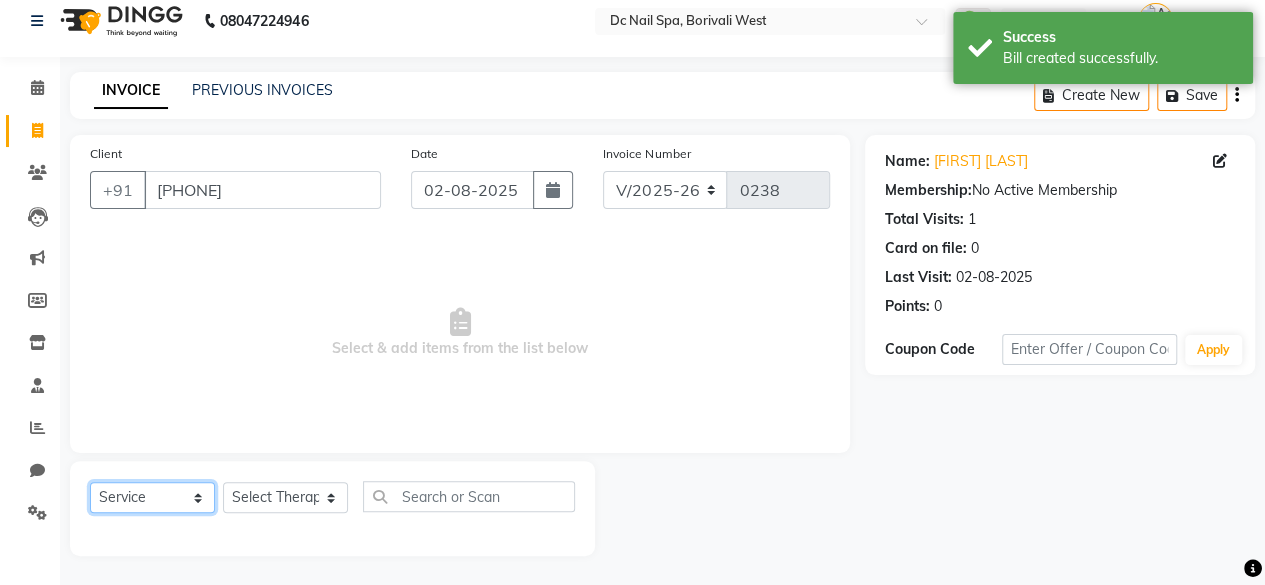 select on "membership" 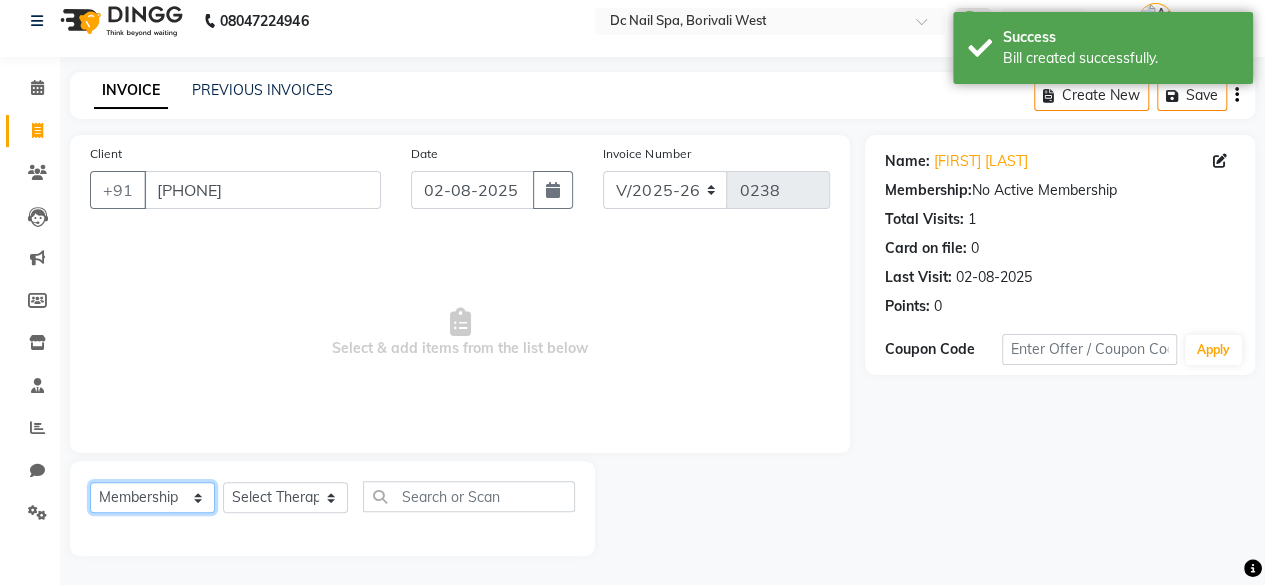 click on "Select  Service  Product  Membership  Package Voucher Prepaid Gift Card" 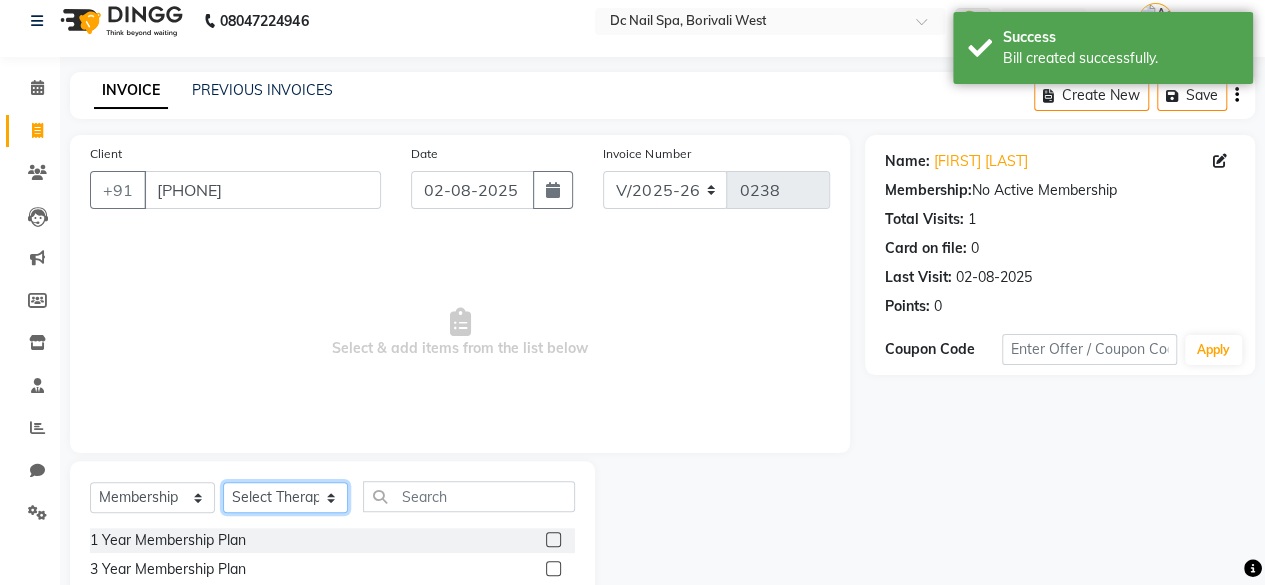 click on "Select Therapist [FIRST] [LAST] [FIRST] [LAST] [FIRST] [LAST] [FIRST] [LAST] [FIRST] [LAST] [FIRST] [LAST] [FIRST] [LAST]" 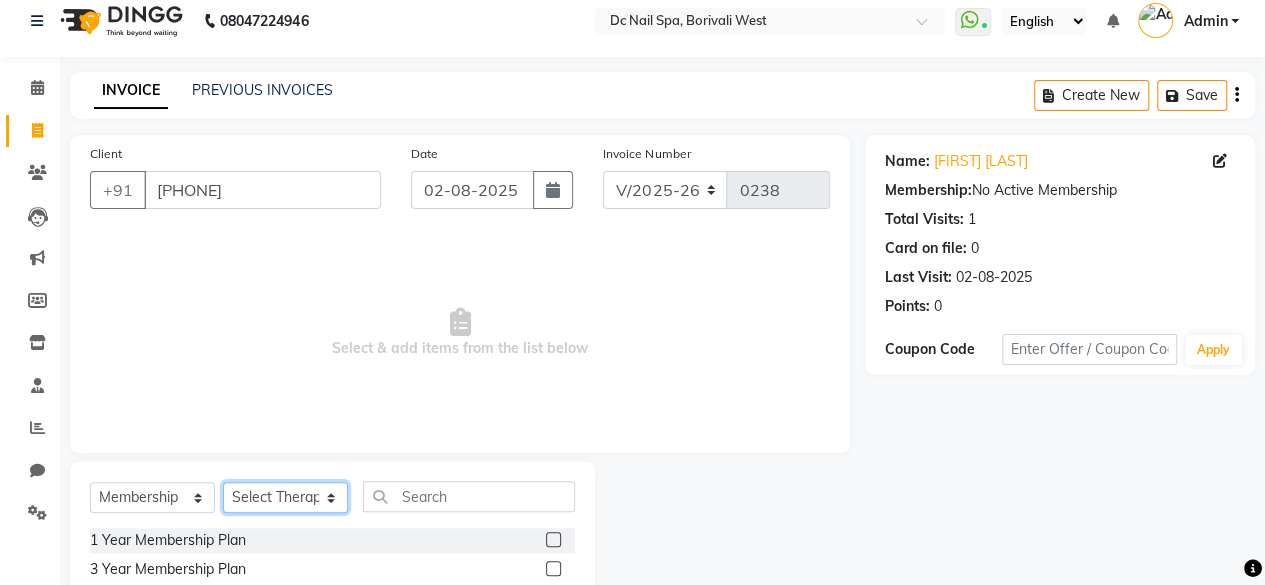 select on "87976" 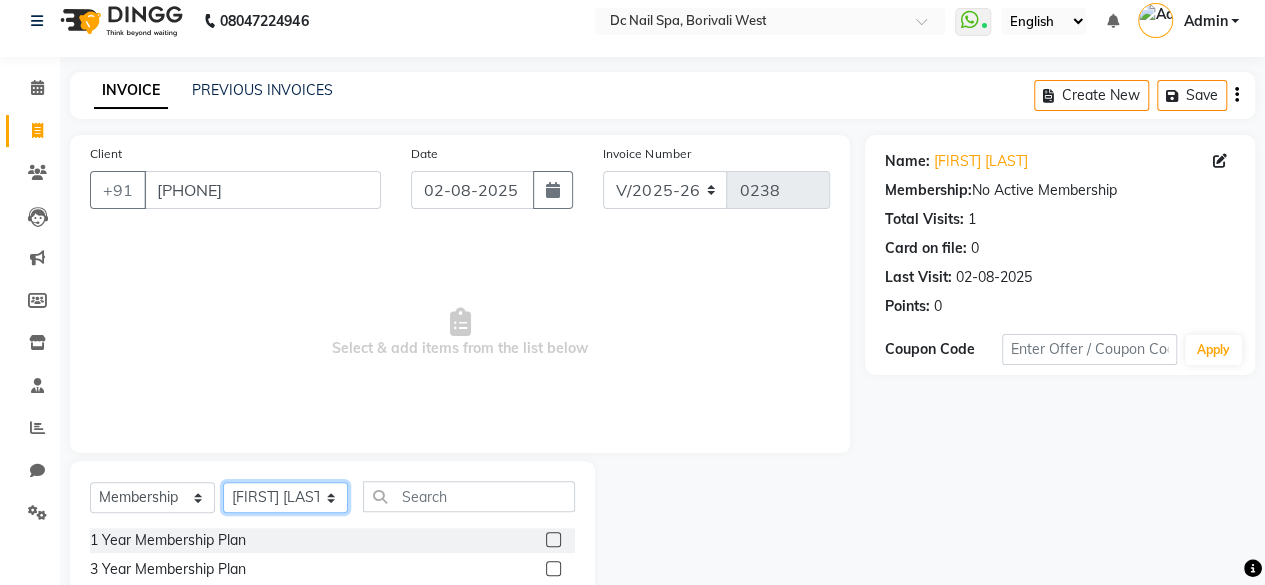 click on "Select Therapist [FIRST] [LAST] [FIRST] [LAST] [FIRST] [LAST] [FIRST] [LAST] [FIRST] [LAST] [FIRST] [LAST] [FIRST] [LAST]" 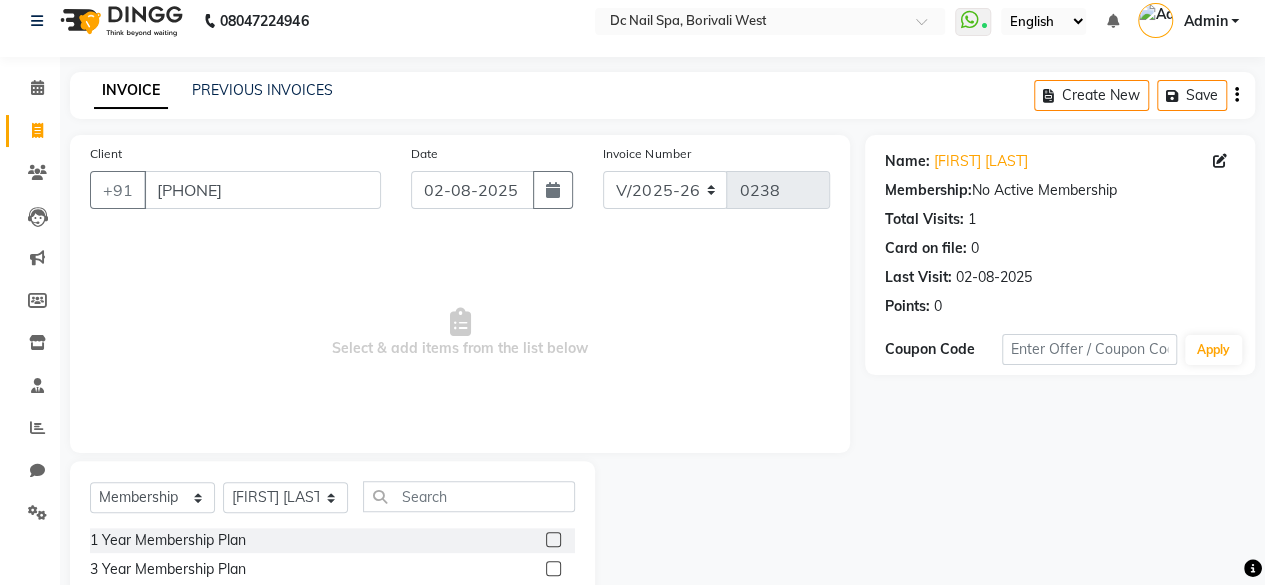 click on "Select & add items from the list below" at bounding box center (460, 333) 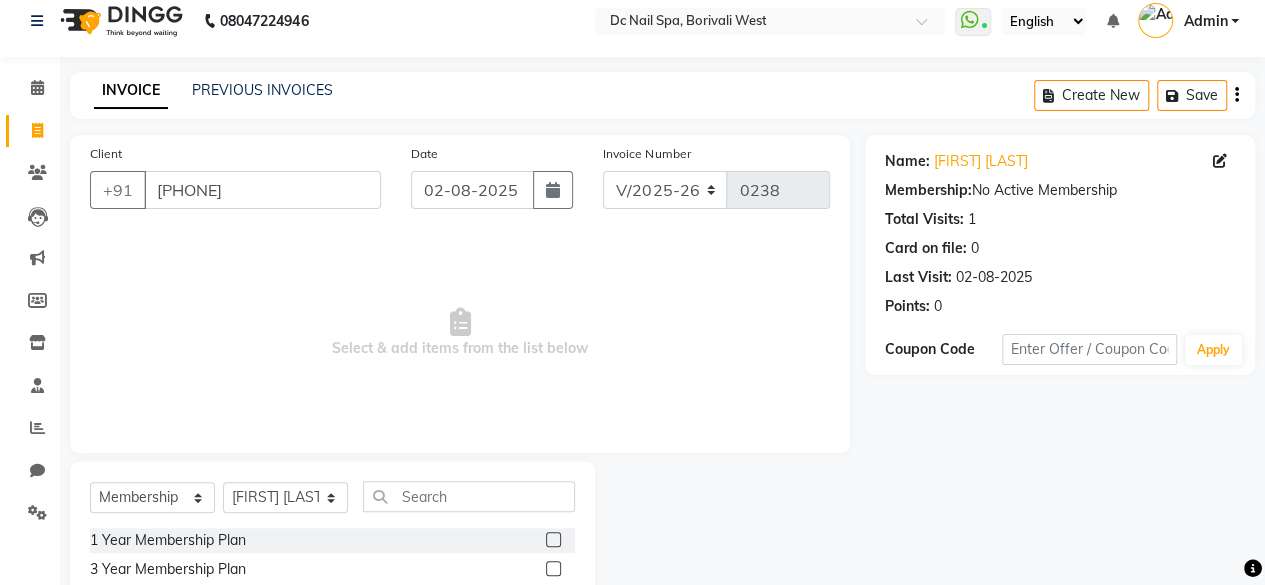 click on "3 Year Membership Plan" 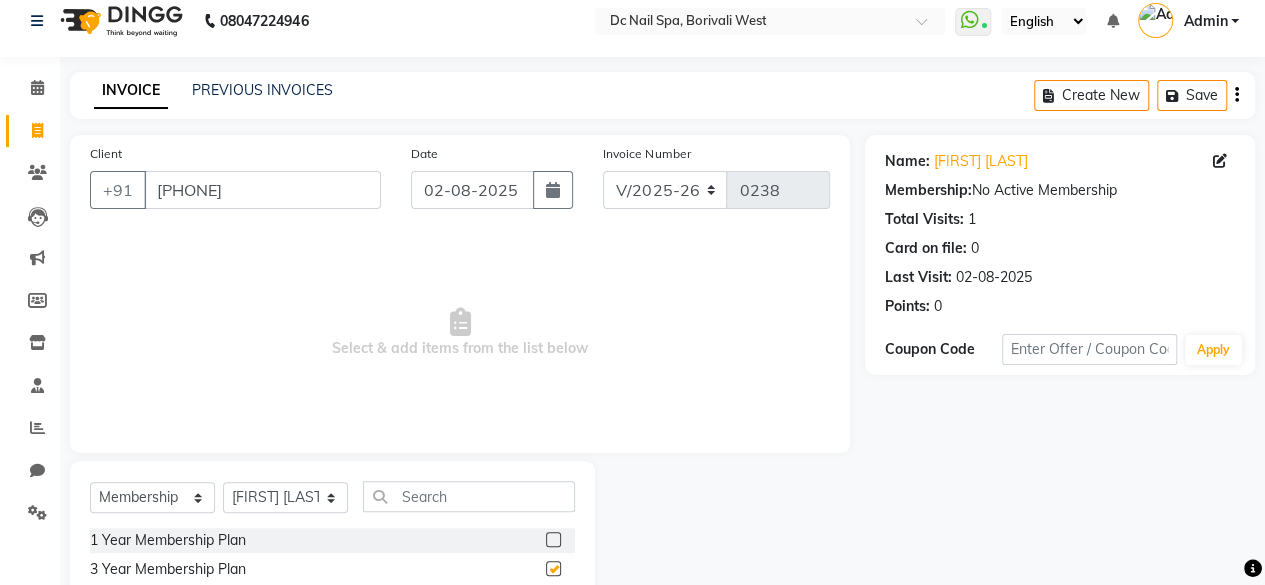 select on "select" 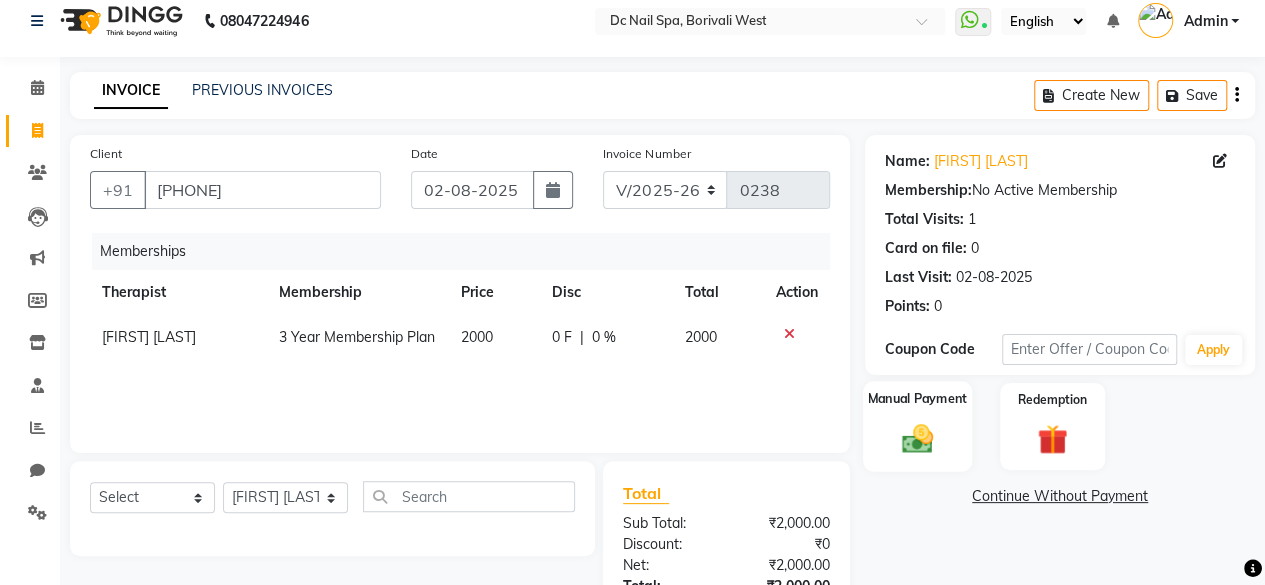 click on "Manual Payment" 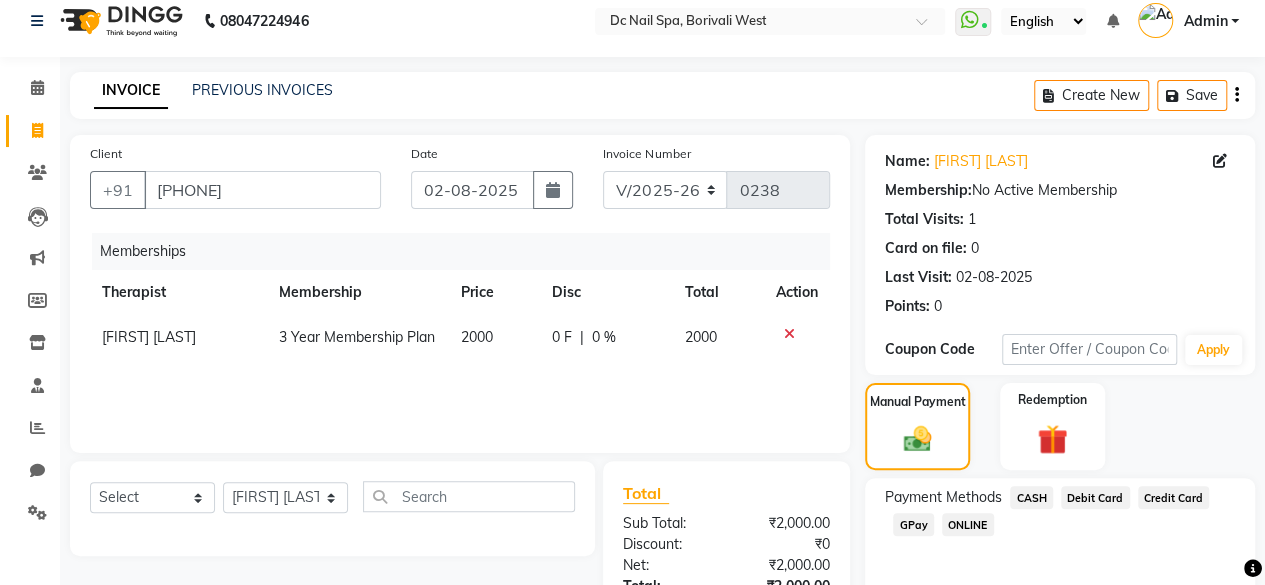 scroll, scrollTop: 150, scrollLeft: 0, axis: vertical 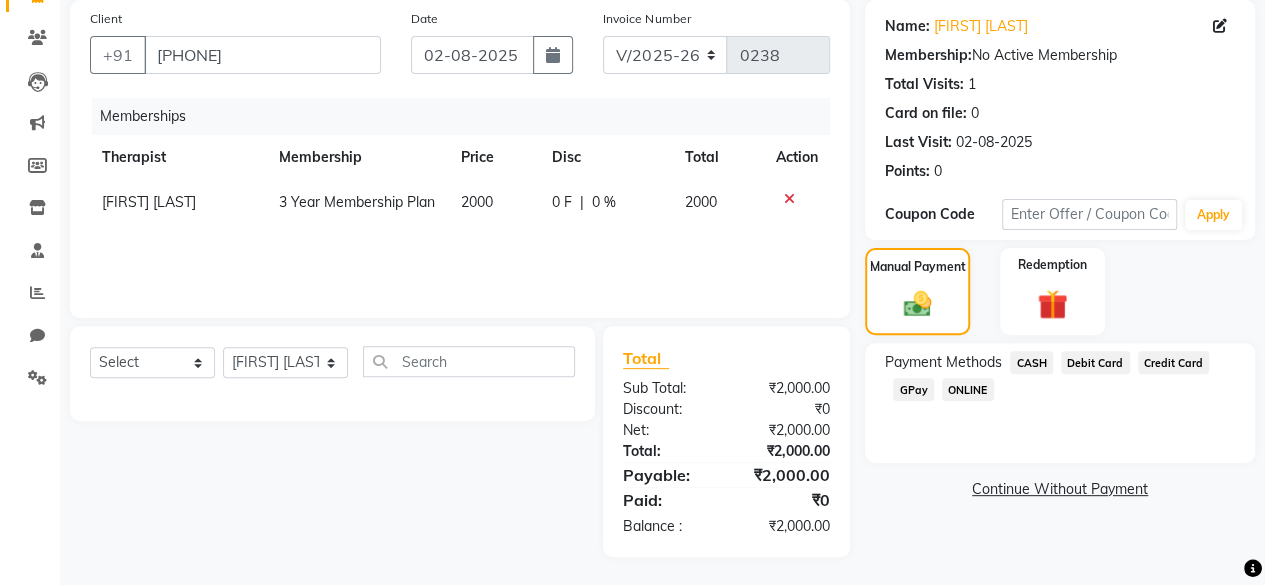 click on "GPay" 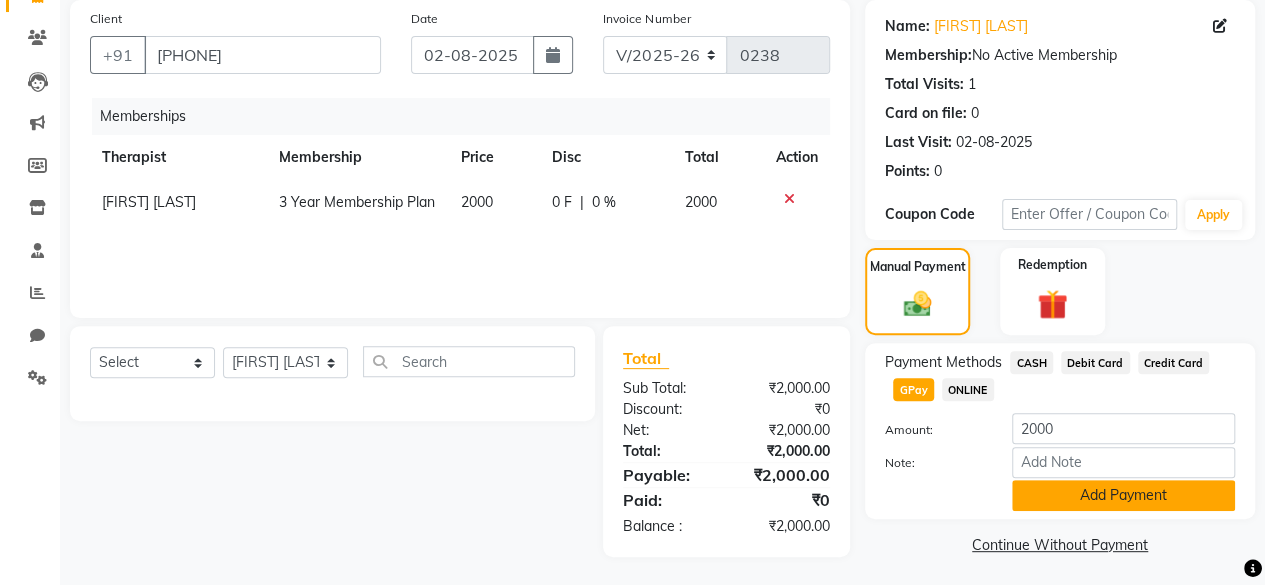 click on "Add Payment" 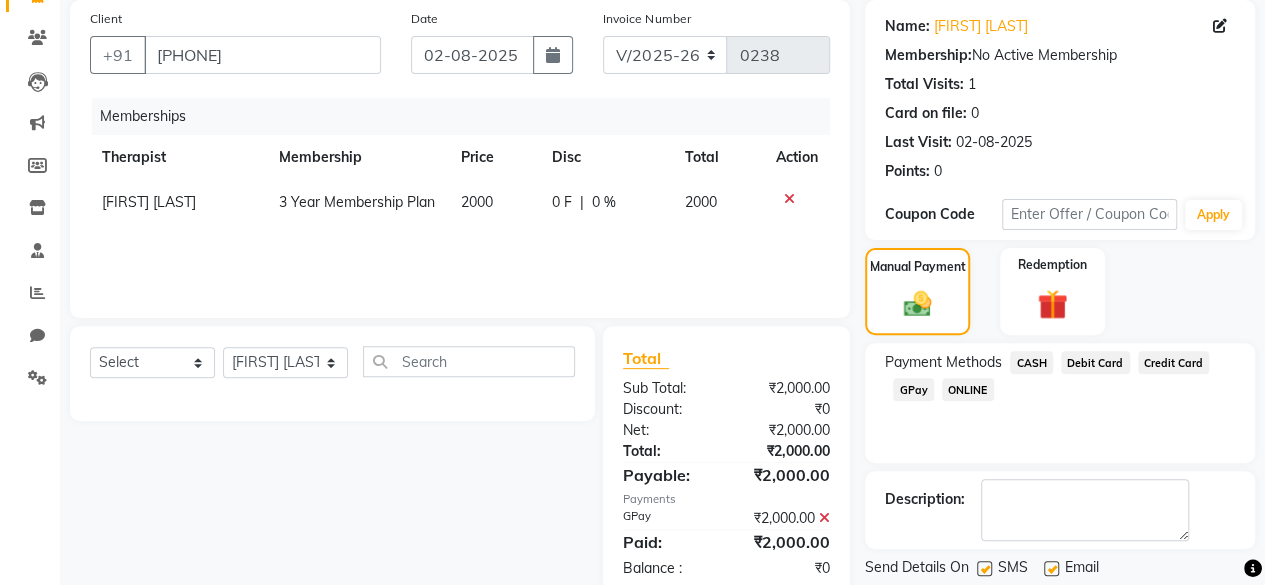 scroll, scrollTop: 210, scrollLeft: 0, axis: vertical 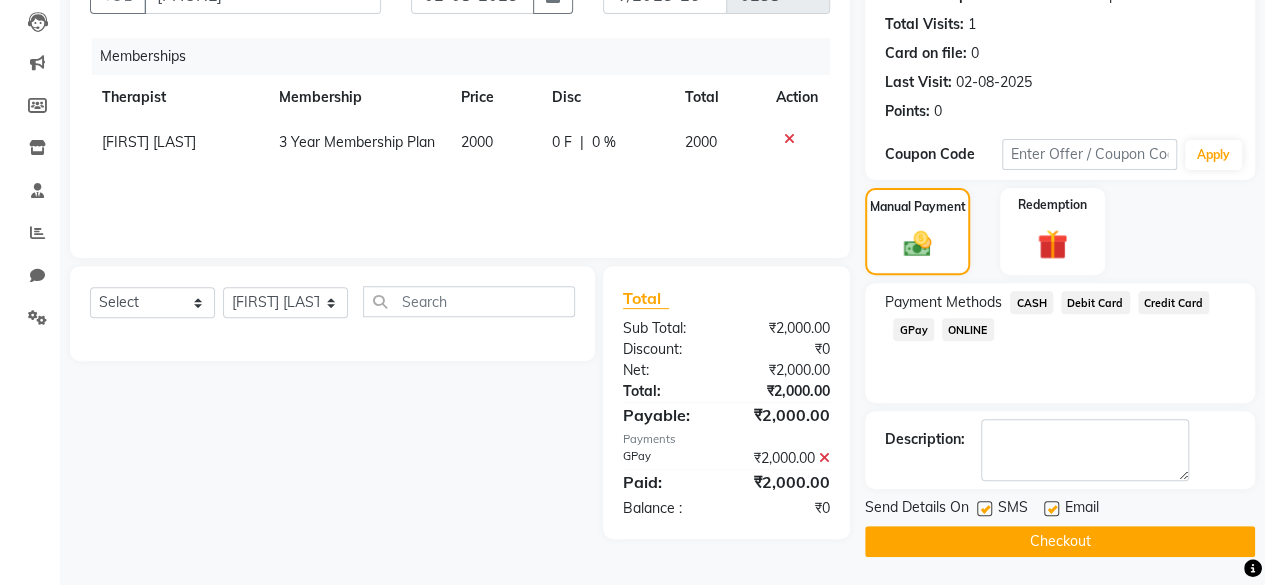 click on "Checkout" 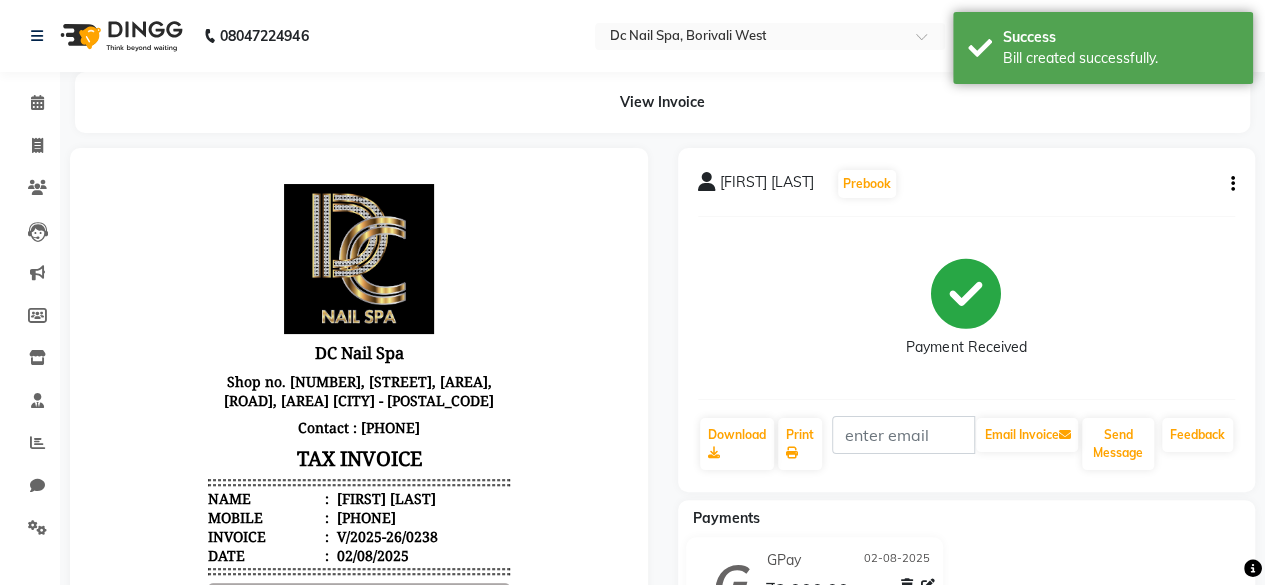 scroll, scrollTop: 0, scrollLeft: 0, axis: both 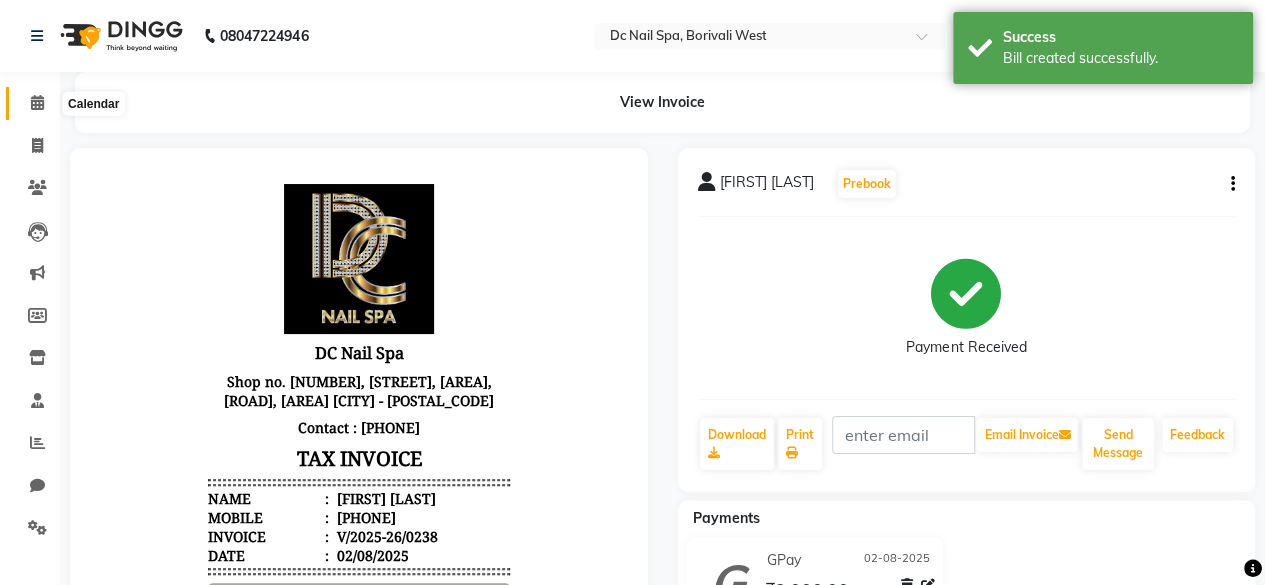 click 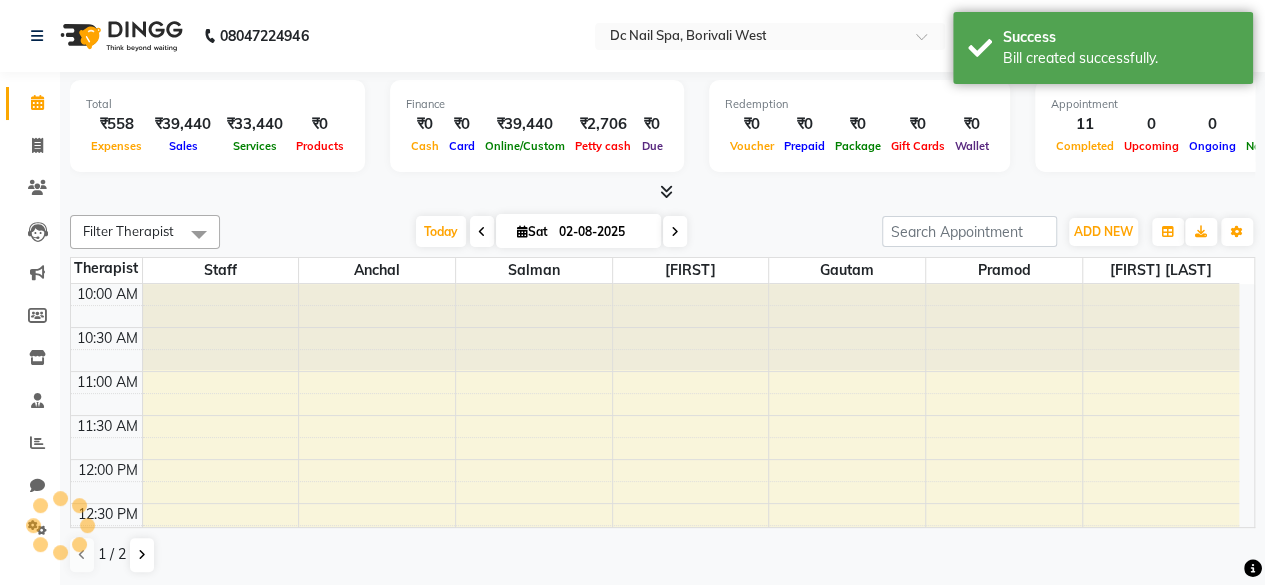 scroll, scrollTop: 868, scrollLeft: 0, axis: vertical 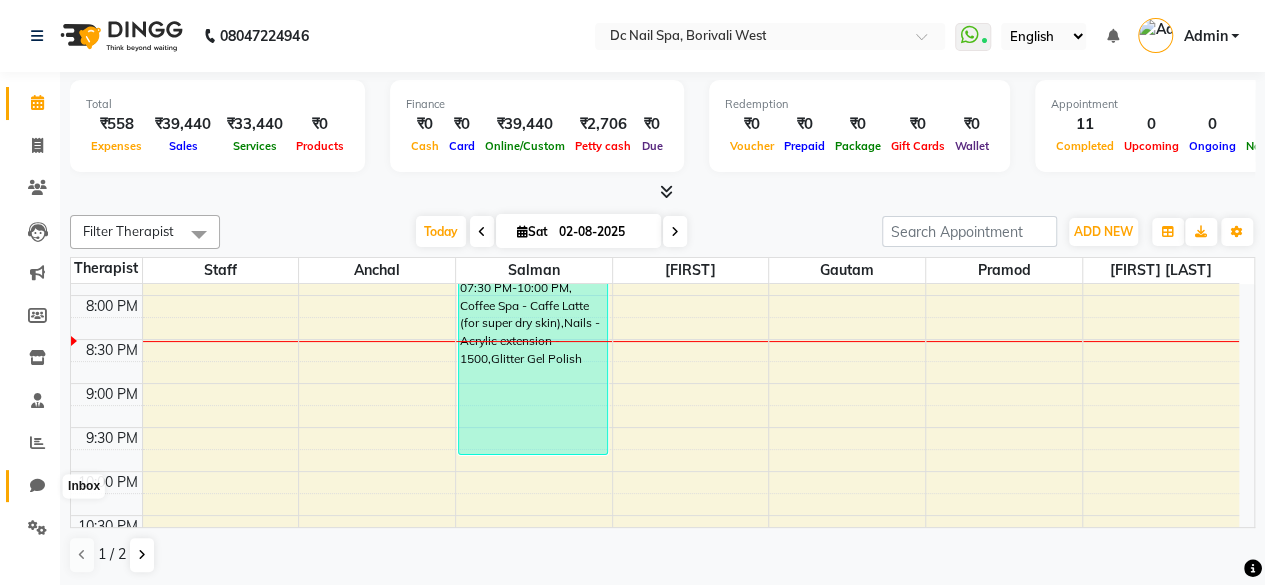 click 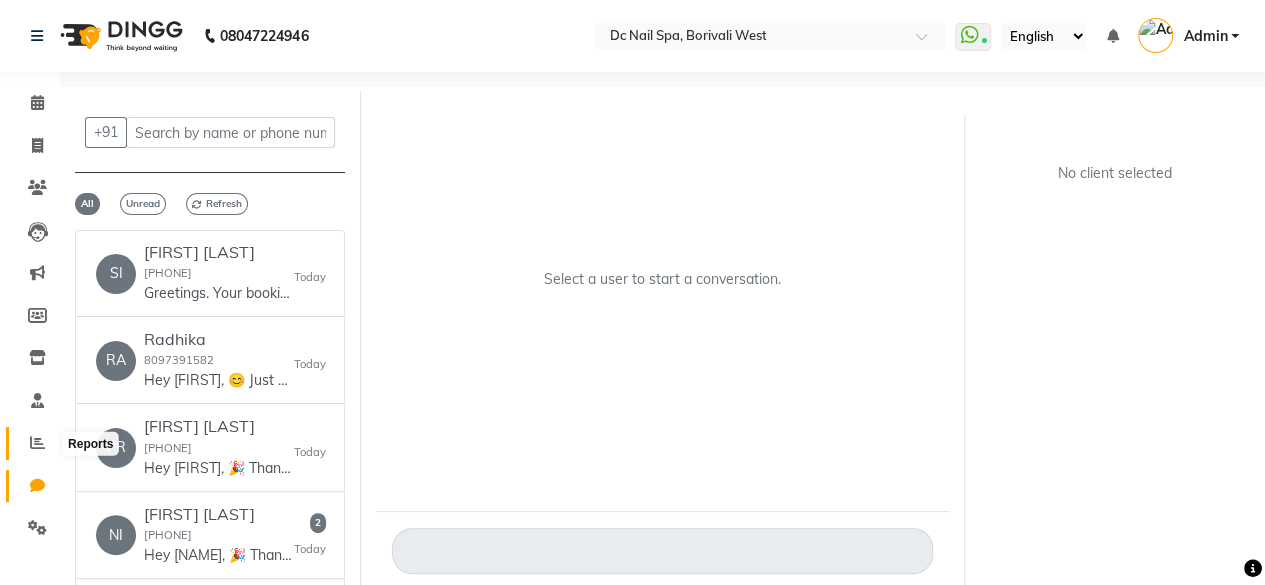 click 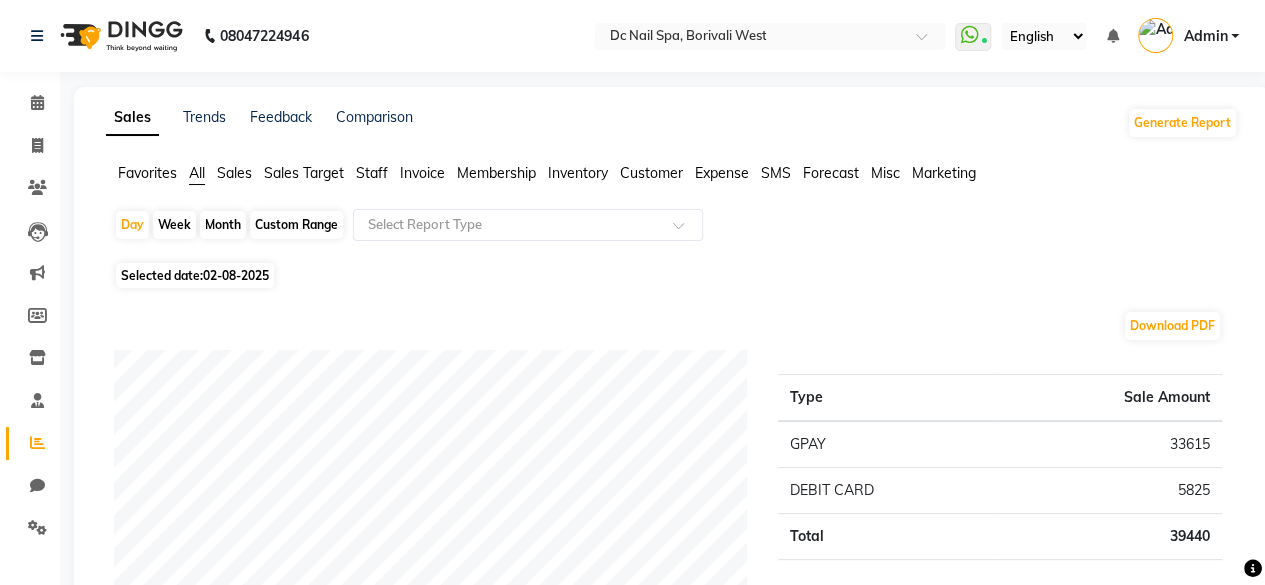 click on "Staff" 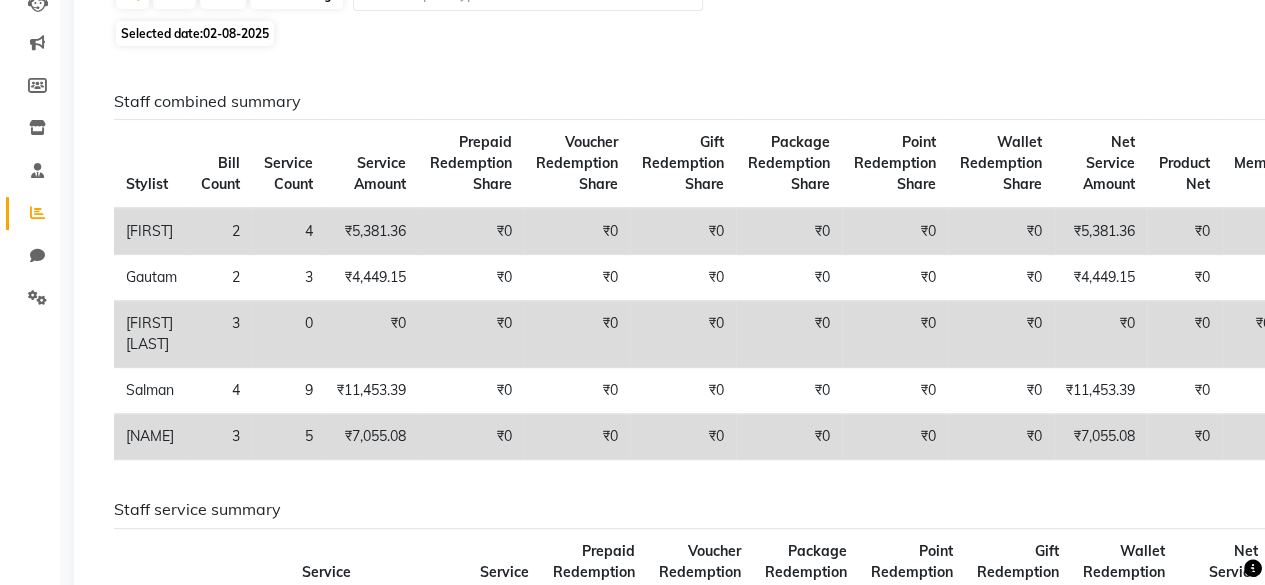 scroll, scrollTop: 244, scrollLeft: 0, axis: vertical 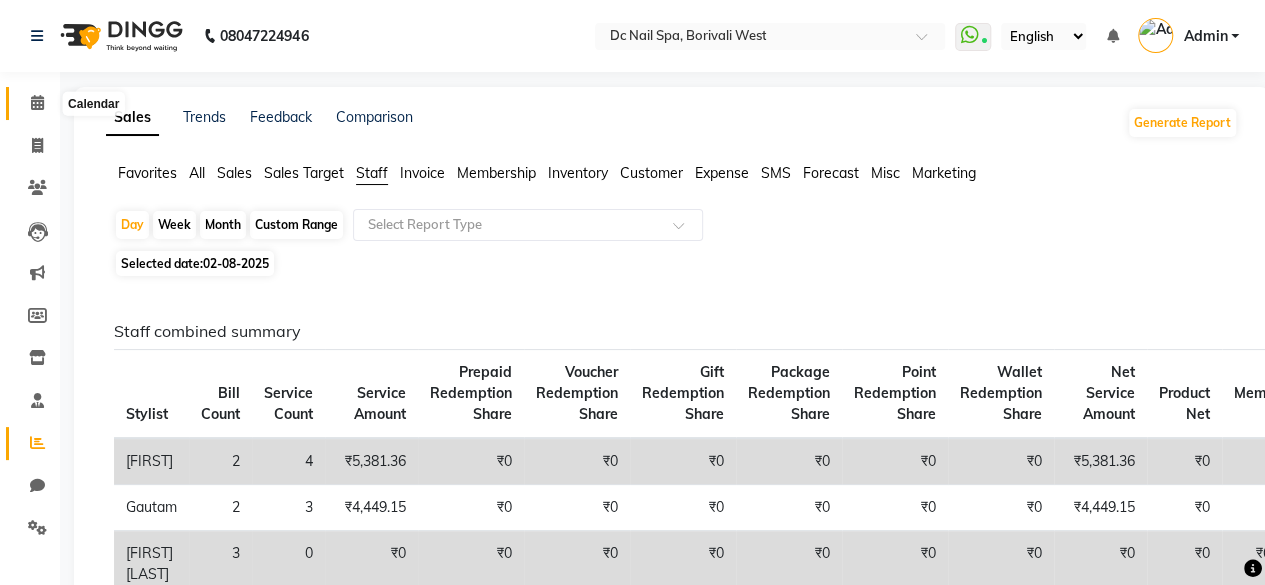 click 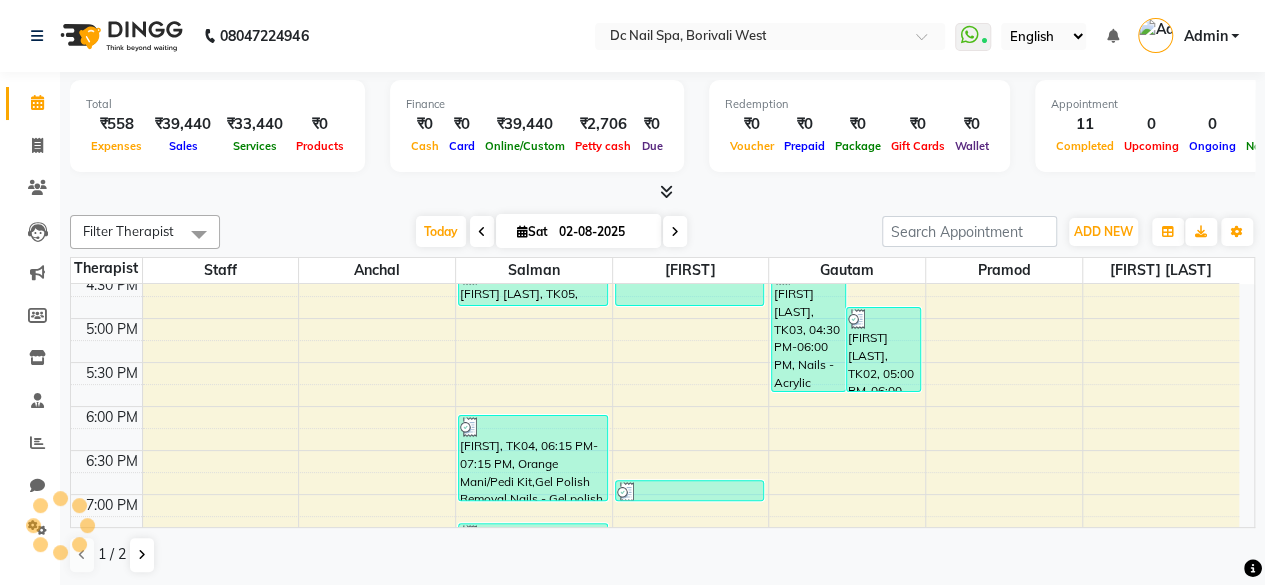 scroll, scrollTop: 0, scrollLeft: 0, axis: both 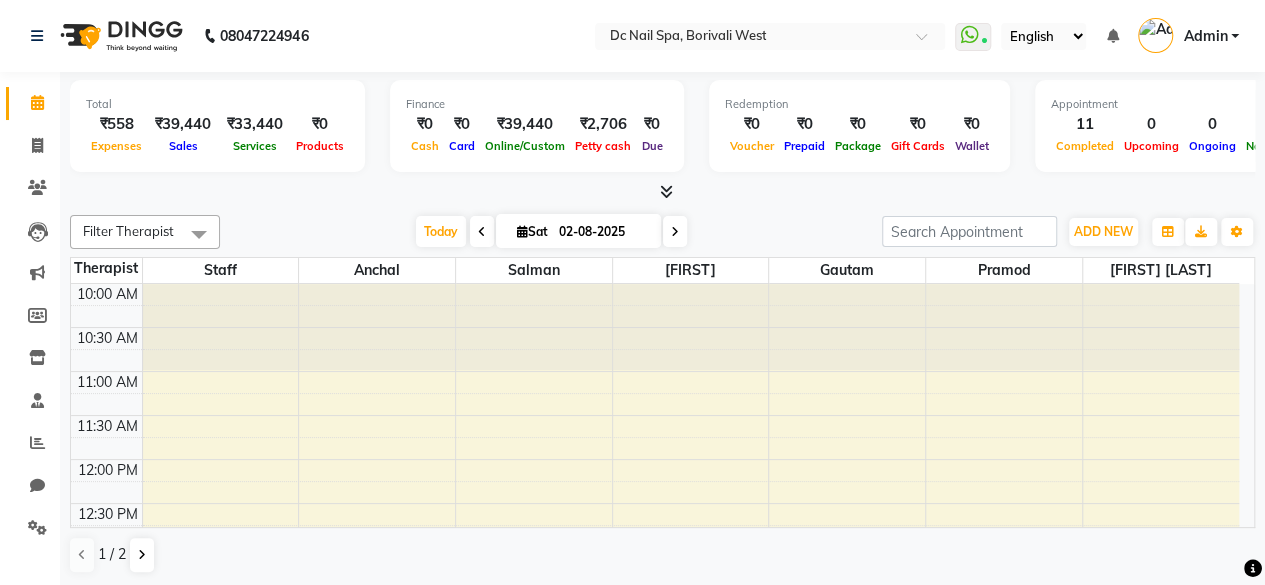 click at bounding box center (675, 231) 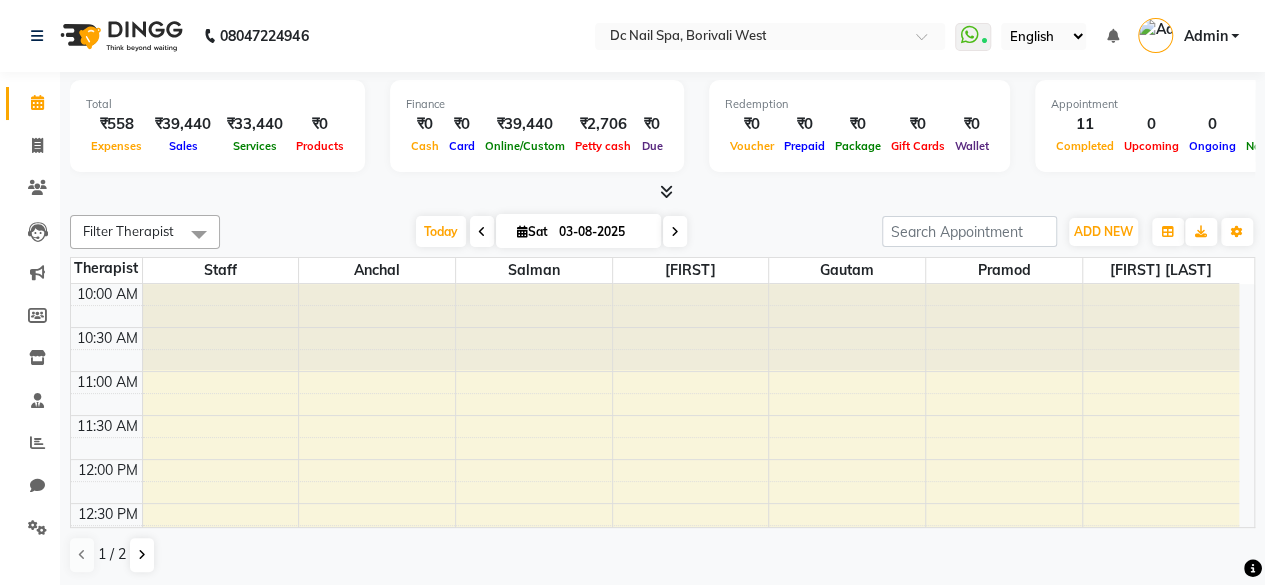 scroll, scrollTop: 868, scrollLeft: 0, axis: vertical 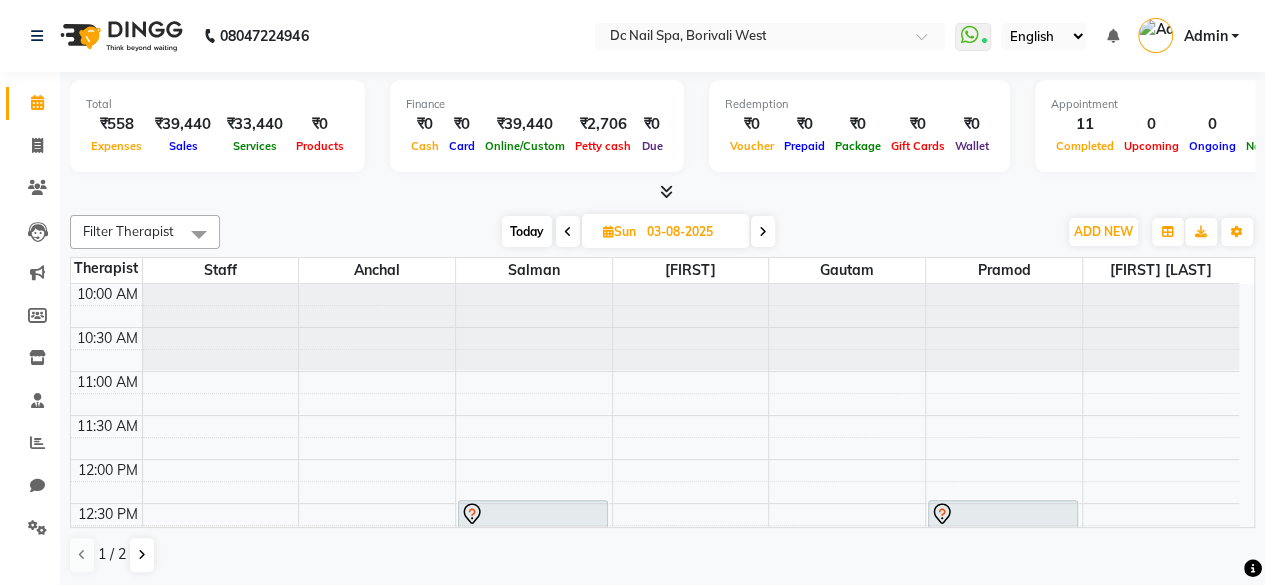 click on "Today" at bounding box center [527, 231] 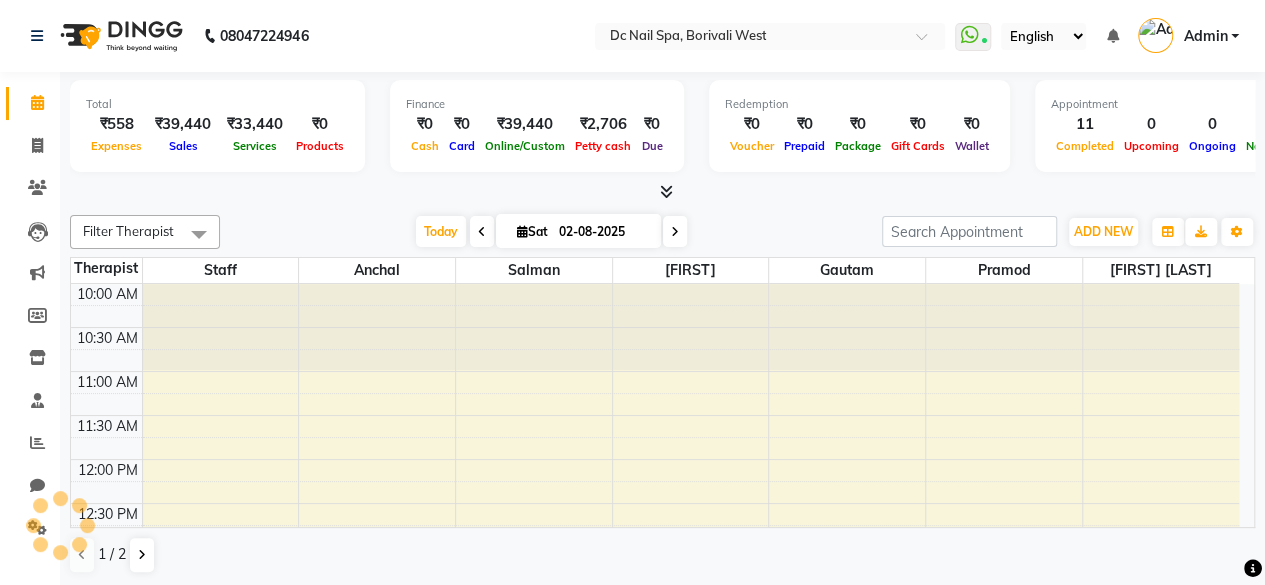 scroll, scrollTop: 868, scrollLeft: 0, axis: vertical 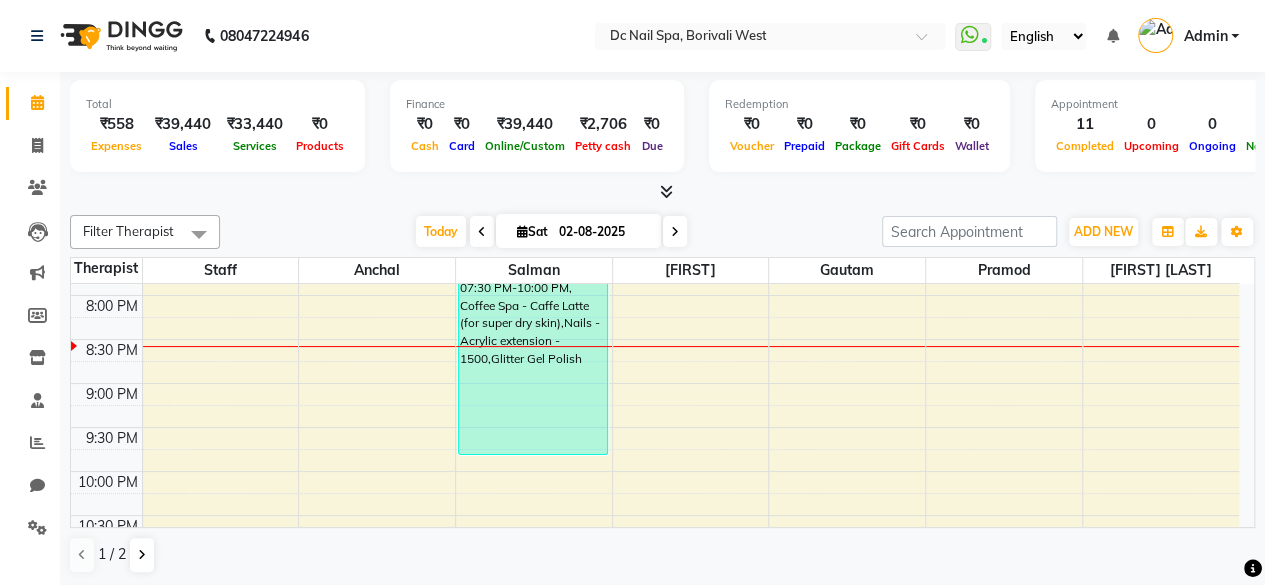 click on "Select Therapist Select All [FIRST] [LAST] [FIRST] [LAST] [FIRST] [LAST] [FIRST] [LAST] [FIRST] [LAST] [FIRST] [LAST] [FIRST] [LAST] Group By Staff View Room View View as Vertical Vertical - Week View Horizontal Horizontal - Week View List Calendar Settings Manage Tags Arrange Therapists Reset Therapists Full Screen Show Available Stylist Appointment Form Zoom 100% Staff/Room Display Count 7 Therapist Staff [FIRST] [LAST] [FIRST] [LAST] [FIRST] [LAST] [FIRST] [LAST] [FIRST] [LAST] [FIRST] [LAST] 10:00 AM 10:30 AM 11:00 AM 11:30 AM 12:00 PM 12:30 PM 1:00 PM 1:30 PM 2:00 PM 2:30 PM 3:00 PM 3:30 PM 4:00 PM 4:30 PM 5:00 PM 5:30 PM 6:00 PM 6:30 PM 7:00 PM 7:30 PM" 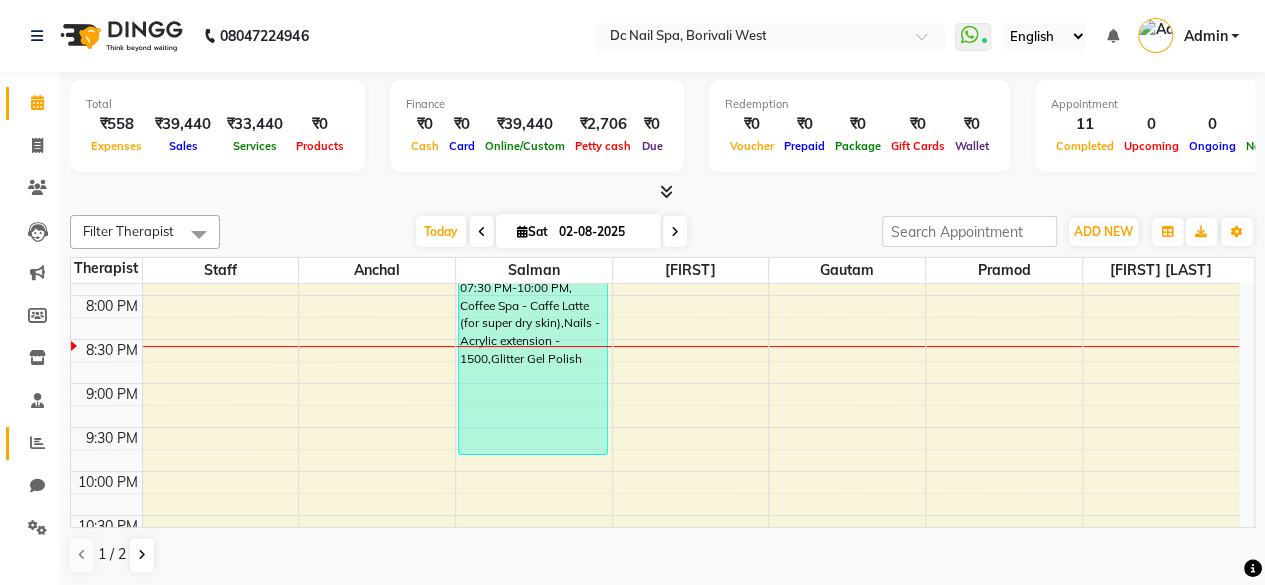 click on "Reports" 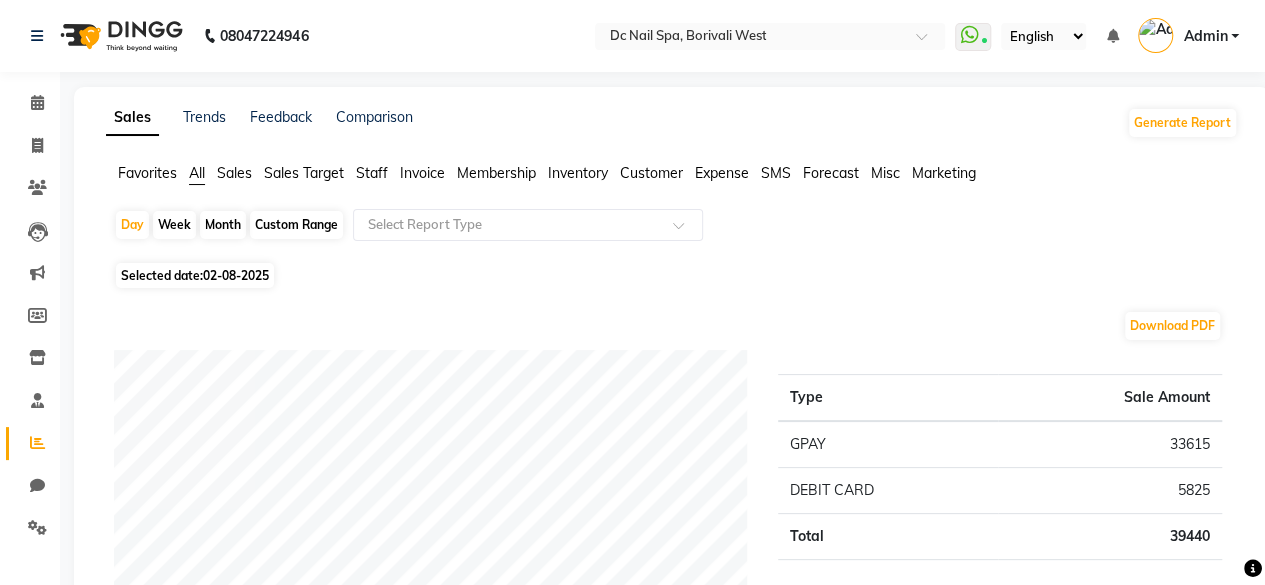 click on "Staff" 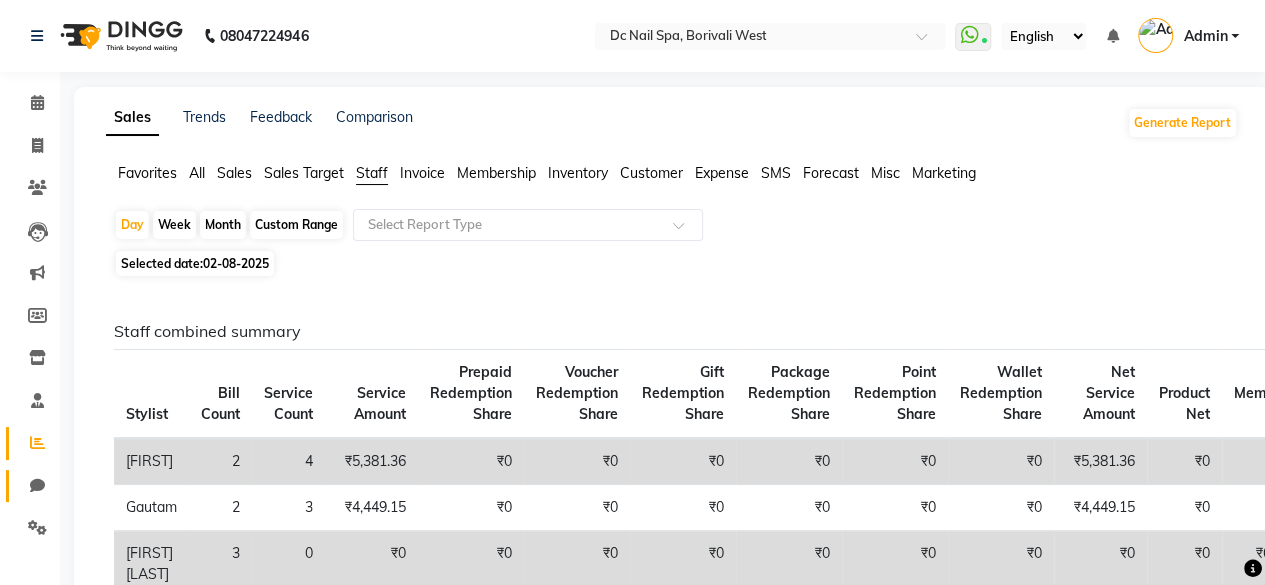 click on "Chat" 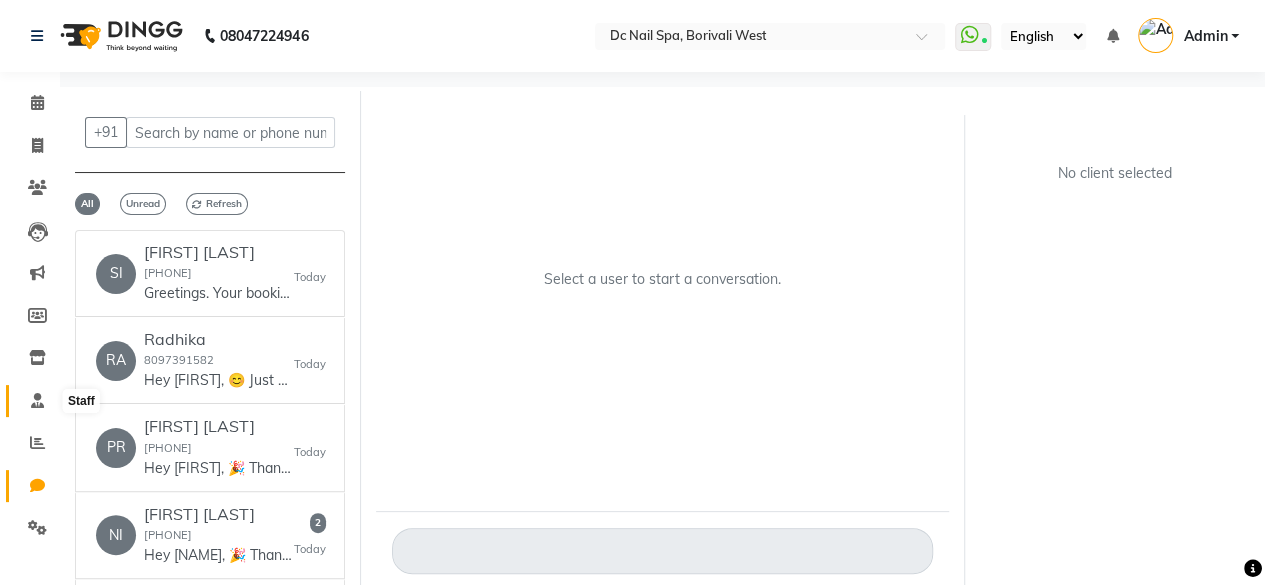 click 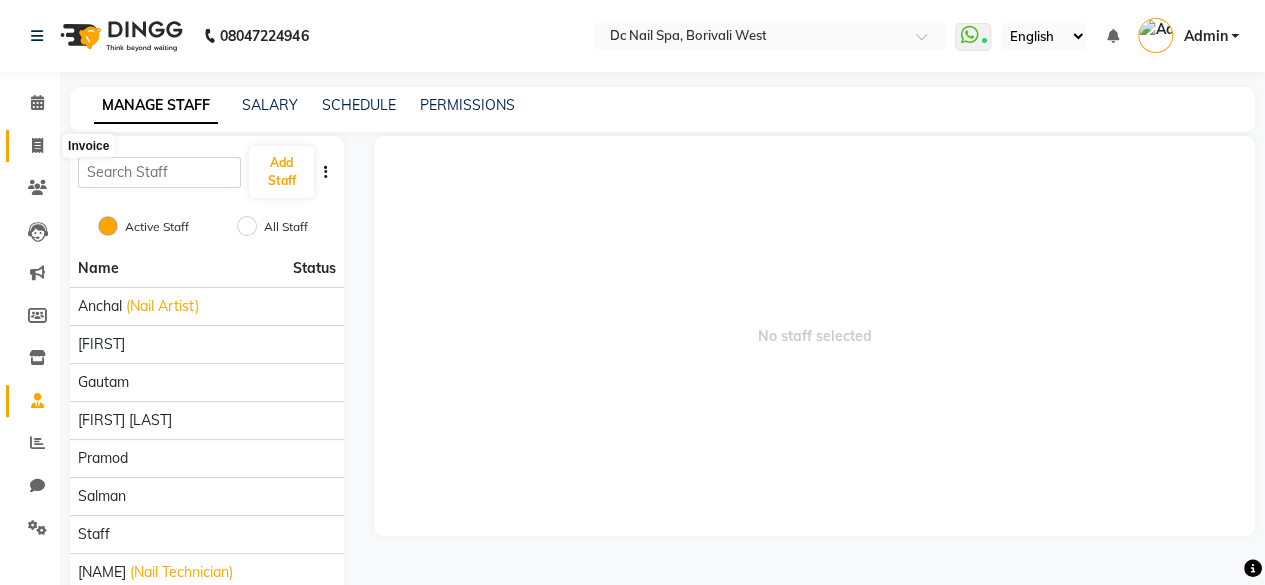 click 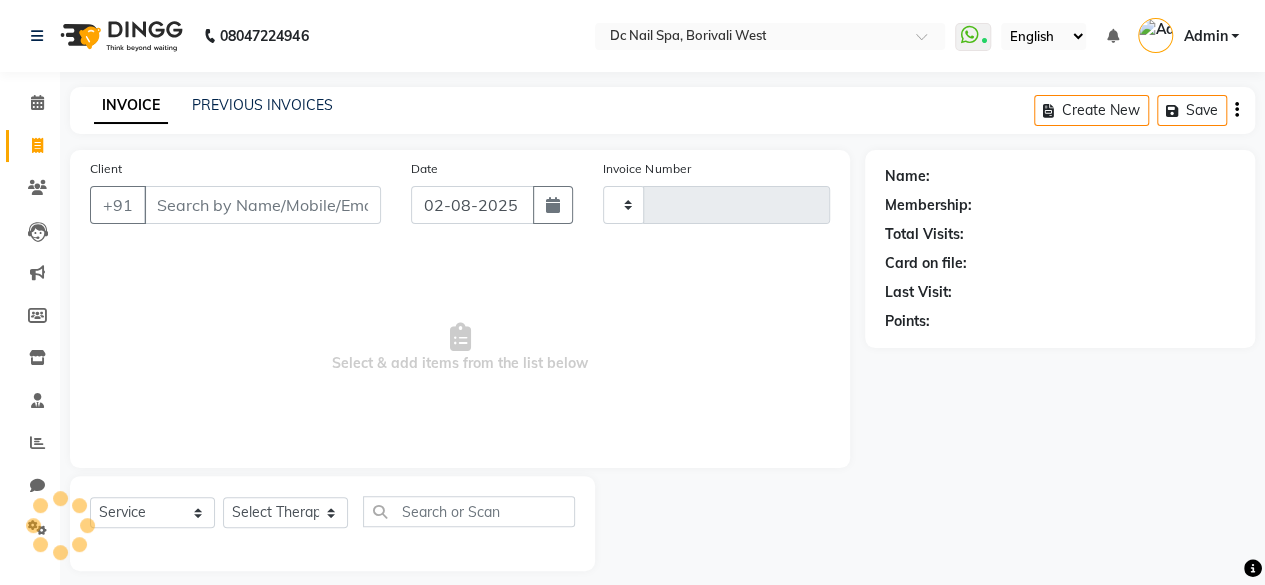 type on "0239" 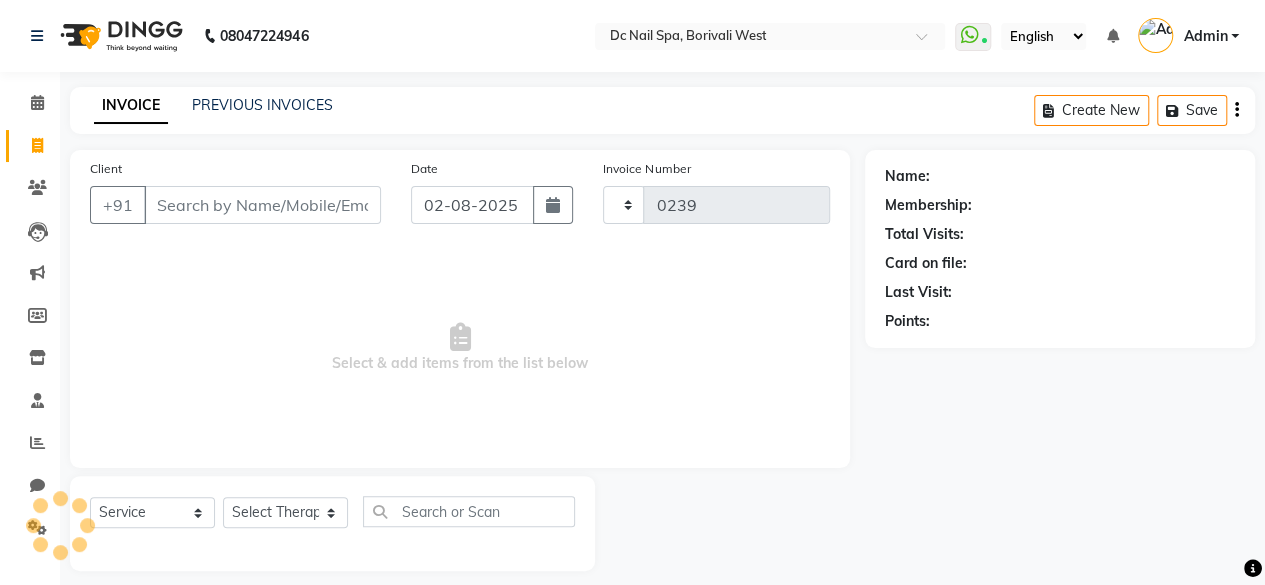 scroll, scrollTop: 15, scrollLeft: 0, axis: vertical 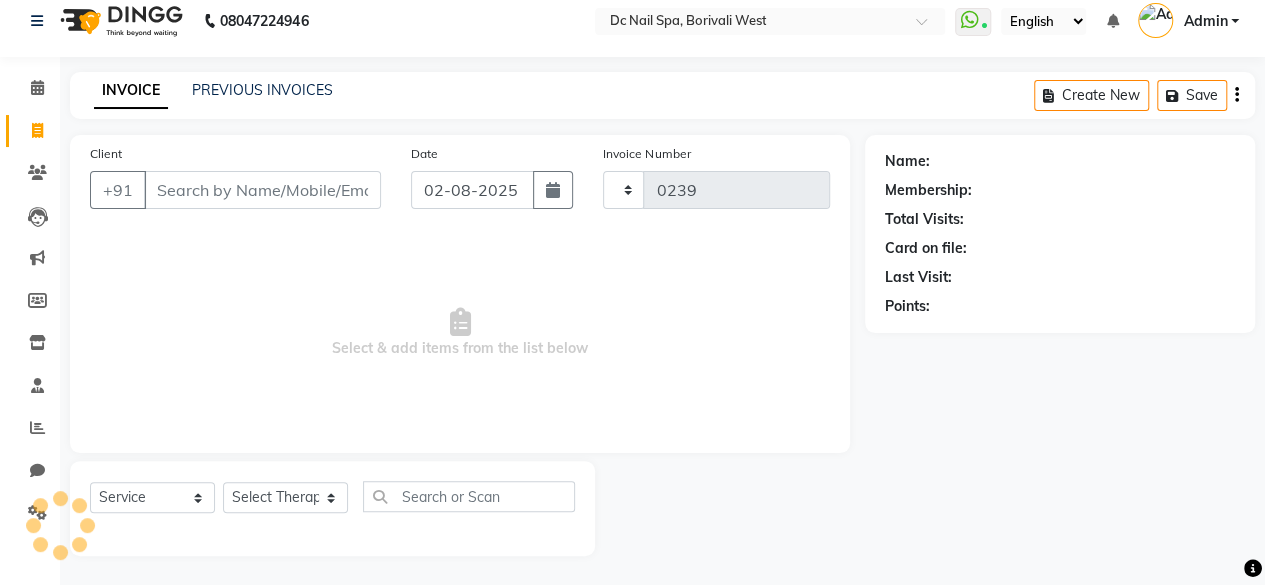 select on "8056" 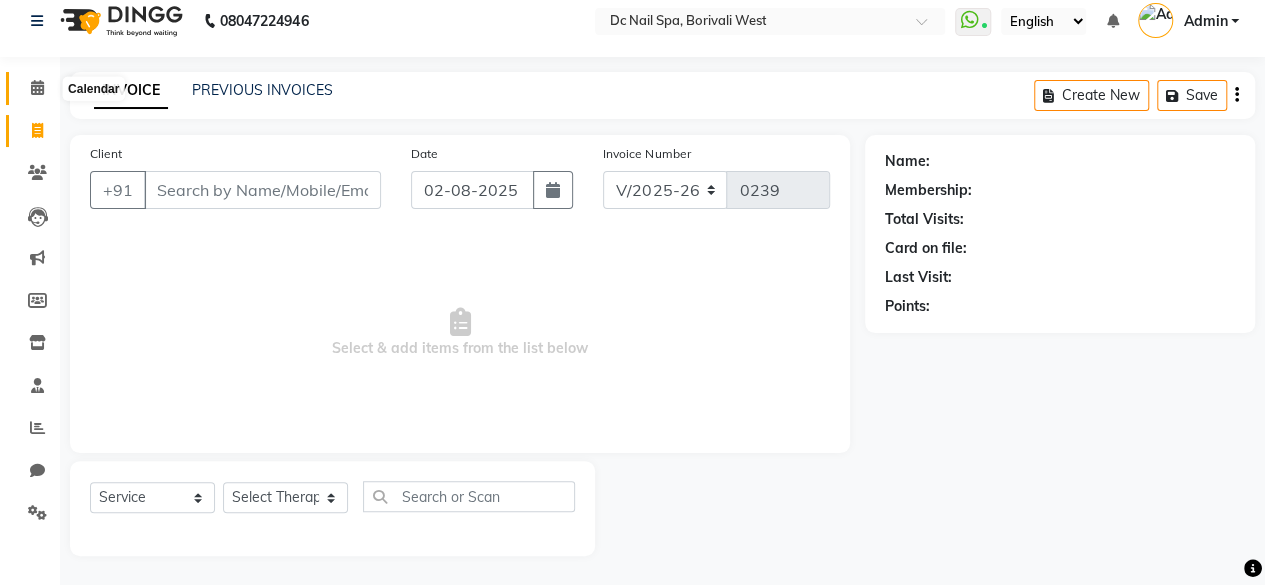 click 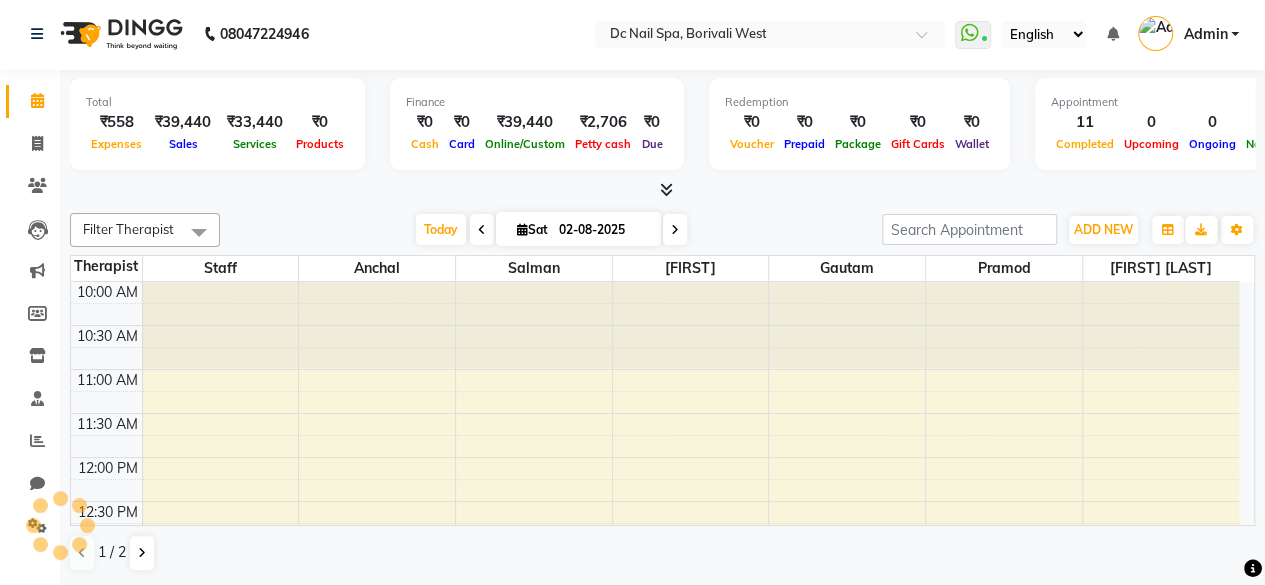 scroll, scrollTop: 0, scrollLeft: 0, axis: both 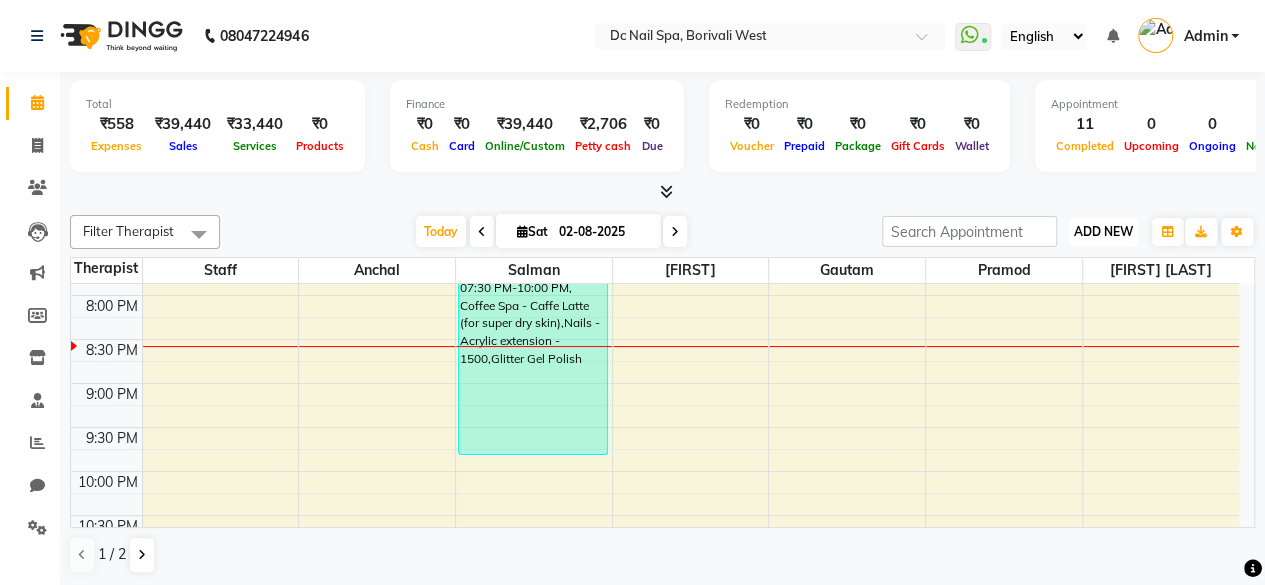 click on "ADD NEW Toggle Dropdown" at bounding box center (1103, 232) 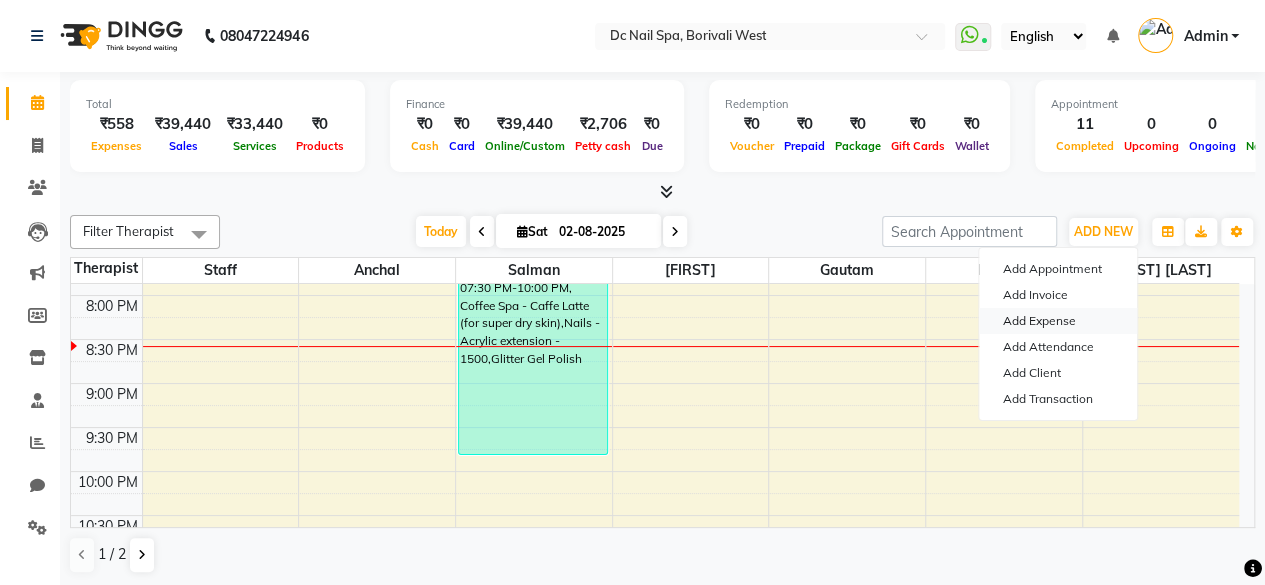 click on "Add Expense" at bounding box center (1058, 321) 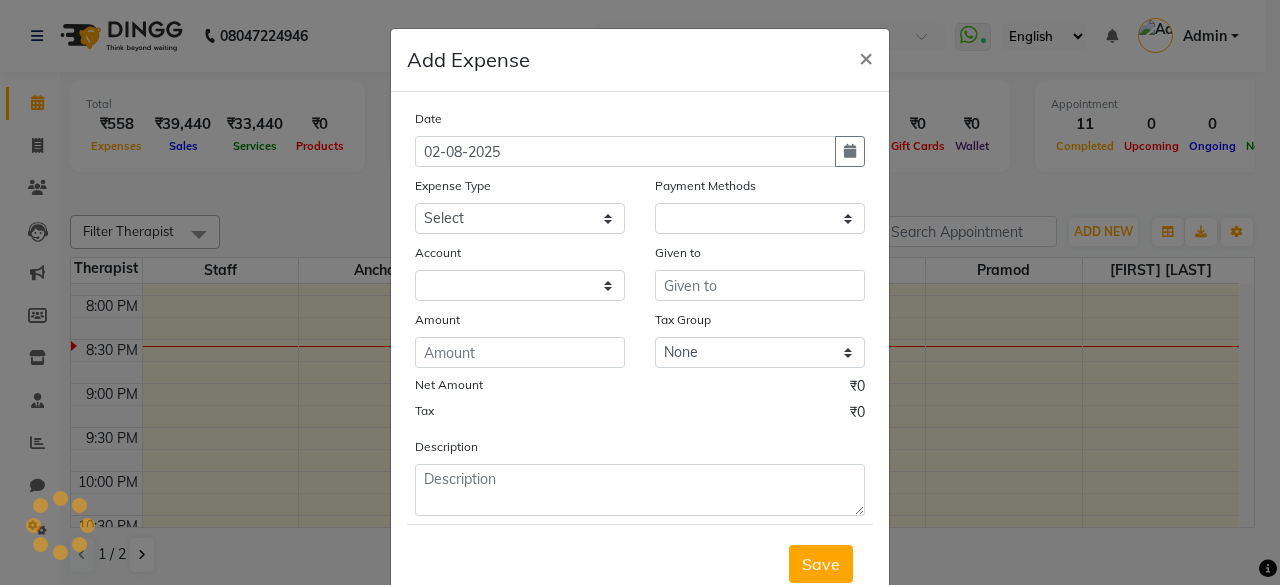 select on "1" 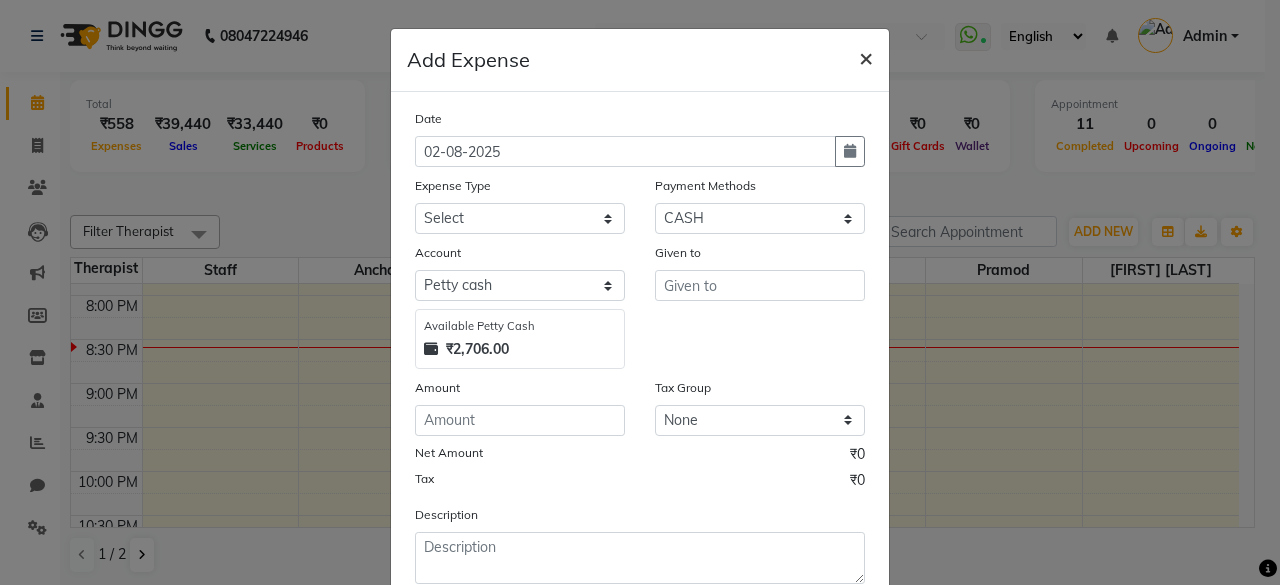click on "×" 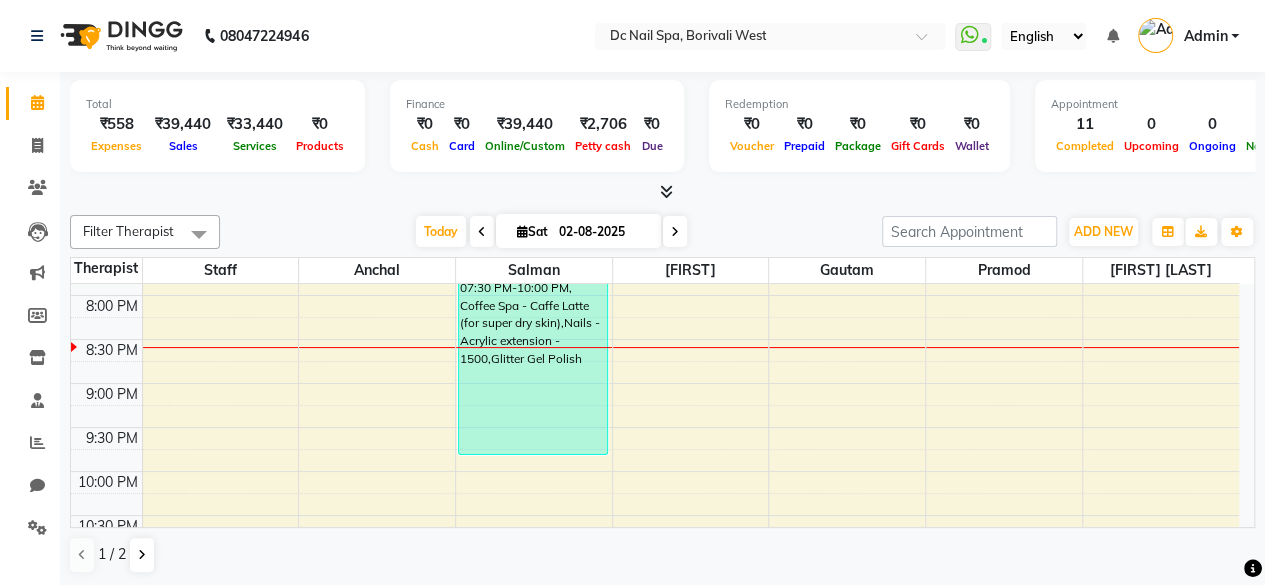 scroll, scrollTop: 0, scrollLeft: 0, axis: both 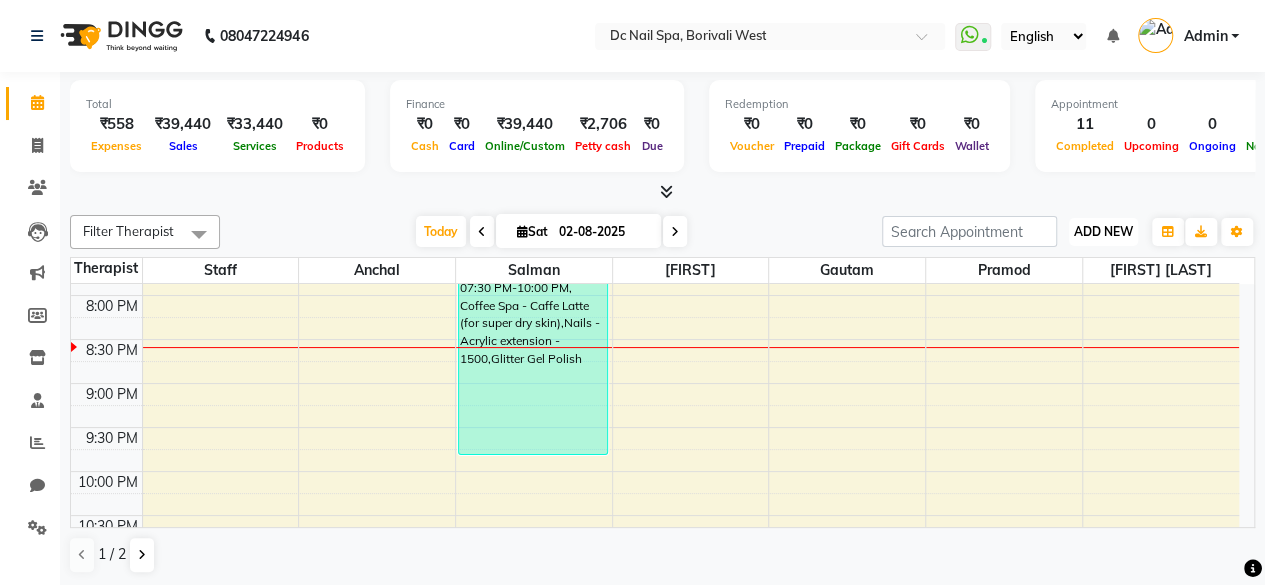 click on "ADD NEW" at bounding box center [1103, 231] 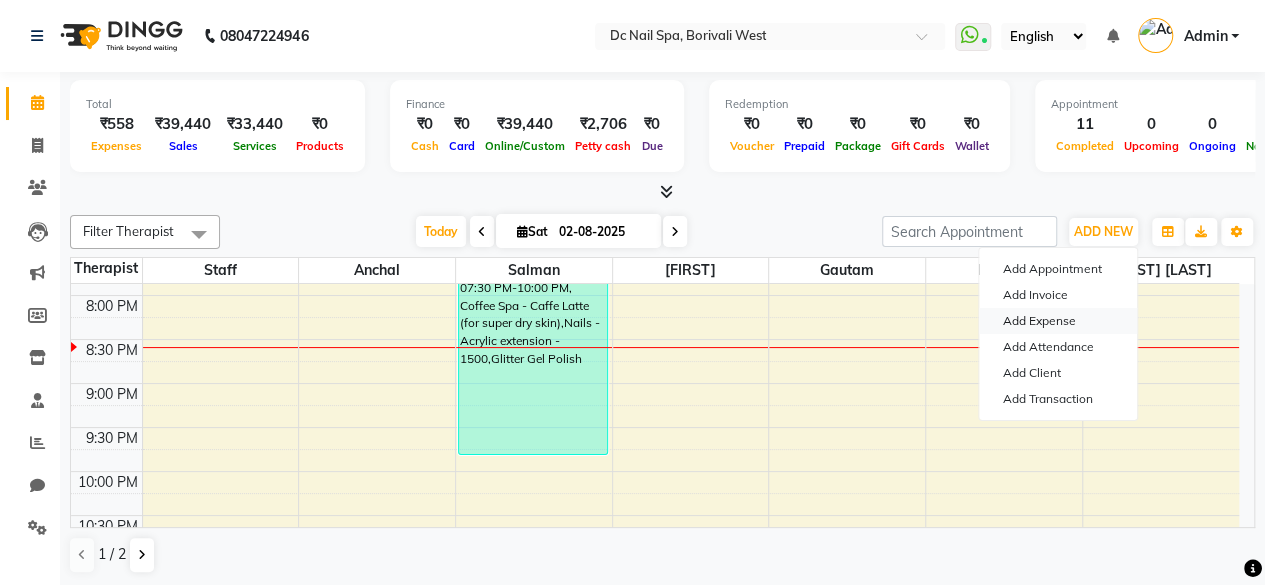 click on "Add Expense" at bounding box center [1058, 321] 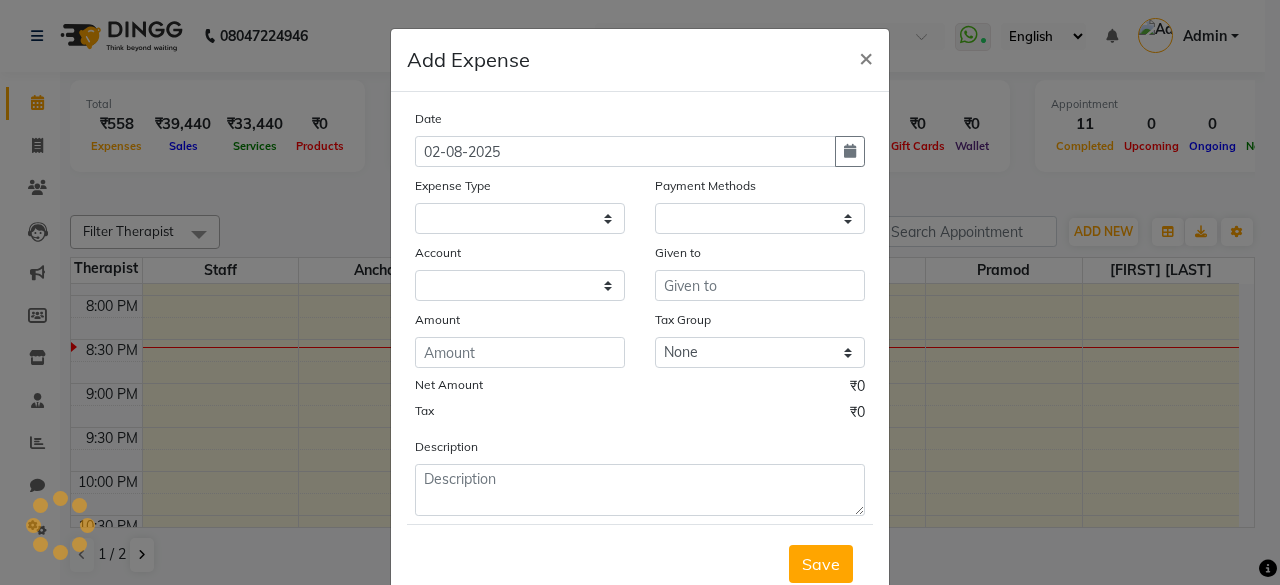 select on "1" 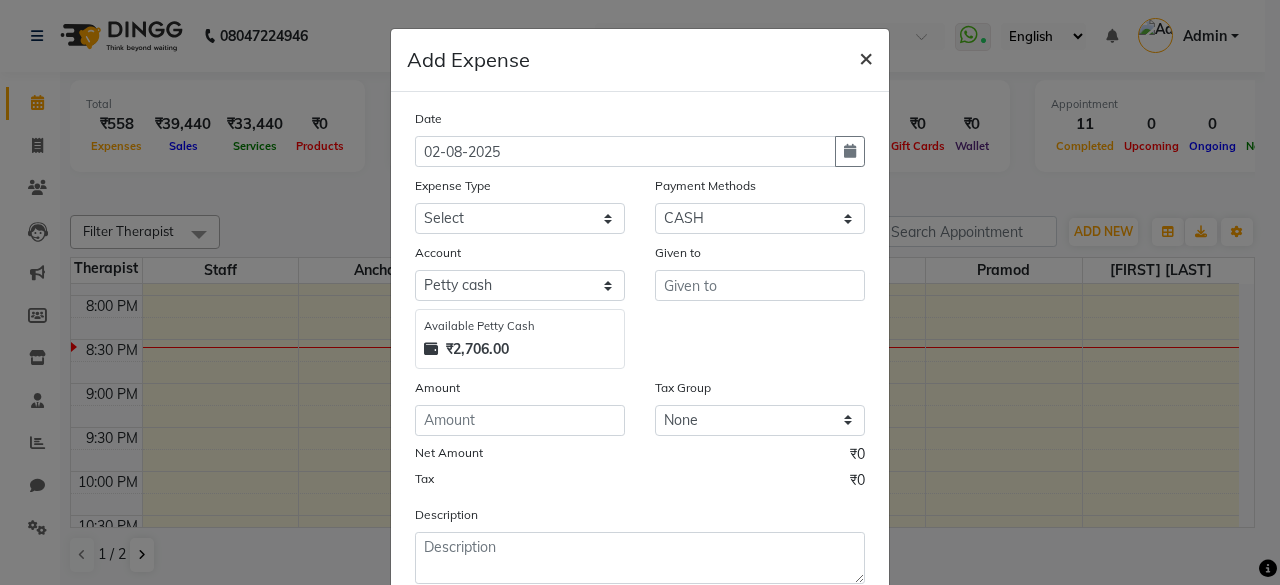 click on "×" 